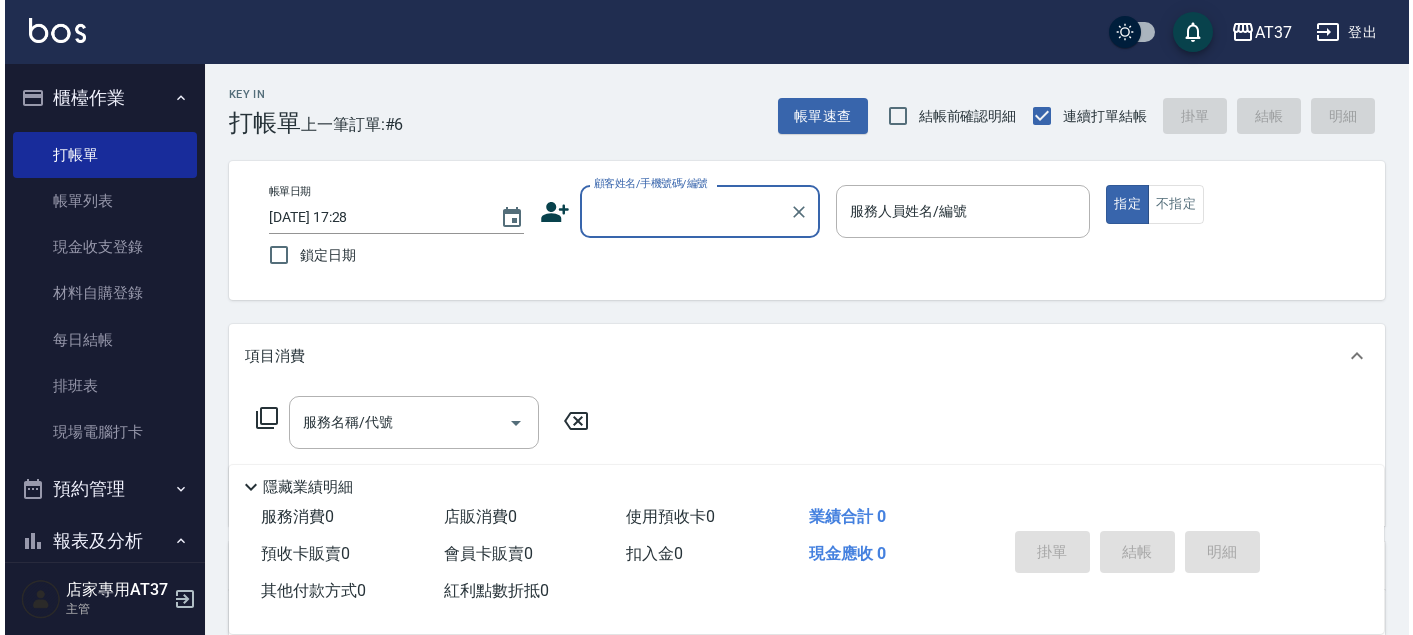scroll, scrollTop: 0, scrollLeft: 0, axis: both 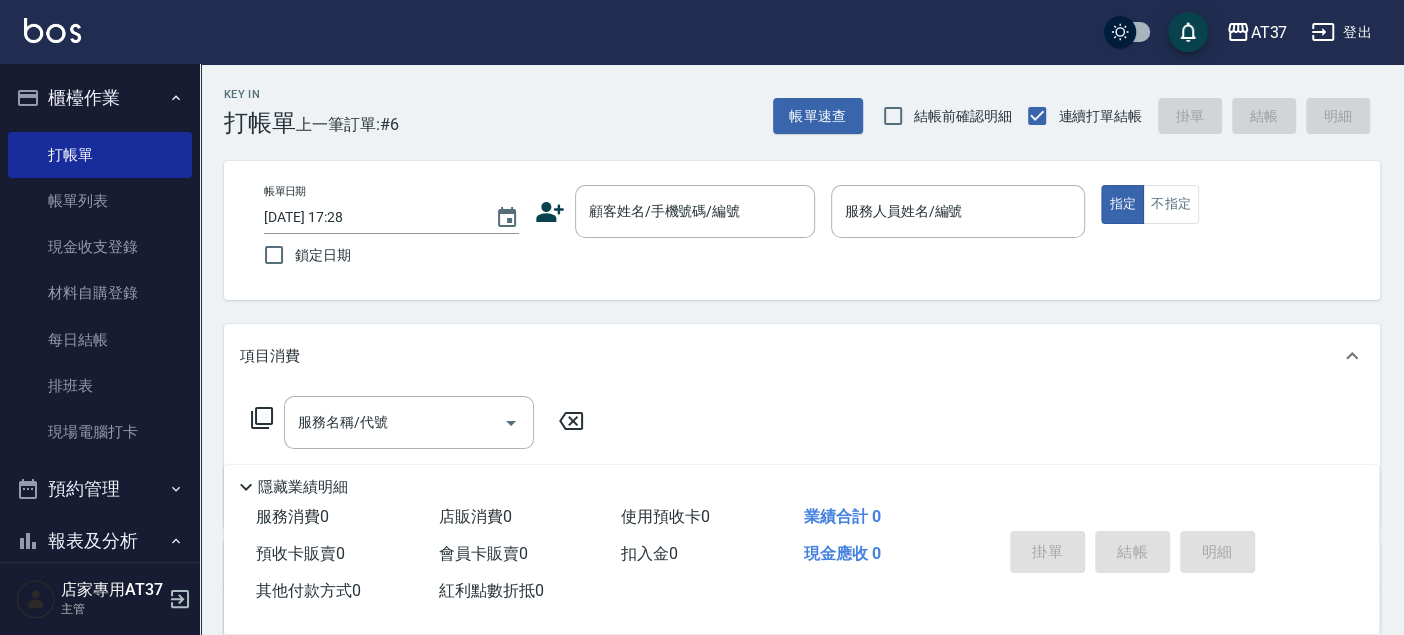 click 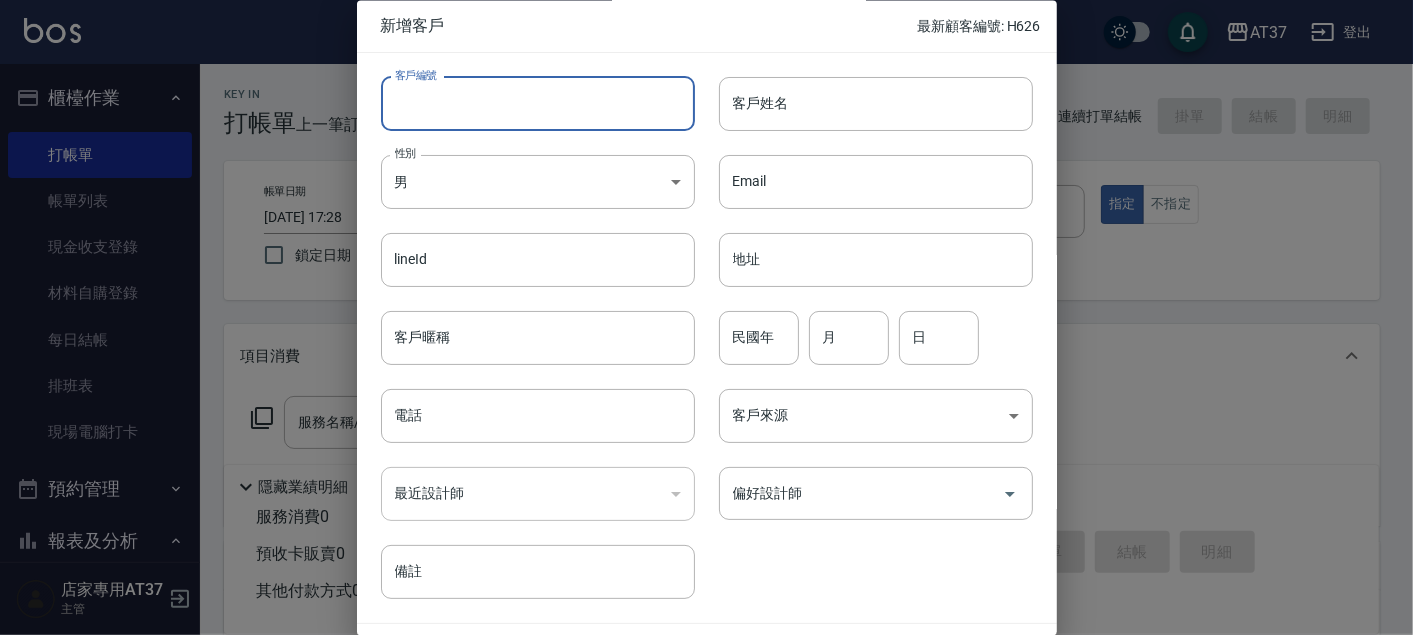 click on "客戶編號" at bounding box center (538, 104) 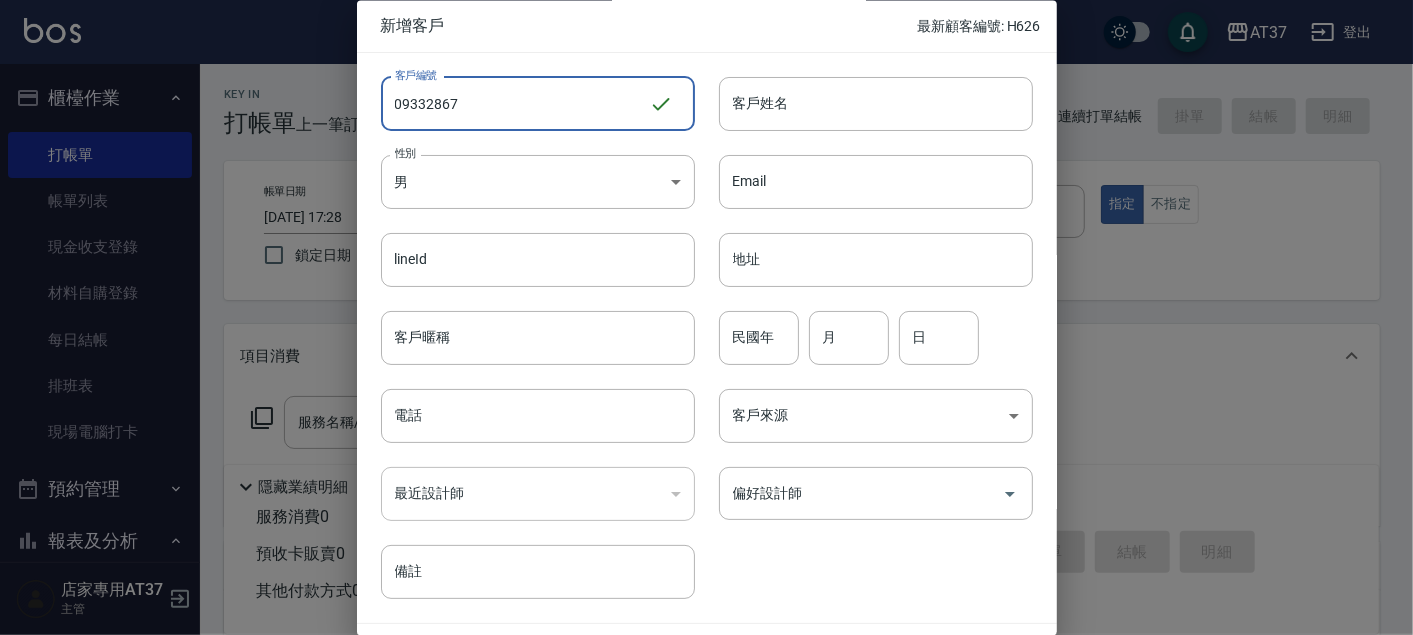 click on "09332867" at bounding box center [515, 104] 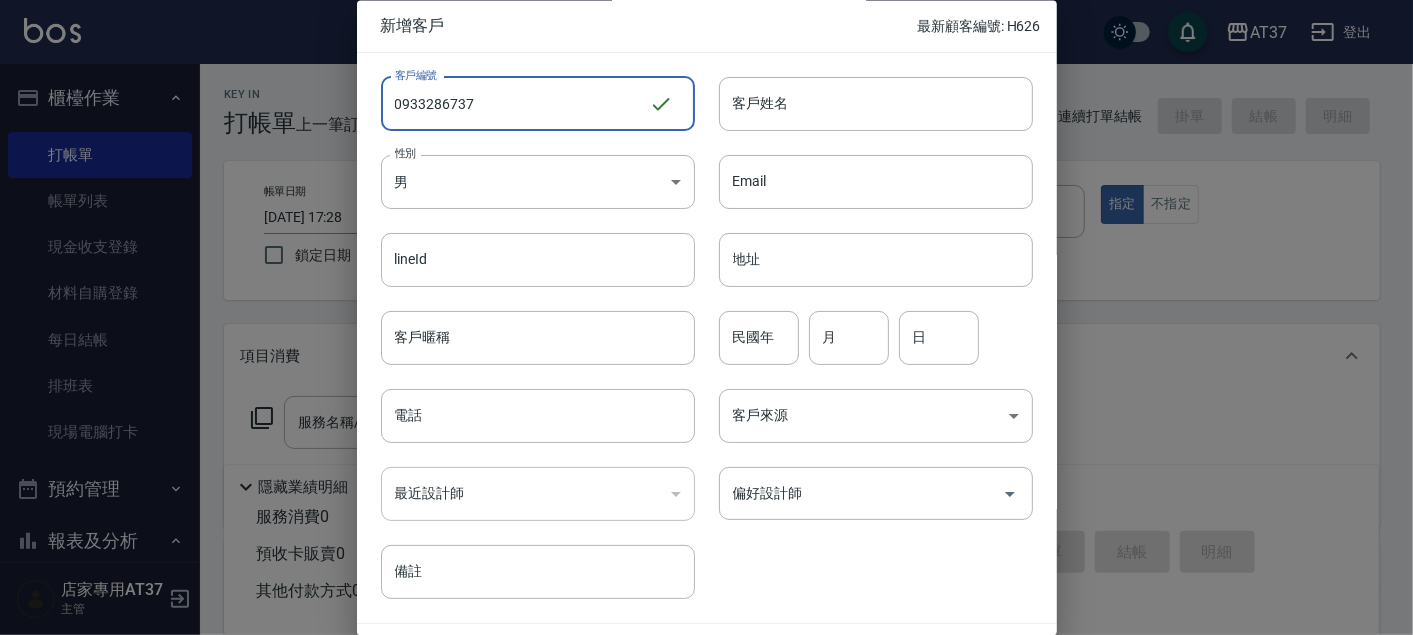 drag, startPoint x: 394, startPoint y: 104, endPoint x: 496, endPoint y: 107, distance: 102.044106 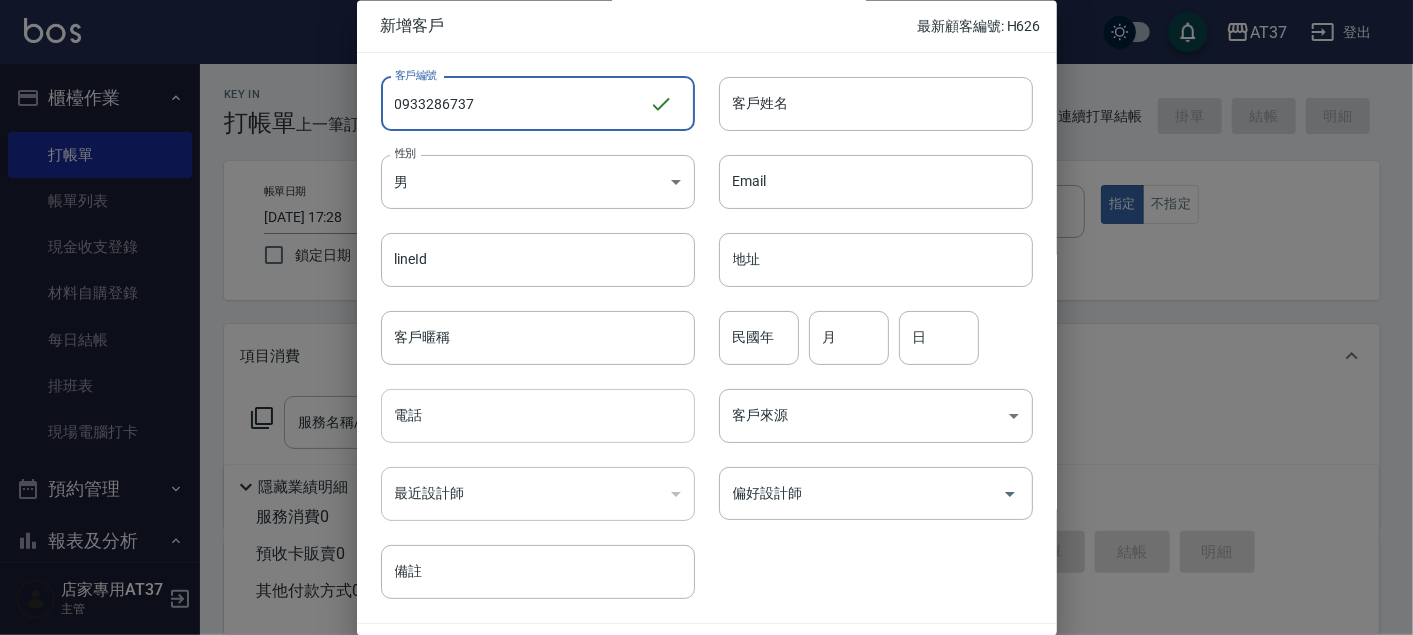 type on "0933286737" 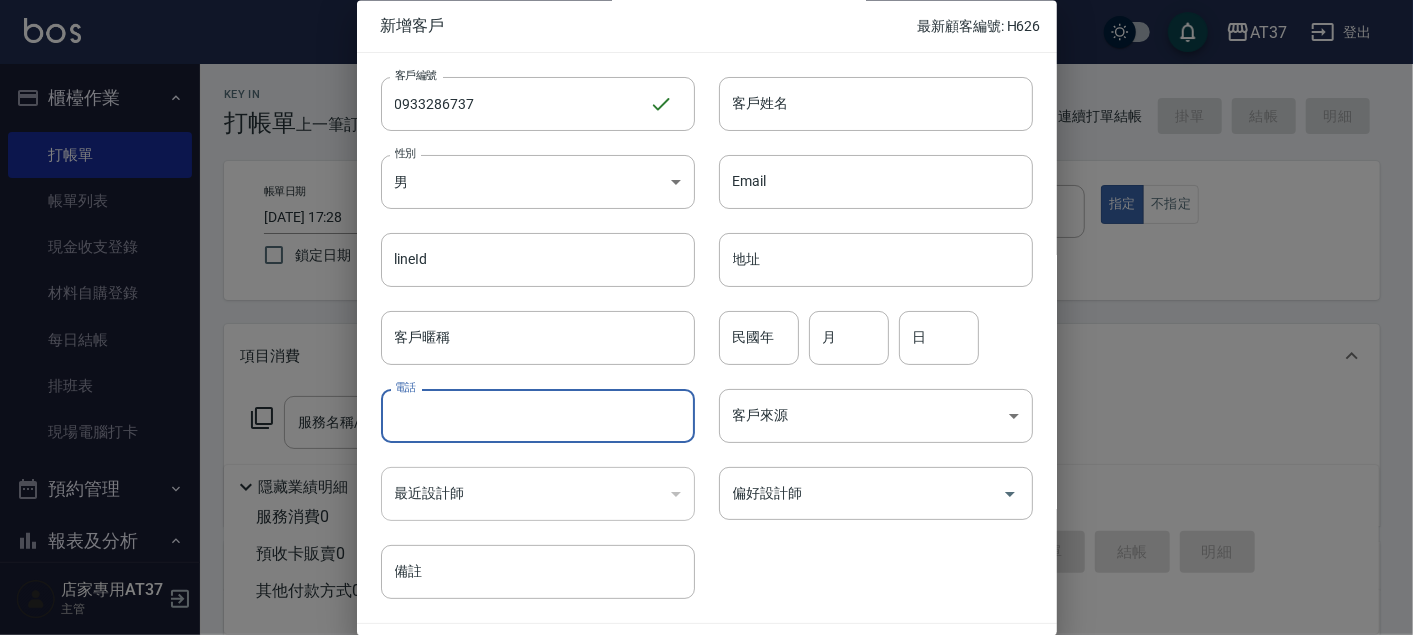 paste on "0933286737" 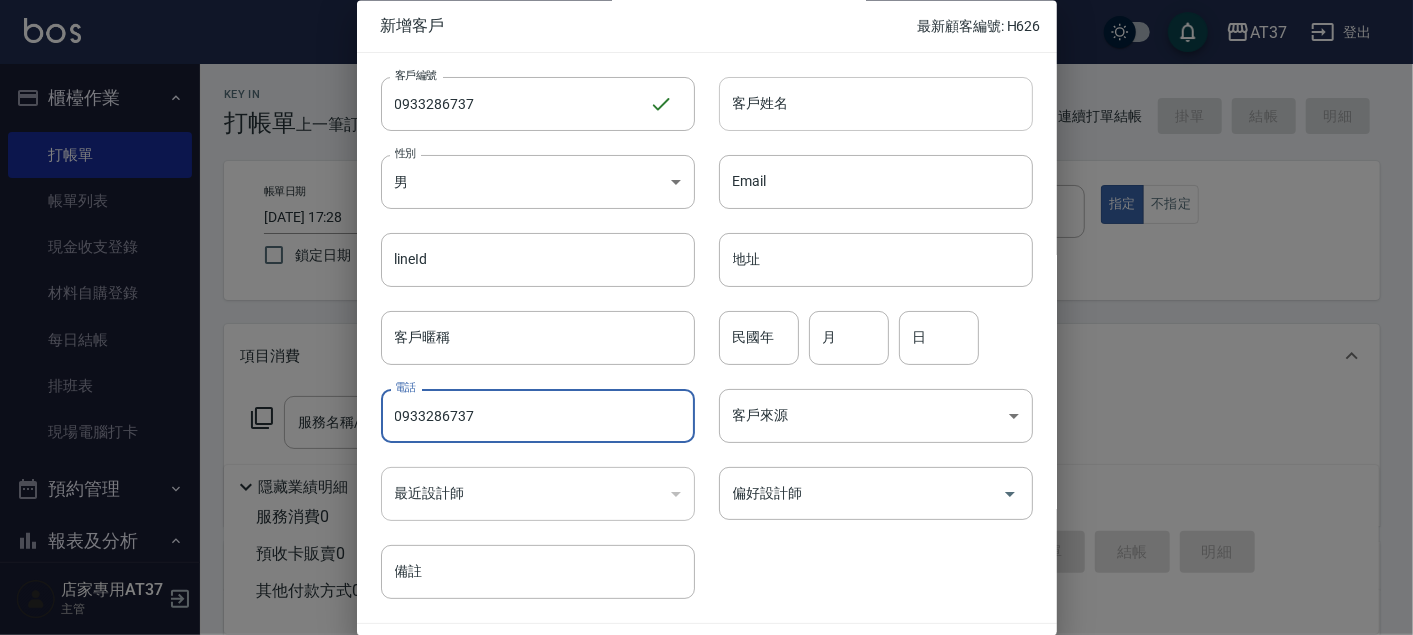 type on "0933286737" 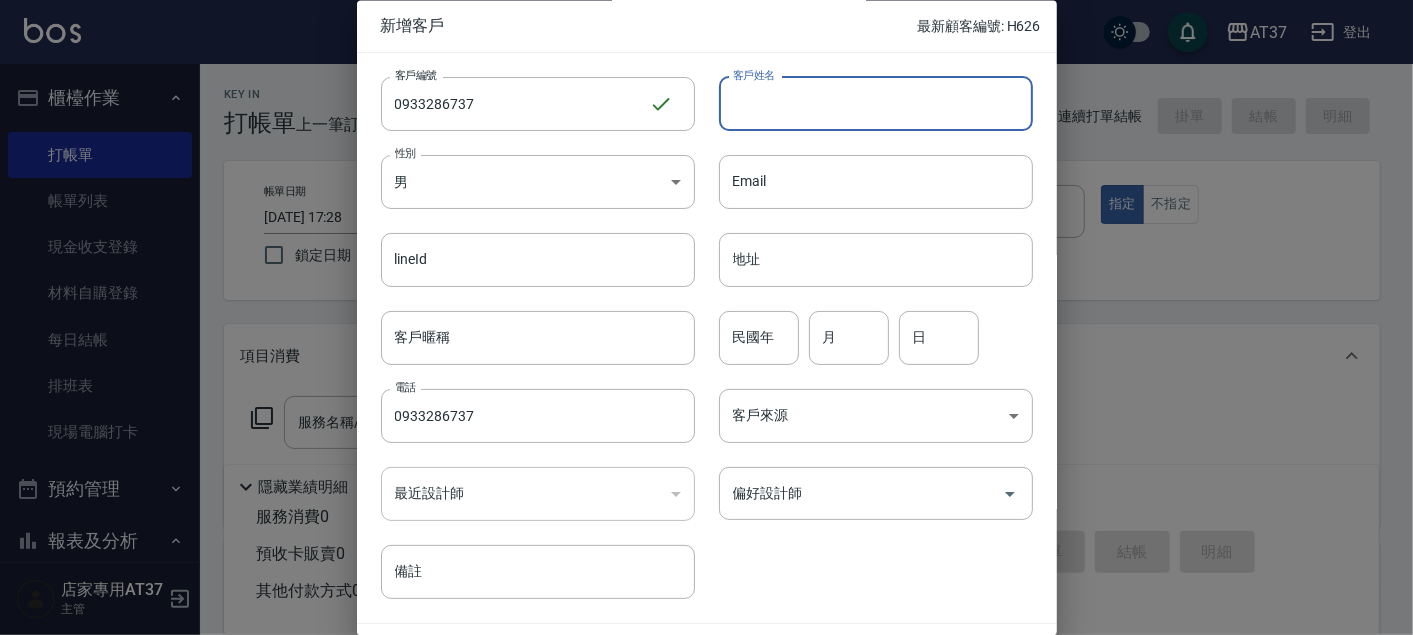 click on "客戶姓名" at bounding box center (876, 104) 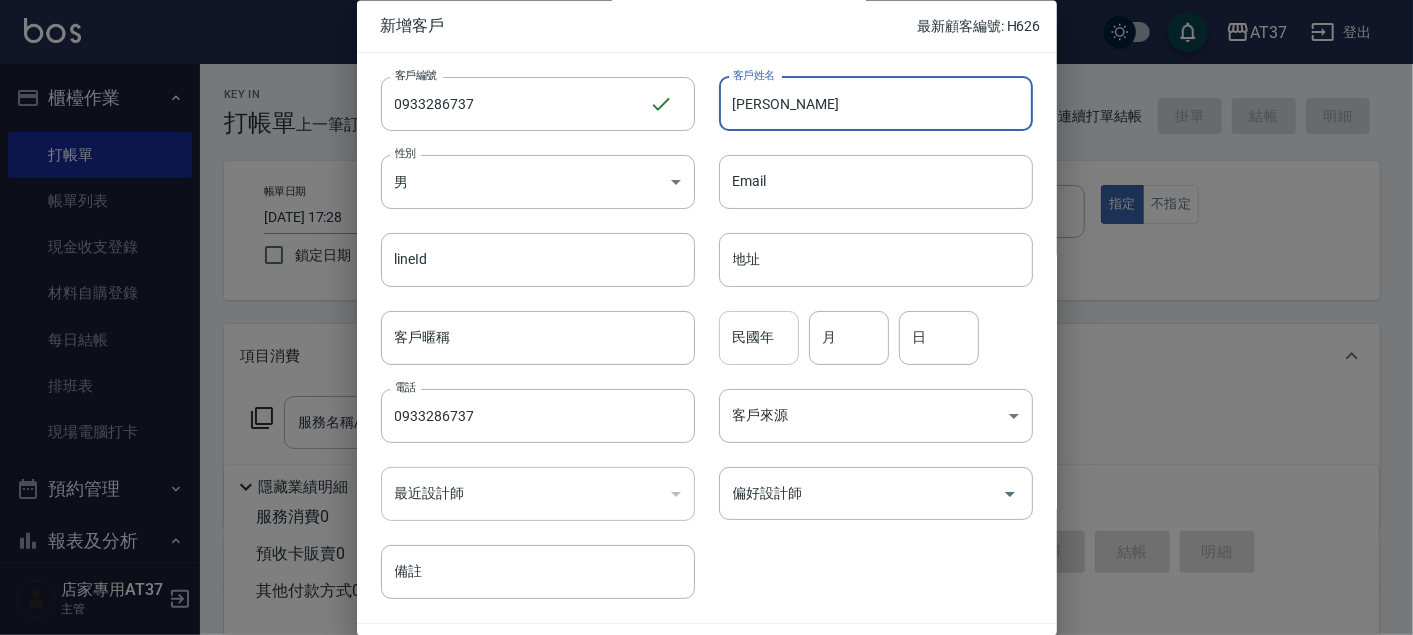 type on "[PERSON_NAME]" 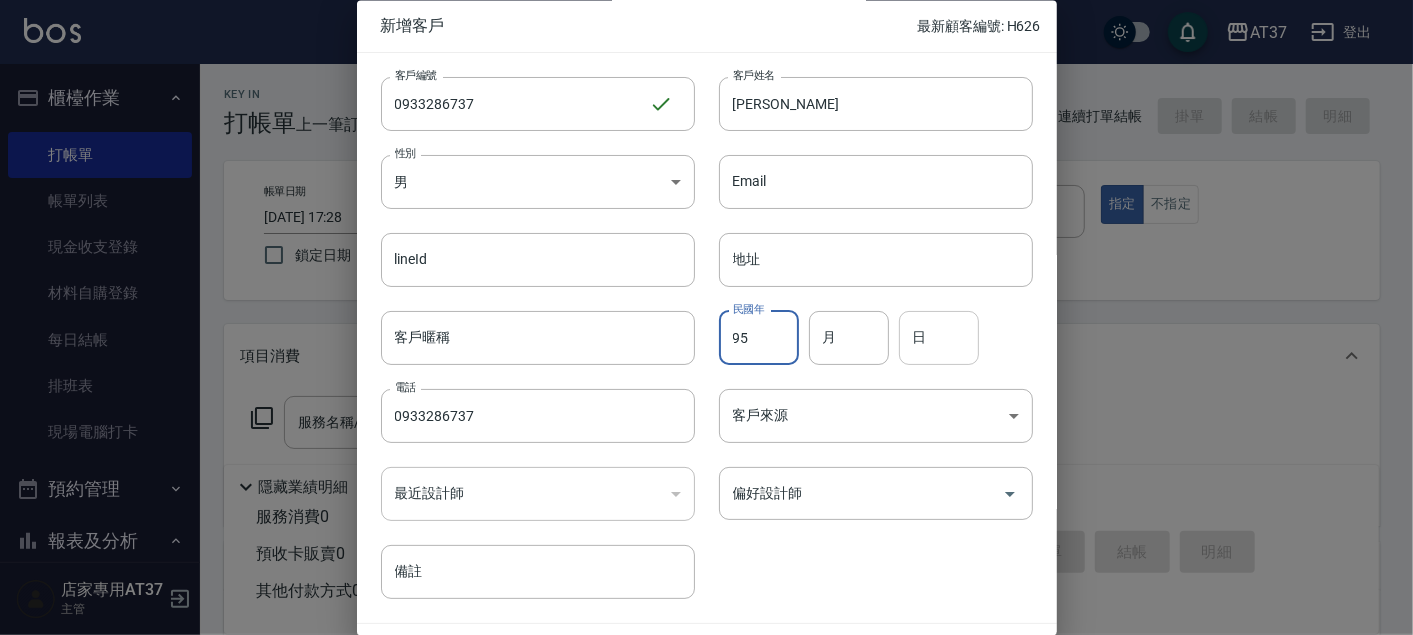 type on "95" 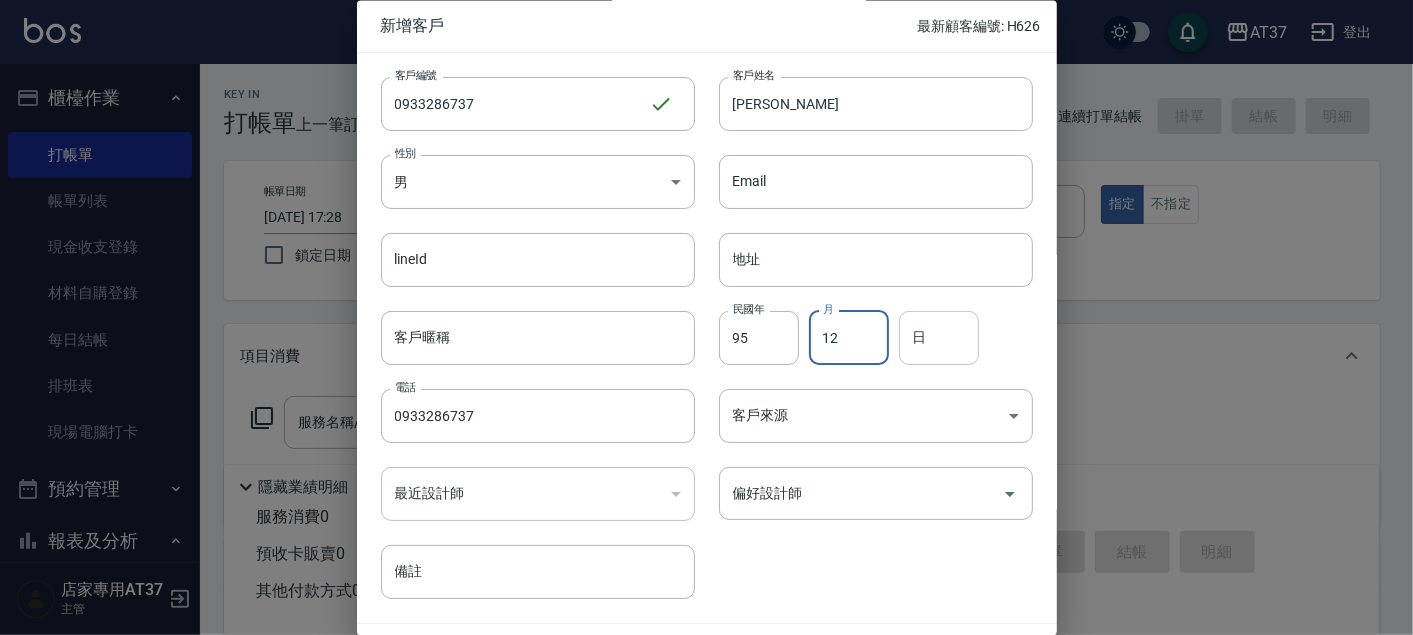 type on "12" 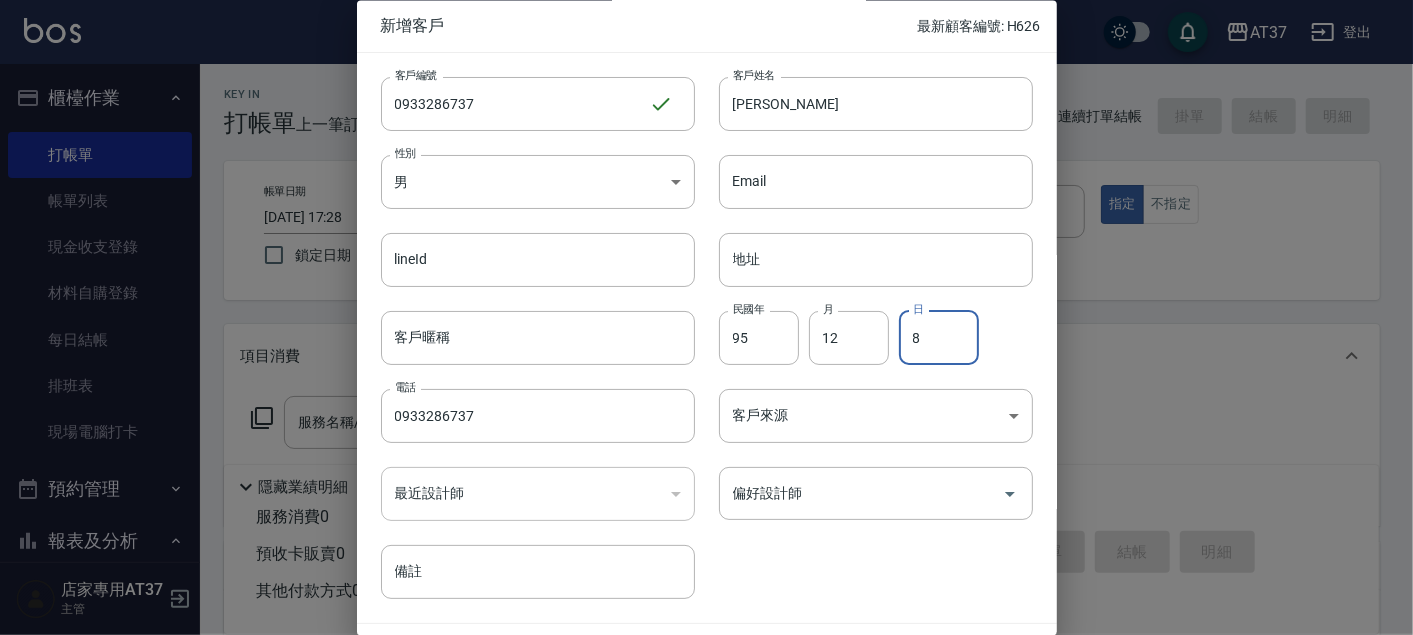 type on "8" 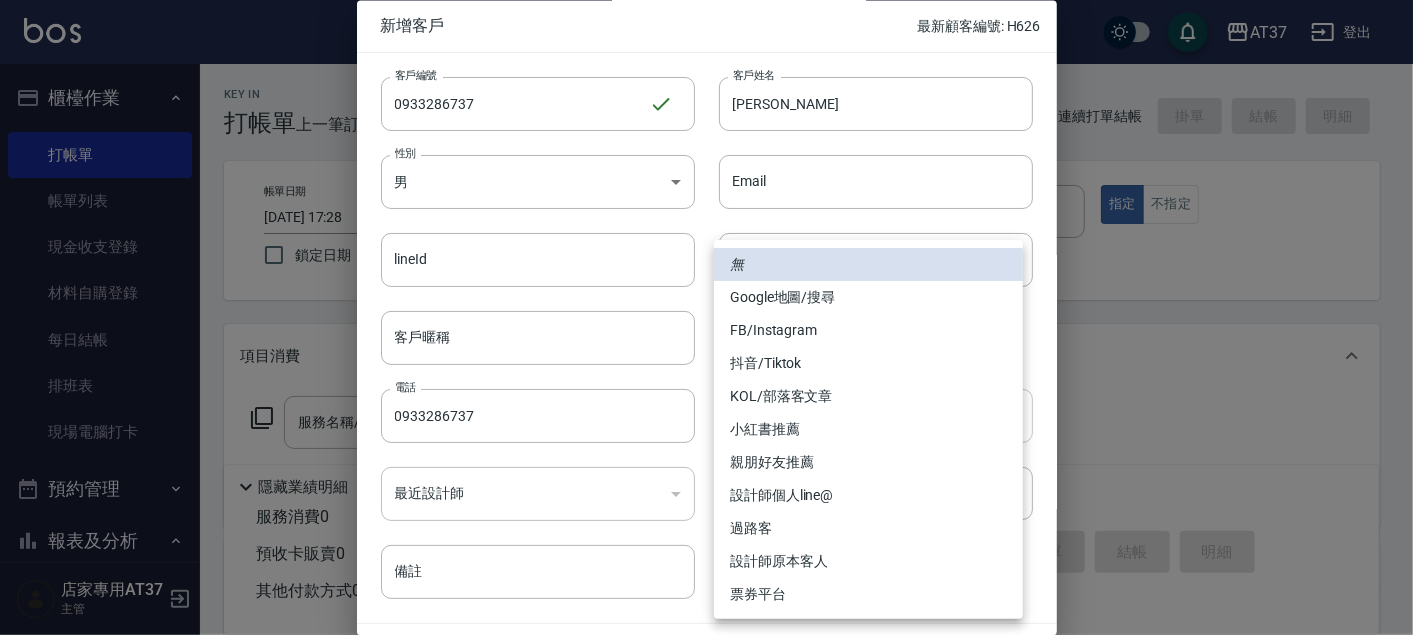 click on "AT37 登出 櫃檯作業 打帳單 帳單列表 現金收支登錄 材料自購登錄 每日結帳 排班表 現場電腦打卡 預約管理 預約管理 單日預約紀錄 單週預約紀錄 報表及分析 報表目錄 店家區間累計表 店家日報表 店家排行榜 互助日報表 互助月報表 互助排行榜 互助點數明細 互助業績報表 全店業績分析表 營業統計分析表 營業項目月分析表 設計師業績表 設計師日報表 設計師業績分析表 設計師業績月報表 設計師抽成報表 設計師排行榜 商品銷售排行榜 商品消耗明細 服務扣項明細表 單一服務項目查詢 店販抽成明細 店販分類抽成明細 顧客入金餘額表 顧客卡券餘額表 每日非現金明細 每日收支明細 收支分類明細表 非現金明細對帳單 費用分析表 損益表 客戶管理 客戶列表 客資篩選匯出 卡券管理 入金管理 員工及薪資 員工列表 全店打卡記錄 考勤排班總表 薪資條 薪資明細表 主管 ​" at bounding box center (706, 485) 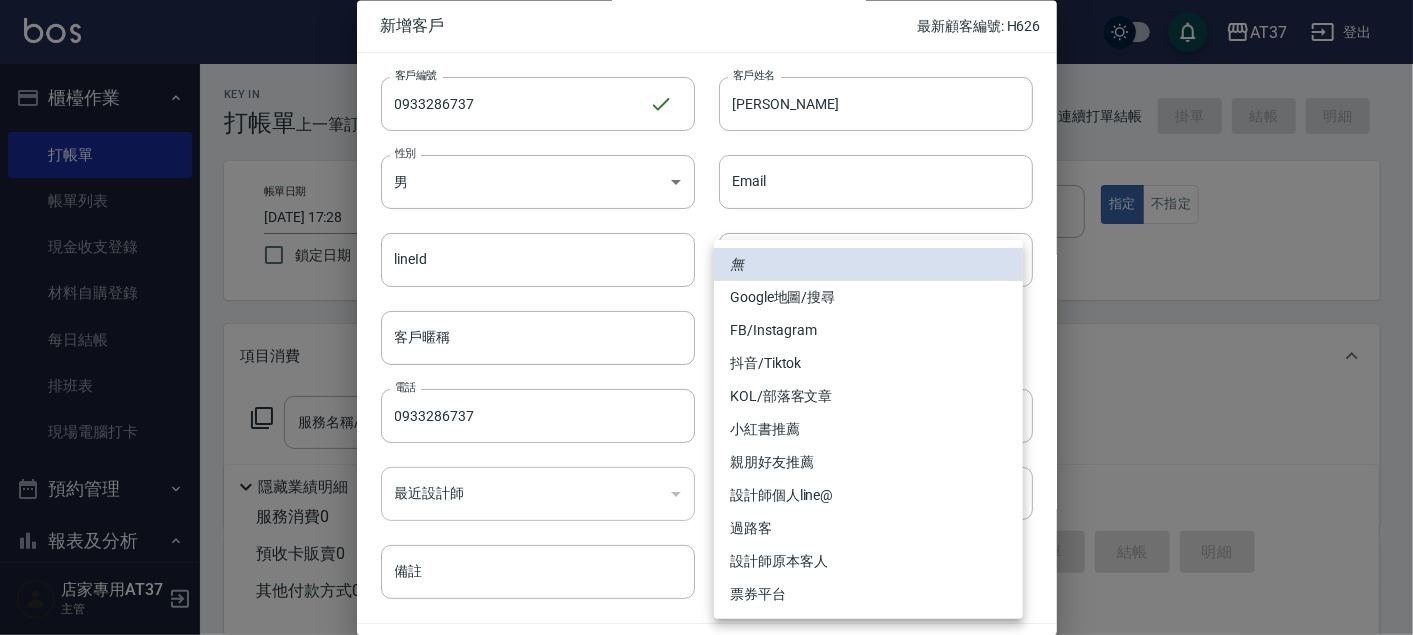 click on "FB/Instagram" at bounding box center [868, 330] 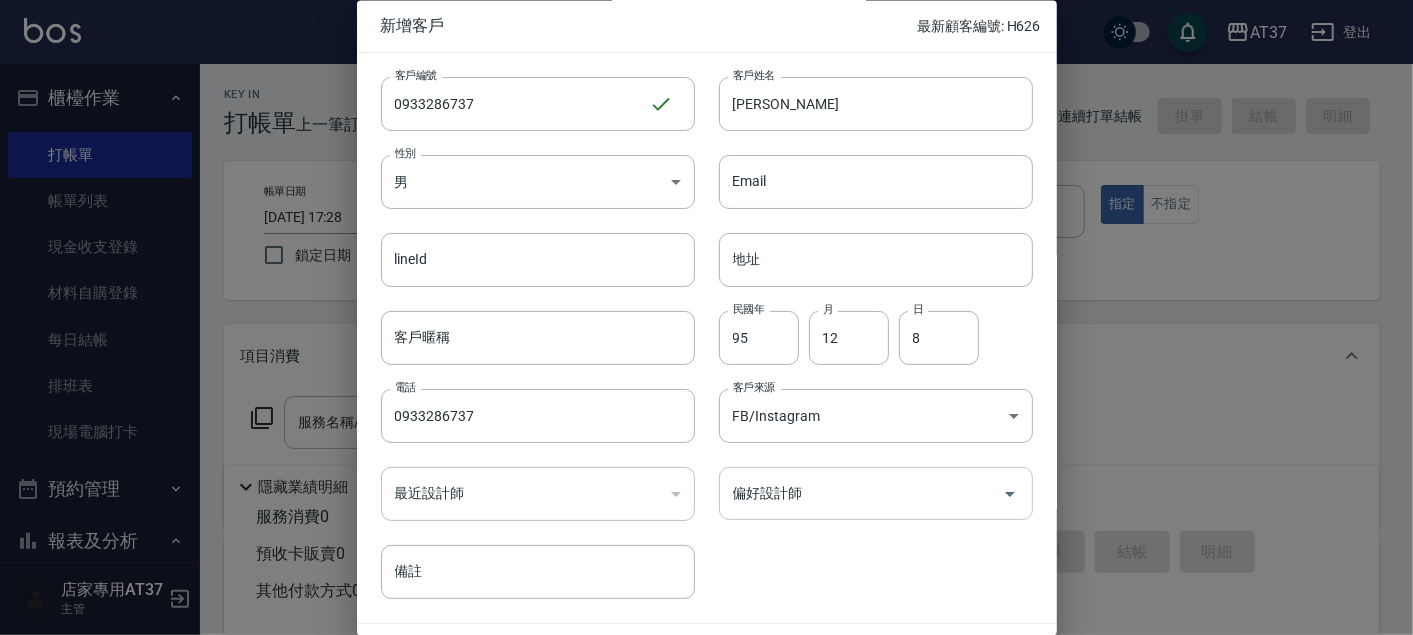 click on "偏好設計師" at bounding box center (861, 494) 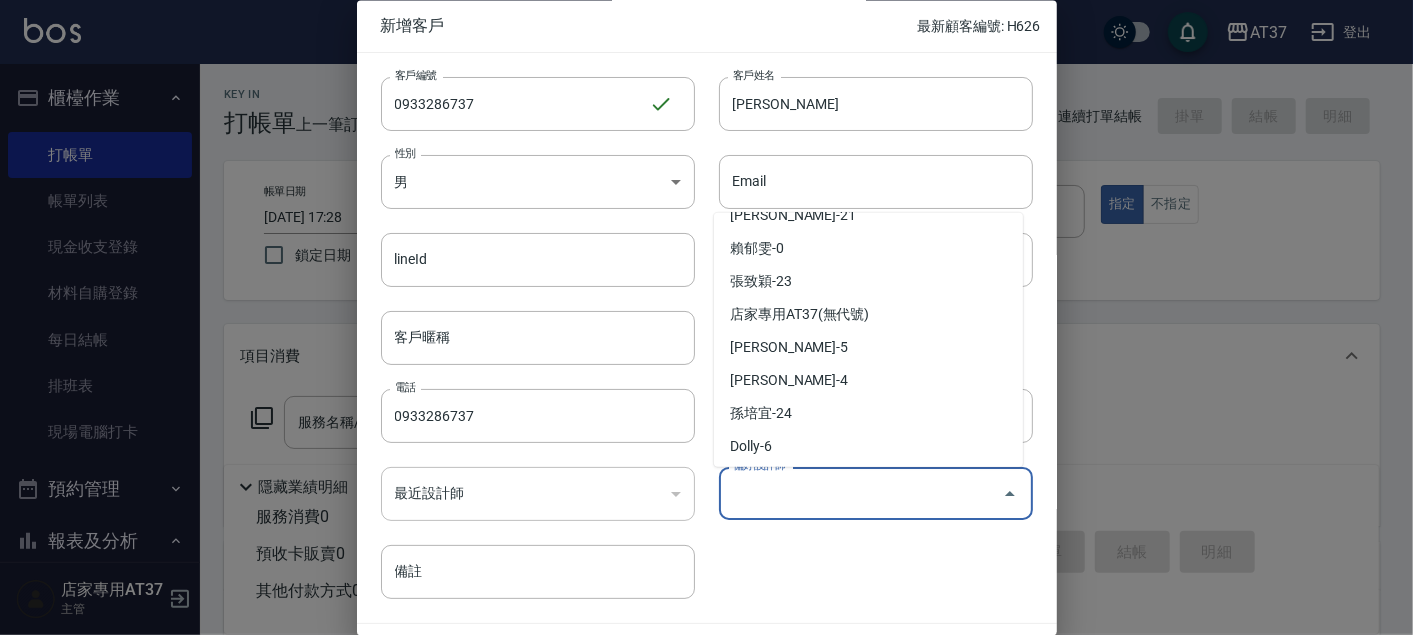 scroll, scrollTop: 223, scrollLeft: 0, axis: vertical 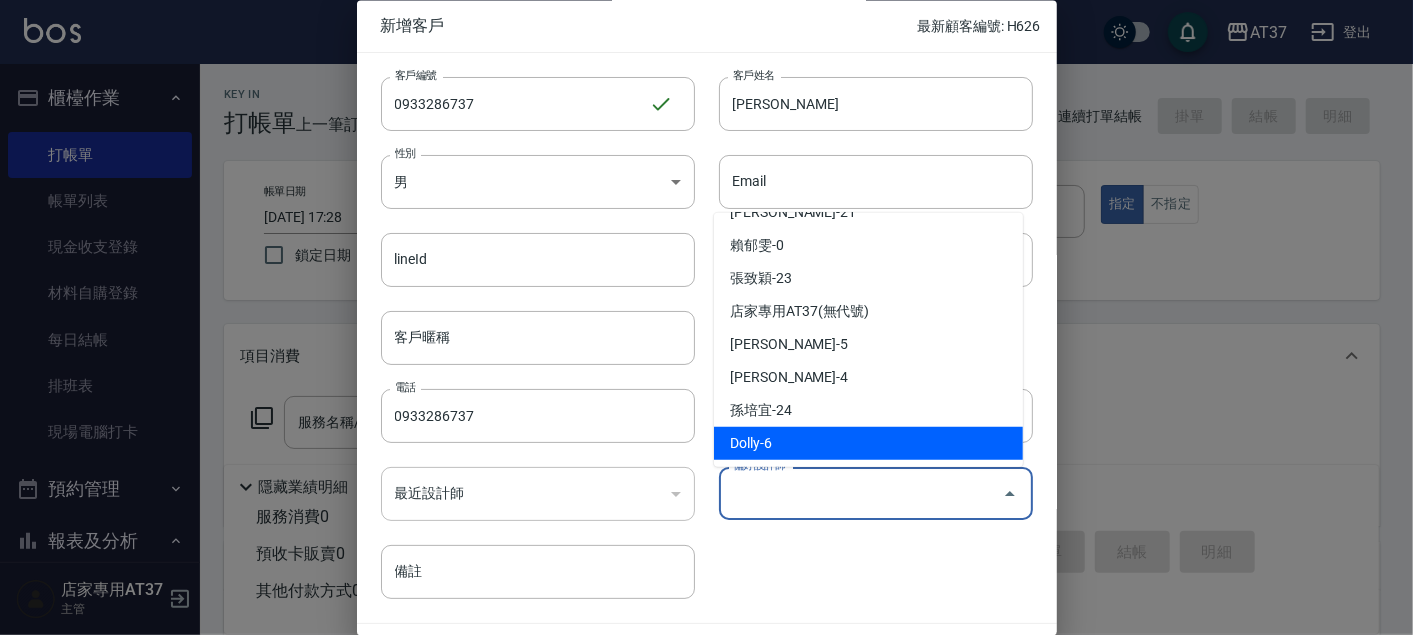 click on "Dolly-6" at bounding box center [868, 443] 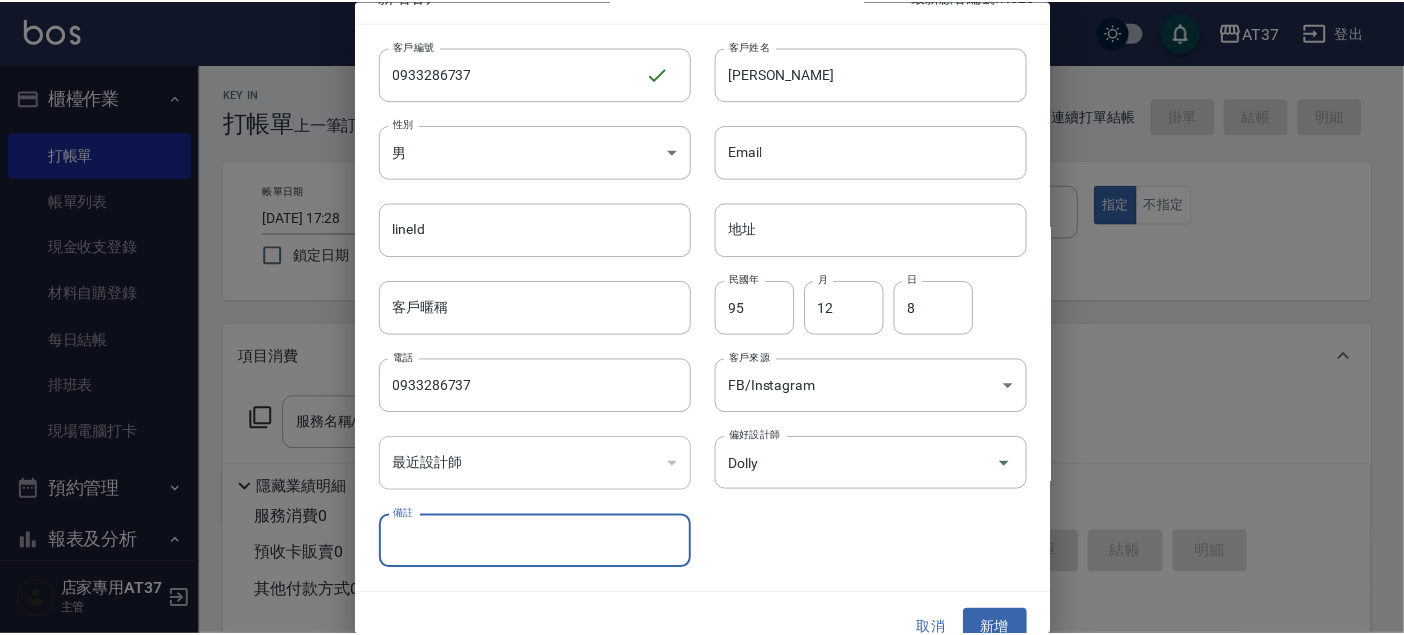 scroll, scrollTop: 57, scrollLeft: 0, axis: vertical 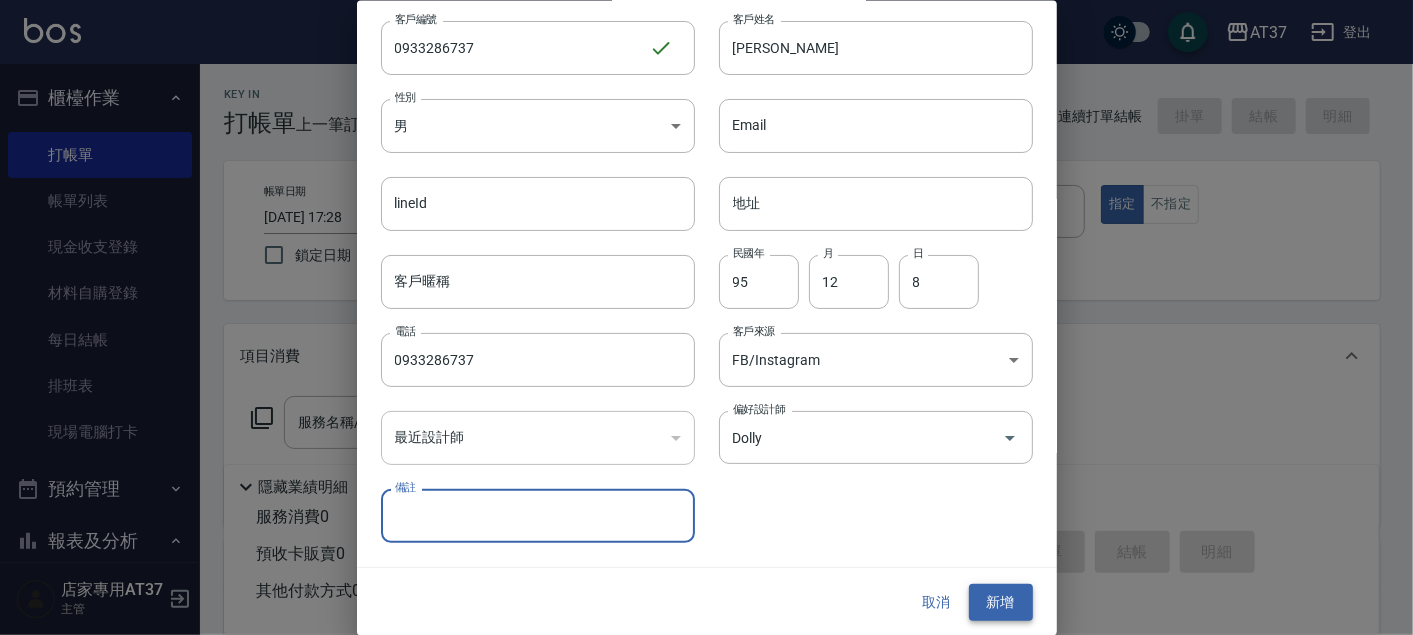 click on "新增" at bounding box center (1001, 602) 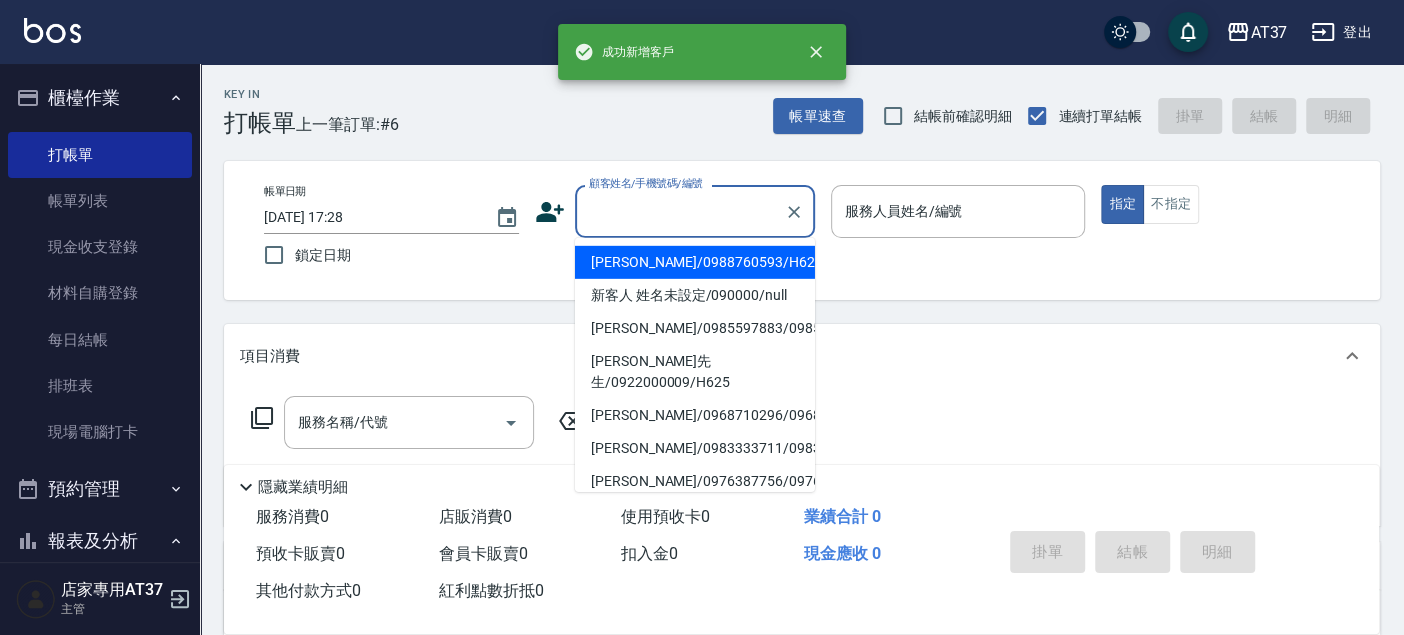 paste on "0933286737" 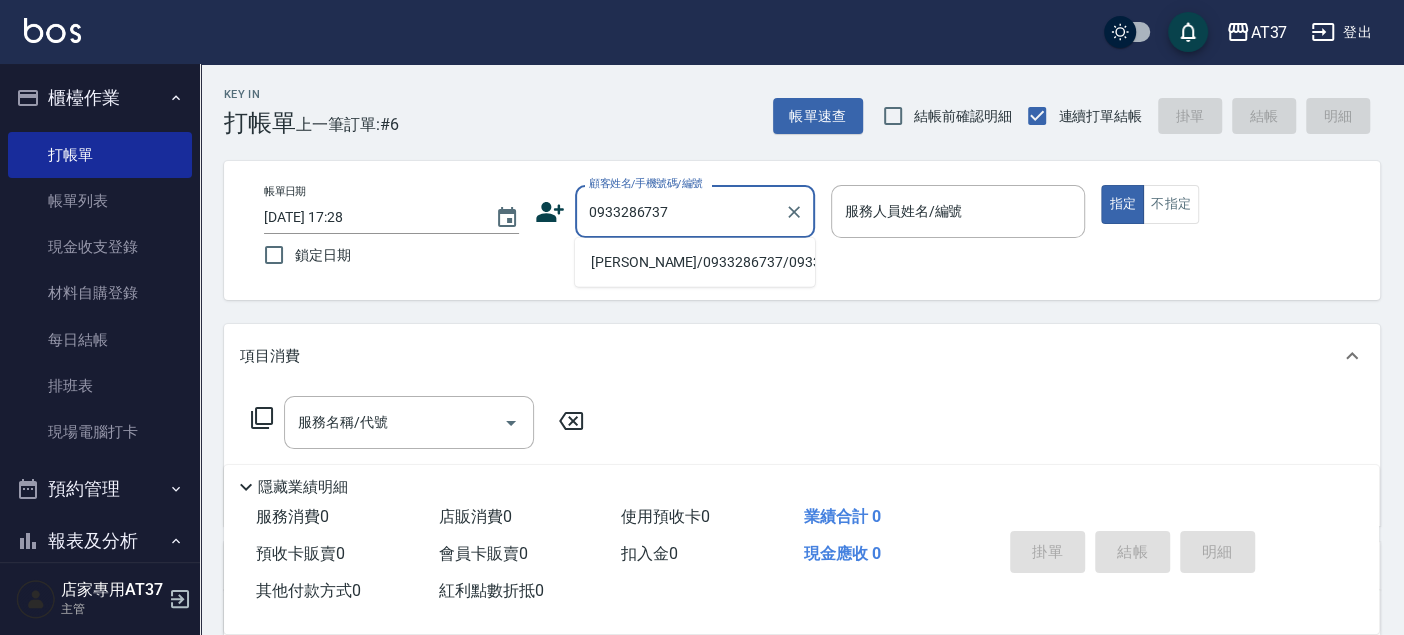 click on "[PERSON_NAME]/0933286737/0933286737" at bounding box center (695, 262) 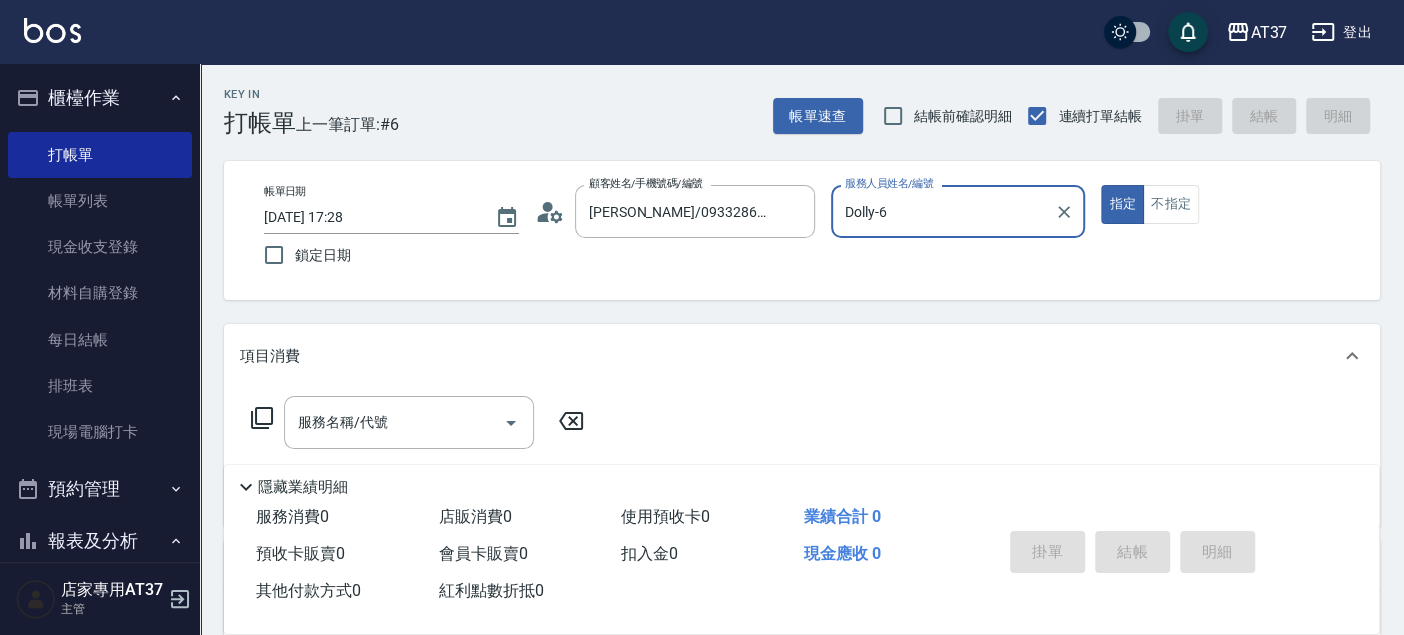 type on "Dolly-6" 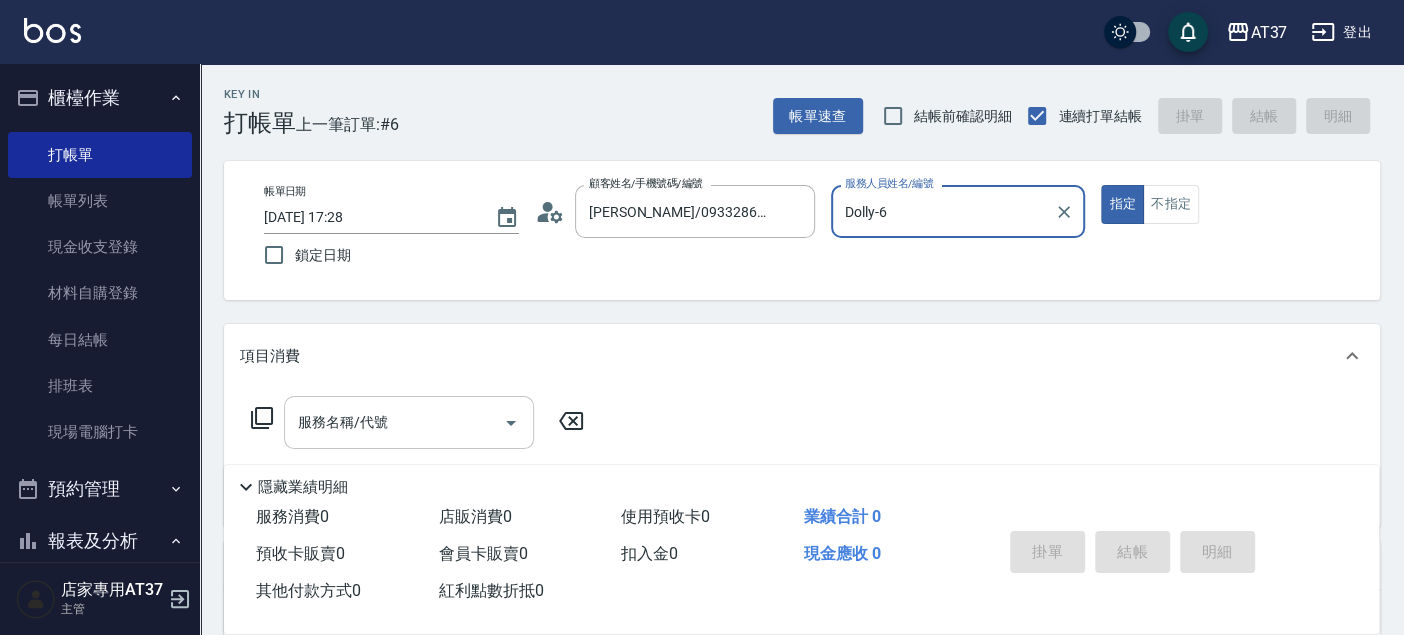 click 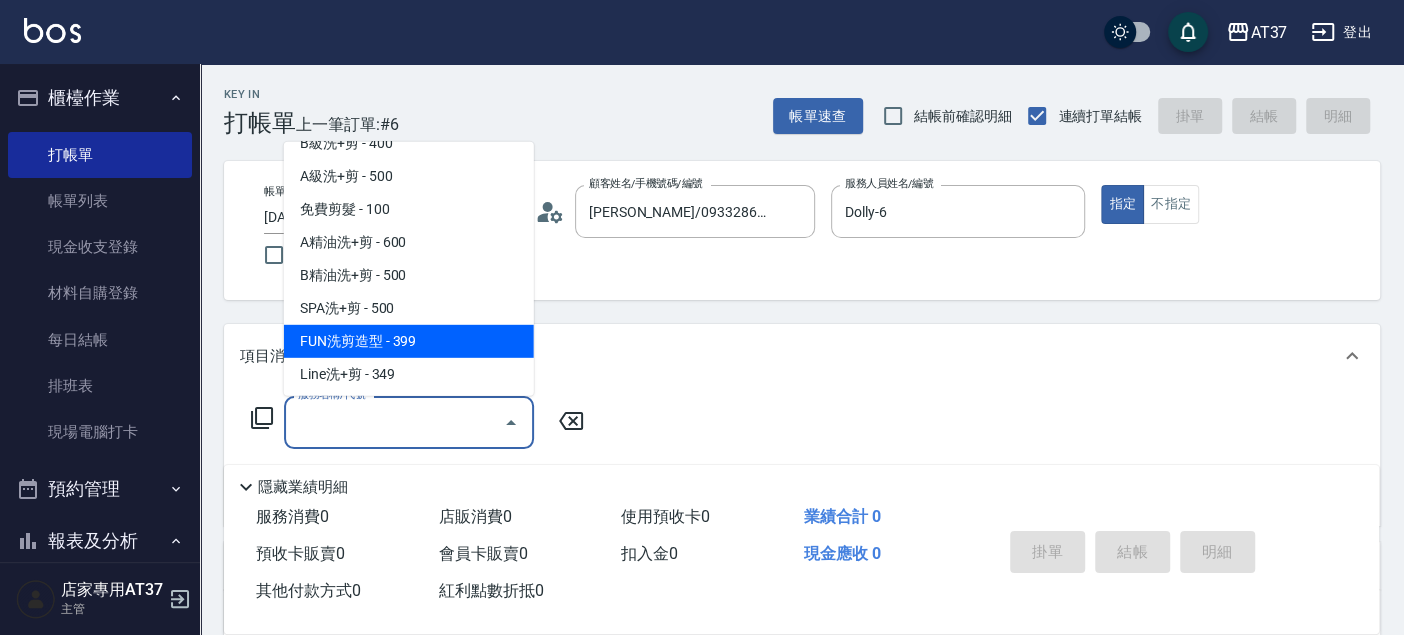 scroll, scrollTop: 555, scrollLeft: 0, axis: vertical 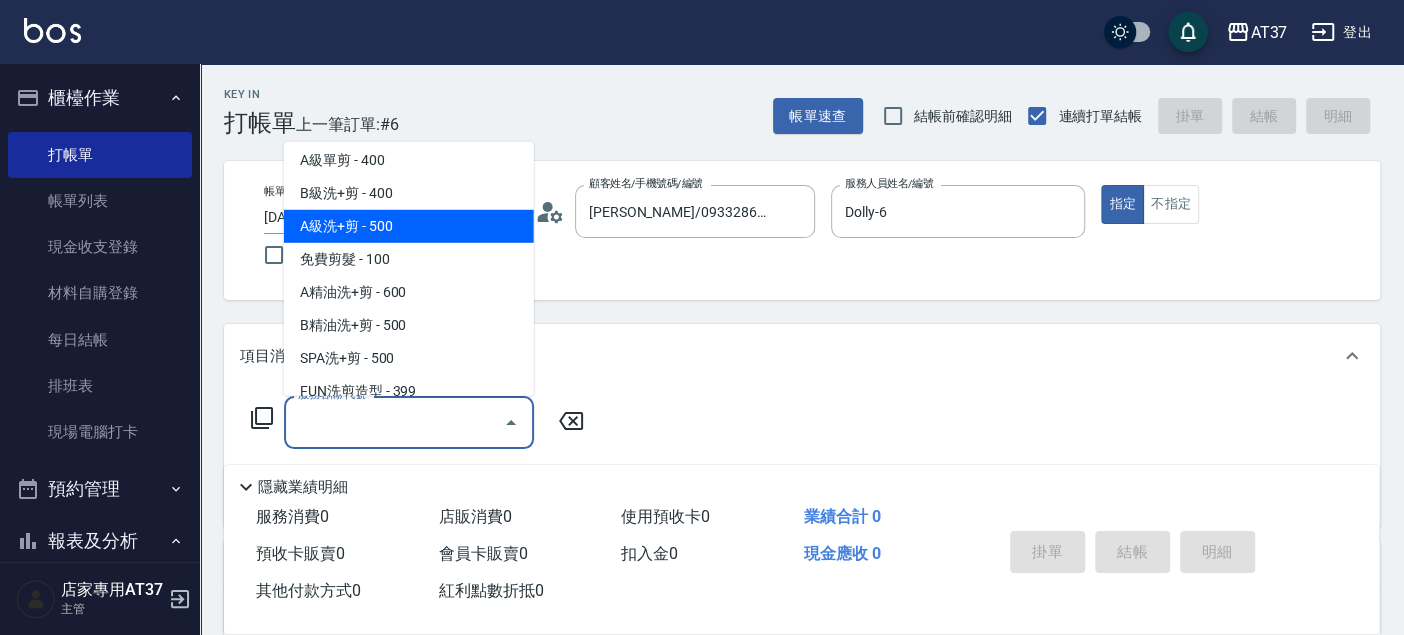 click on "A級洗+剪 - 500" at bounding box center (409, 226) 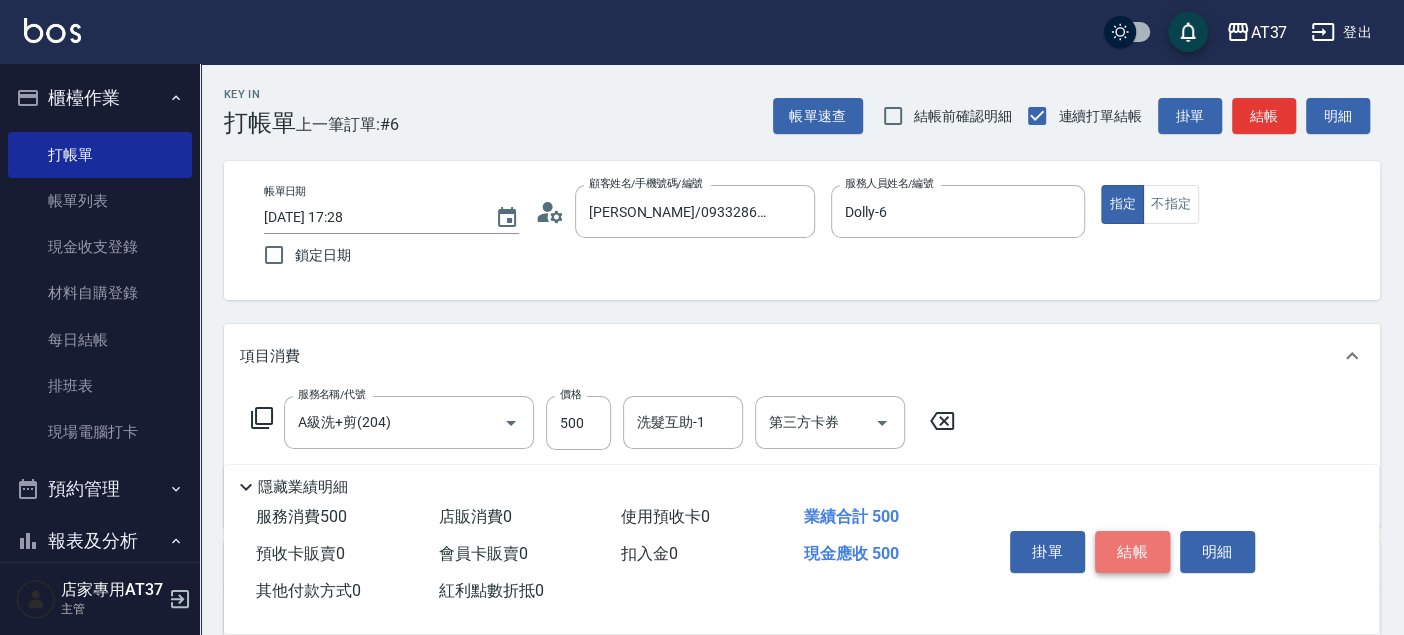 click on "結帳" at bounding box center (1132, 552) 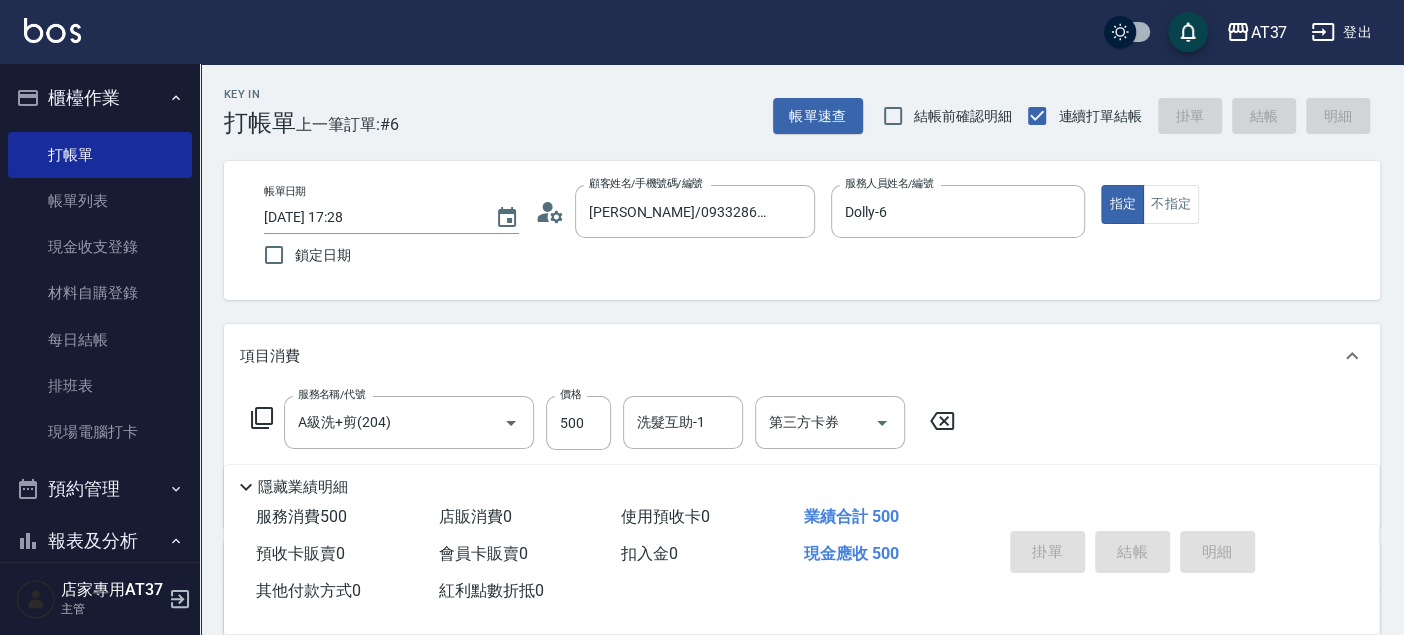 type on "2025/07/14 18:06" 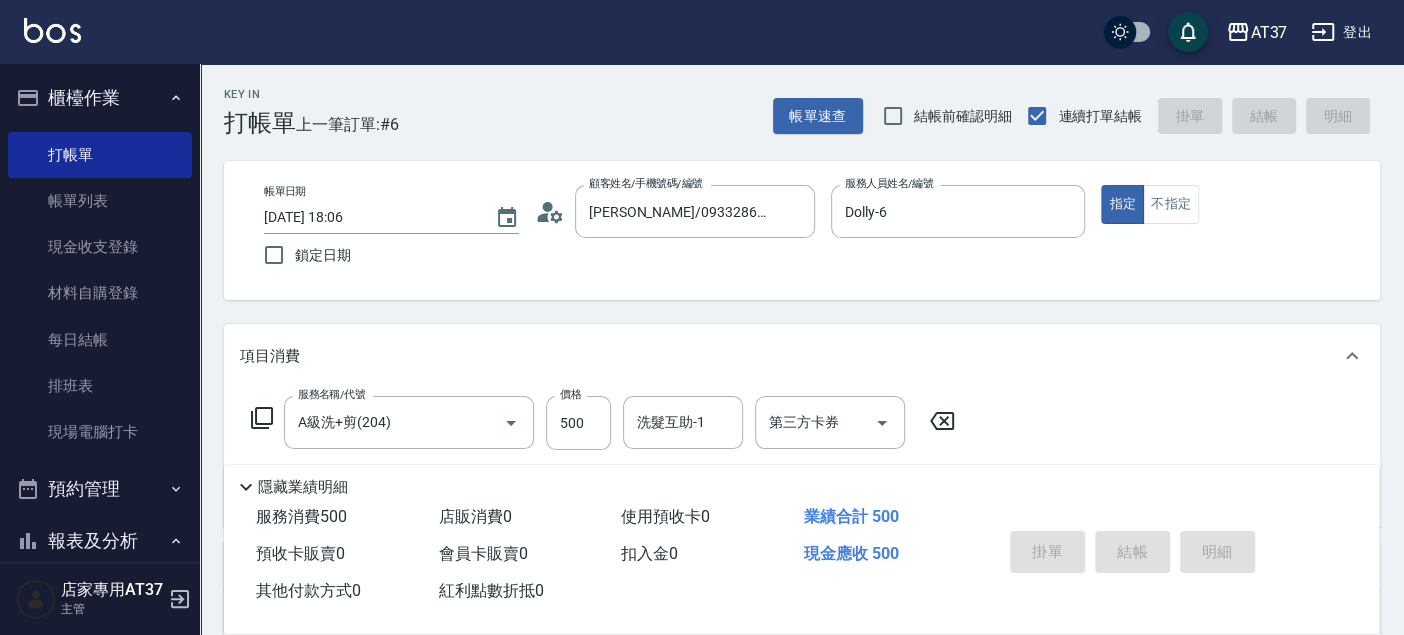 type 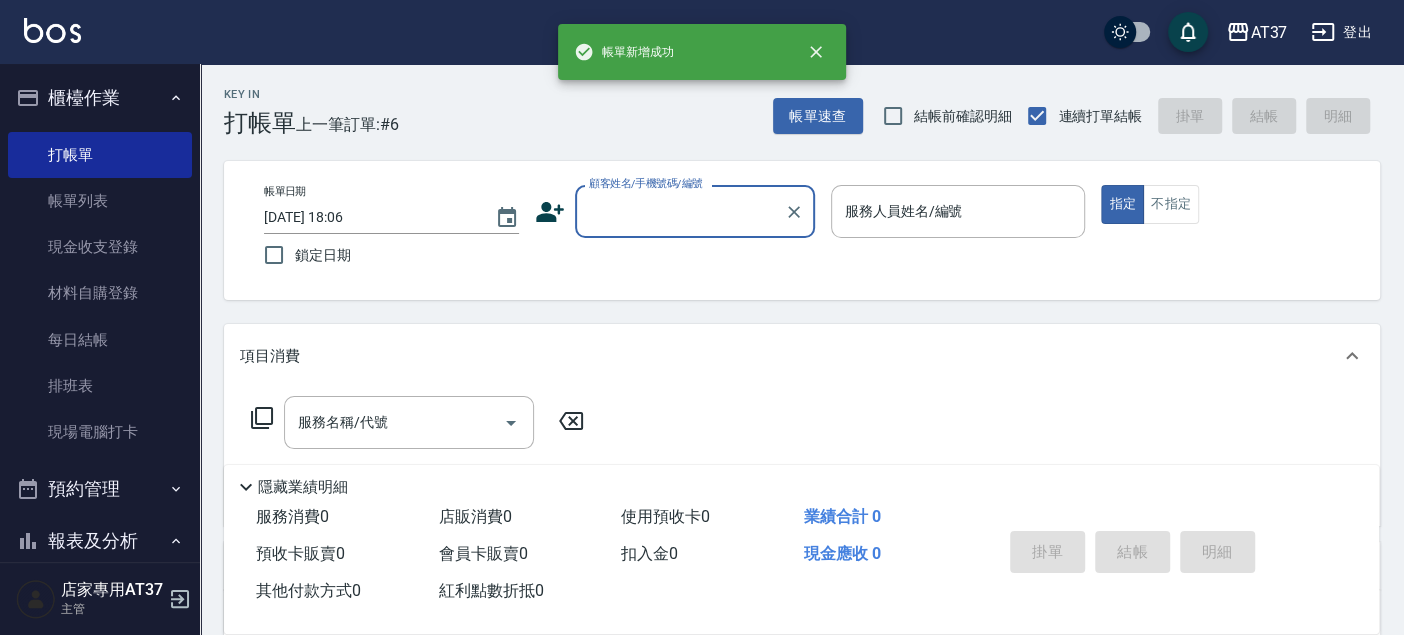scroll, scrollTop: 0, scrollLeft: 0, axis: both 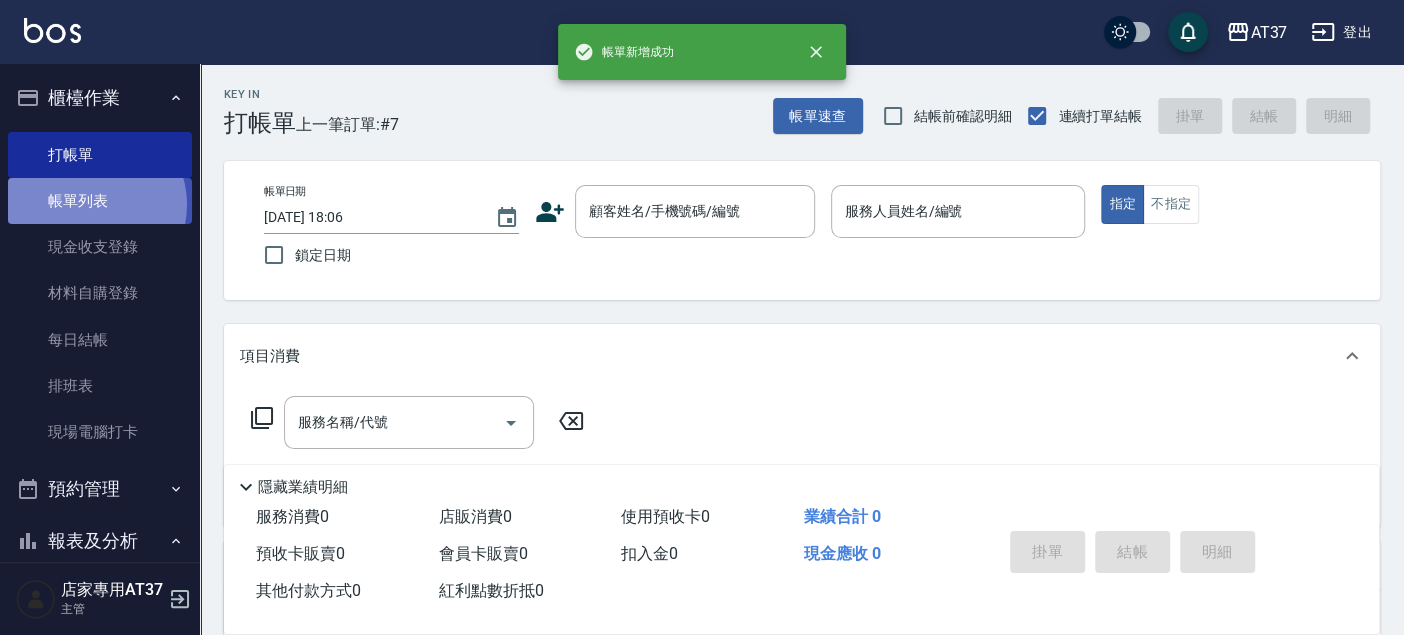 click on "帳單列表" at bounding box center (100, 201) 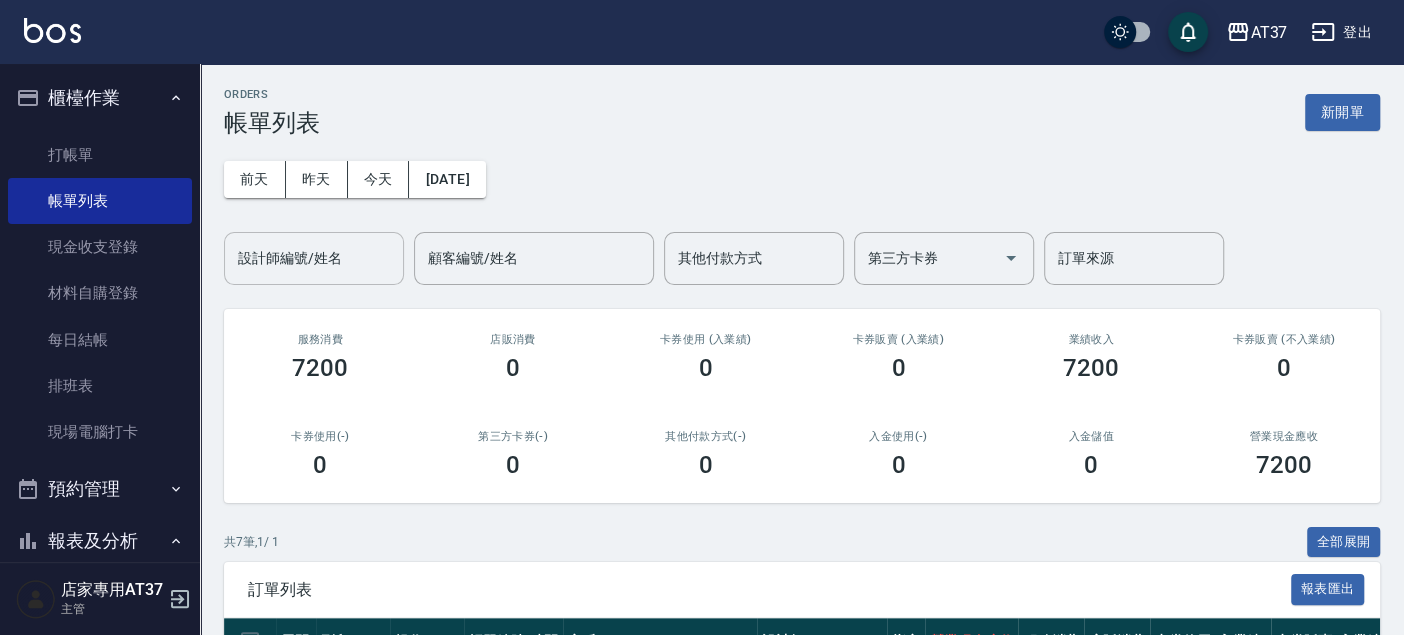 click on "設計師編號/姓名" at bounding box center (314, 258) 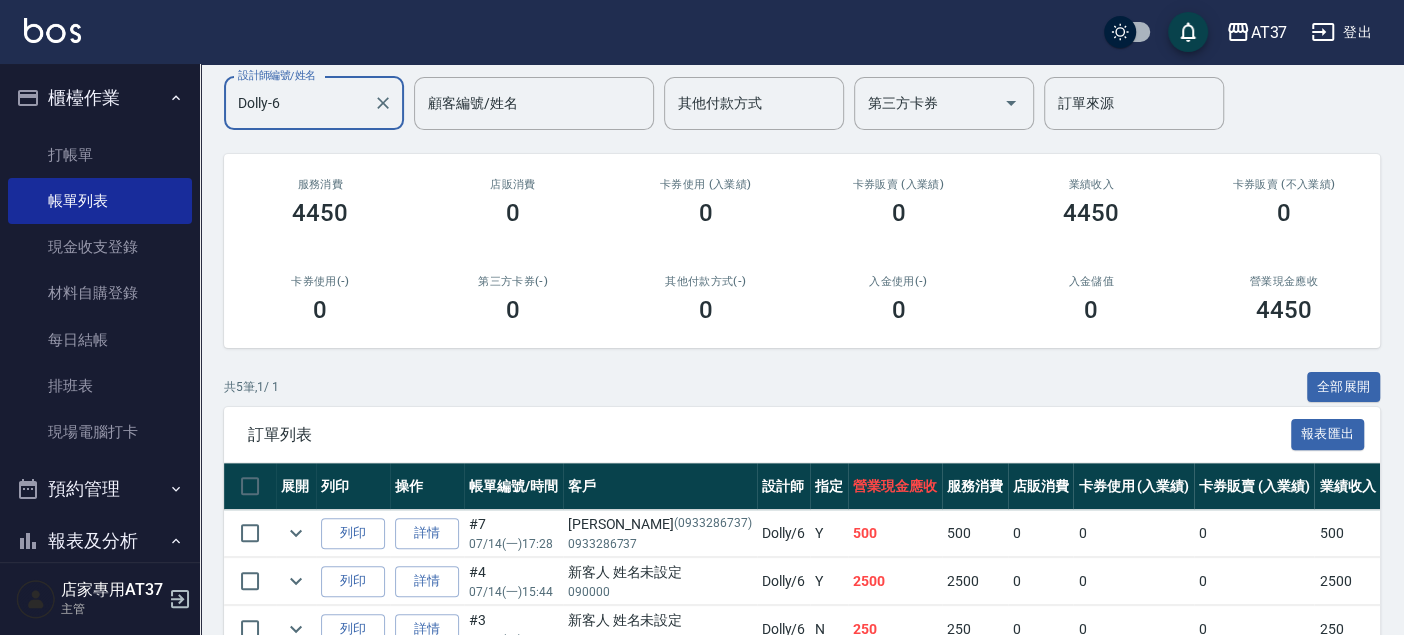 scroll, scrollTop: 333, scrollLeft: 0, axis: vertical 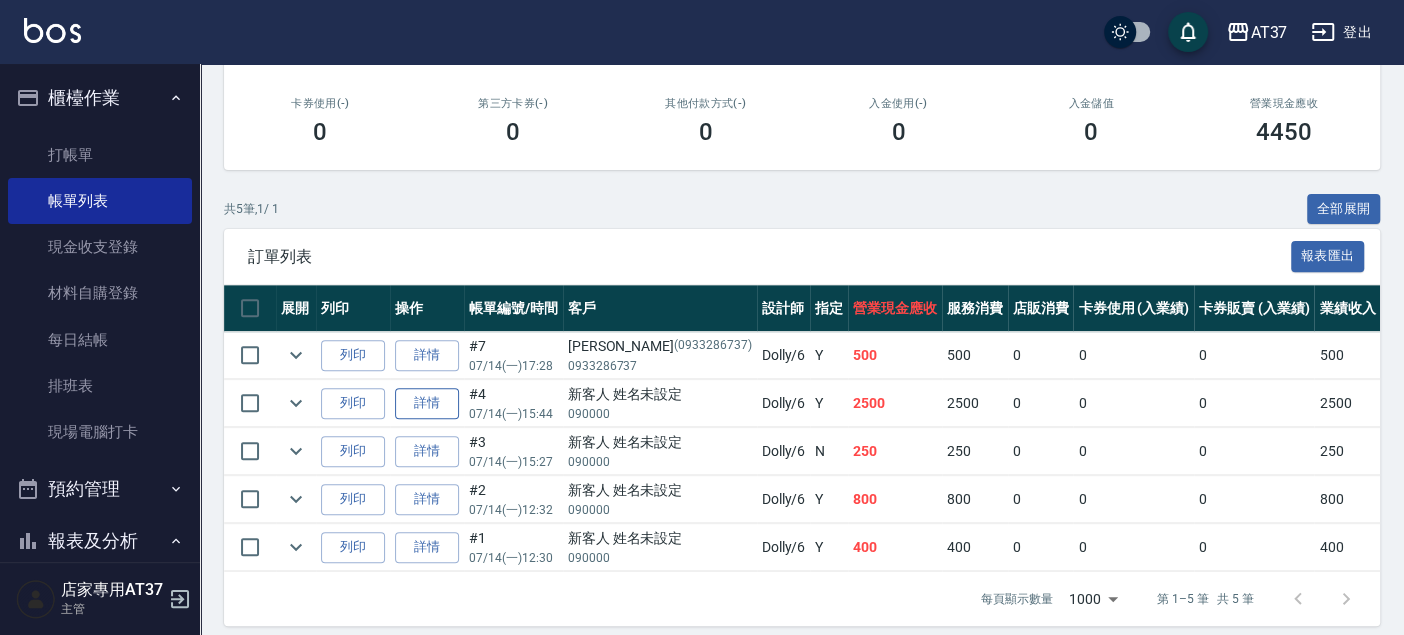 type on "Dolly-6" 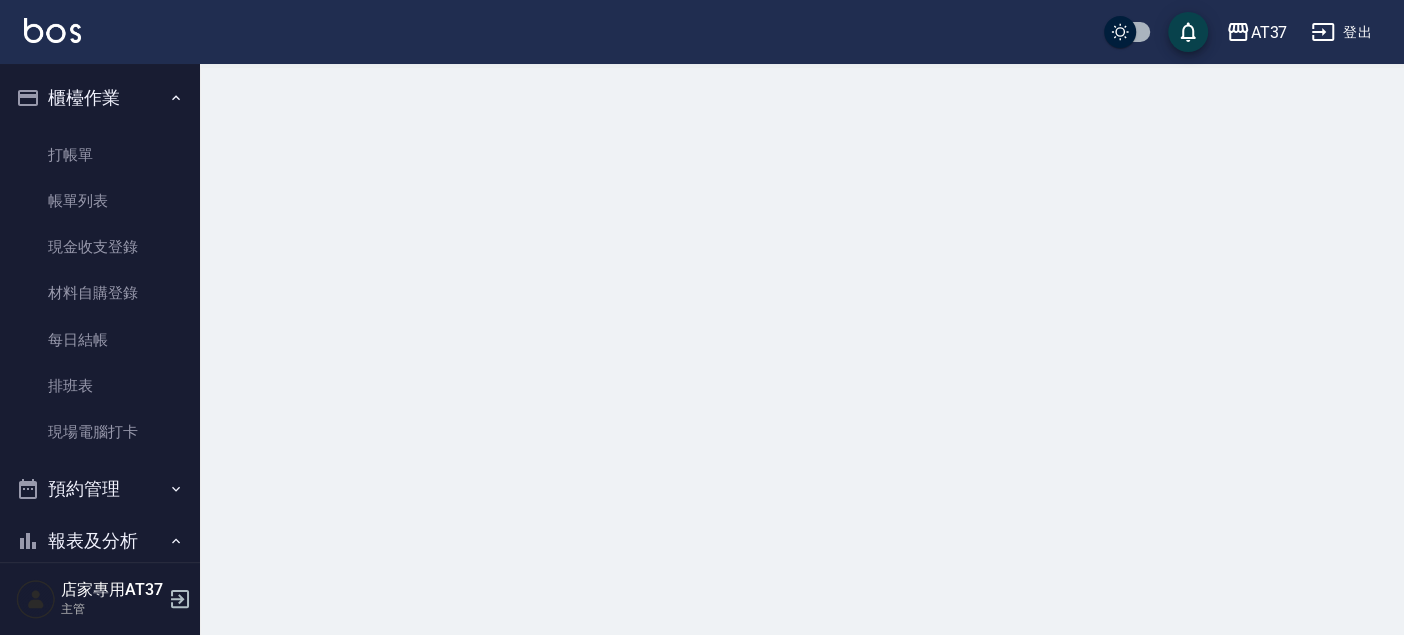 scroll, scrollTop: 0, scrollLeft: 0, axis: both 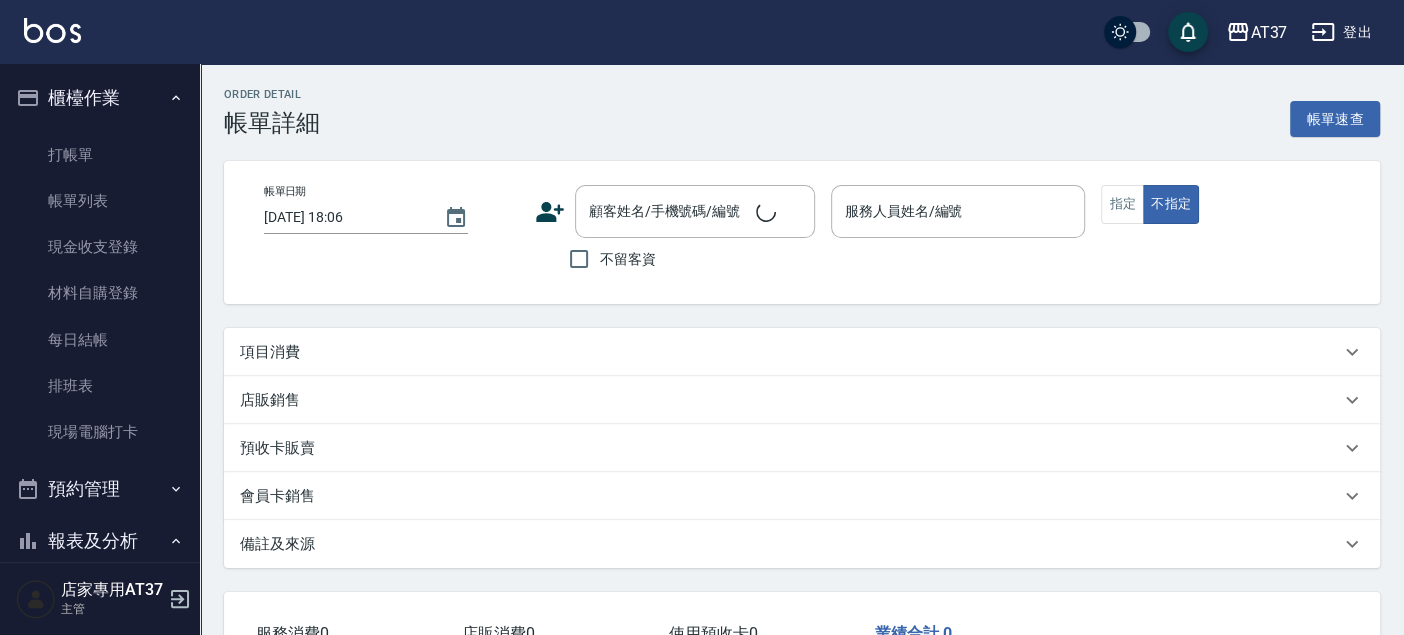 type on "2025/07/14 15:44" 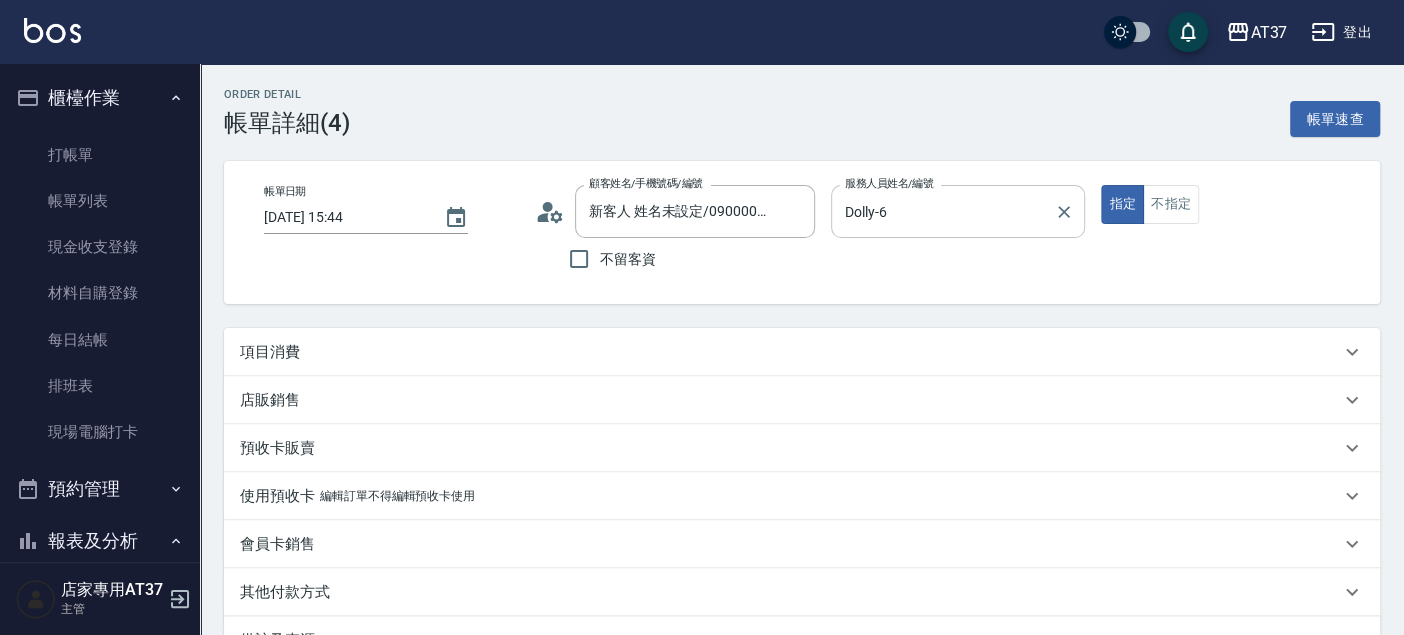 type on "新客人 姓名未設定/090000/null" 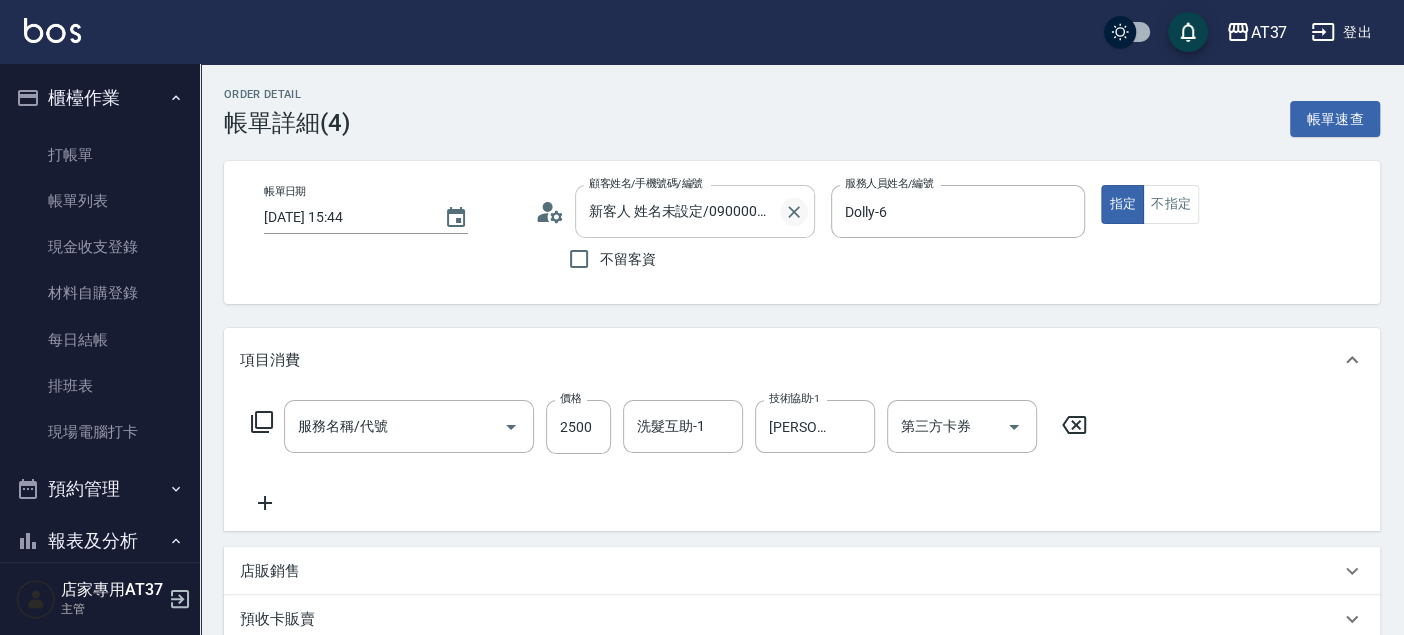type on "離子燙(306)" 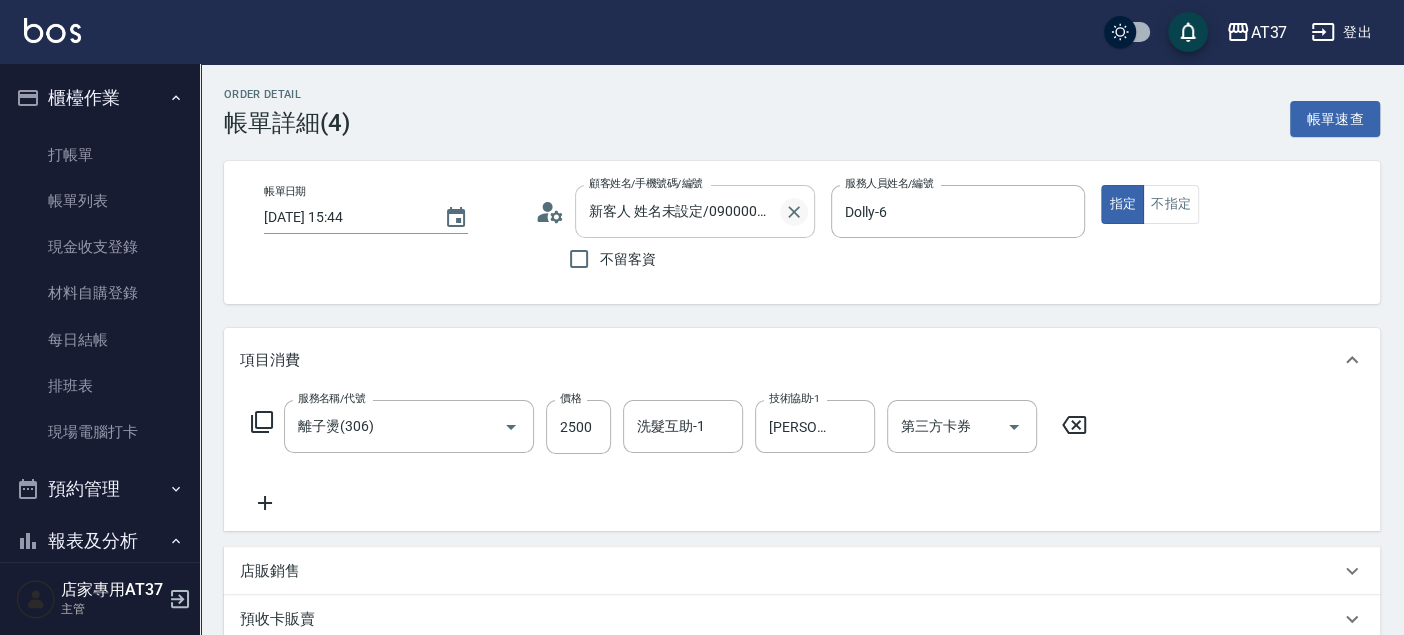 click 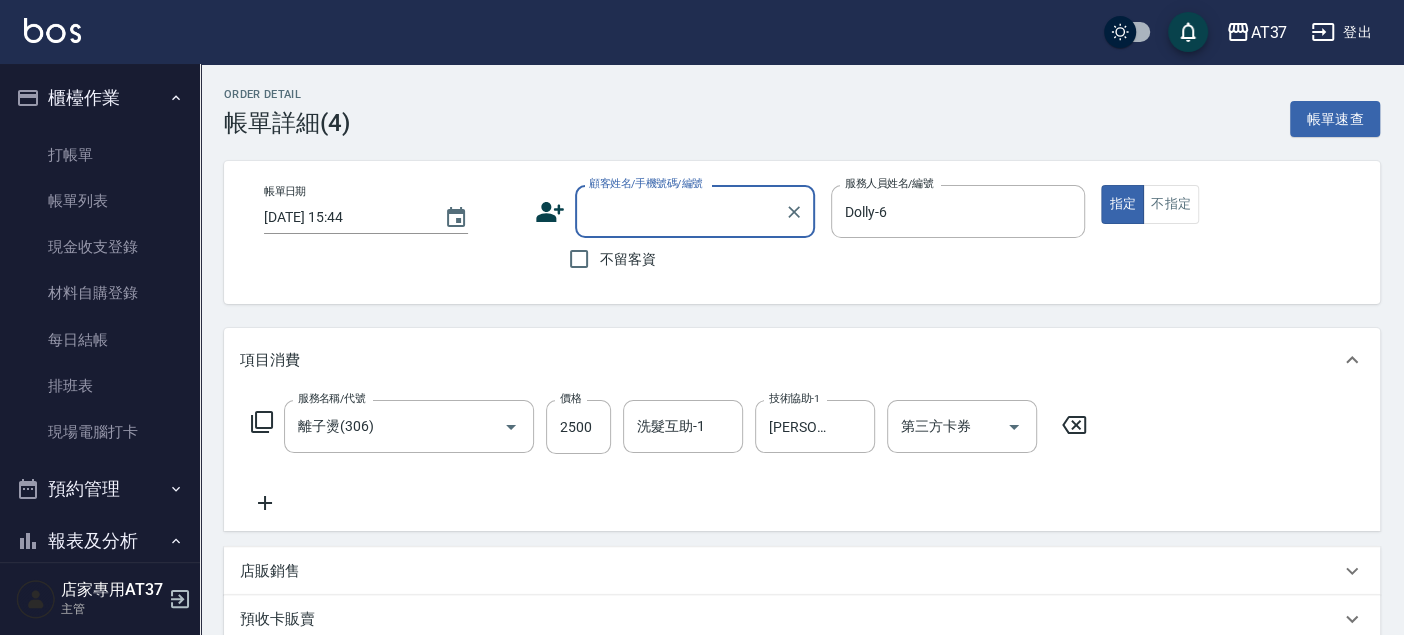 scroll, scrollTop: 0, scrollLeft: 0, axis: both 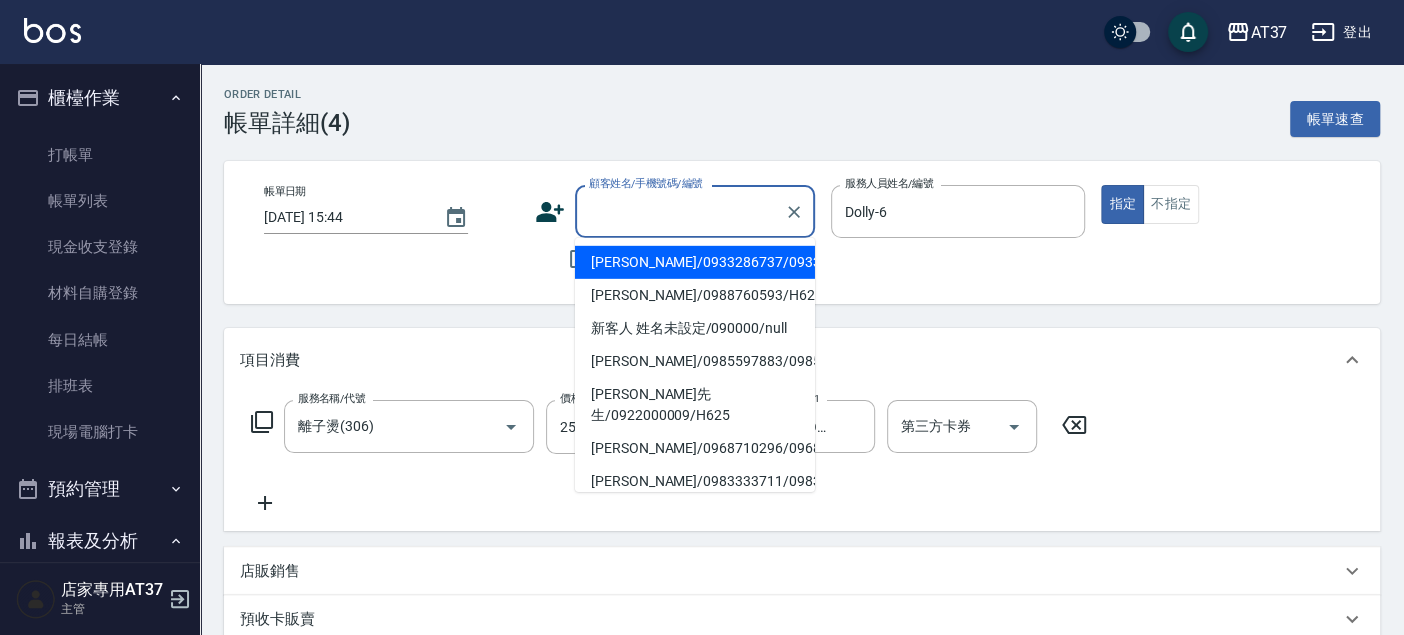 drag, startPoint x: 738, startPoint y: 217, endPoint x: 674, endPoint y: 278, distance: 88.4138 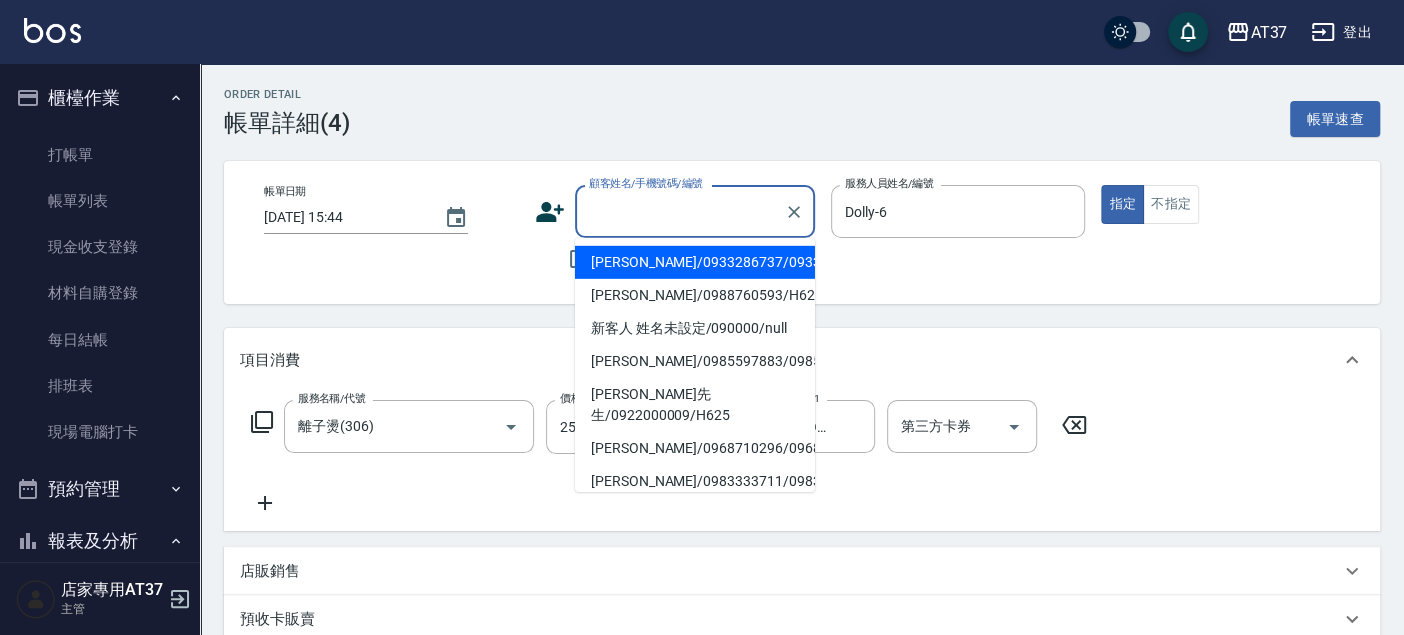click on "[PERSON_NAME]/0933286737/0933286737" at bounding box center (695, 262) 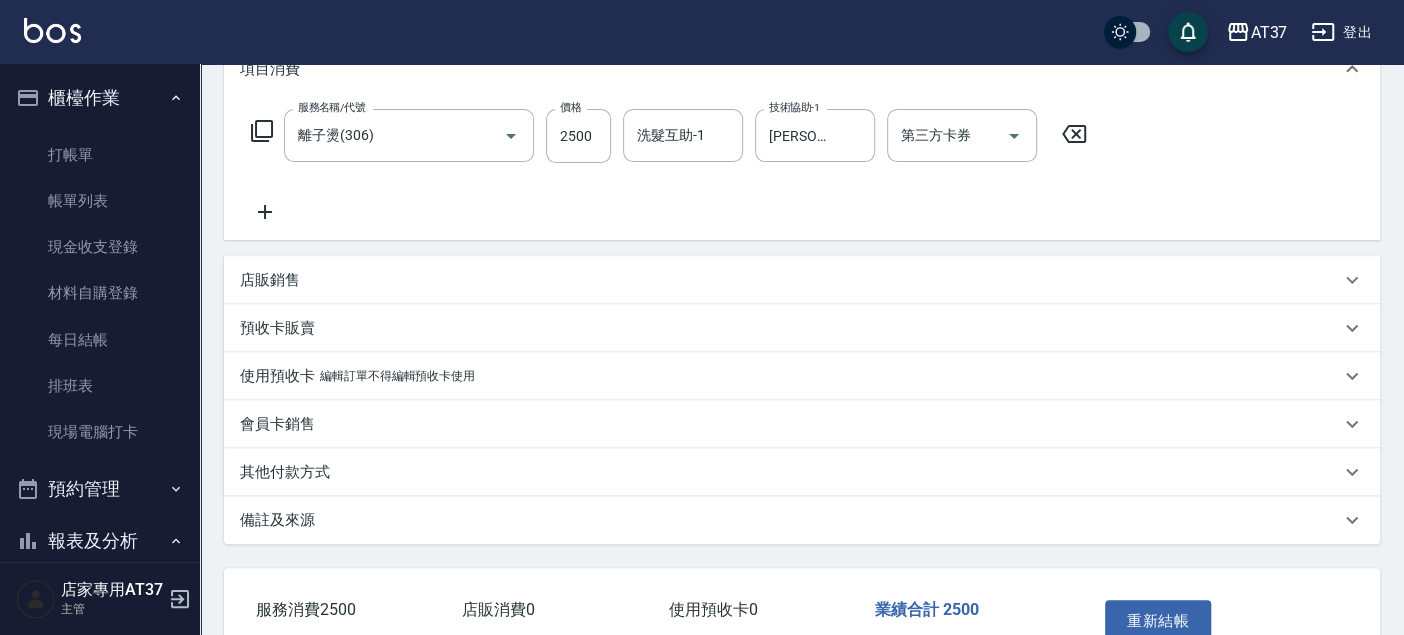 scroll, scrollTop: 412, scrollLeft: 0, axis: vertical 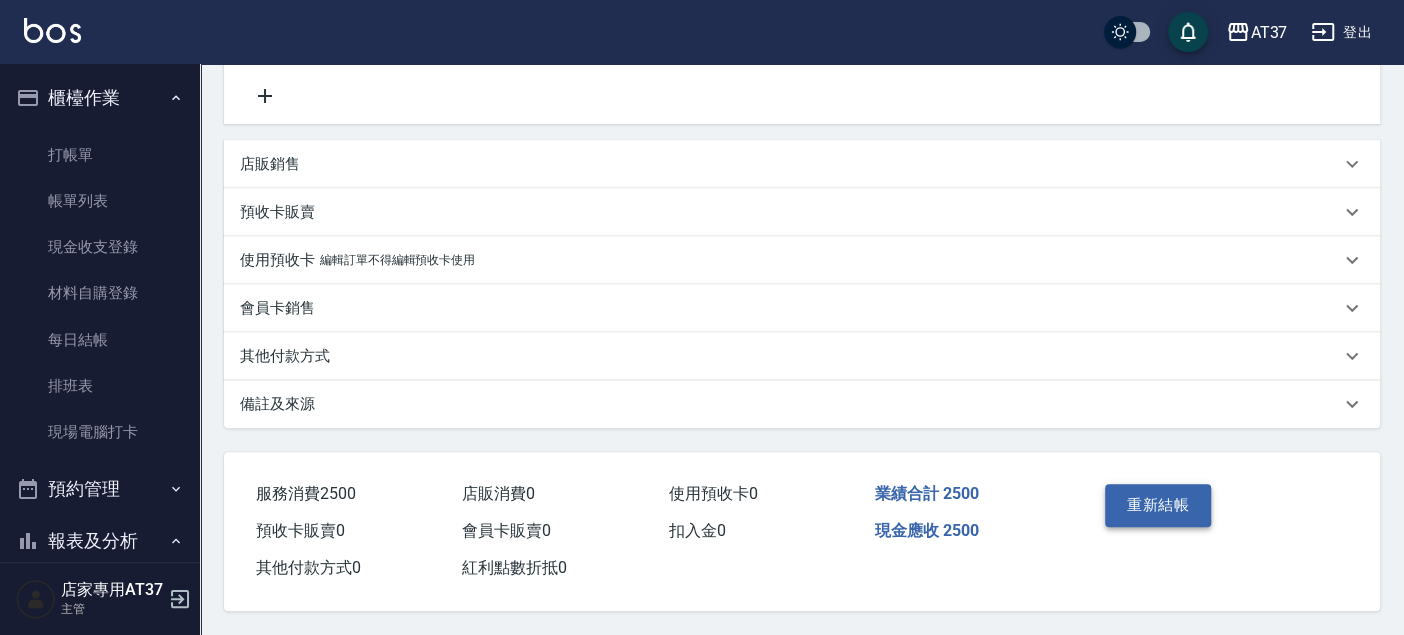 click on "重新結帳" at bounding box center [1158, 505] 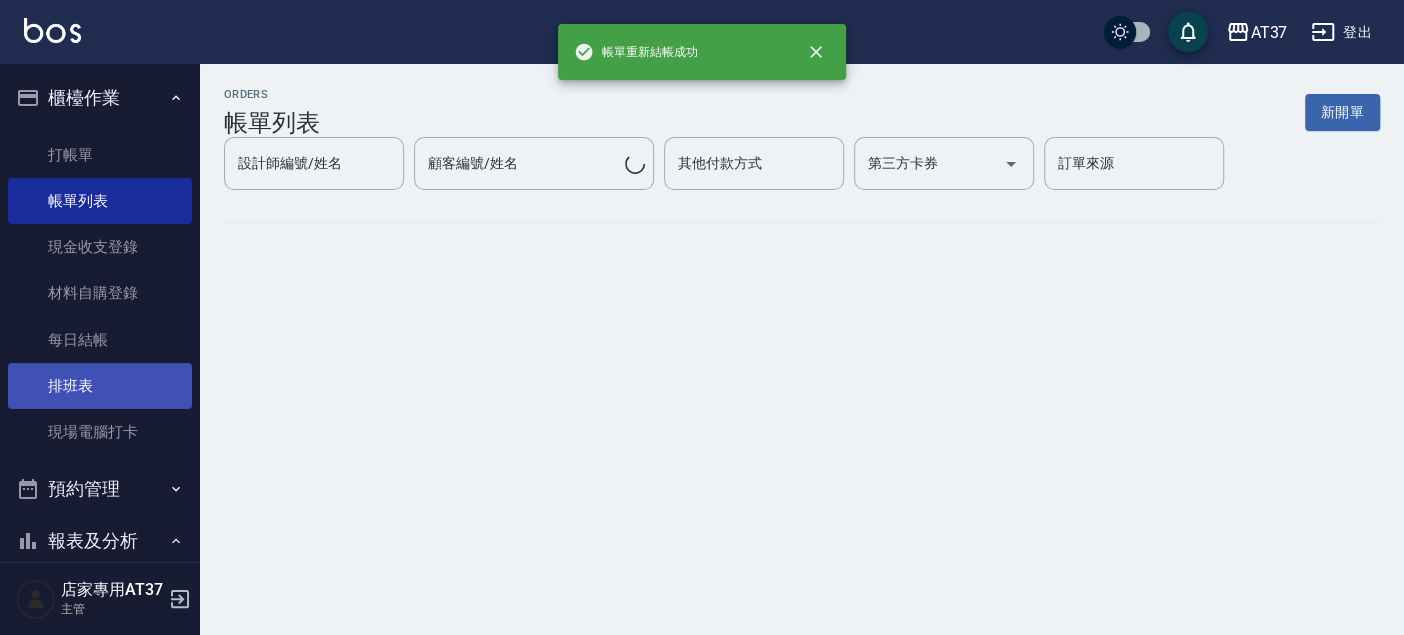scroll, scrollTop: 0, scrollLeft: 0, axis: both 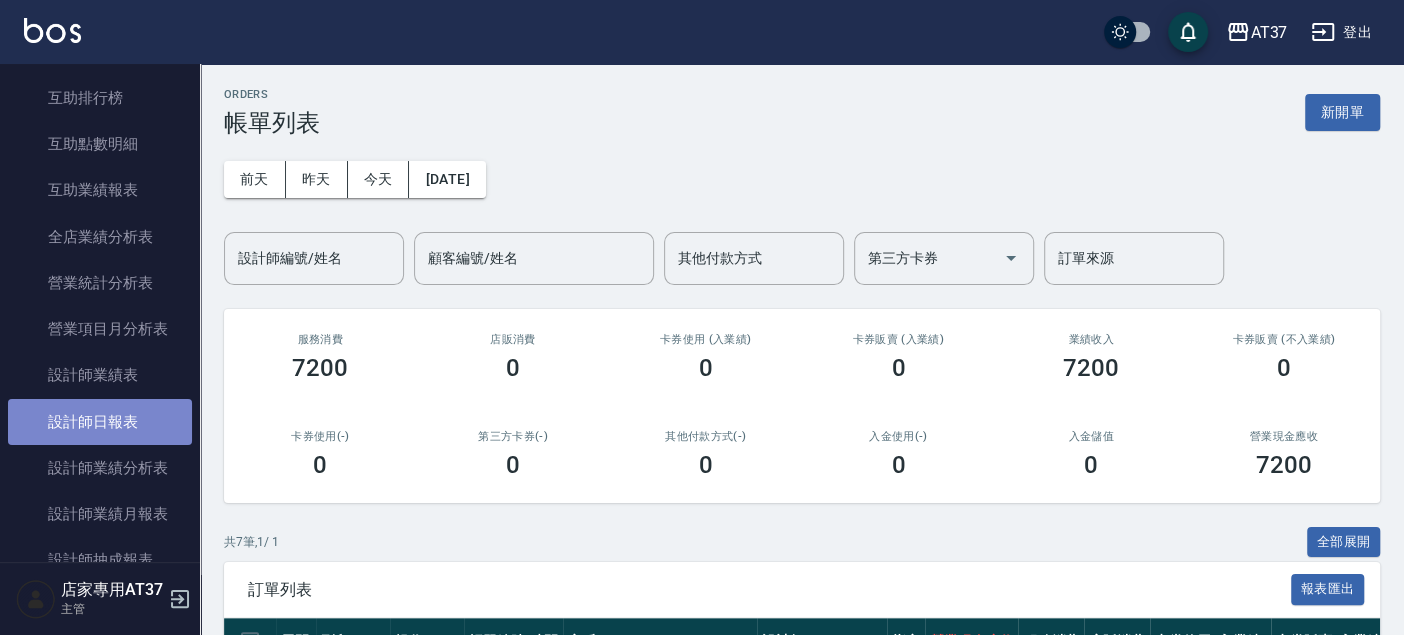 click on "設計師日報表" at bounding box center [100, 422] 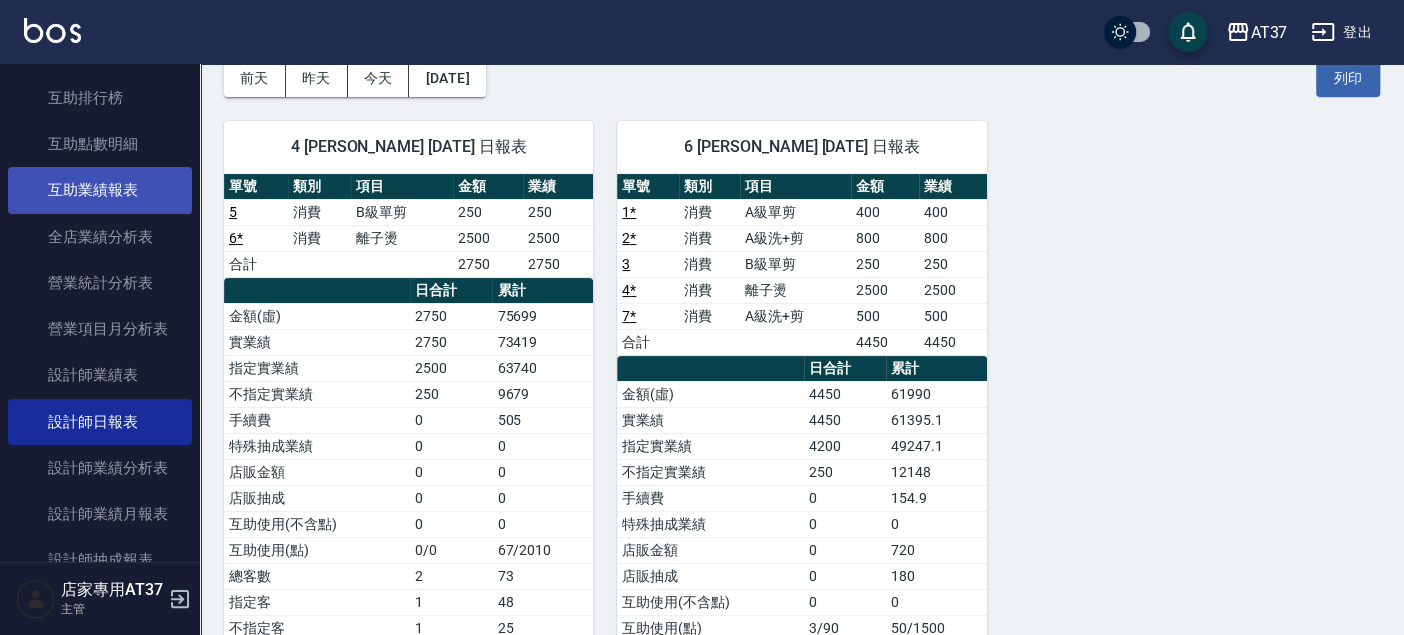 scroll, scrollTop: 0, scrollLeft: 0, axis: both 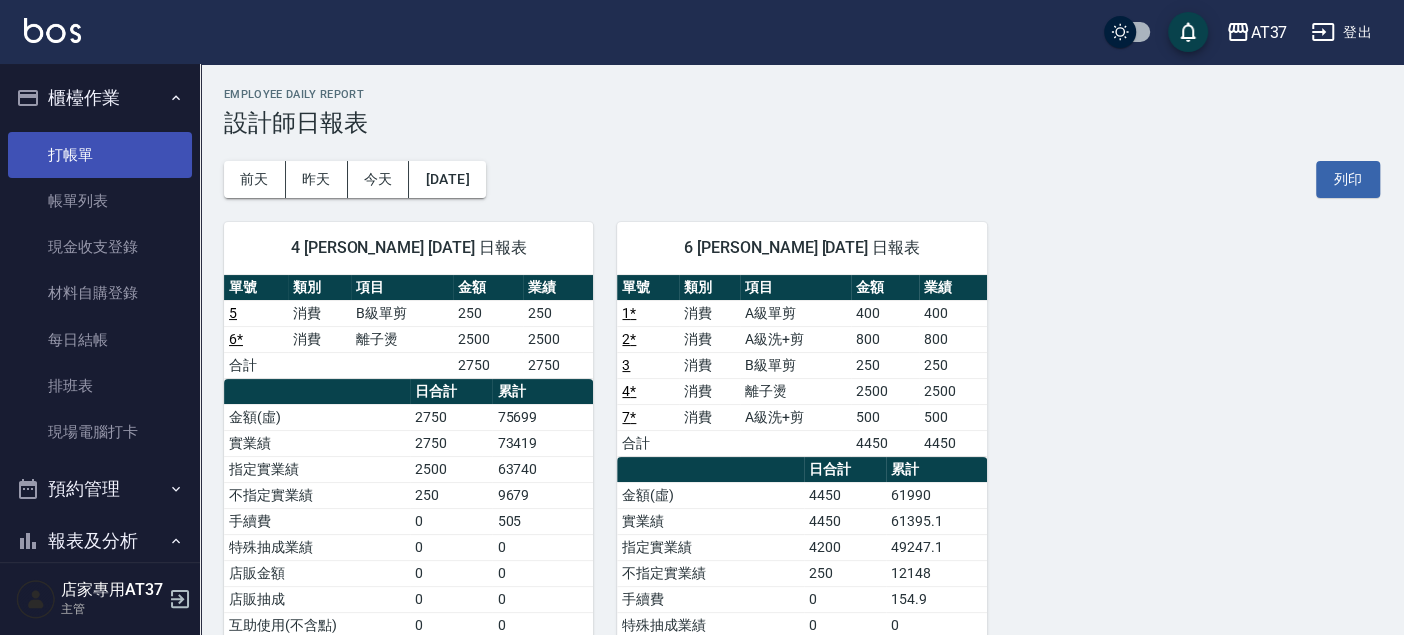 click on "打帳單" at bounding box center [100, 155] 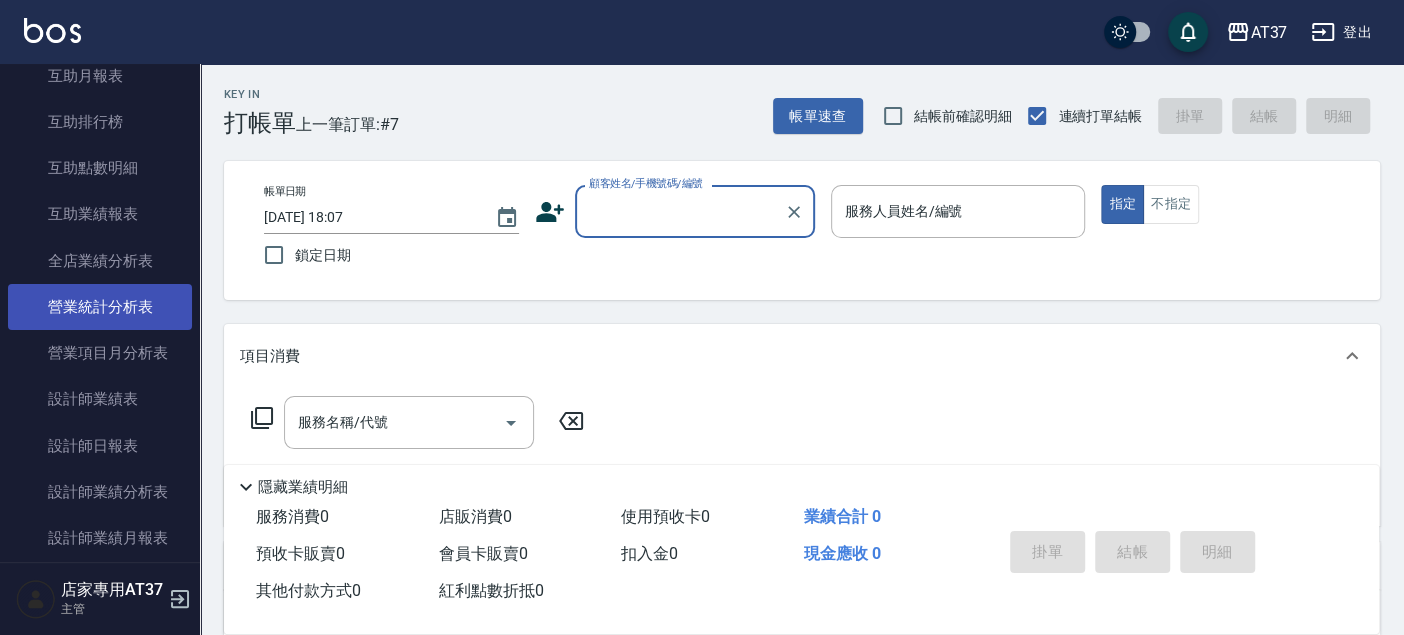 scroll, scrollTop: 888, scrollLeft: 0, axis: vertical 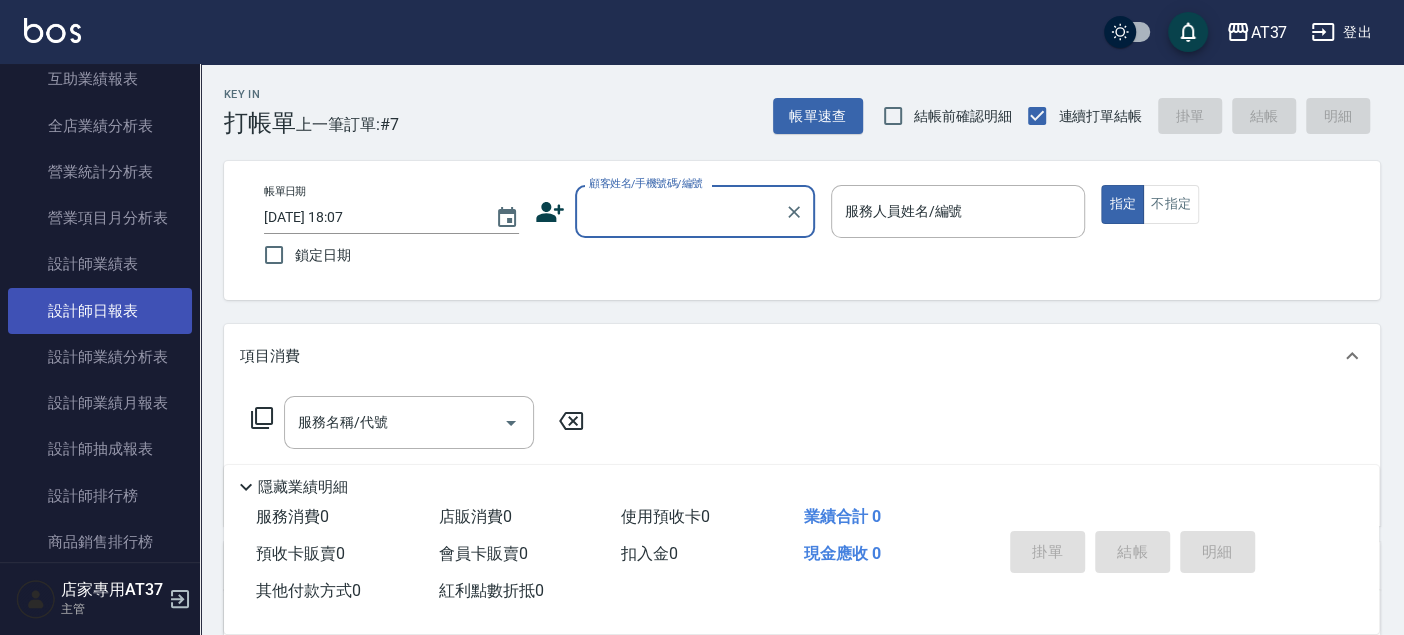click on "設計師日報表" at bounding box center (100, 311) 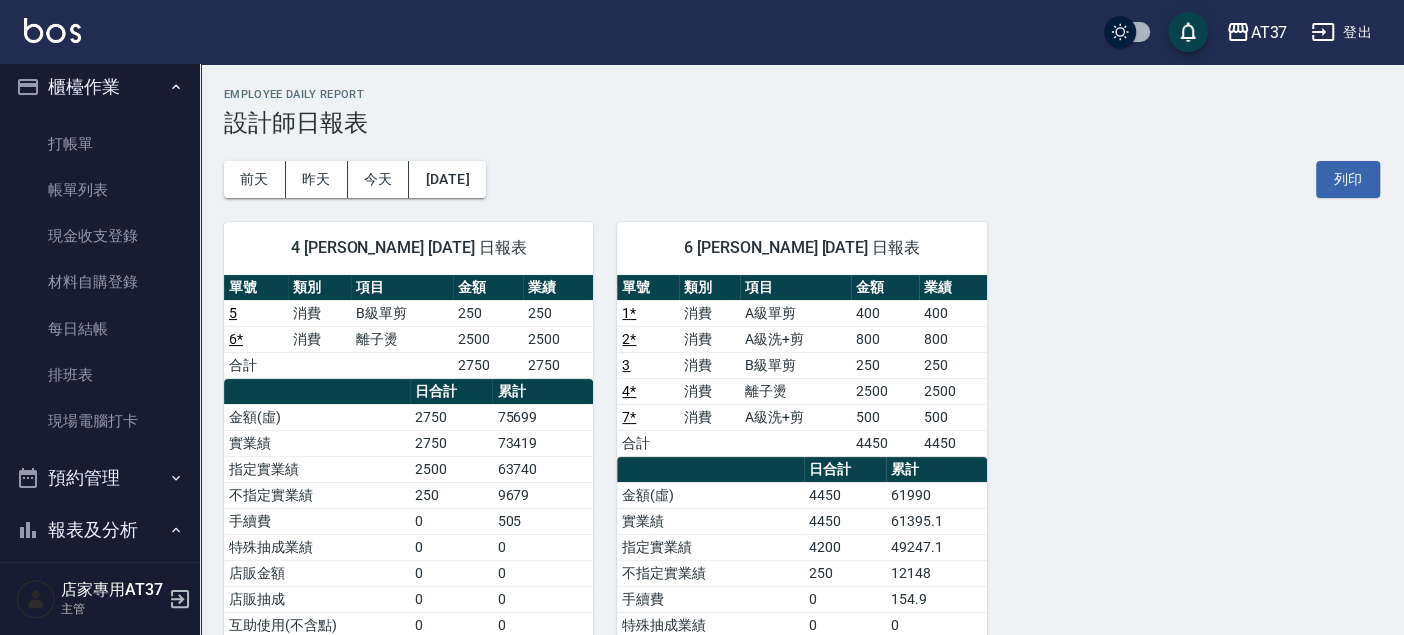 scroll, scrollTop: 0, scrollLeft: 0, axis: both 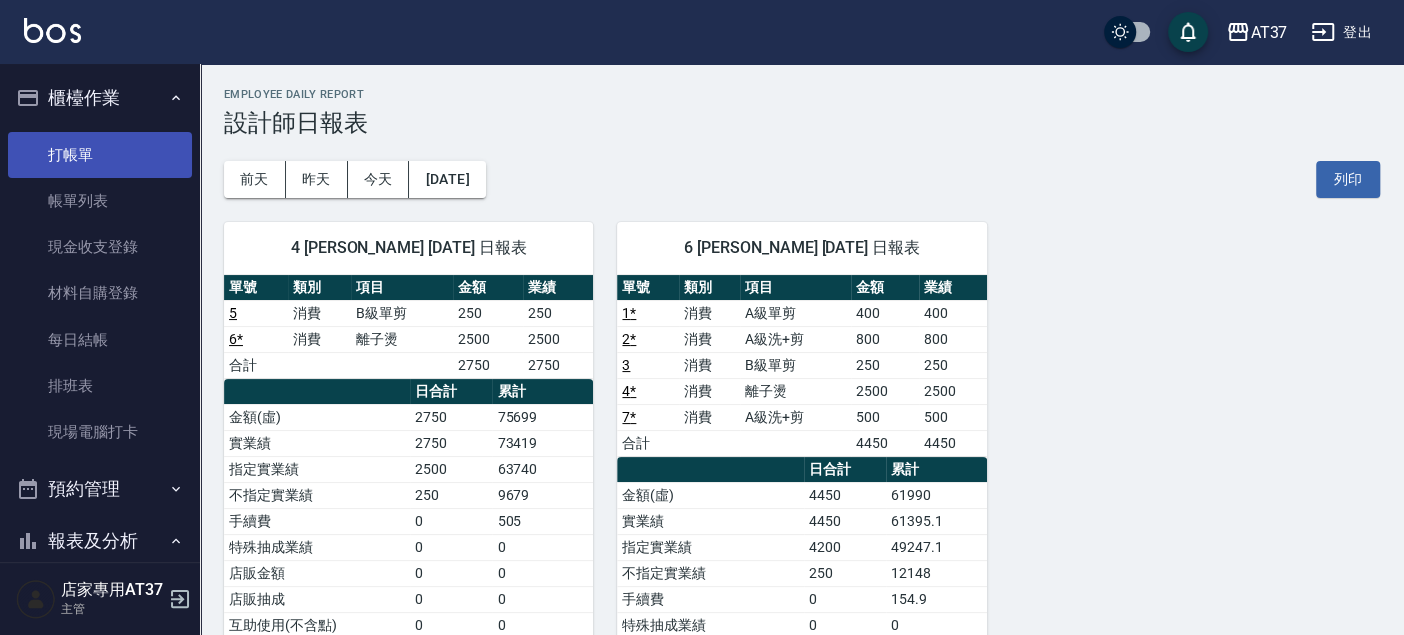 click on "打帳單" at bounding box center [100, 155] 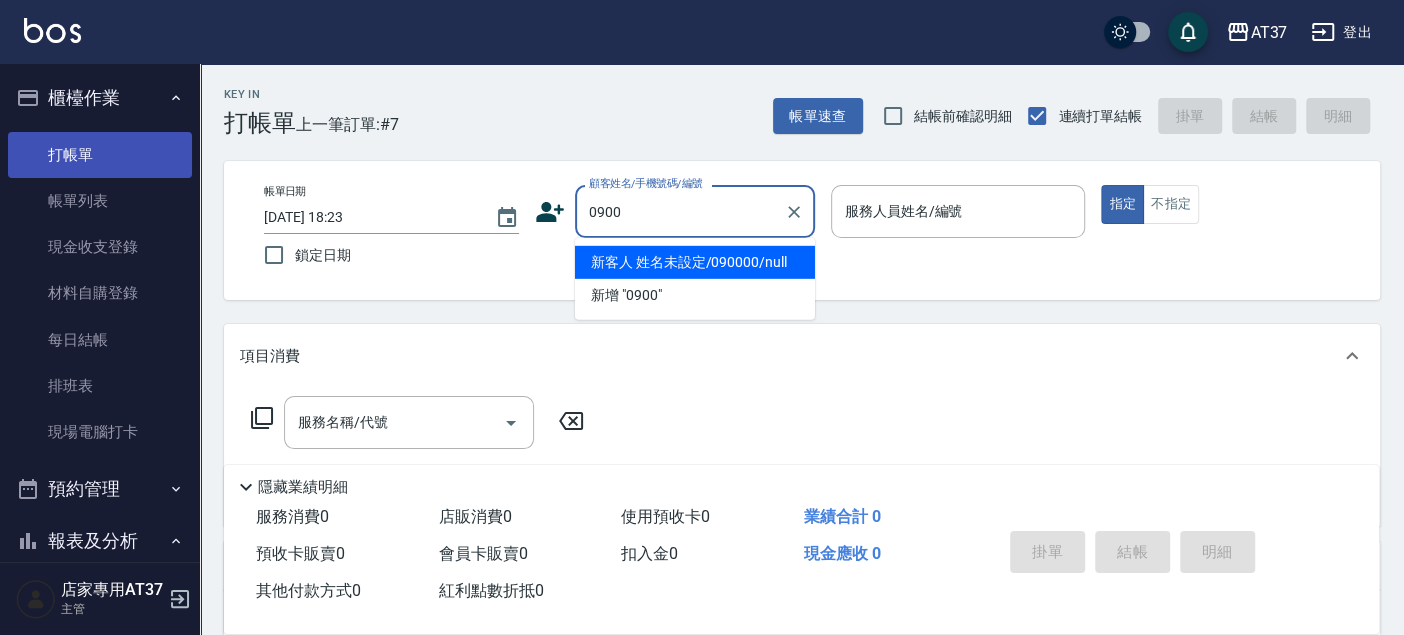 type on "新客人 姓名未設定/090000/null" 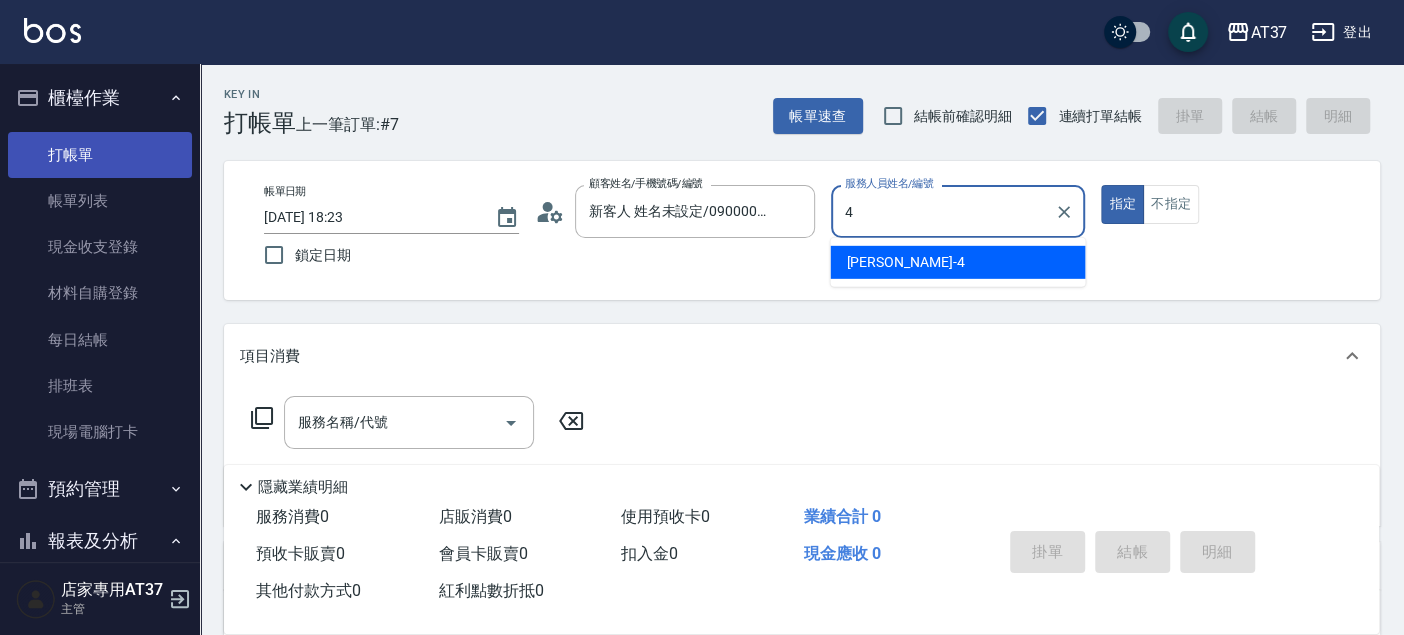 type on "Hannah-4" 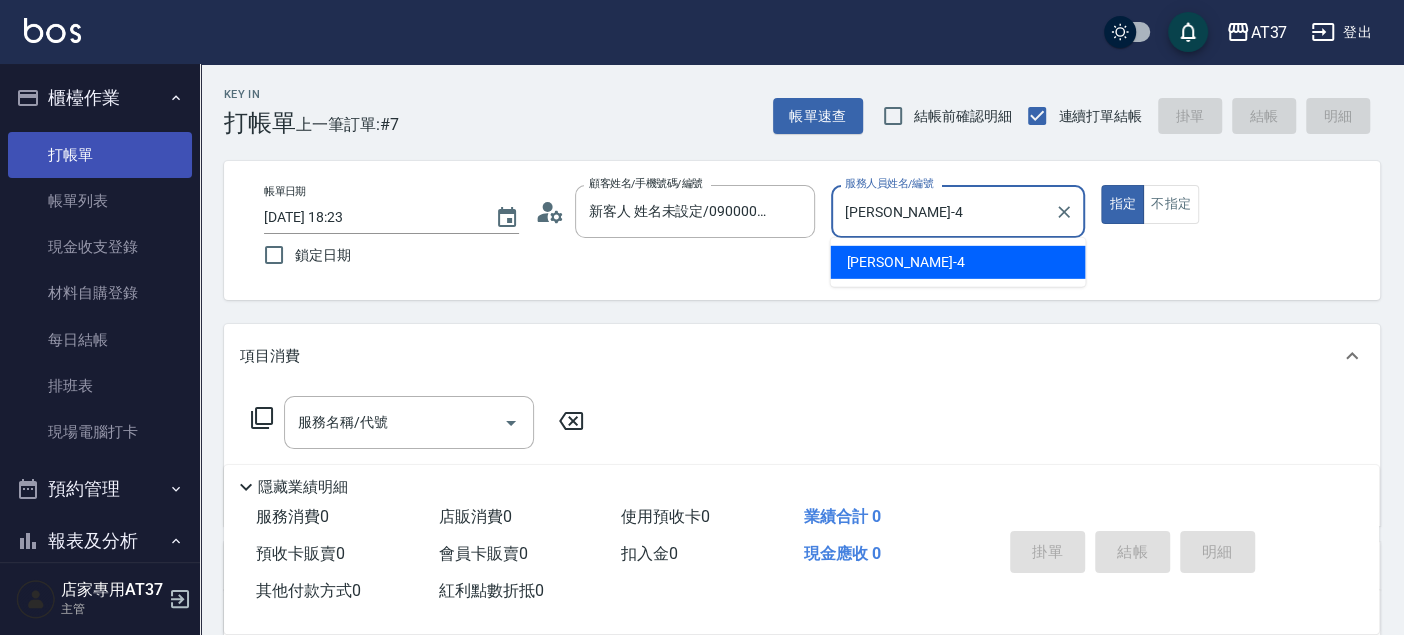 type on "true" 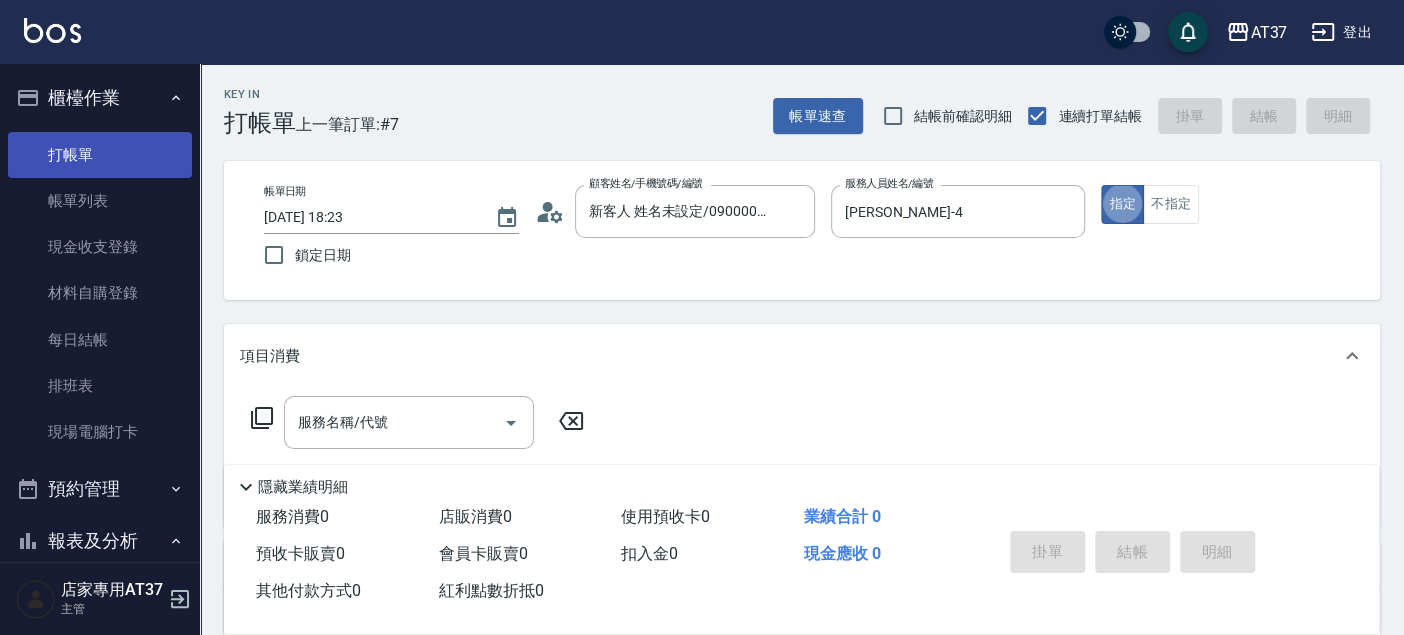 type on "新客人 姓名未設定/0900/null" 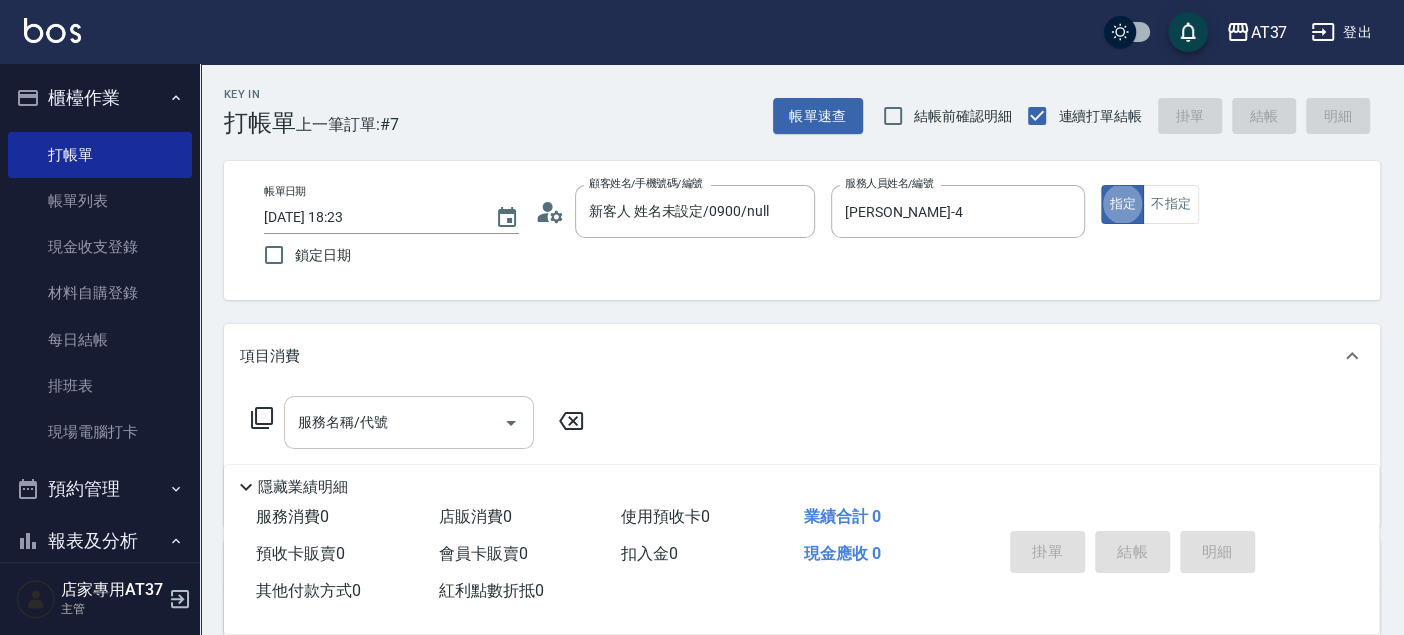 click on "服務名稱/代號" at bounding box center [394, 422] 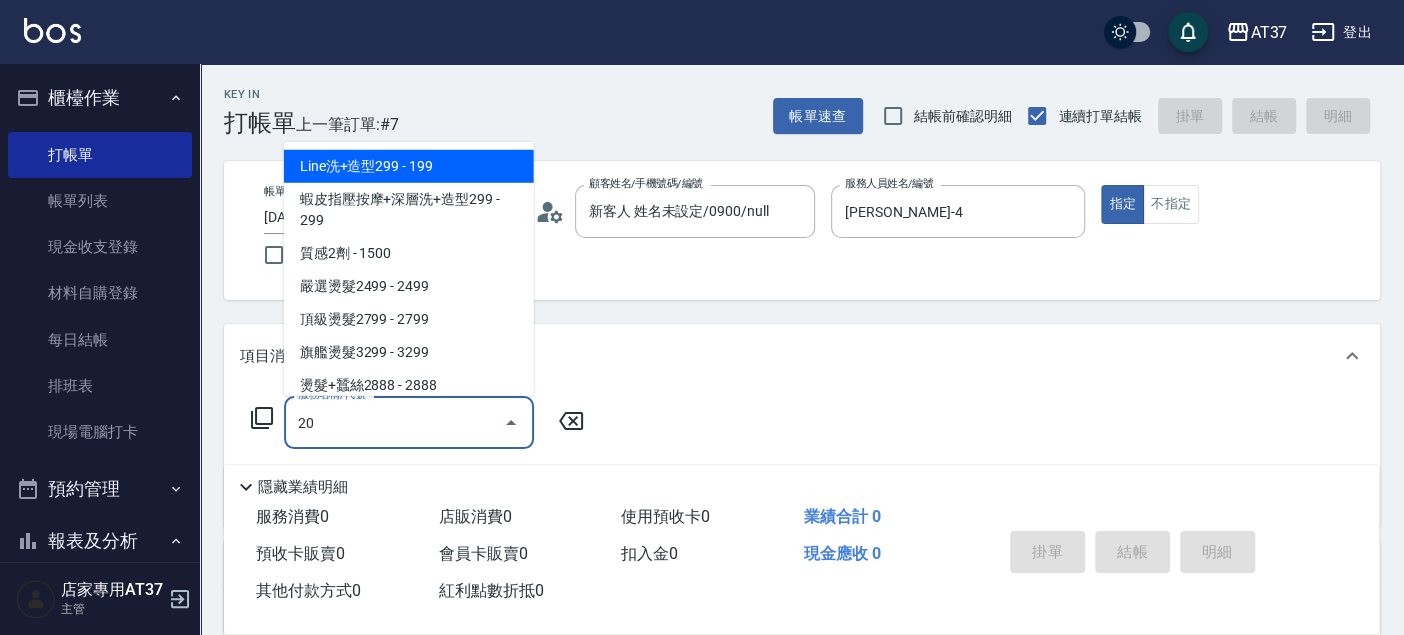 type on "201" 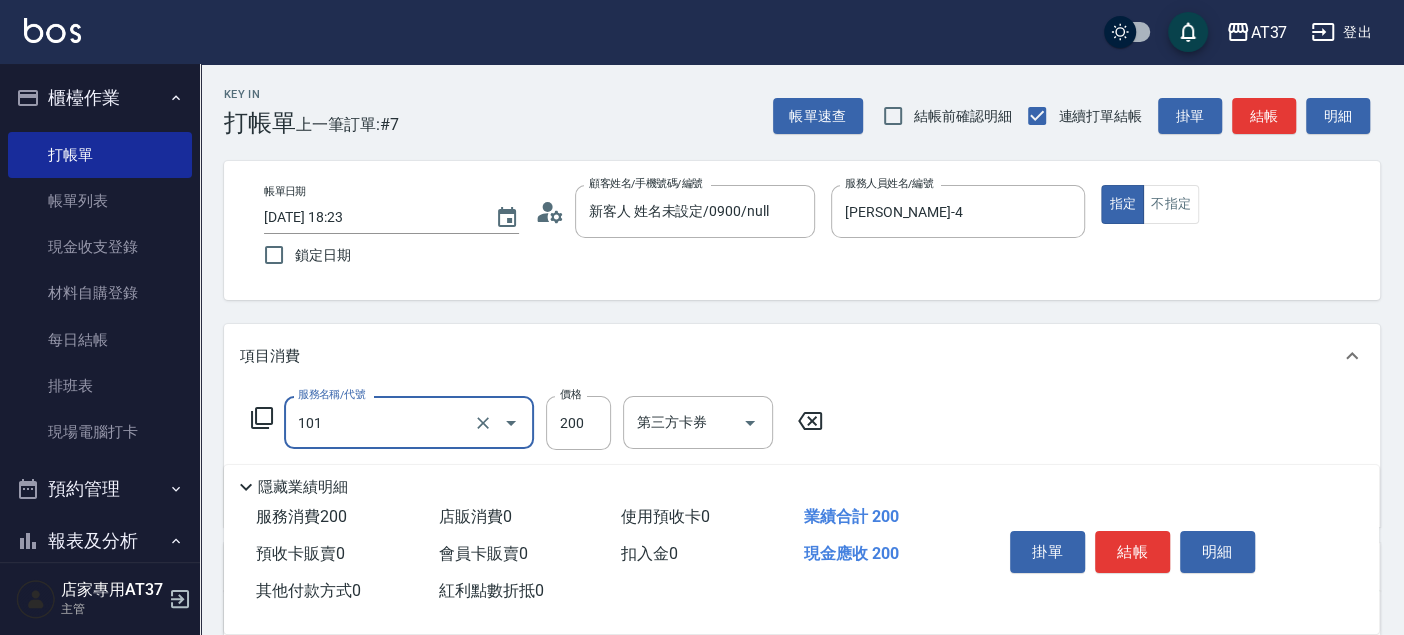 type on "洗髮(101)" 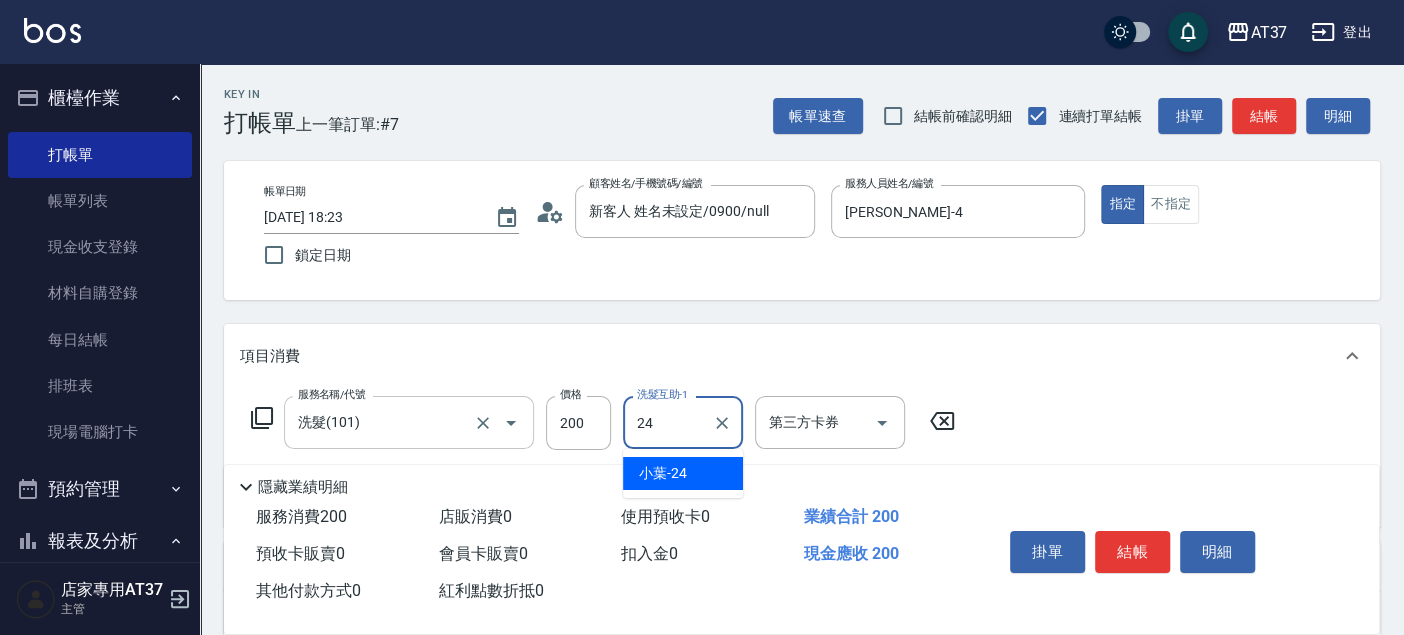 type on "小葉-24" 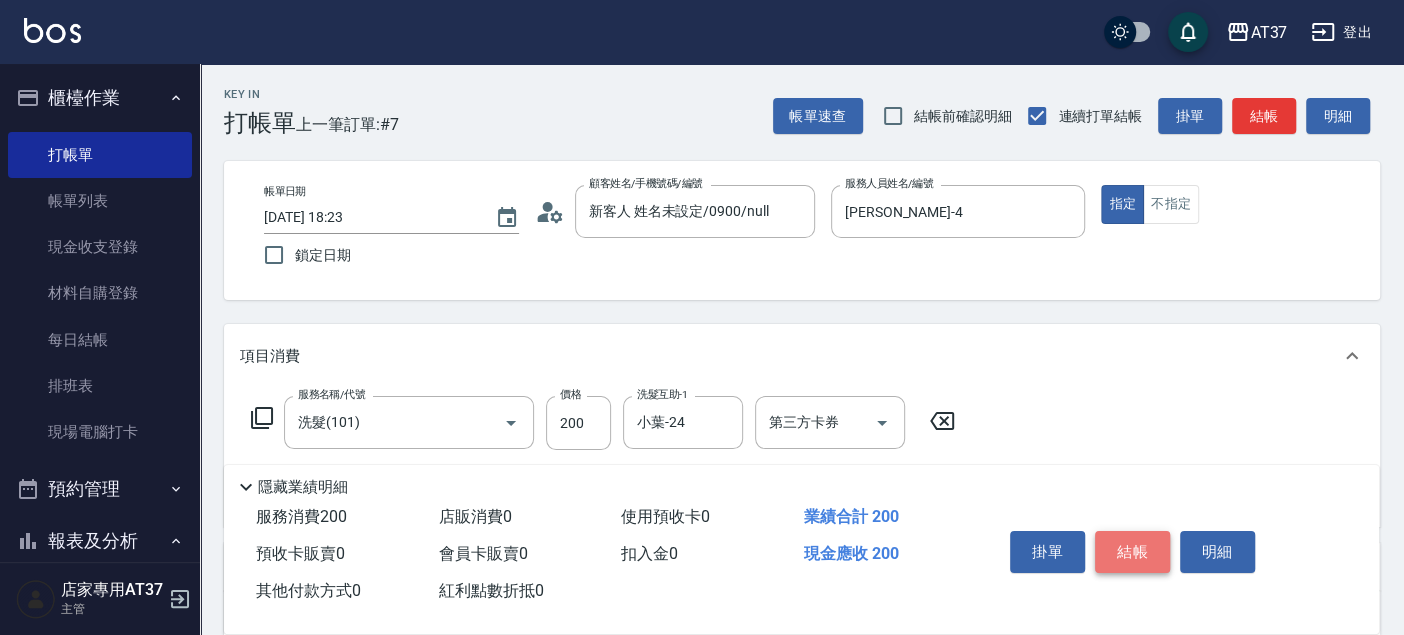 click on "結帳" at bounding box center (1132, 552) 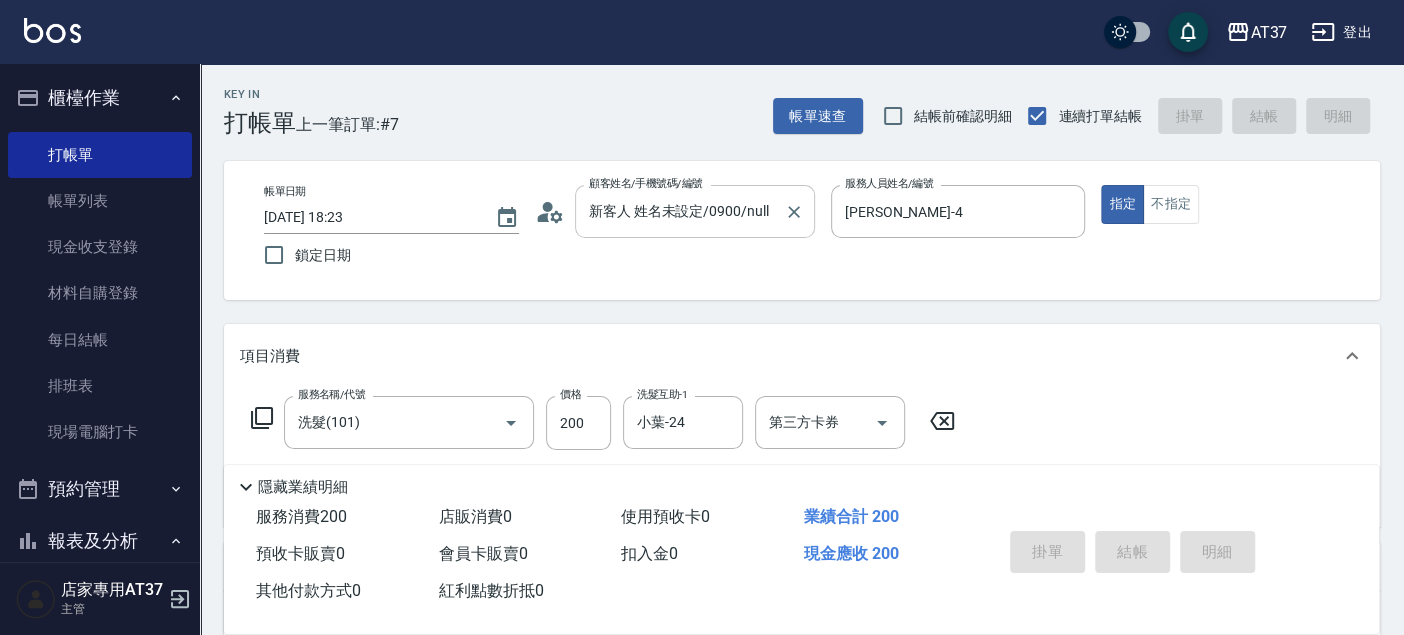 type on "2025/07/14 18:35" 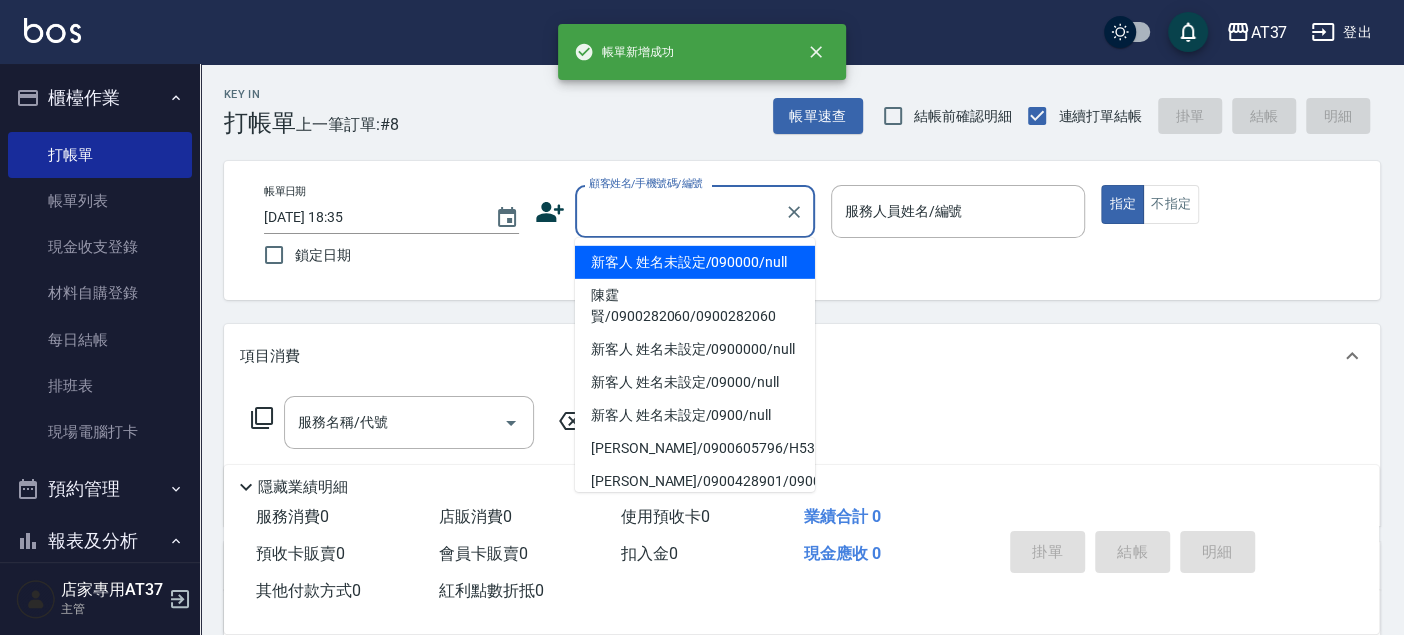 click on "顧客姓名/手機號碼/編號" at bounding box center [680, 211] 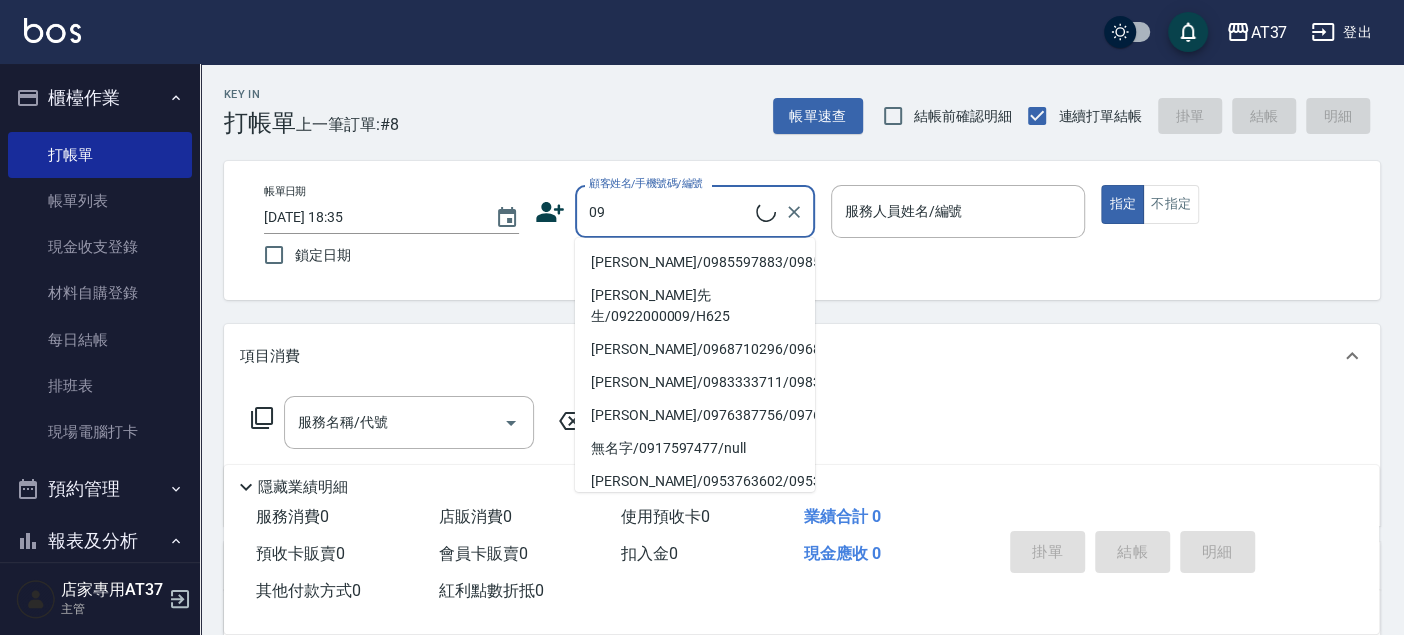 type on "[PERSON_NAME]/0985597883/0985597883" 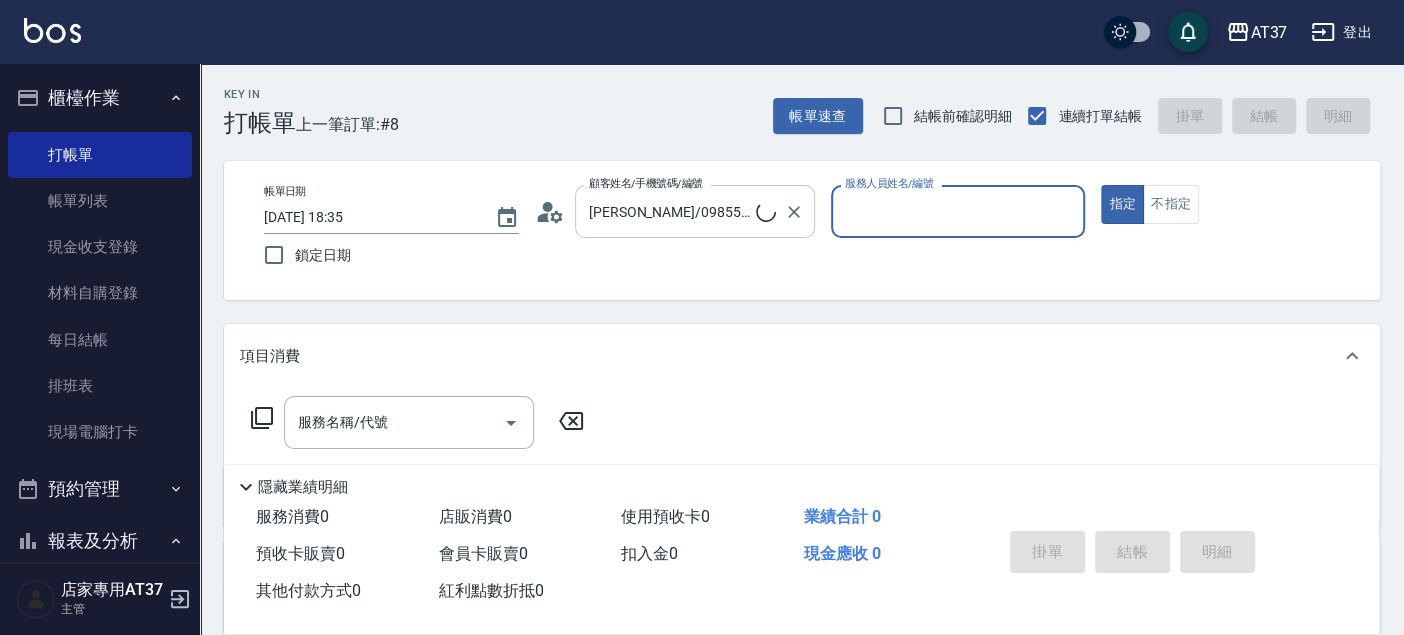 type on "Peggy-8" 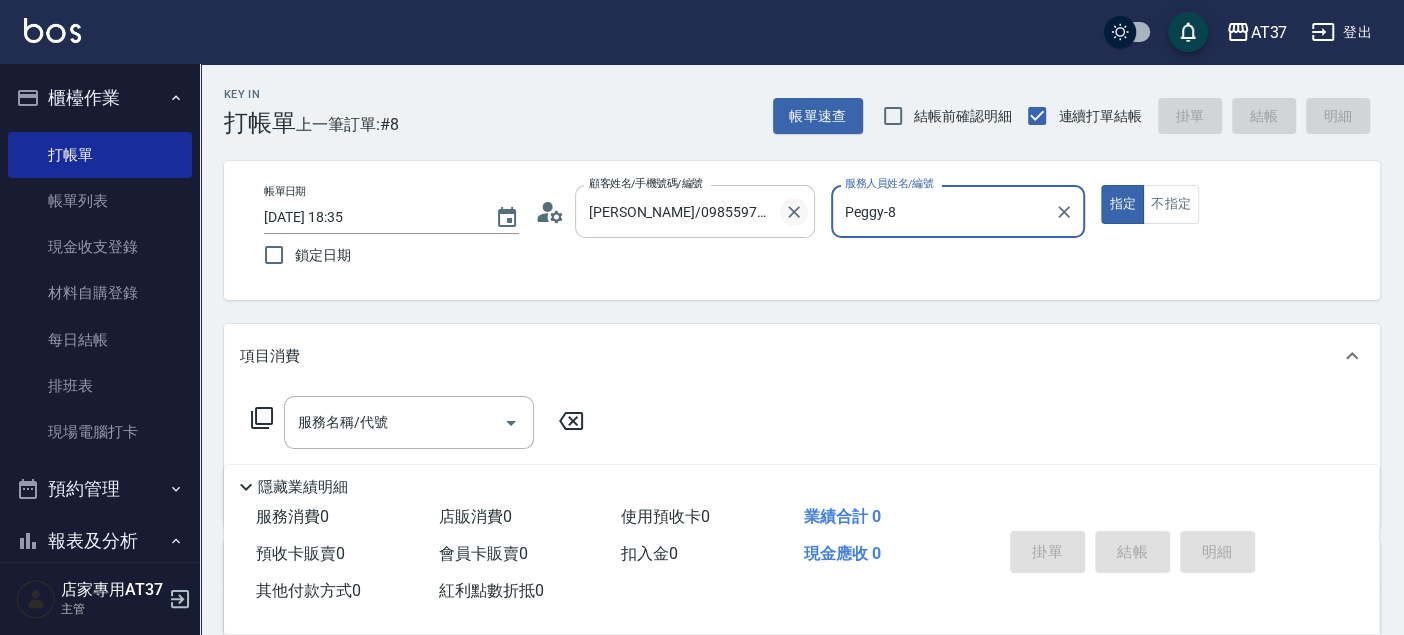 click 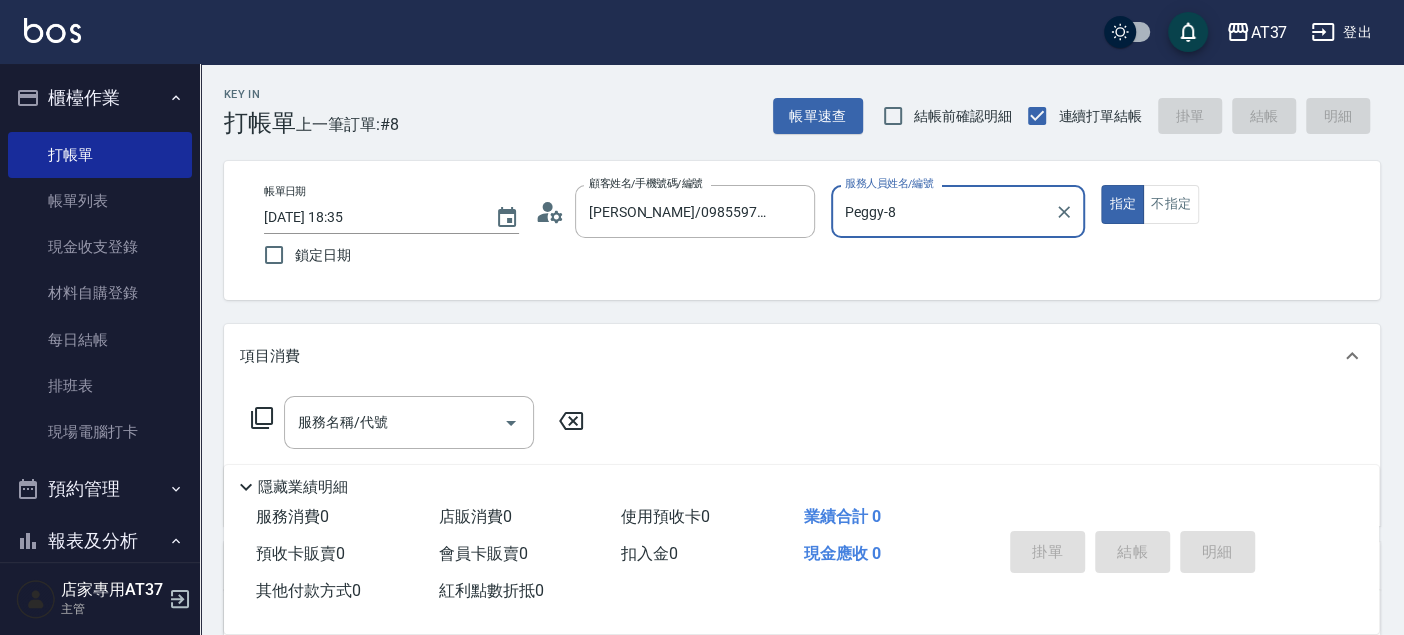 type 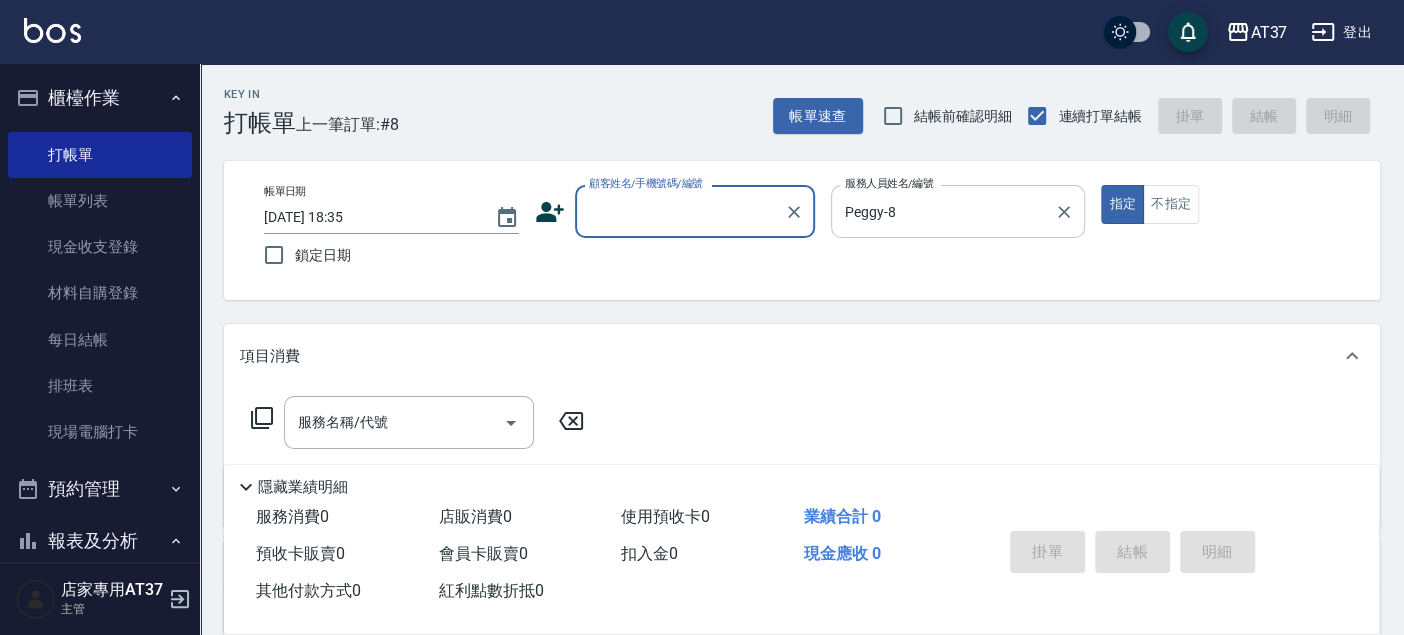 scroll, scrollTop: 0, scrollLeft: 0, axis: both 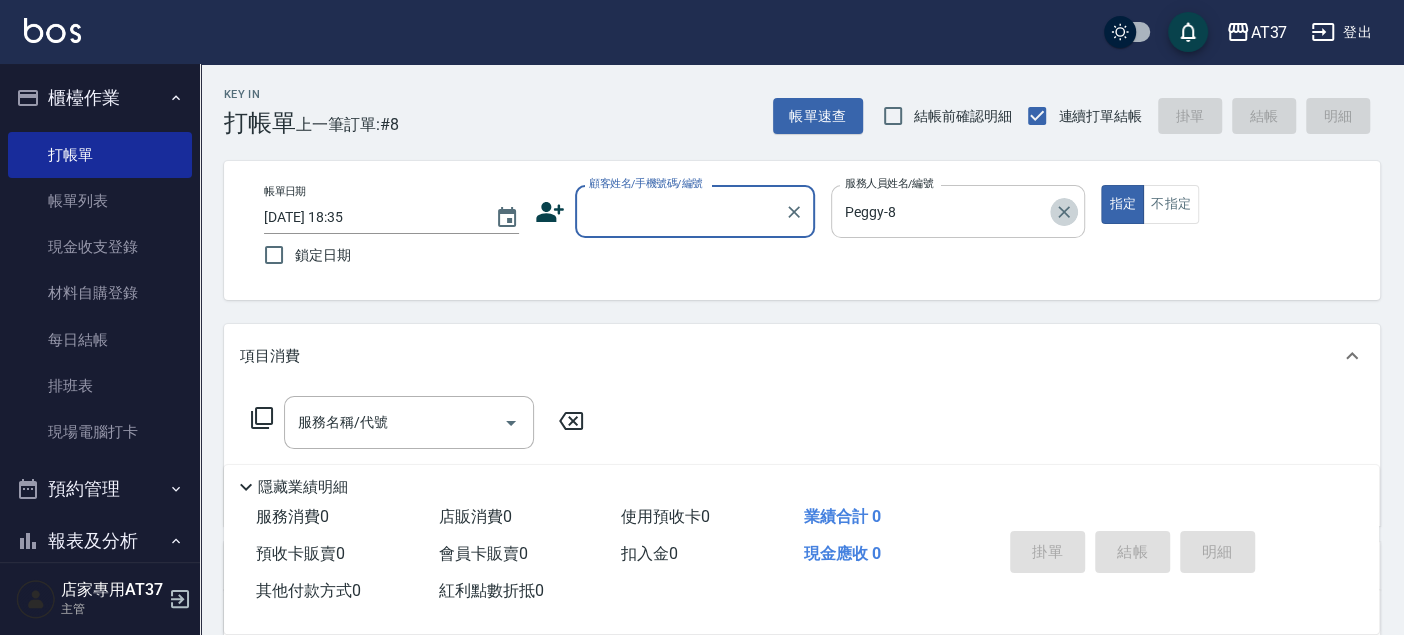 click at bounding box center (1064, 212) 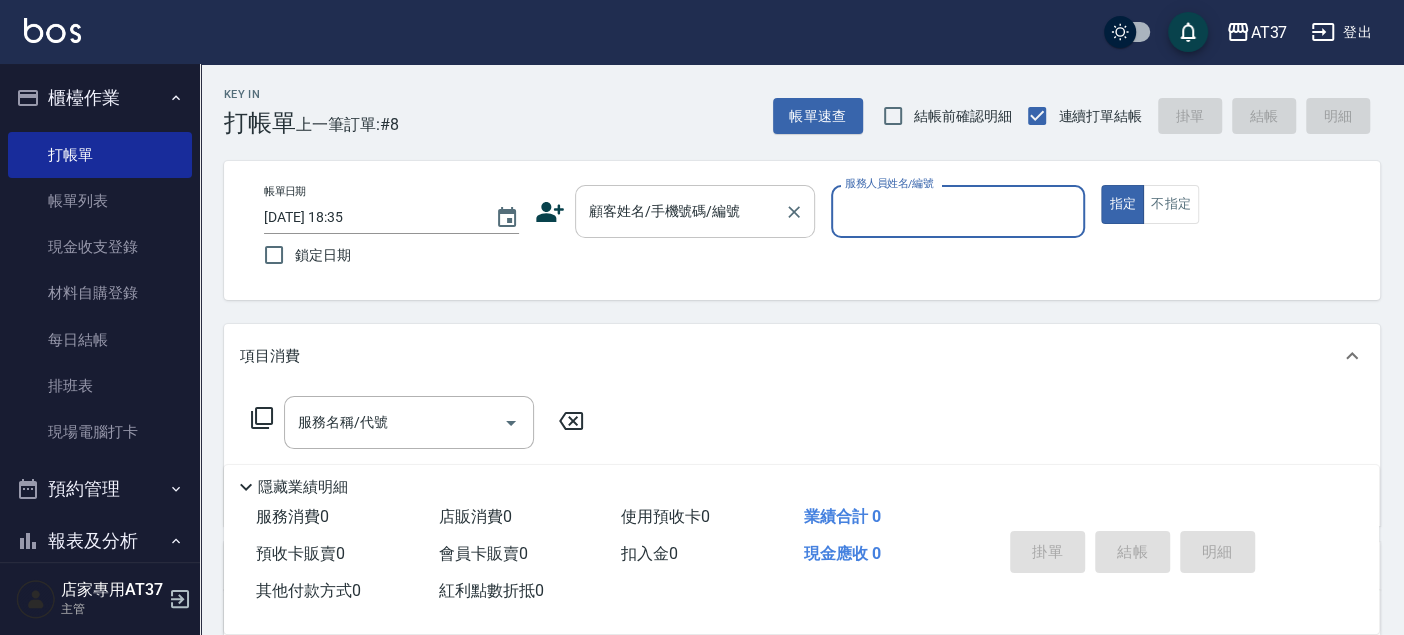 click on "顧客姓名/手機號碼/編號" at bounding box center (680, 211) 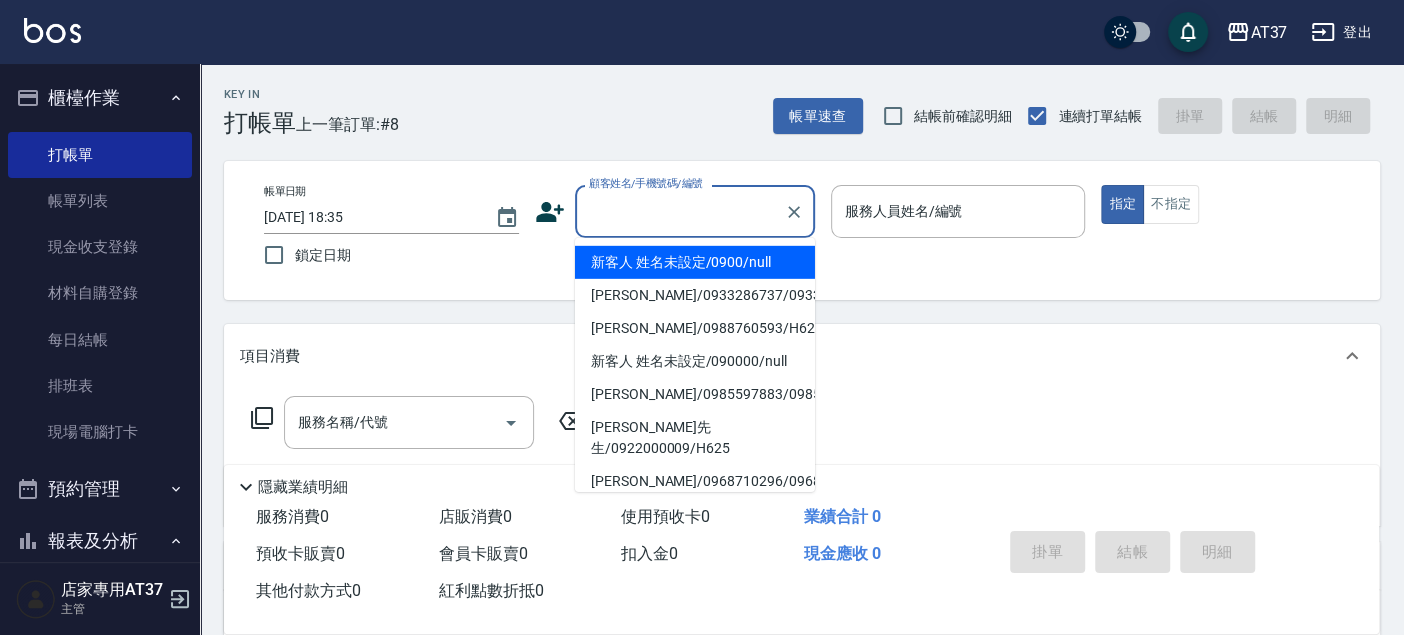 click on "新客人 姓名未設定/0900/null" at bounding box center [695, 262] 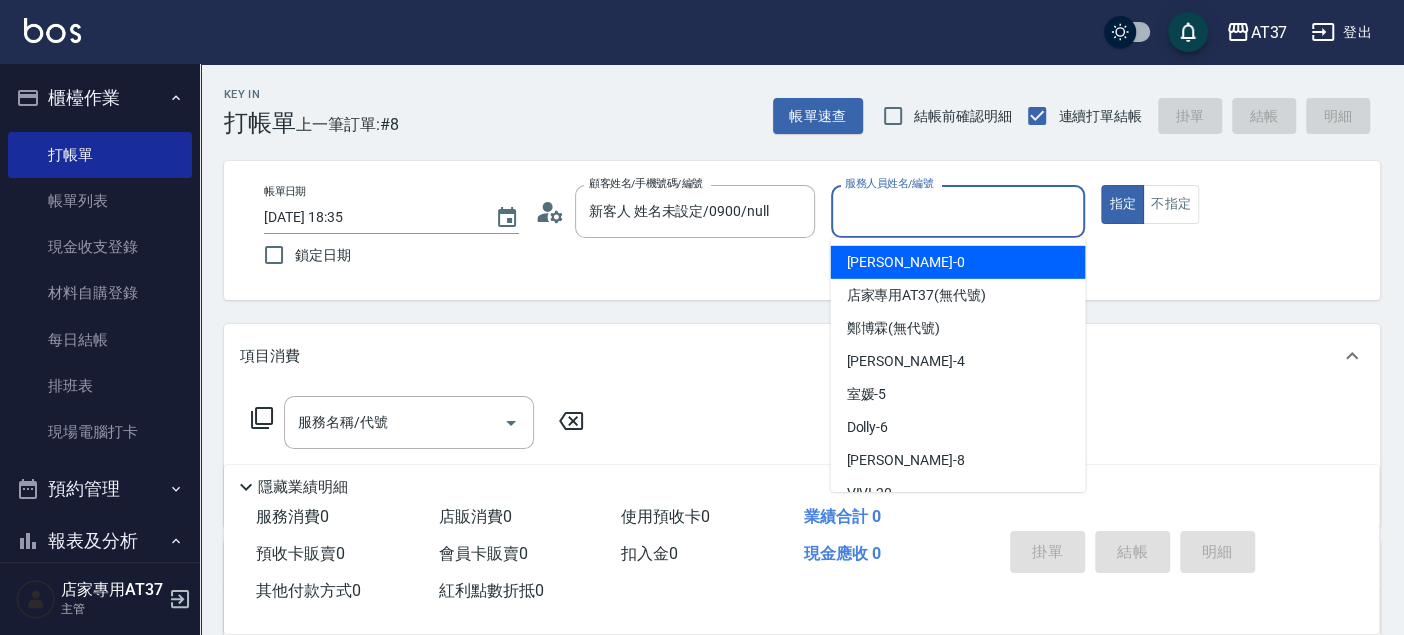 click on "服務人員姓名/編號" at bounding box center (958, 211) 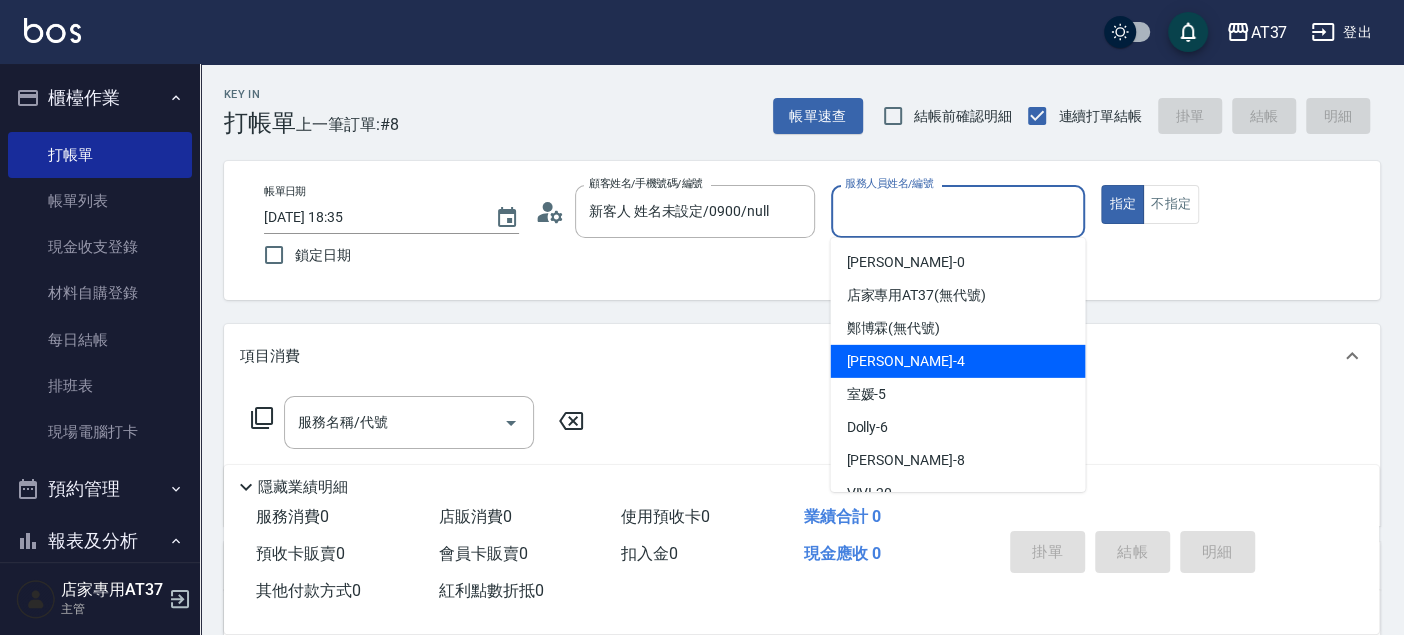 click on "NINA -0 店家專用AT37 (無代號) 鄭博霖 (無代號) Hannah -4 室媛 -5 Dolly -6 Peggy -8 VIVI -20 微醺 -21 致穎 -23 小葉 -24 子筠 -25 鄧懷頎 -26 思敏 -99" at bounding box center [957, 365] 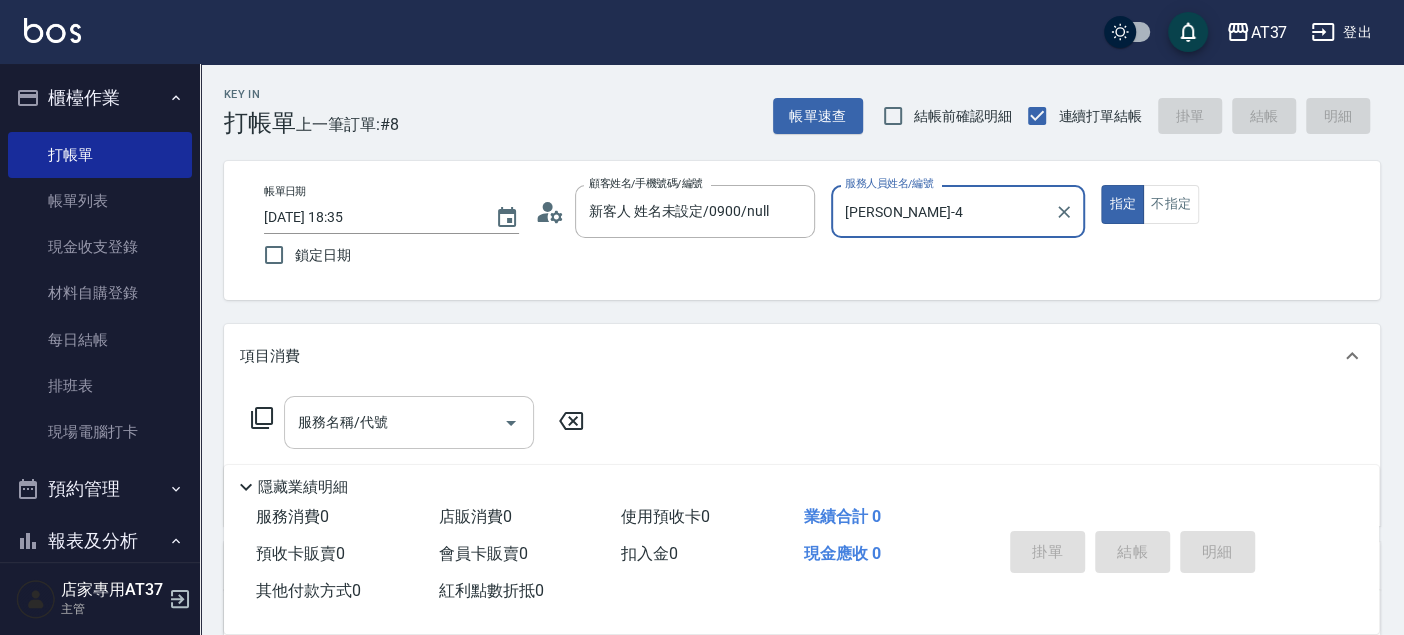 click on "服務名稱/代號" at bounding box center [409, 422] 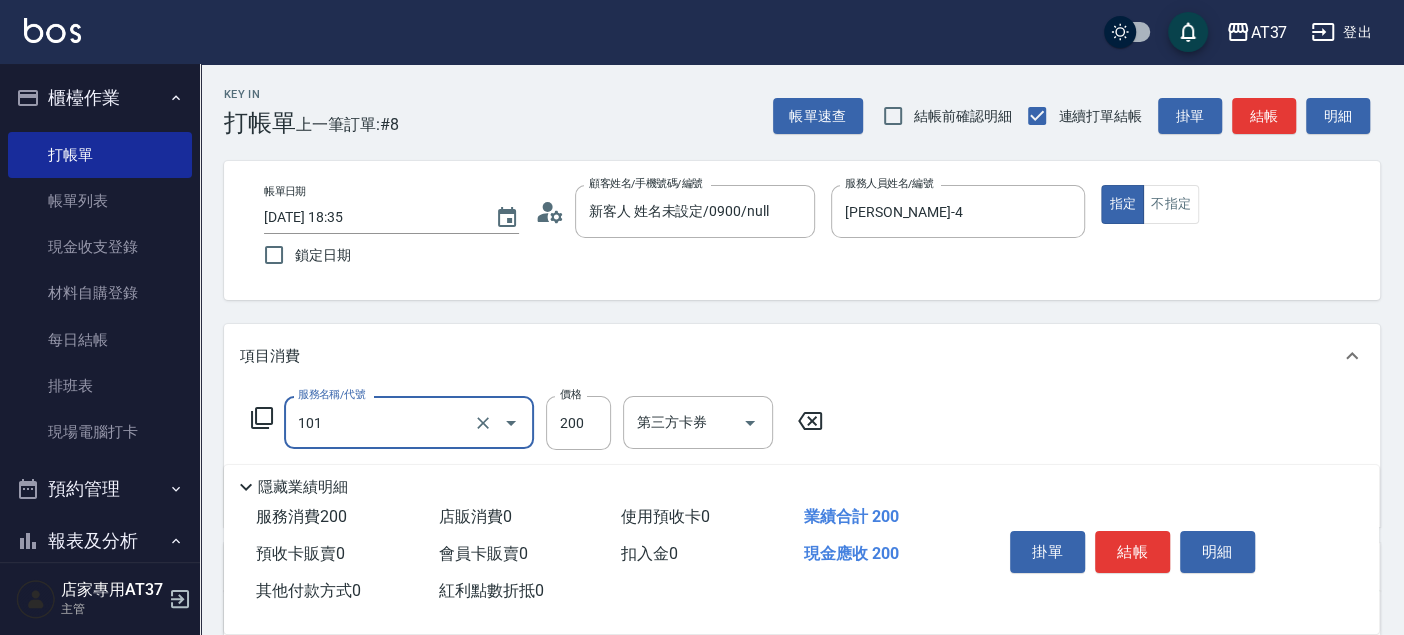 type on "洗髮(101)" 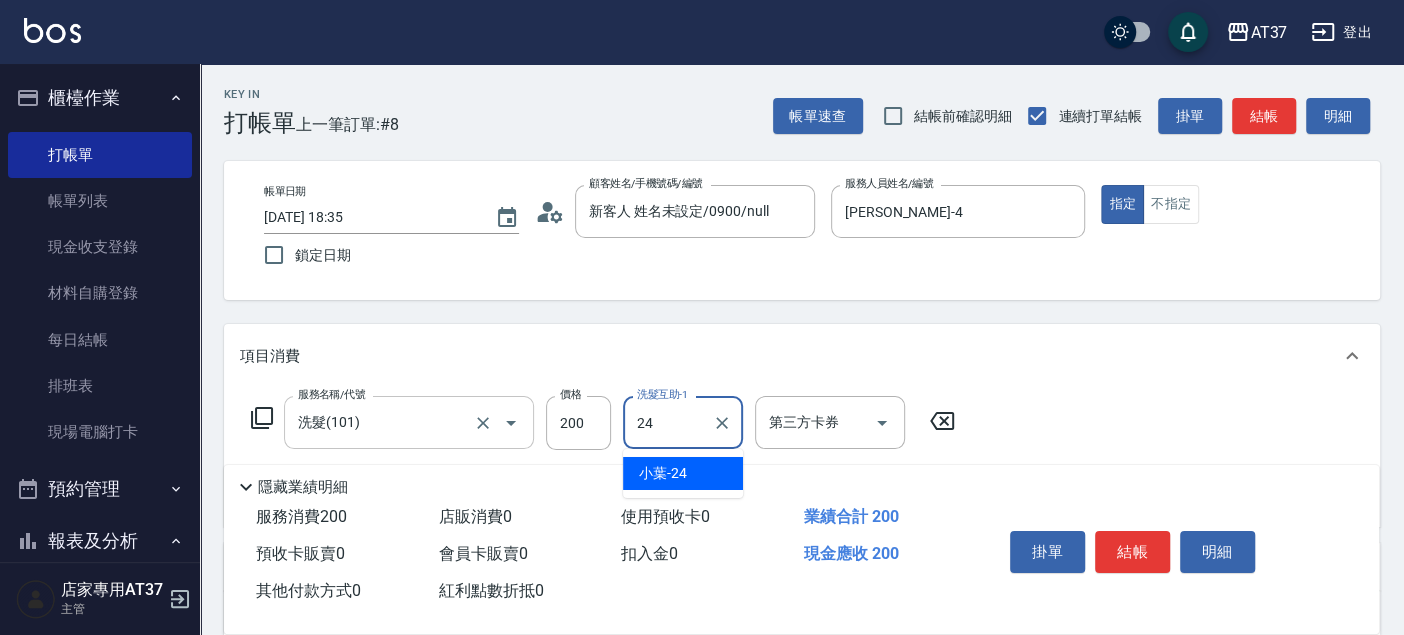 type on "小葉-24" 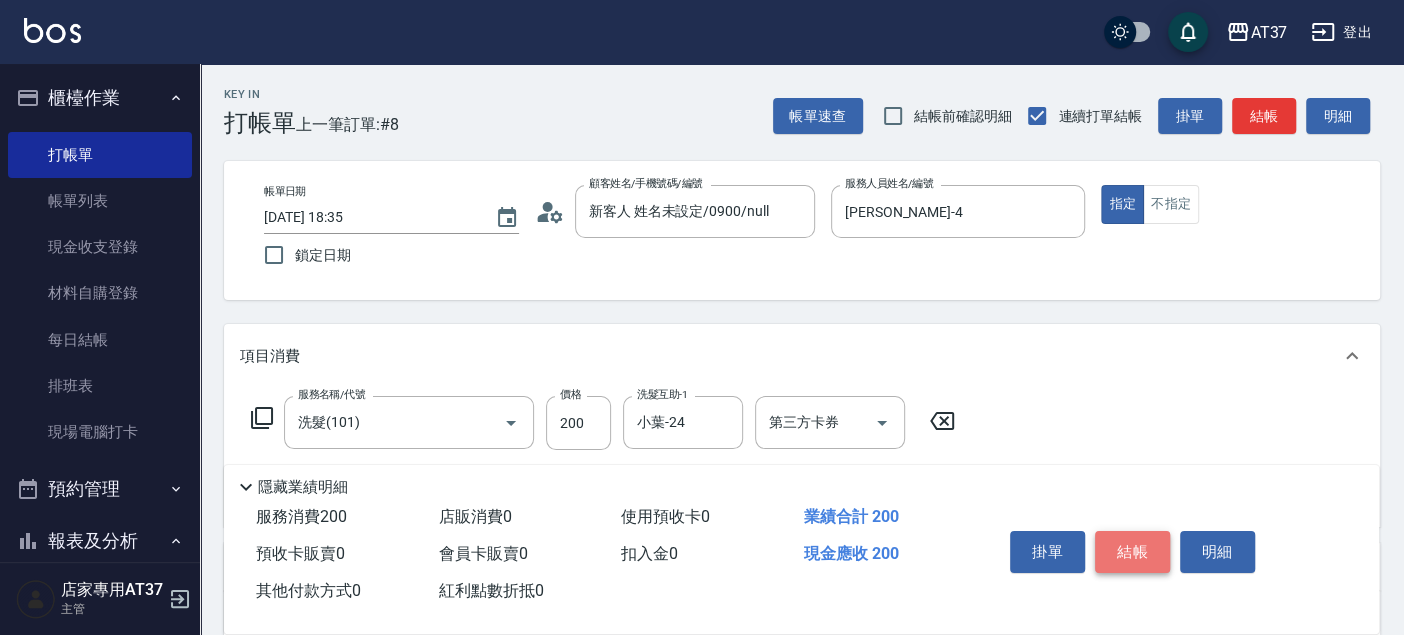 click on "結帳" at bounding box center (1132, 552) 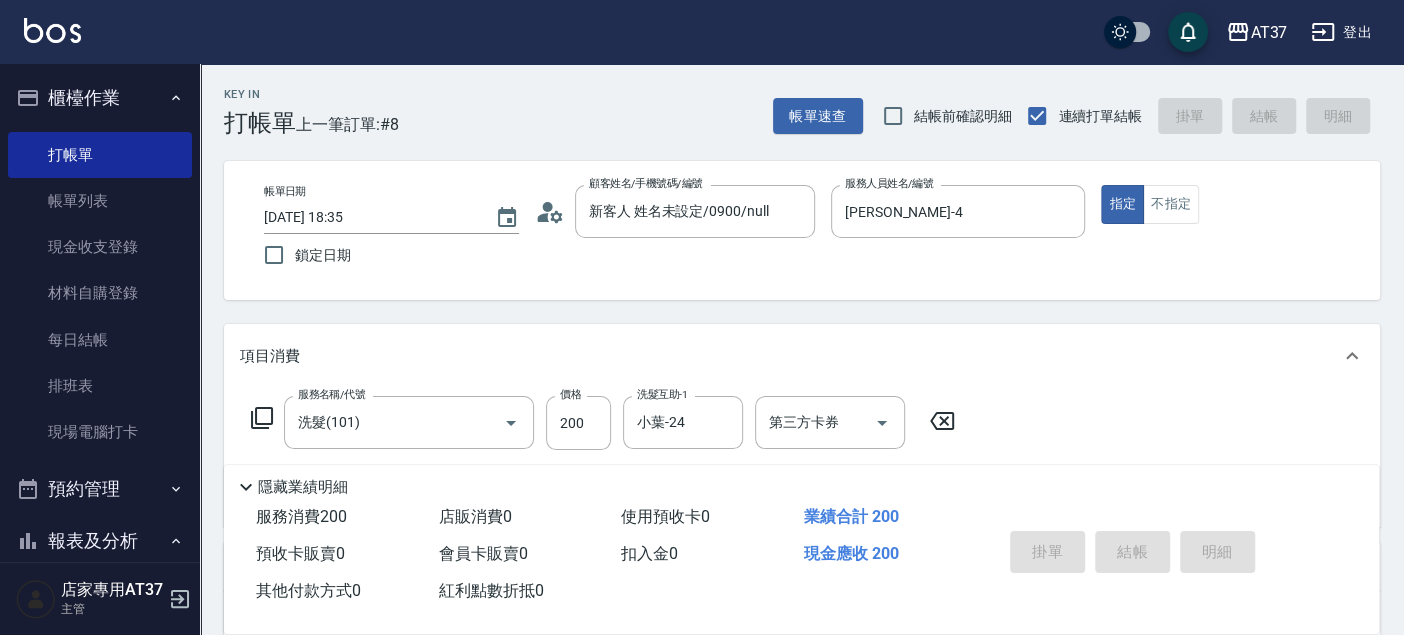 type 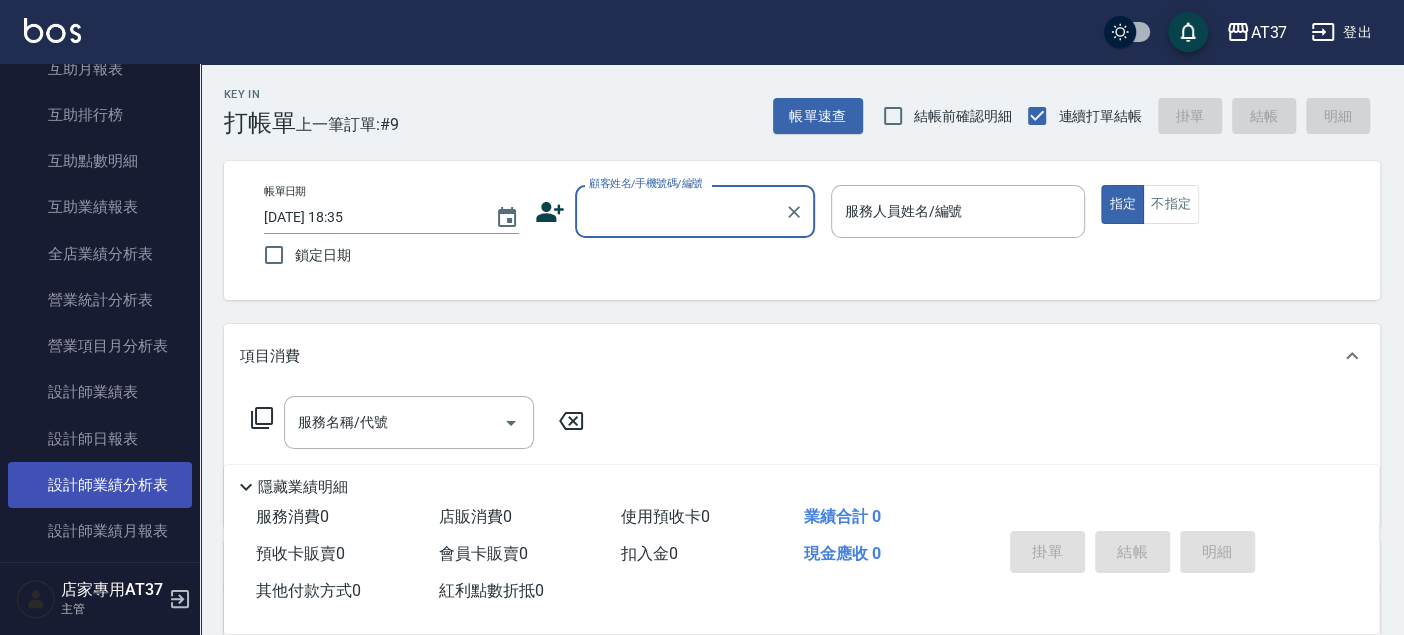 scroll, scrollTop: 888, scrollLeft: 0, axis: vertical 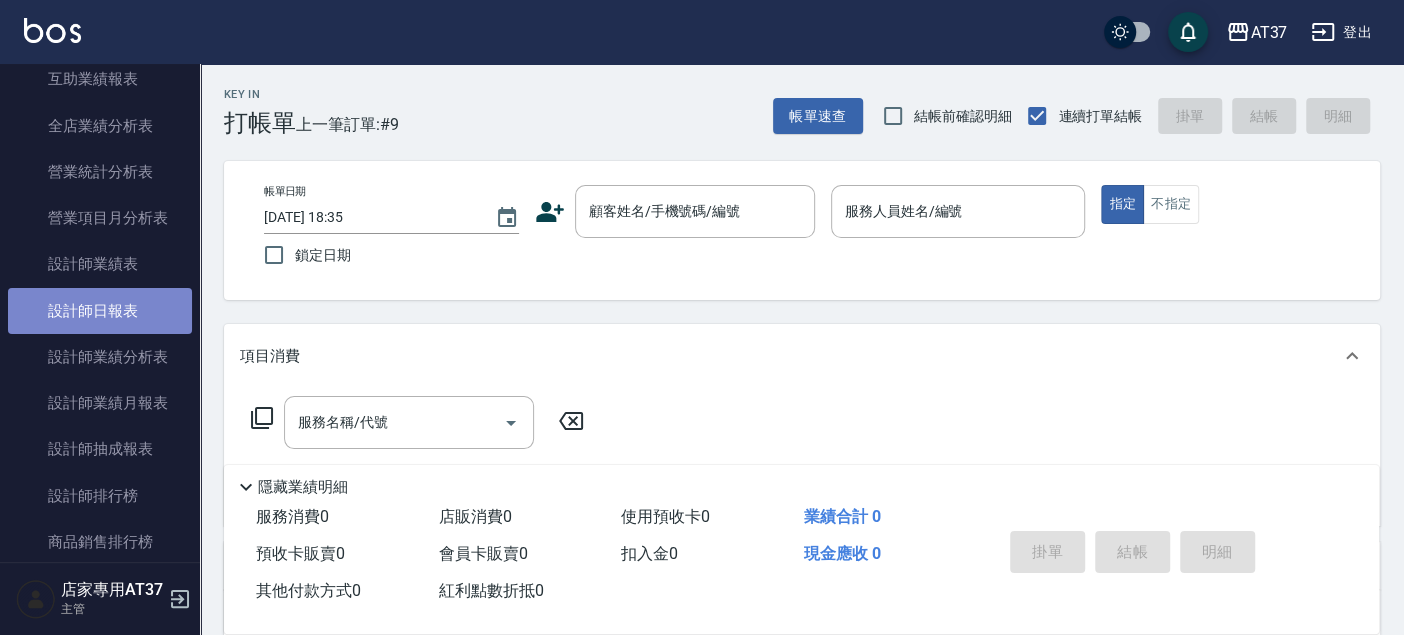click on "設計師日報表" at bounding box center (100, 311) 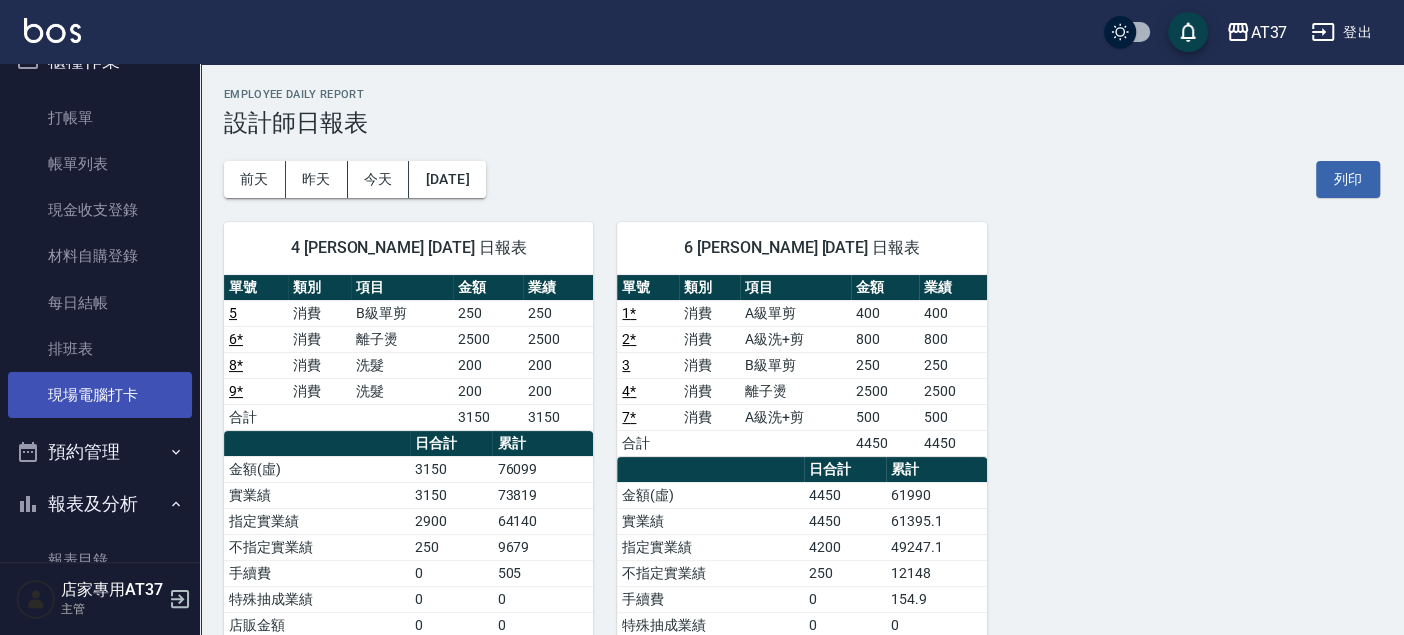 scroll, scrollTop: 0, scrollLeft: 0, axis: both 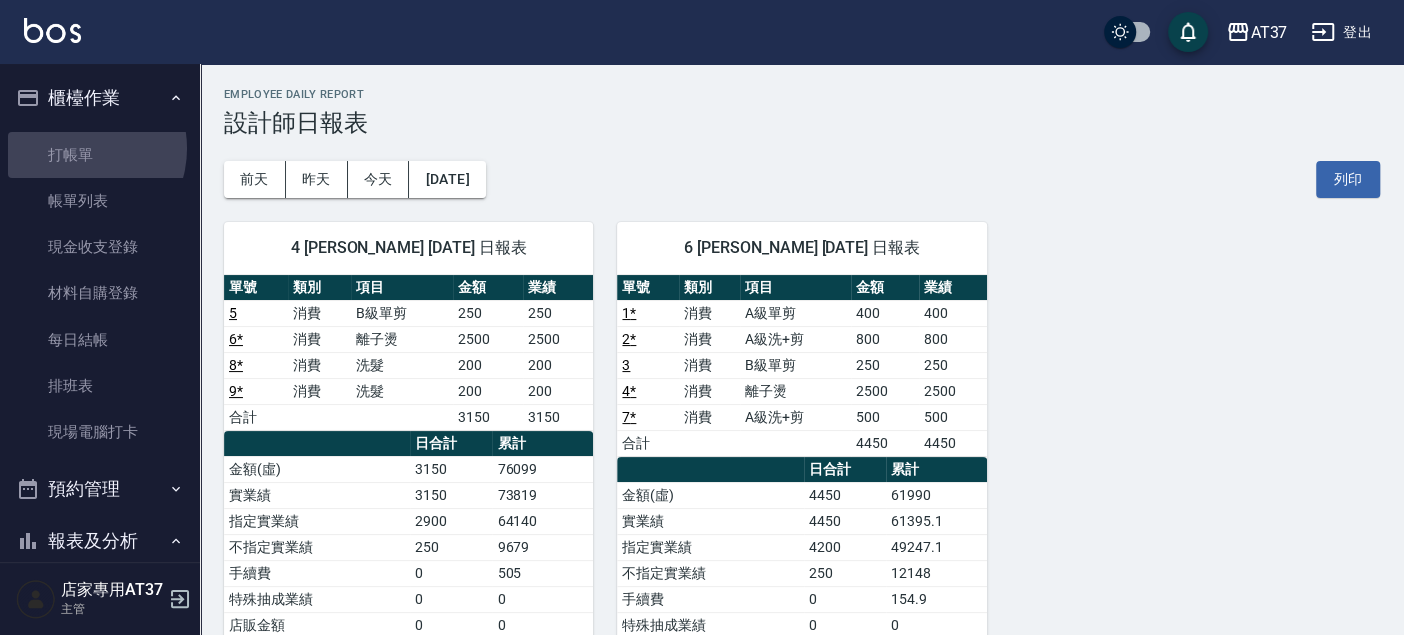 drag, startPoint x: 80, startPoint y: 148, endPoint x: 226, endPoint y: 206, distance: 157.0987 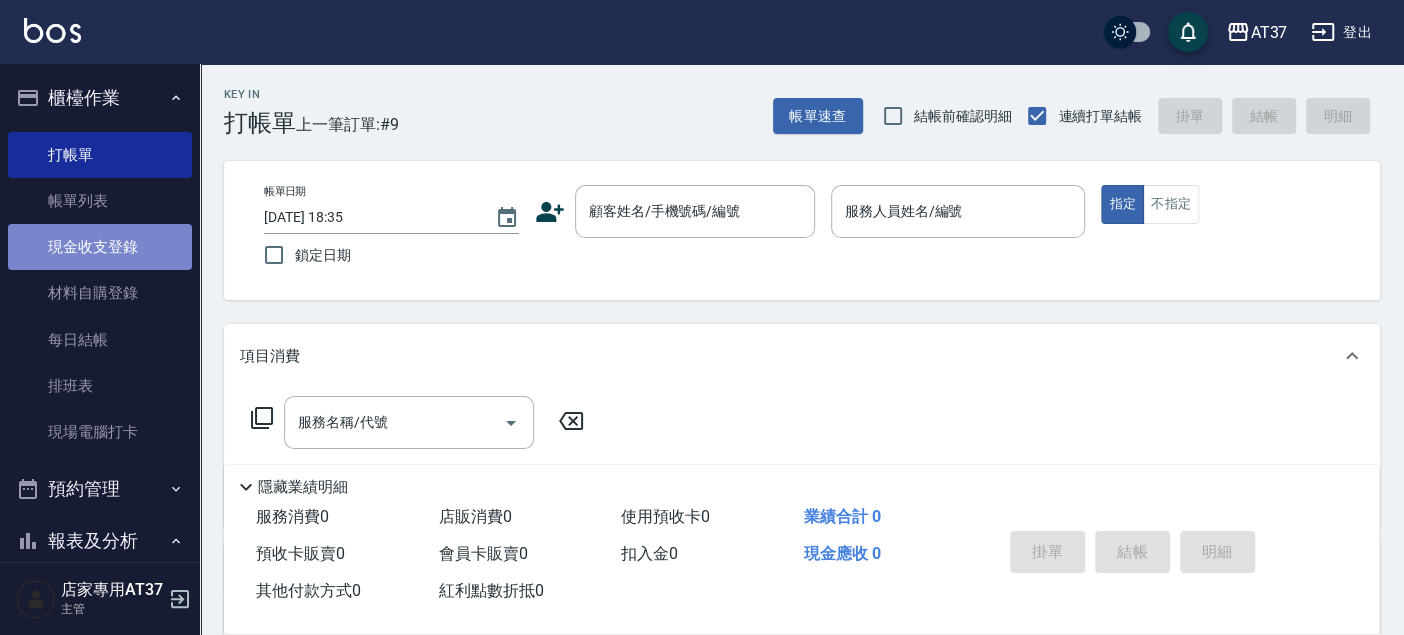 click on "現金收支登錄" at bounding box center (100, 247) 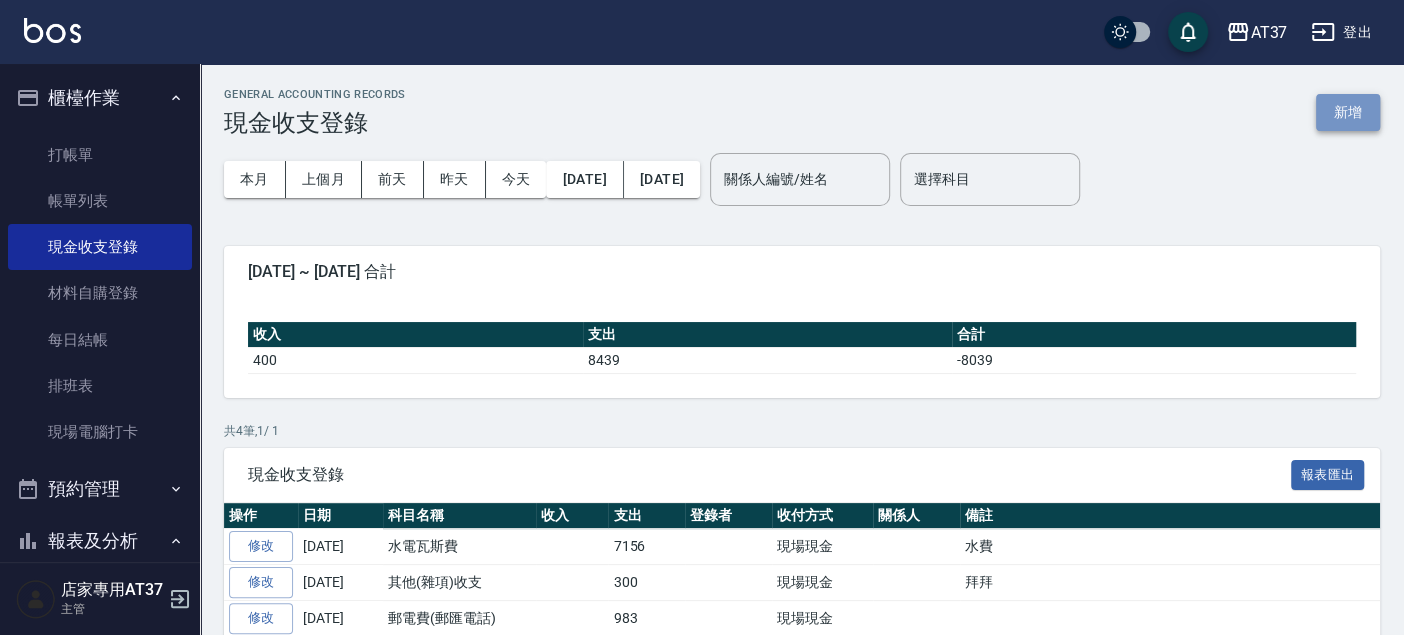 click on "新增" at bounding box center [1348, 112] 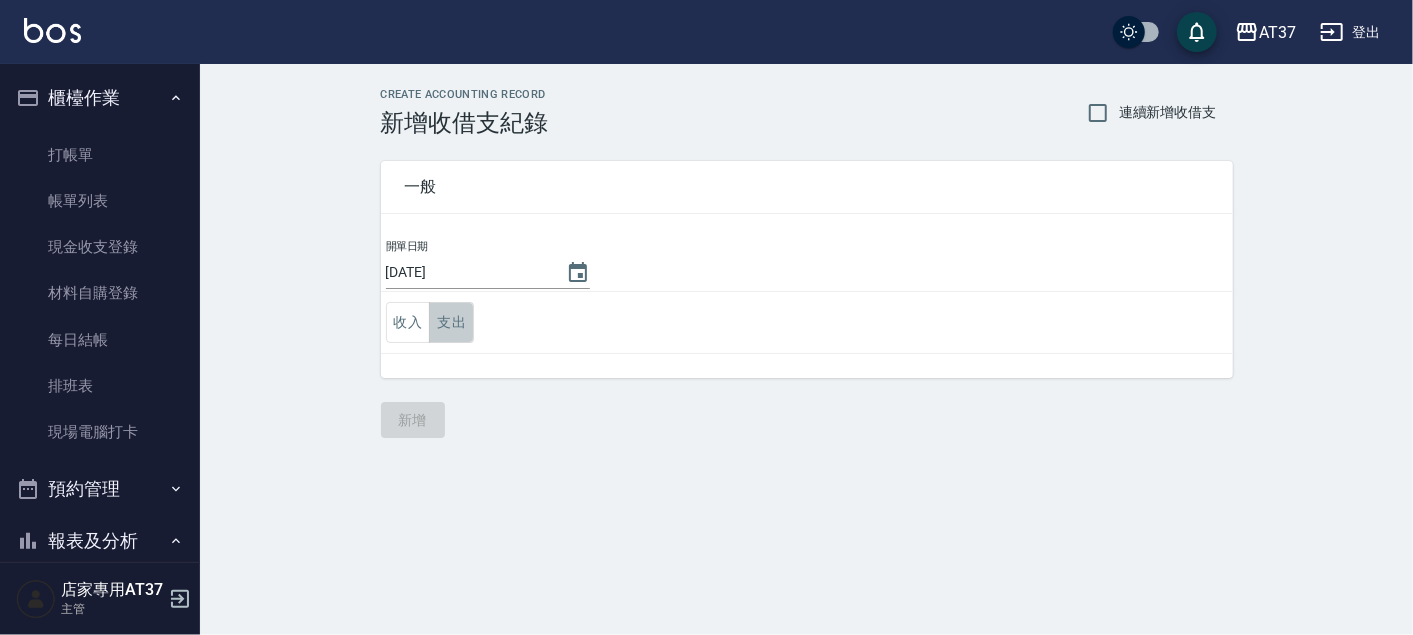 click on "支出" at bounding box center [451, 322] 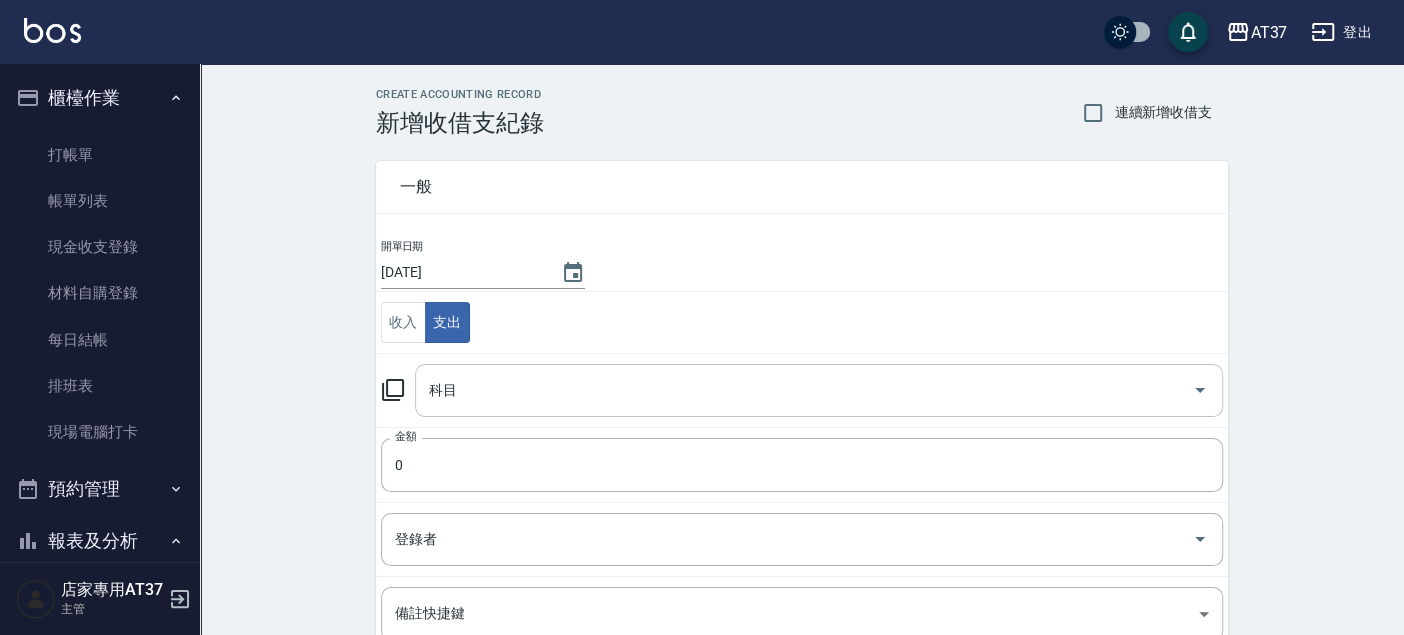 click on "科目" at bounding box center (804, 390) 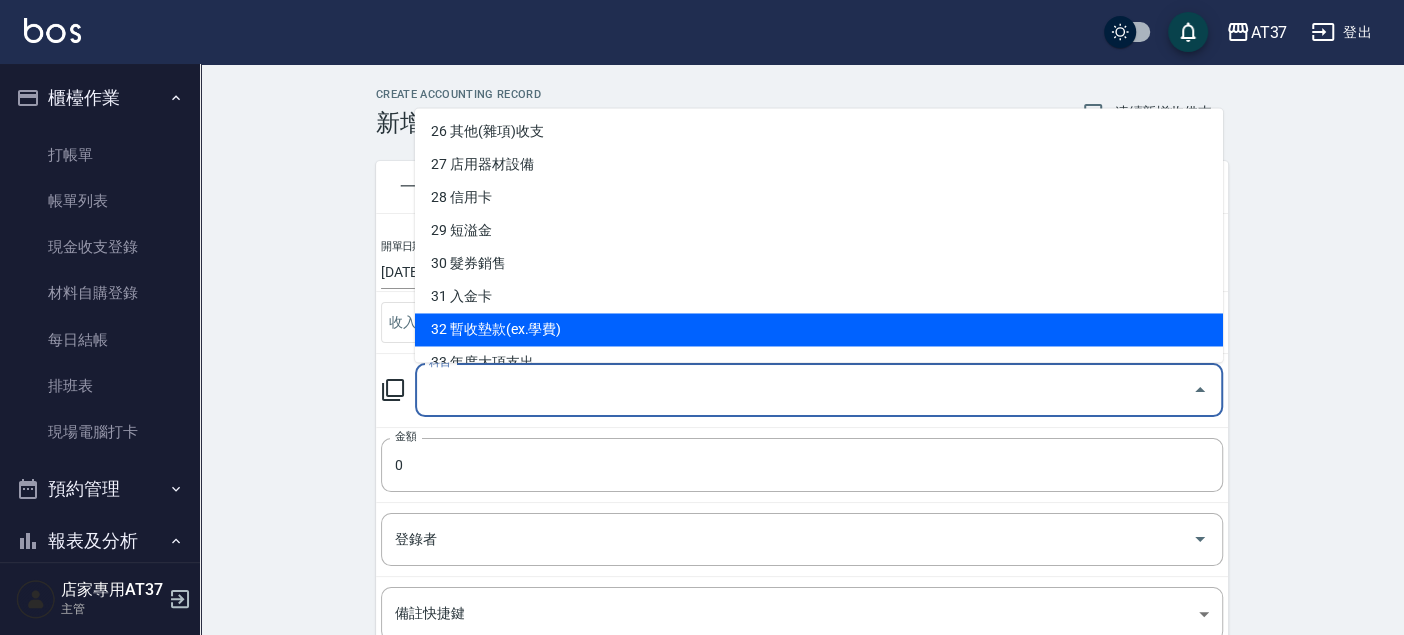 scroll, scrollTop: 777, scrollLeft: 0, axis: vertical 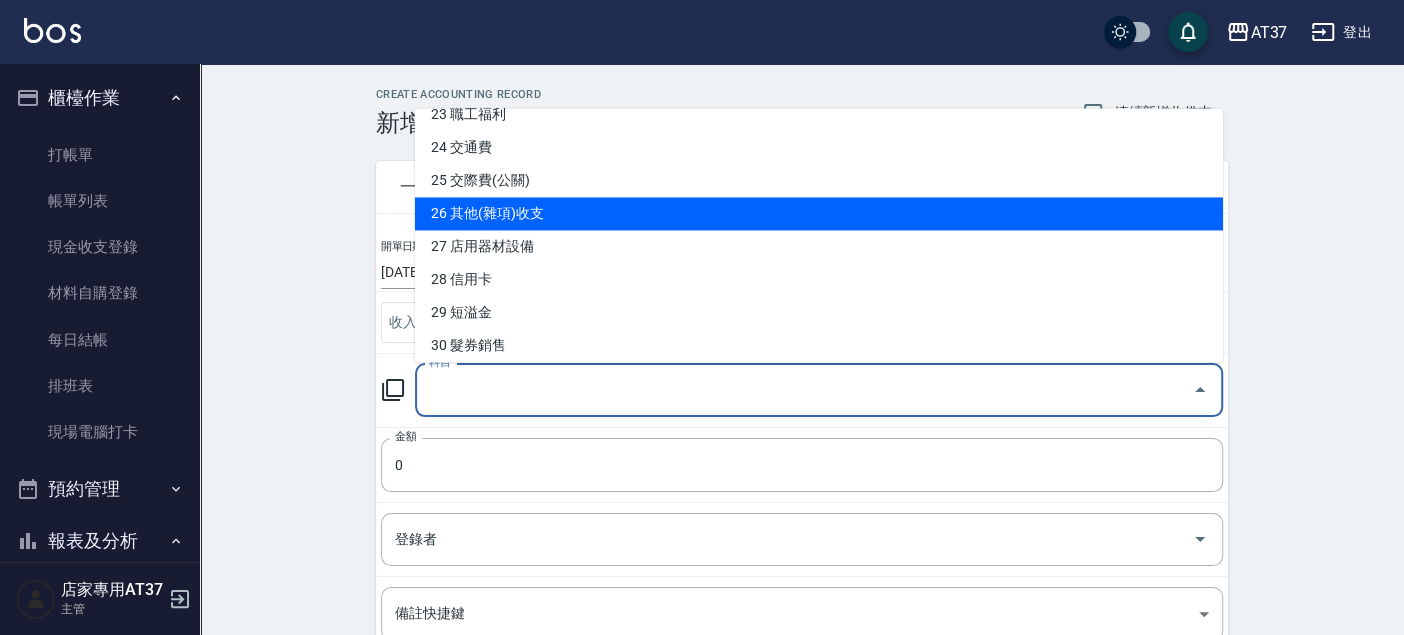 click on "26 其他(雜項)收支" at bounding box center [819, 213] 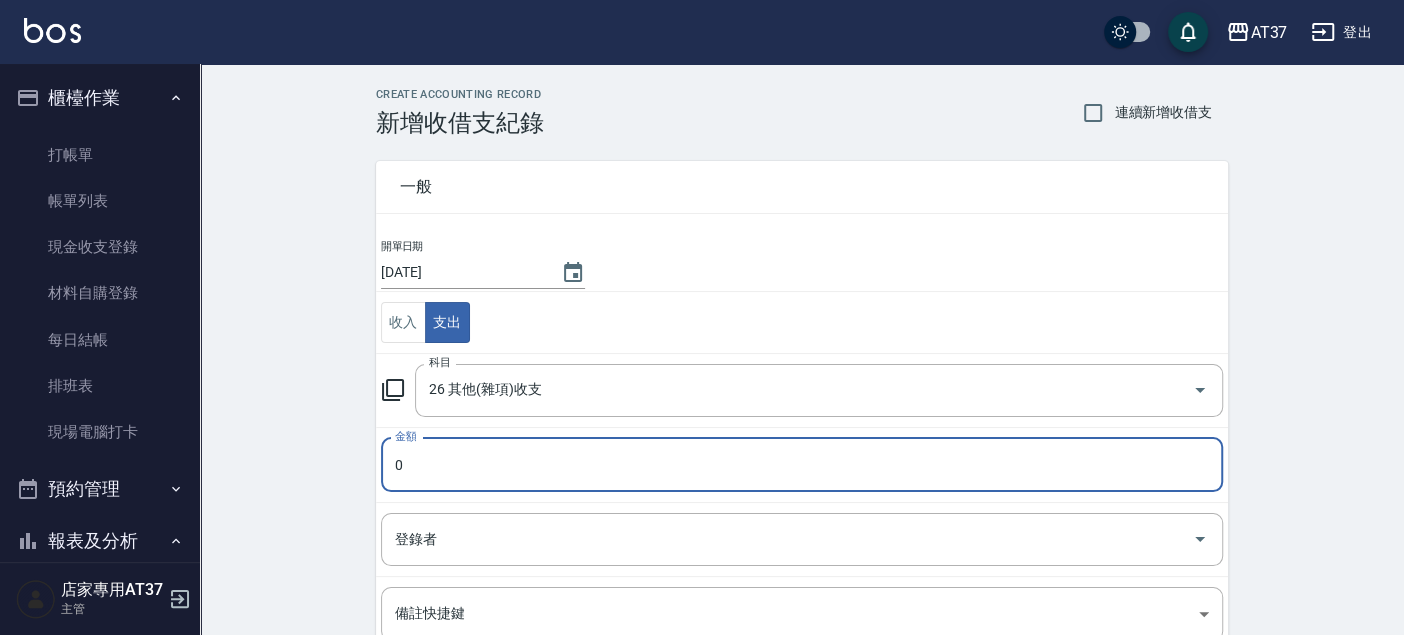 click on "0" at bounding box center (802, 465) 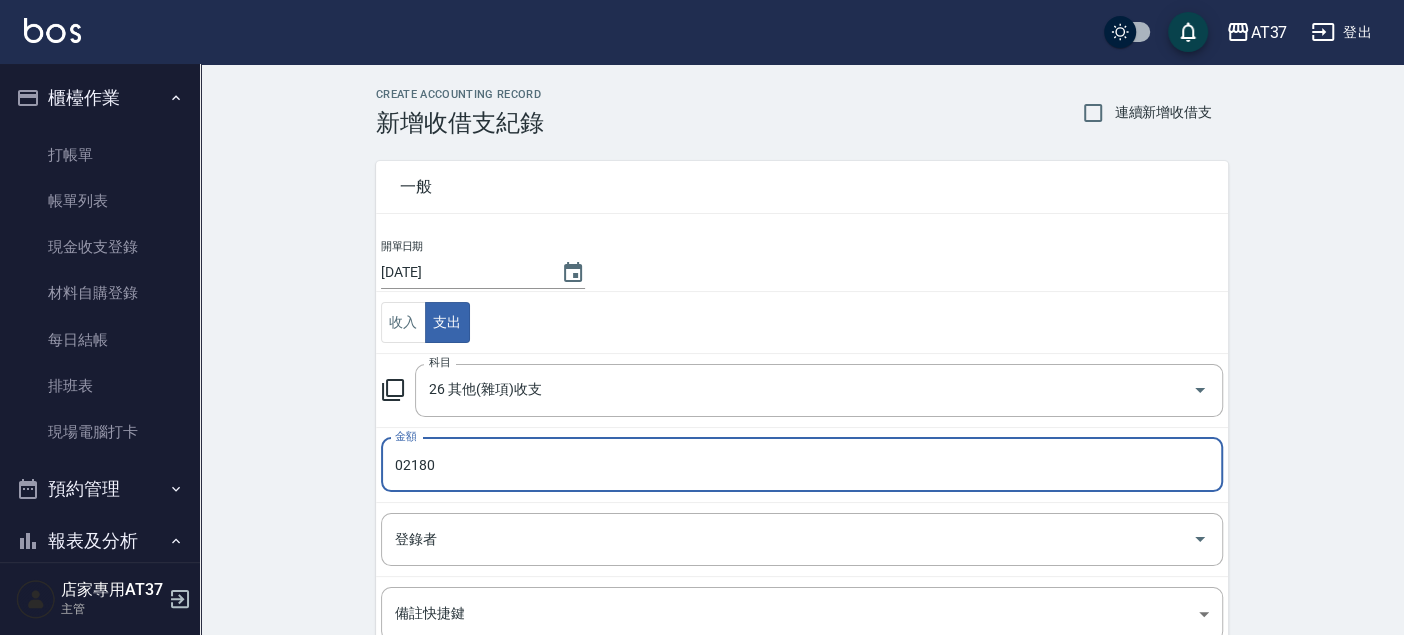 type on "02180" 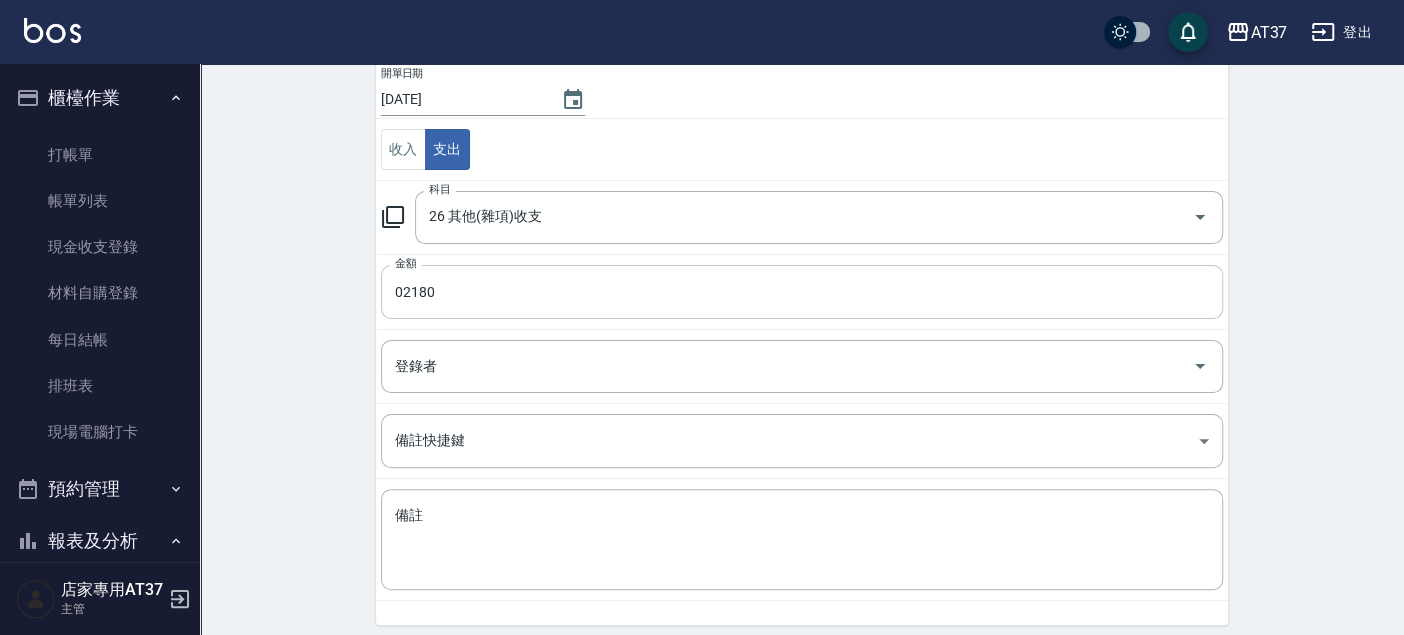 scroll, scrollTop: 222, scrollLeft: 0, axis: vertical 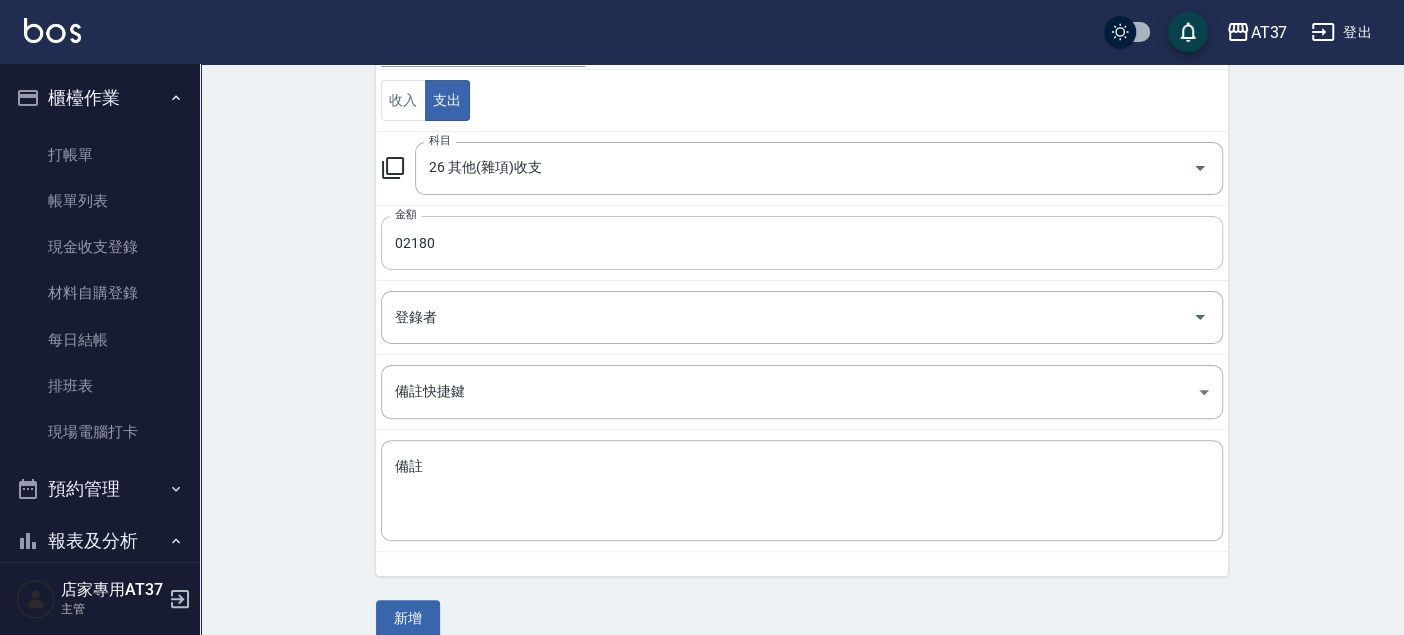 click on "備註" at bounding box center (802, 491) 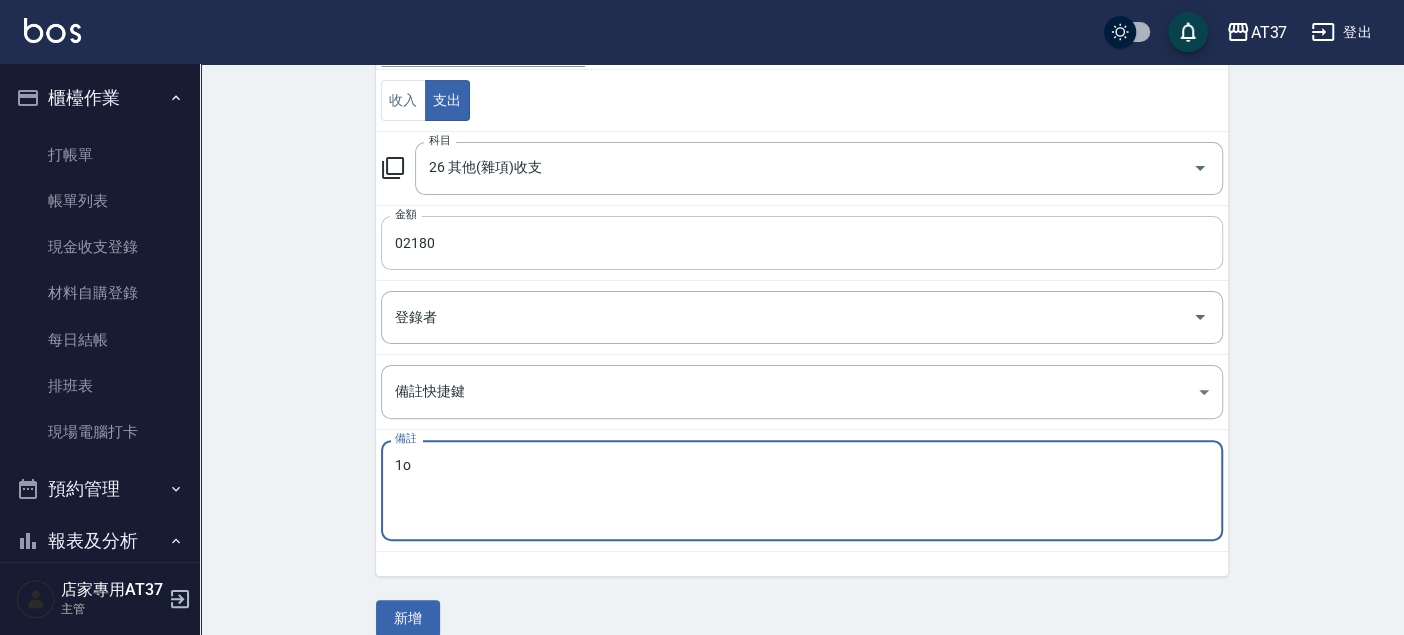 type on "1" 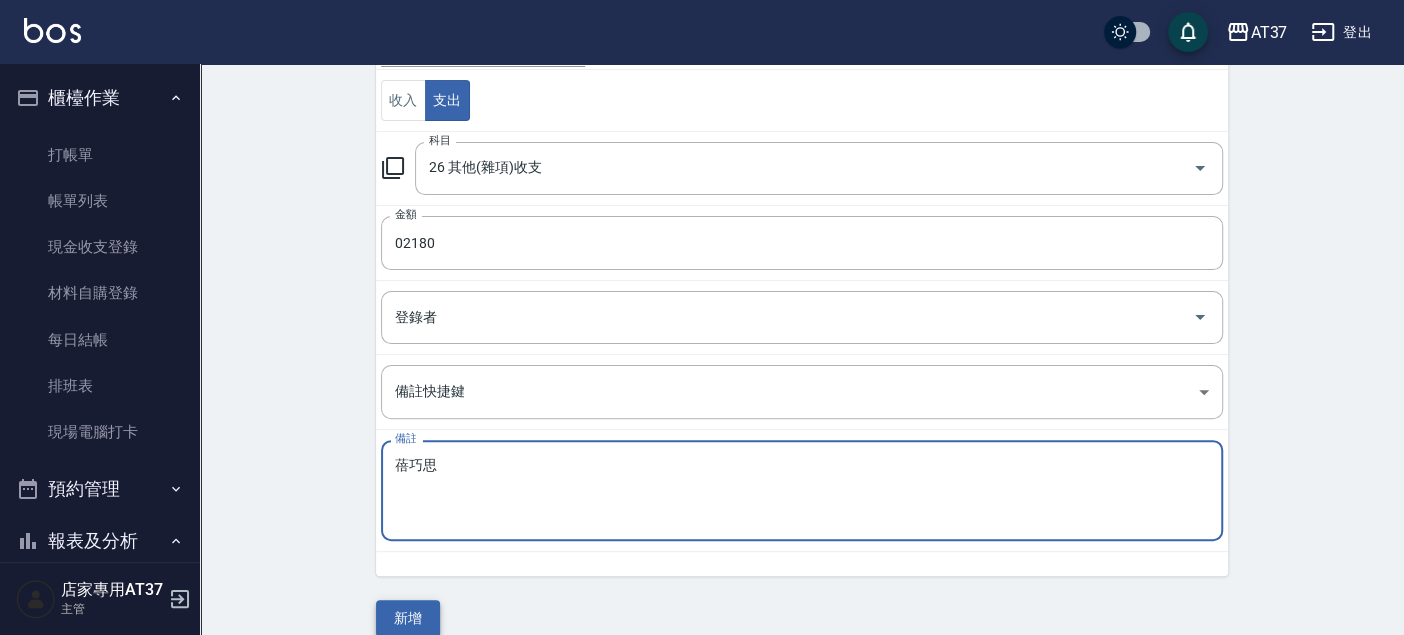 type on "蓓巧思" 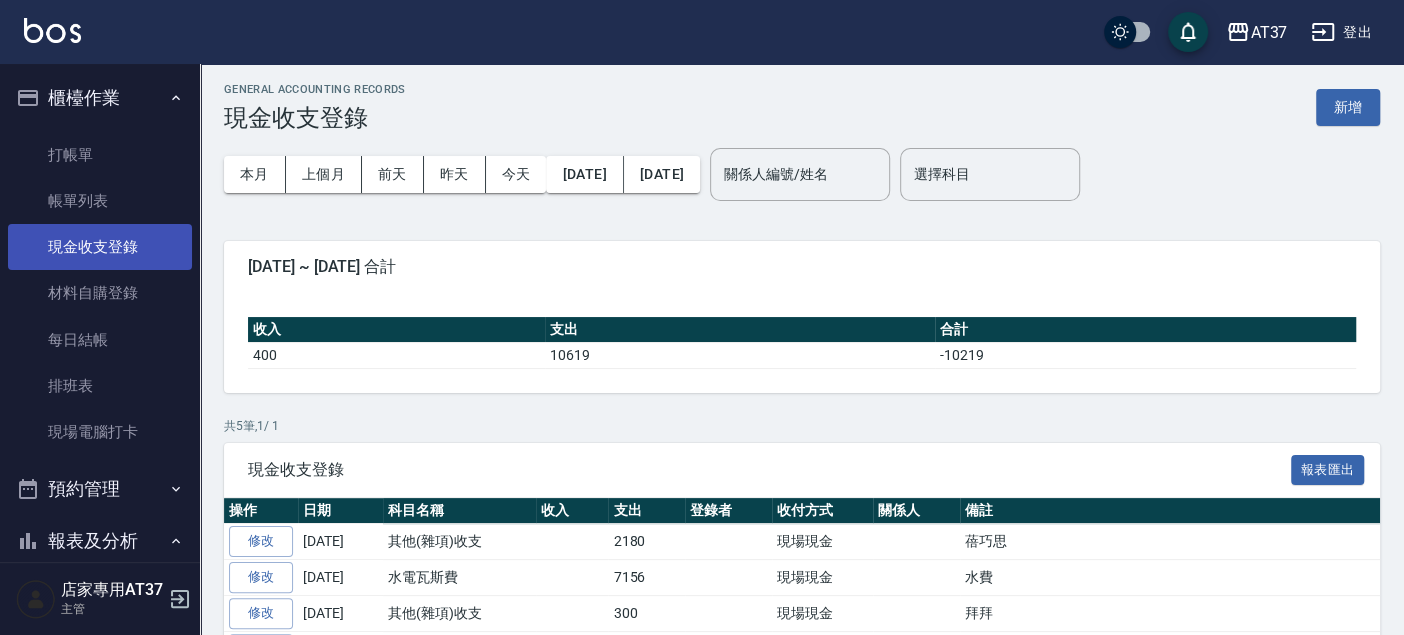 scroll, scrollTop: 0, scrollLeft: 0, axis: both 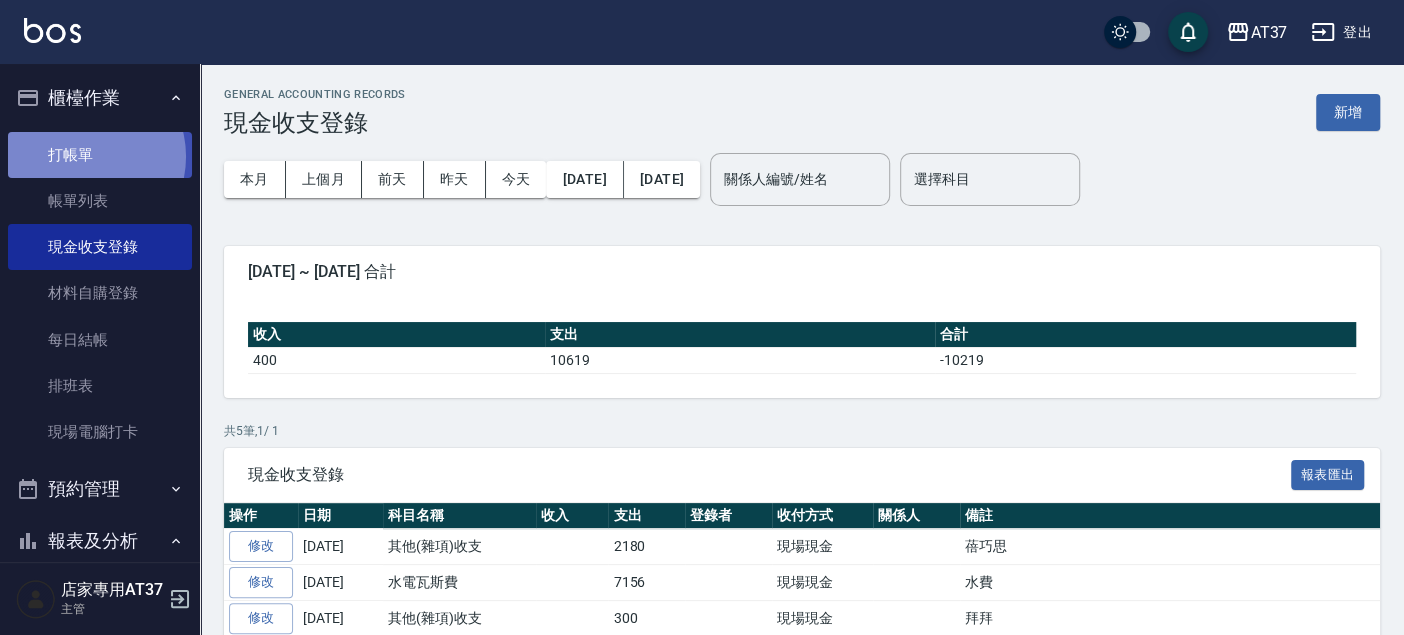 click on "打帳單" at bounding box center (100, 155) 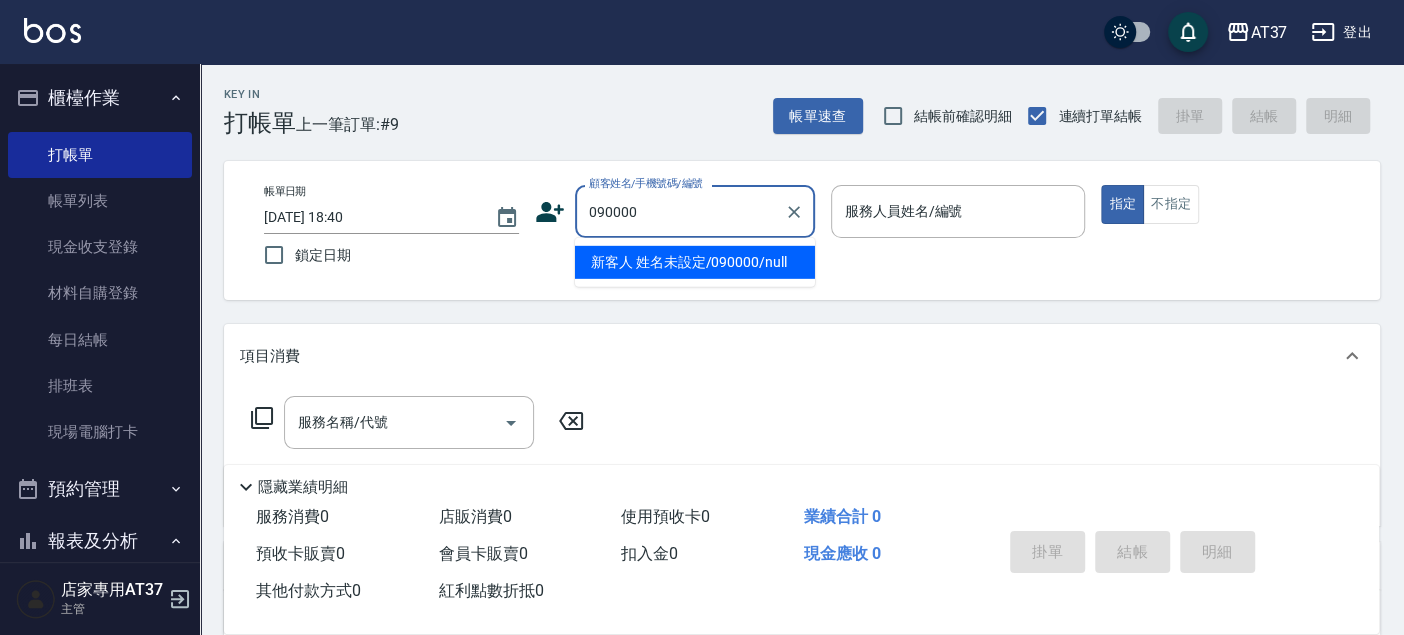 type on "新客人 姓名未設定/090000/null" 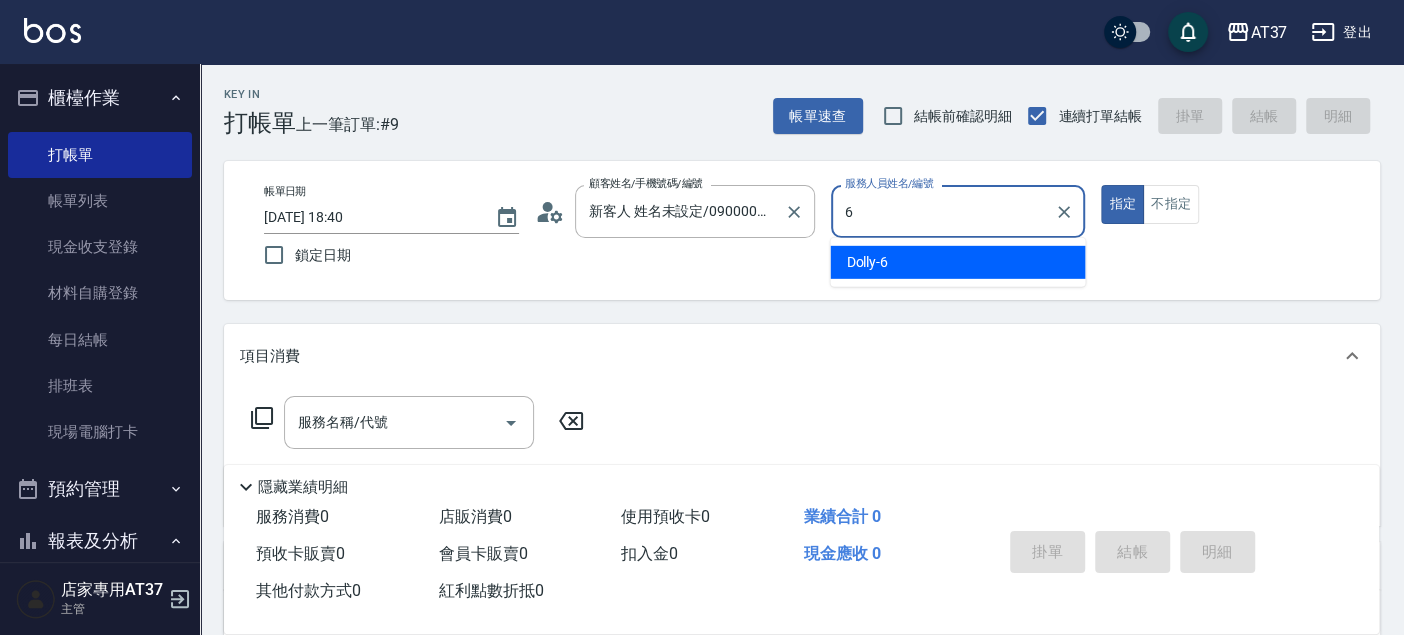 type on "6" 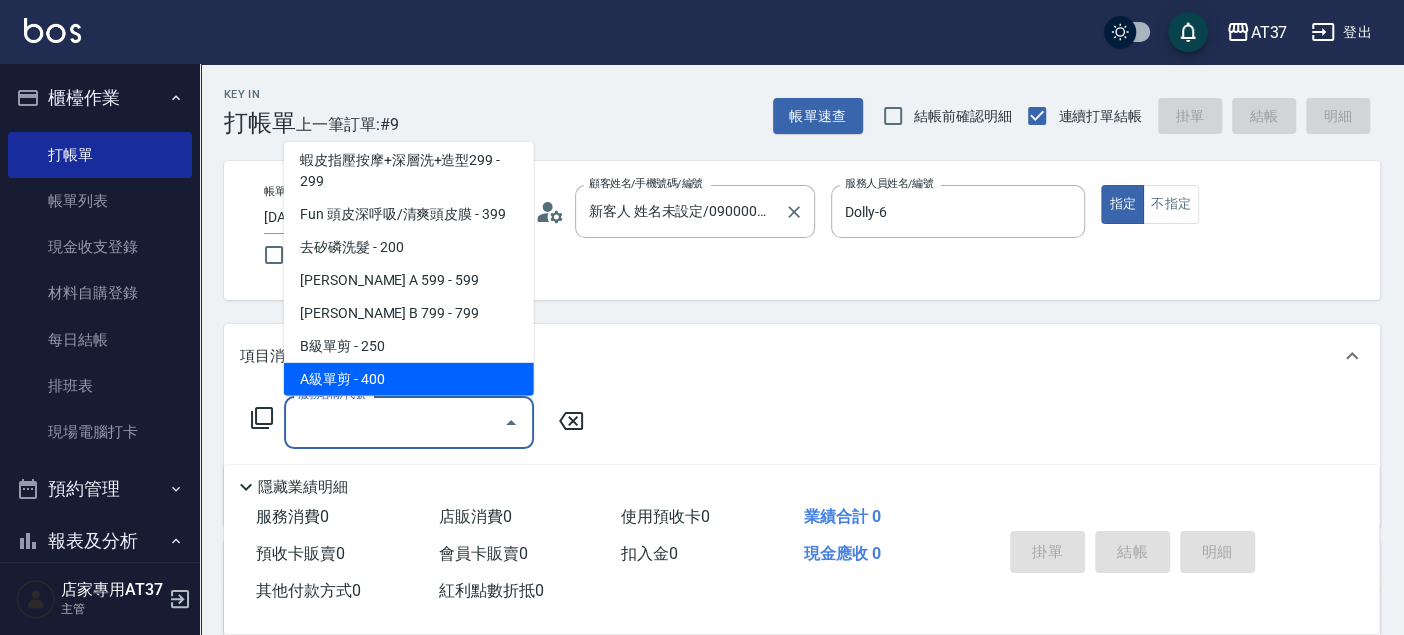 scroll, scrollTop: 368, scrollLeft: 0, axis: vertical 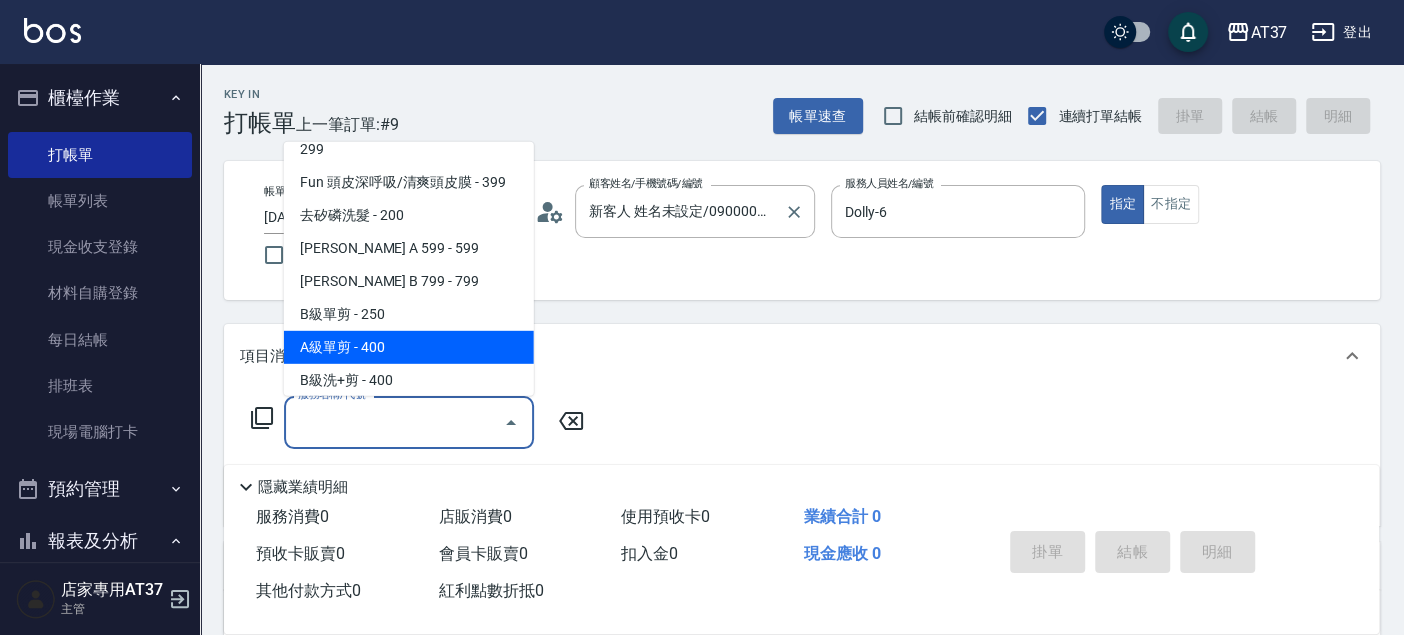 type on "A級單剪(202)" 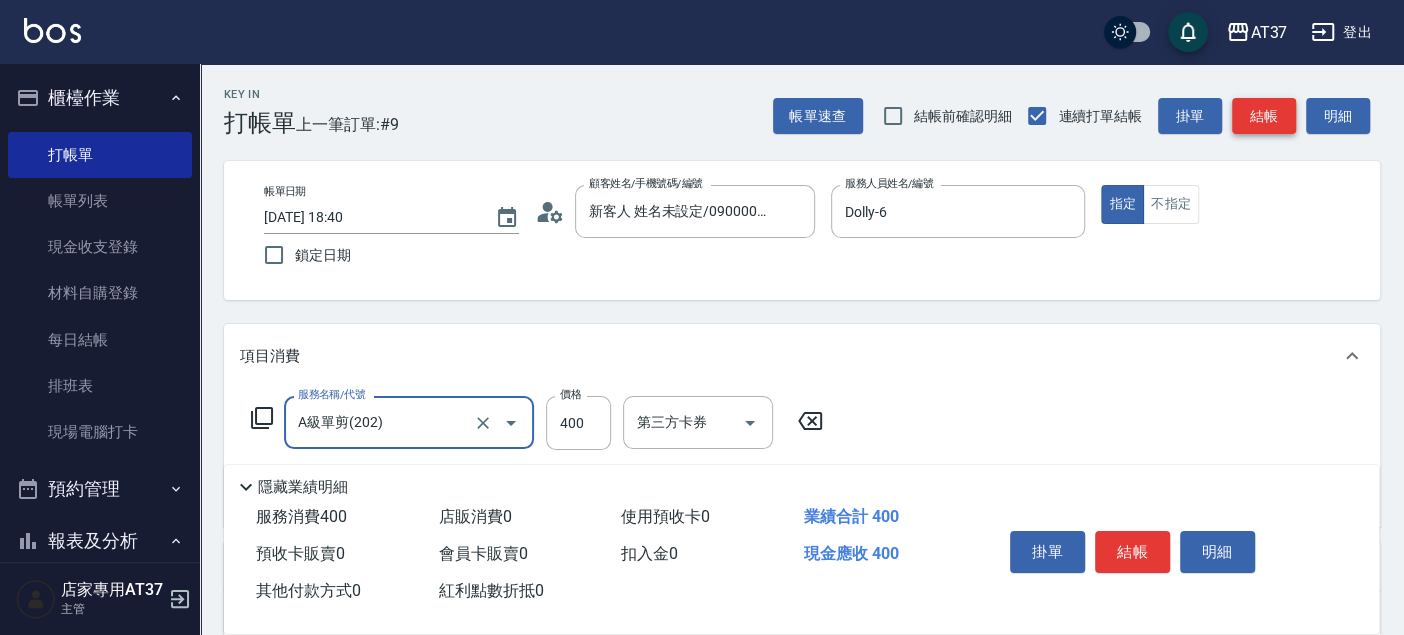 click on "結帳" at bounding box center [1264, 116] 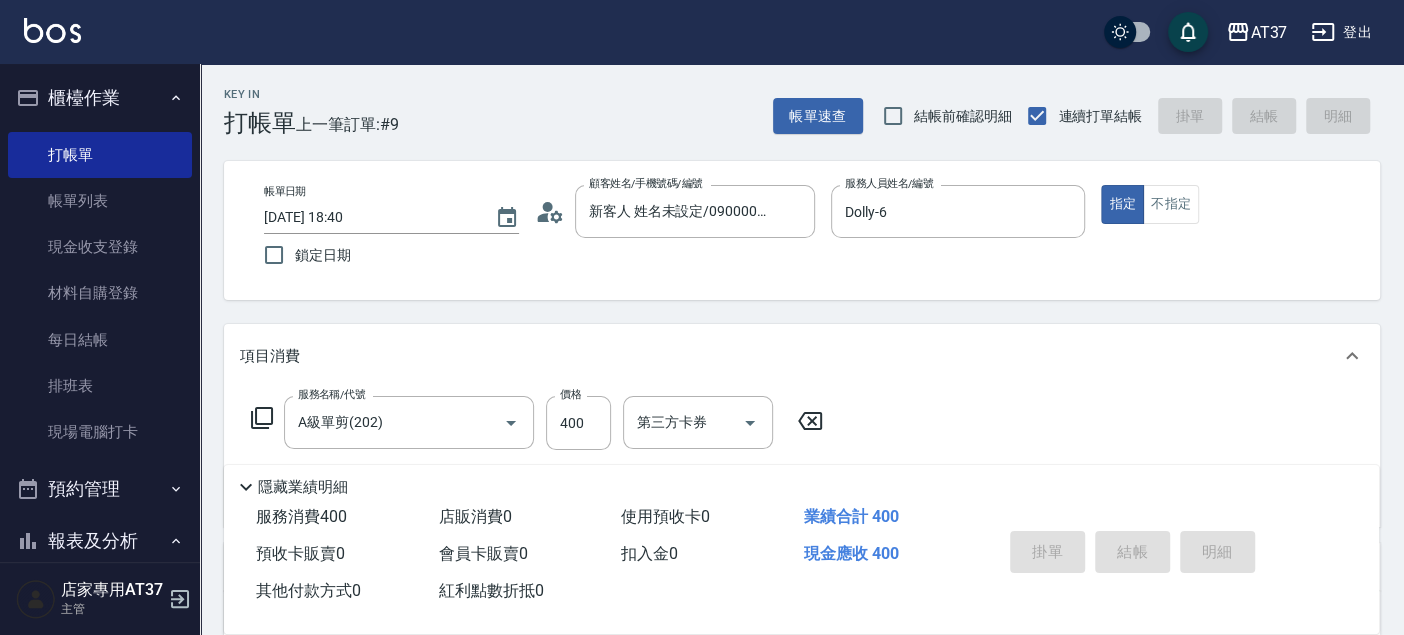 type on "2025/07/14 19:47" 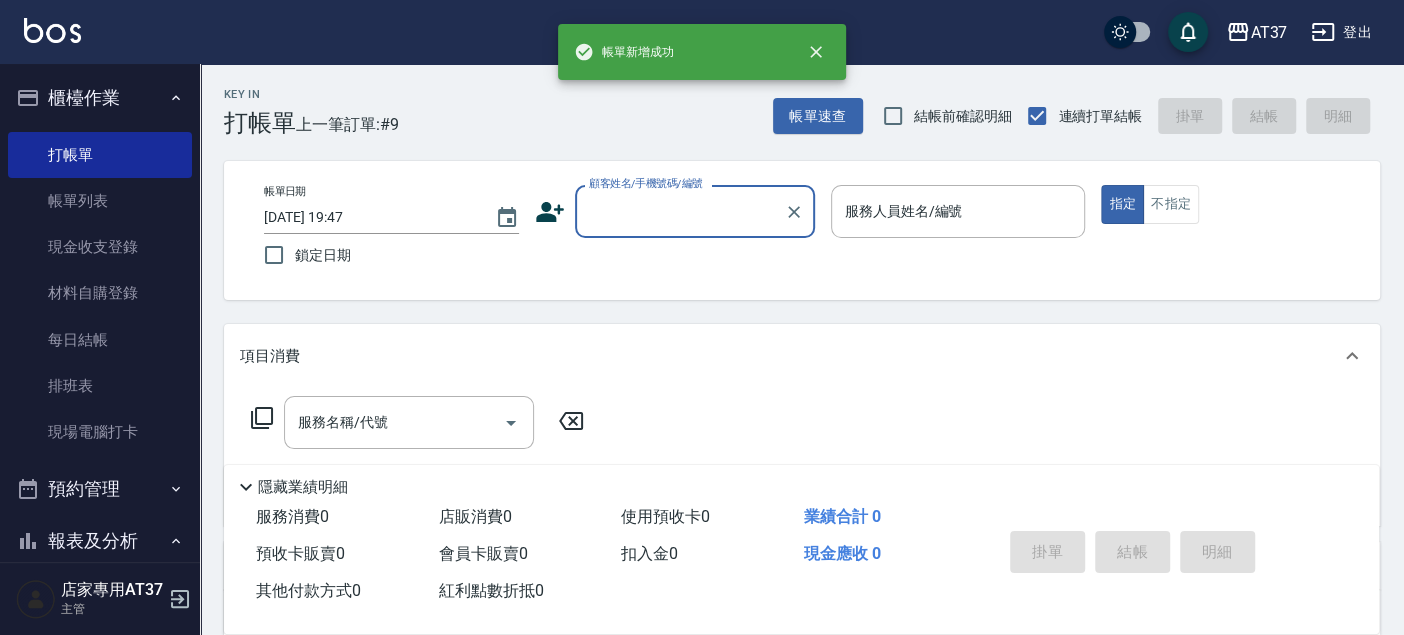 scroll, scrollTop: 0, scrollLeft: 0, axis: both 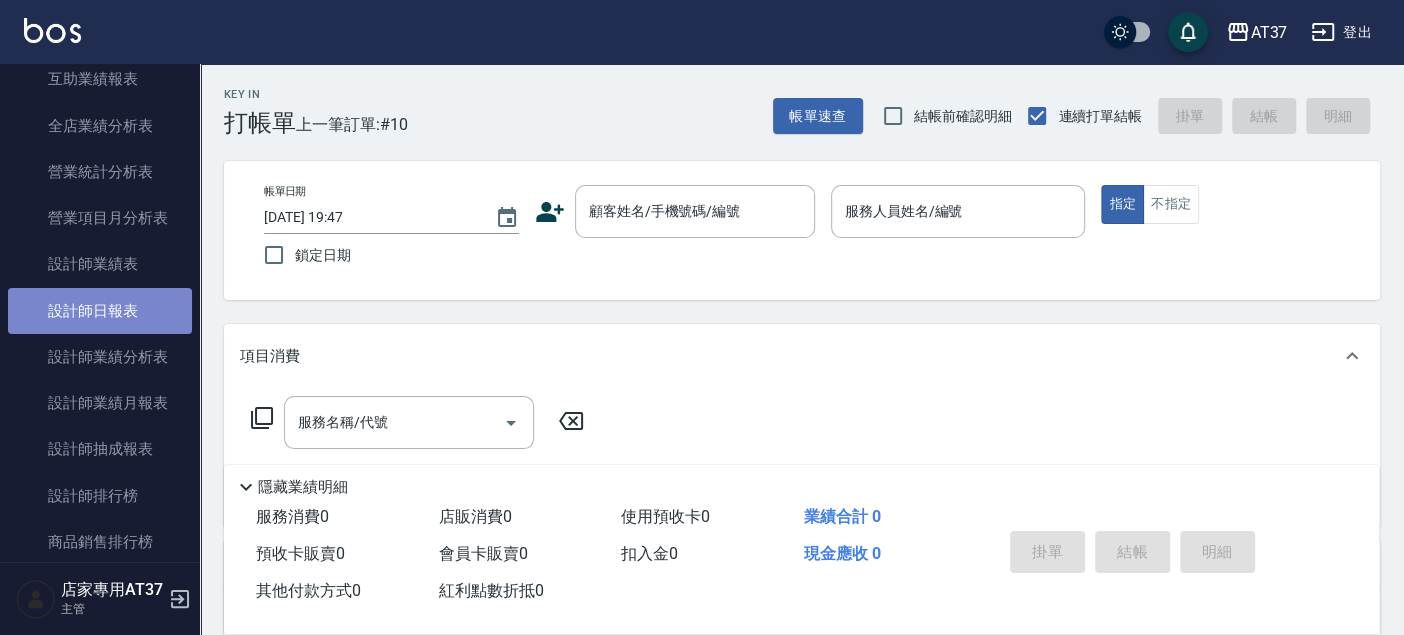 click on "設計師日報表" at bounding box center (100, 311) 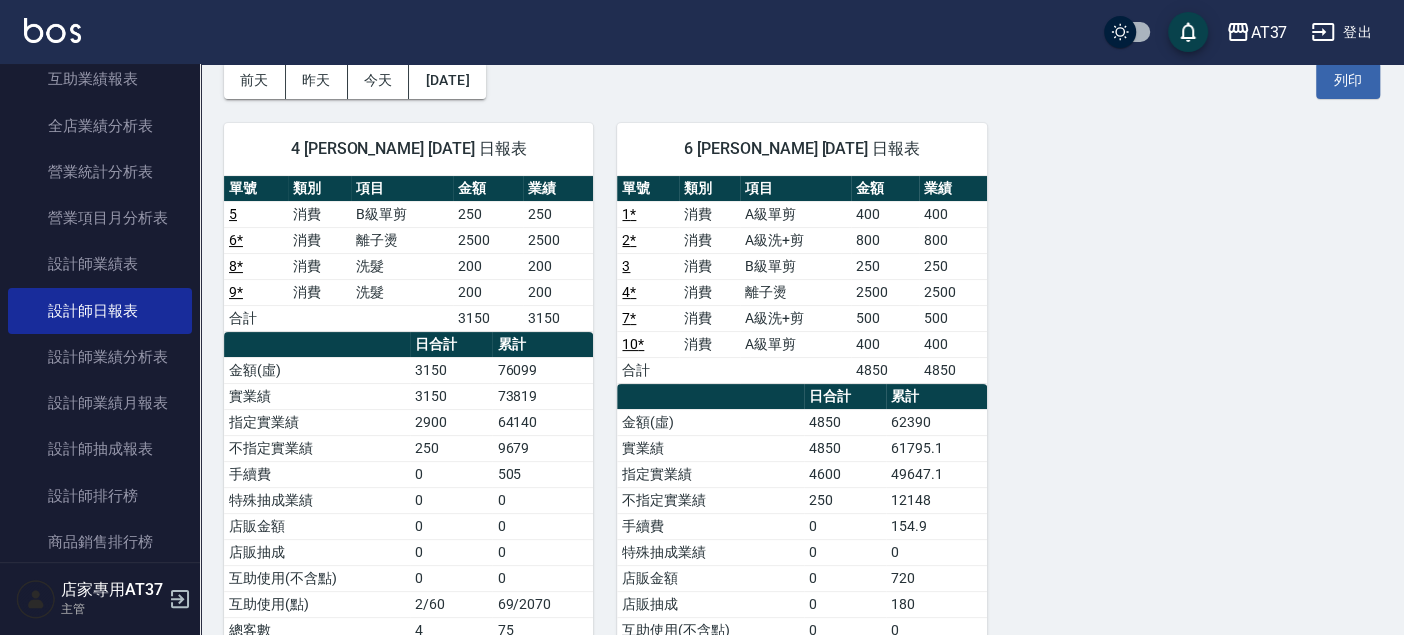 scroll, scrollTop: 329, scrollLeft: 0, axis: vertical 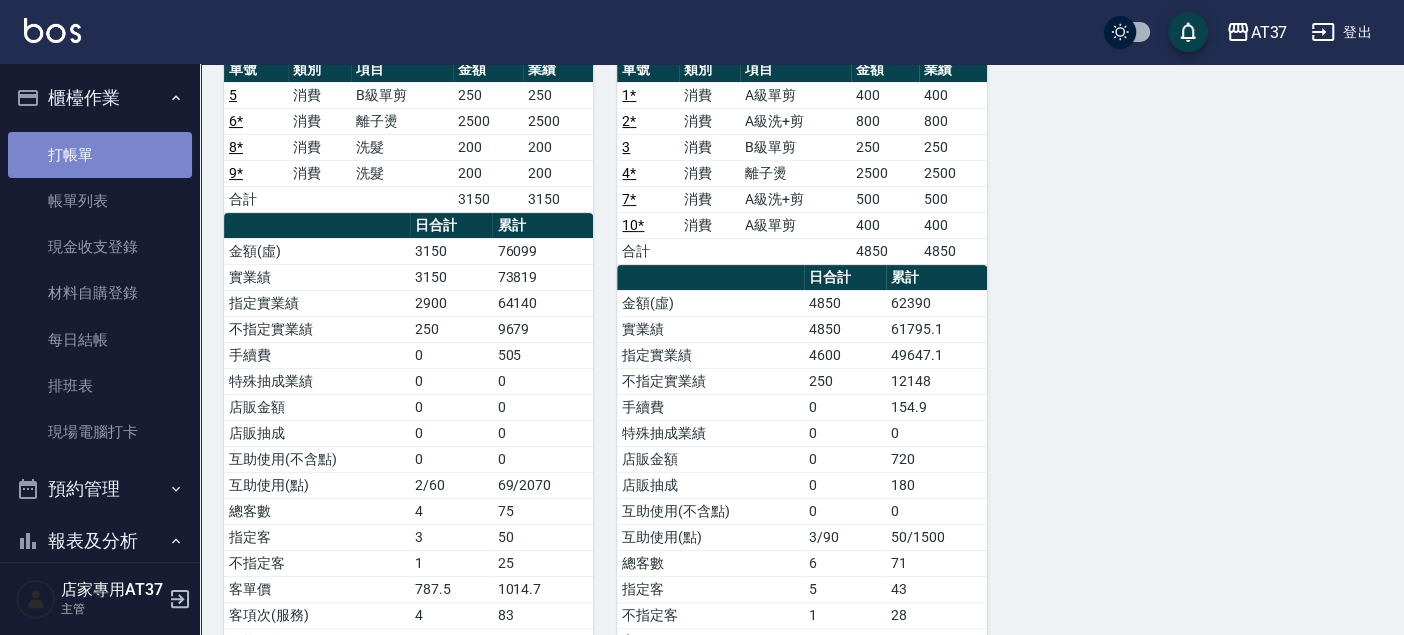 click on "打帳單" at bounding box center (100, 155) 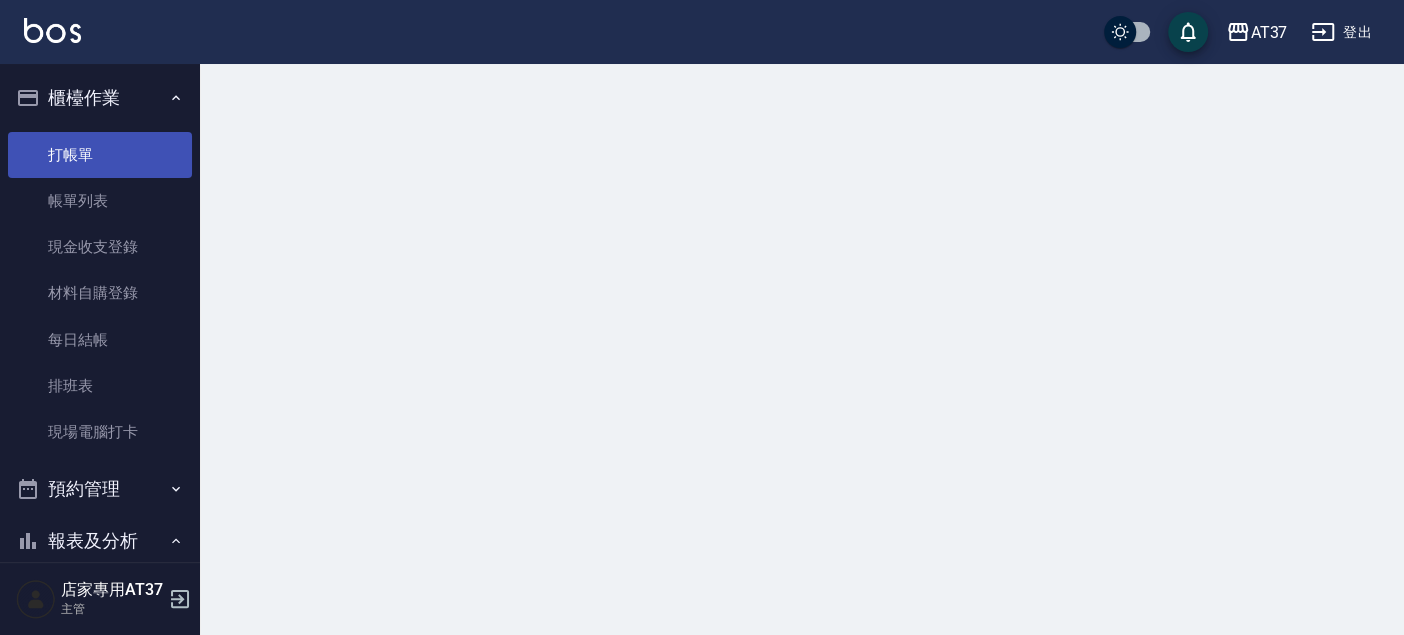 scroll, scrollTop: 0, scrollLeft: 0, axis: both 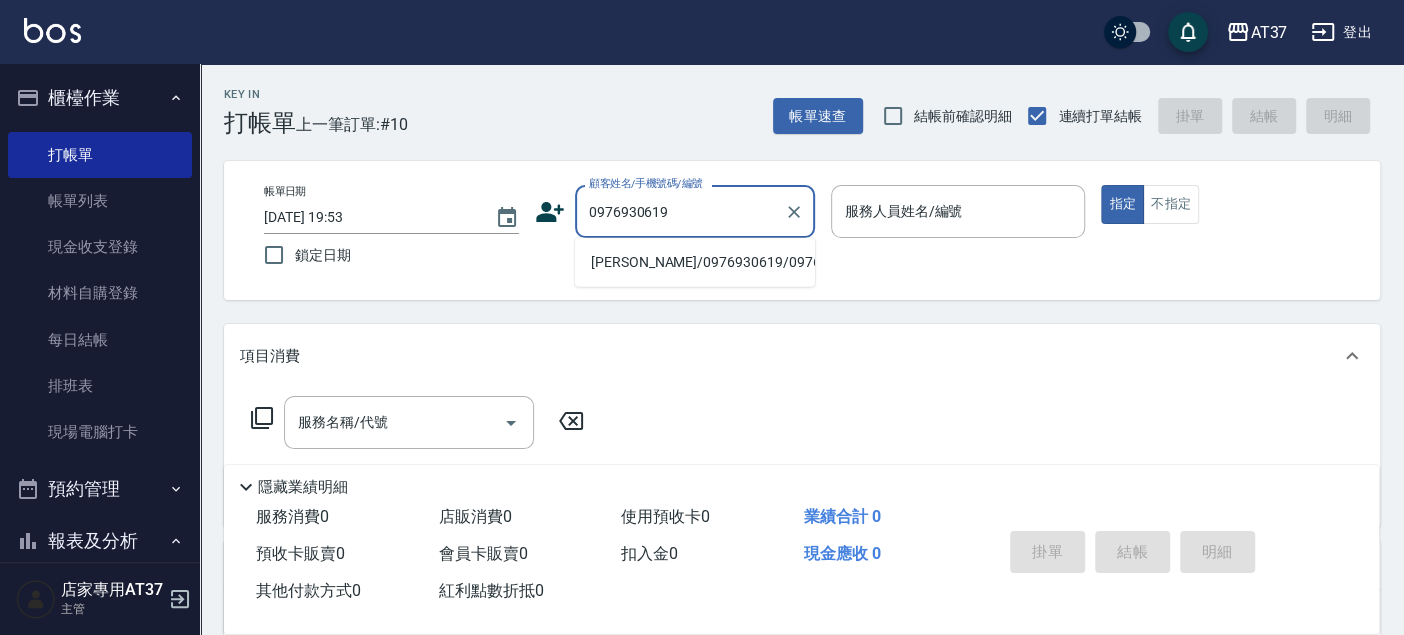 drag, startPoint x: 712, startPoint y: 268, endPoint x: 714, endPoint y: 229, distance: 39.051247 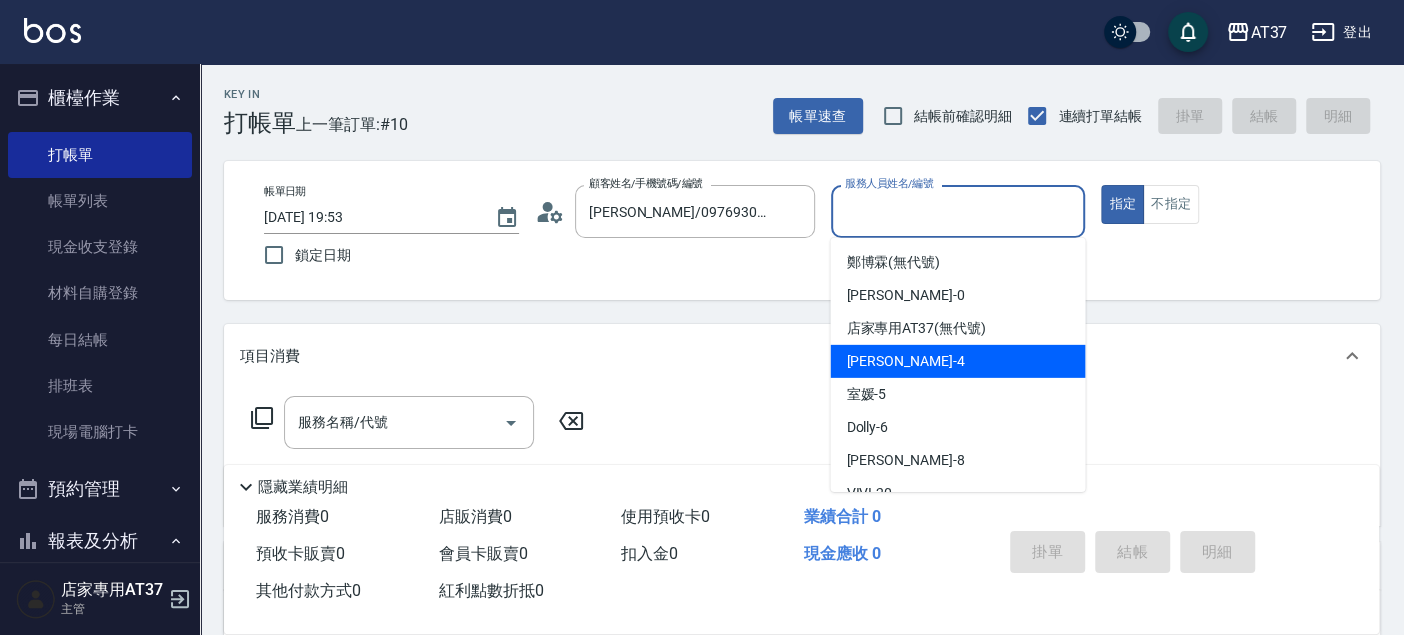 click on "Hannah -4" at bounding box center [957, 361] 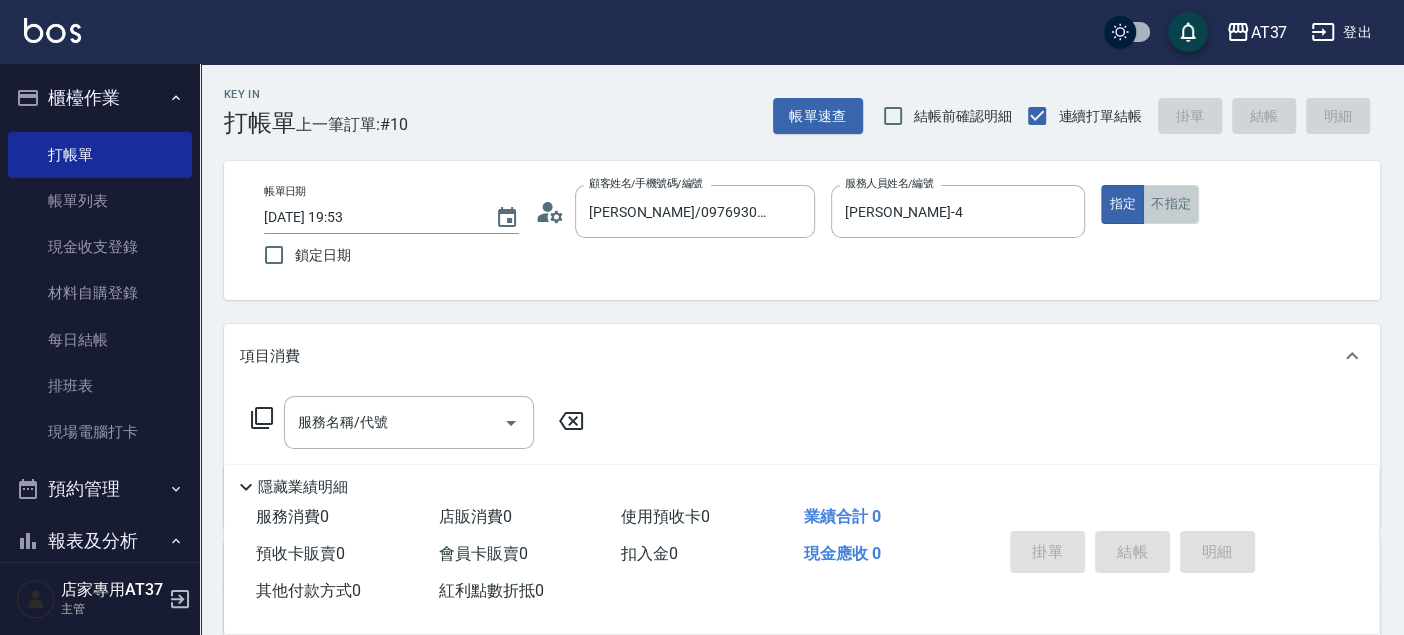 click on "不指定" at bounding box center [1171, 204] 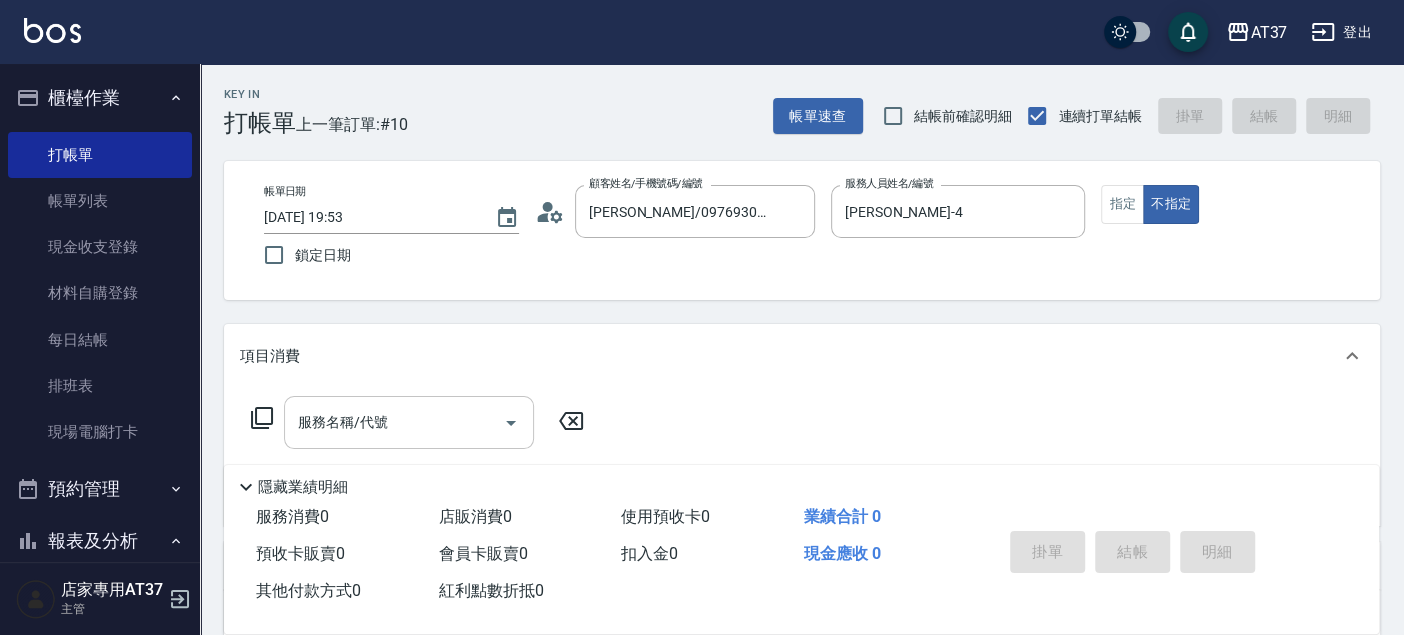 click on "服務名稱/代號" at bounding box center (394, 422) 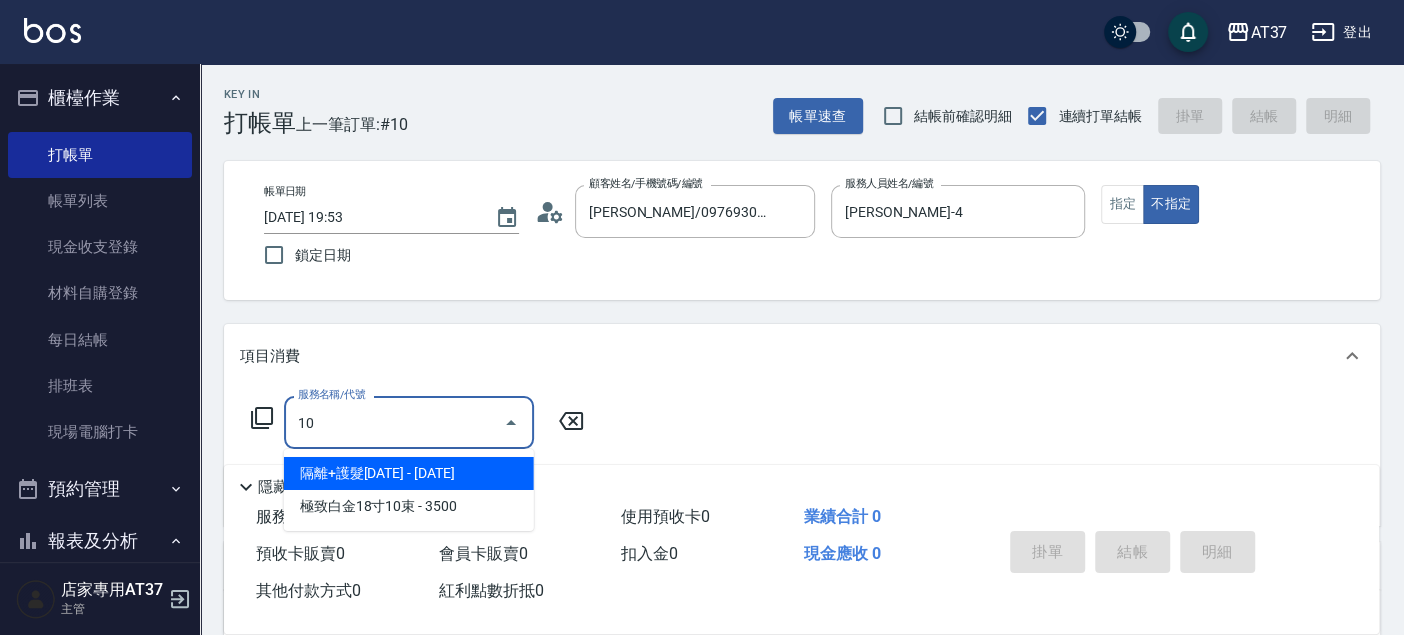 type on "102" 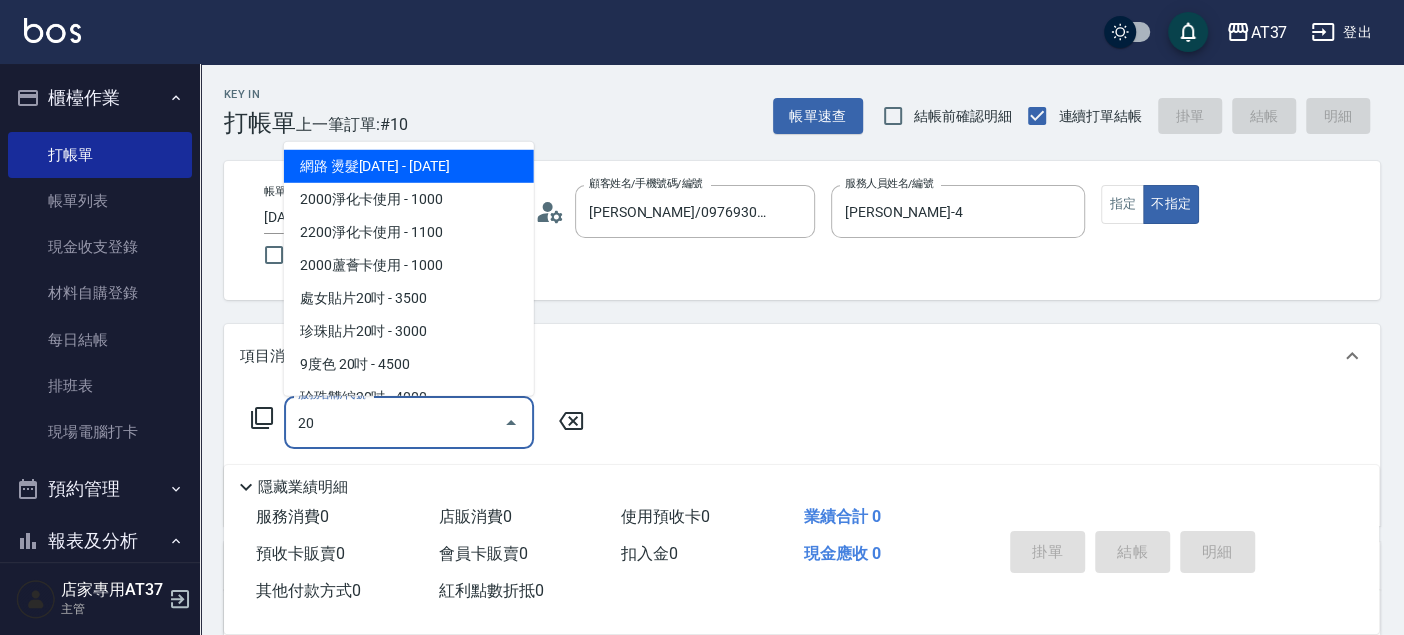 type on "206" 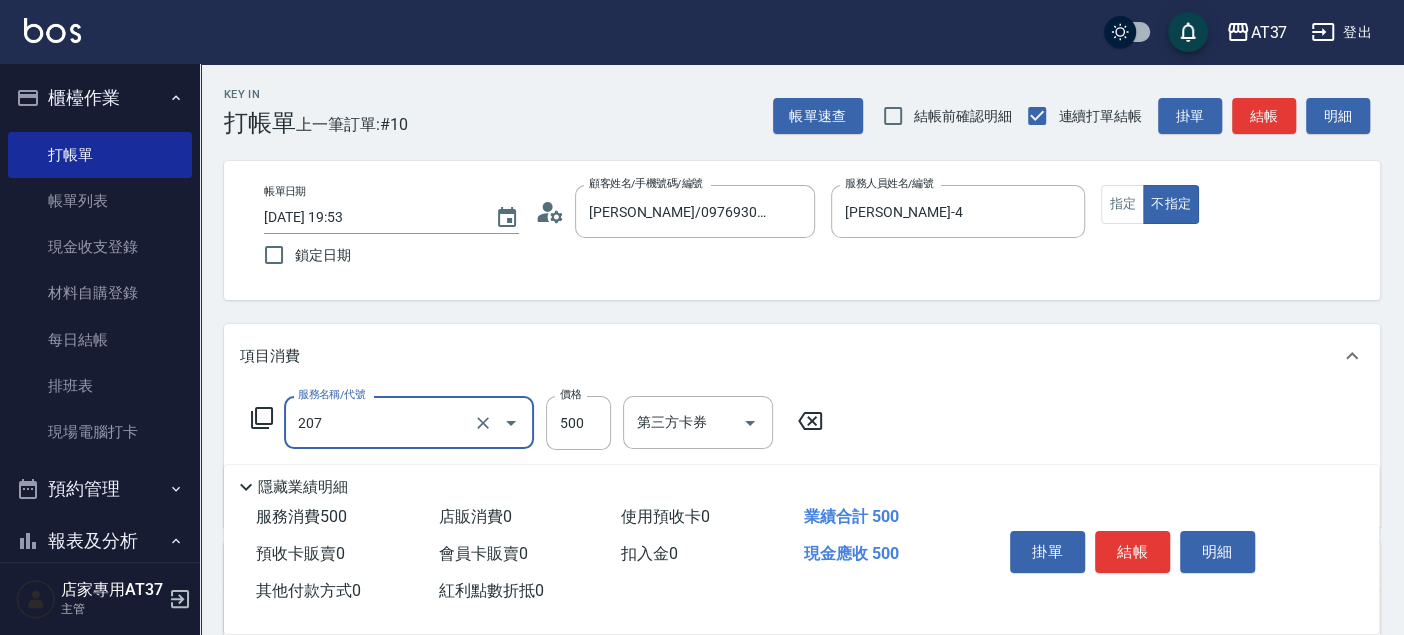 type on "B精油洗+剪(207)" 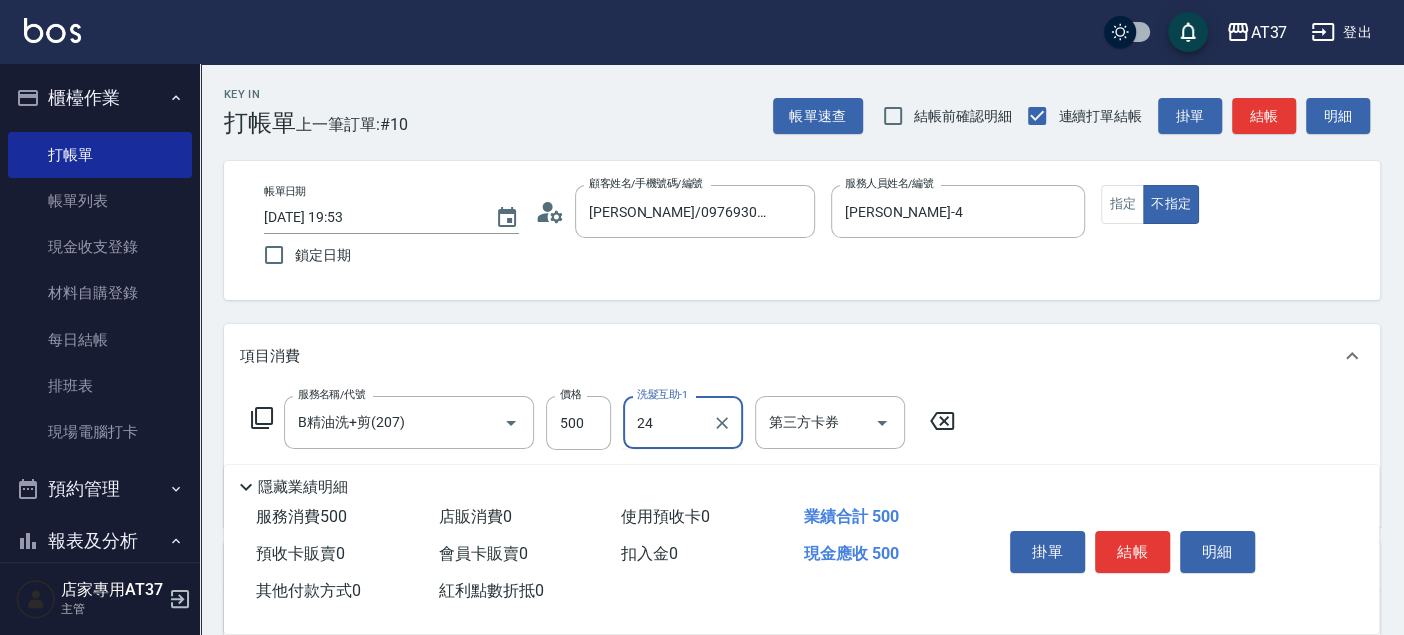 type on "小葉-24" 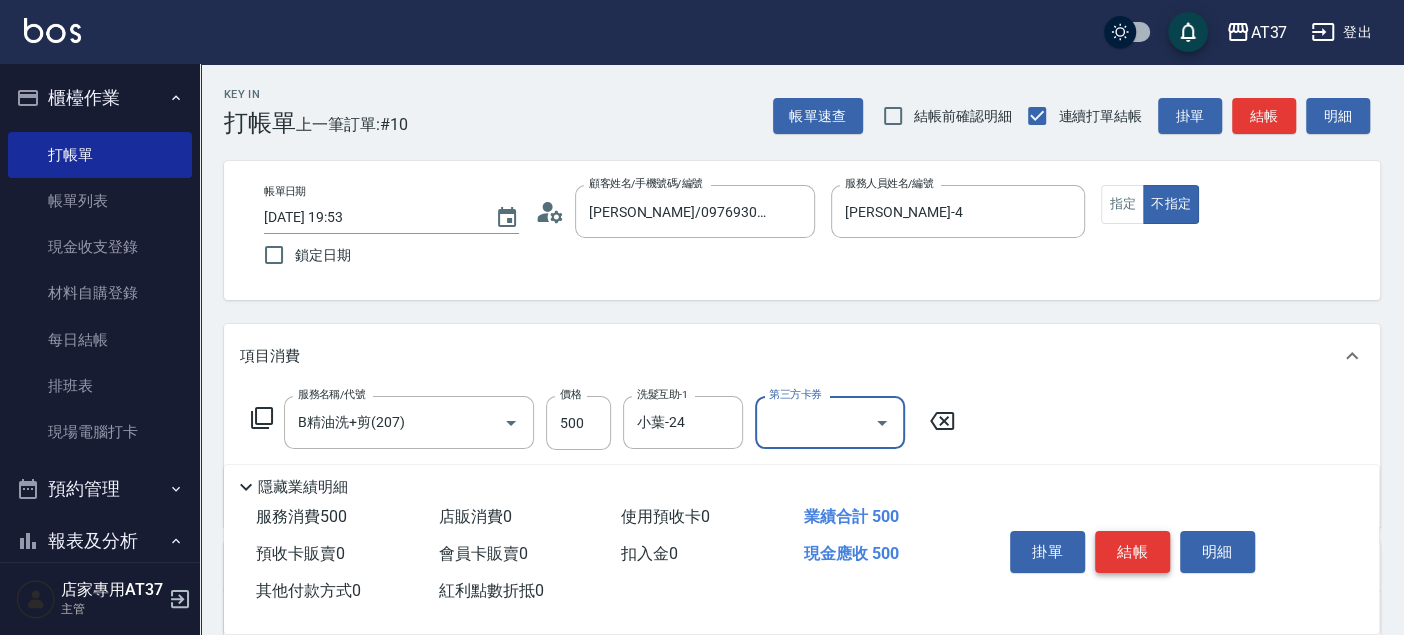 click on "結帳" at bounding box center [1132, 552] 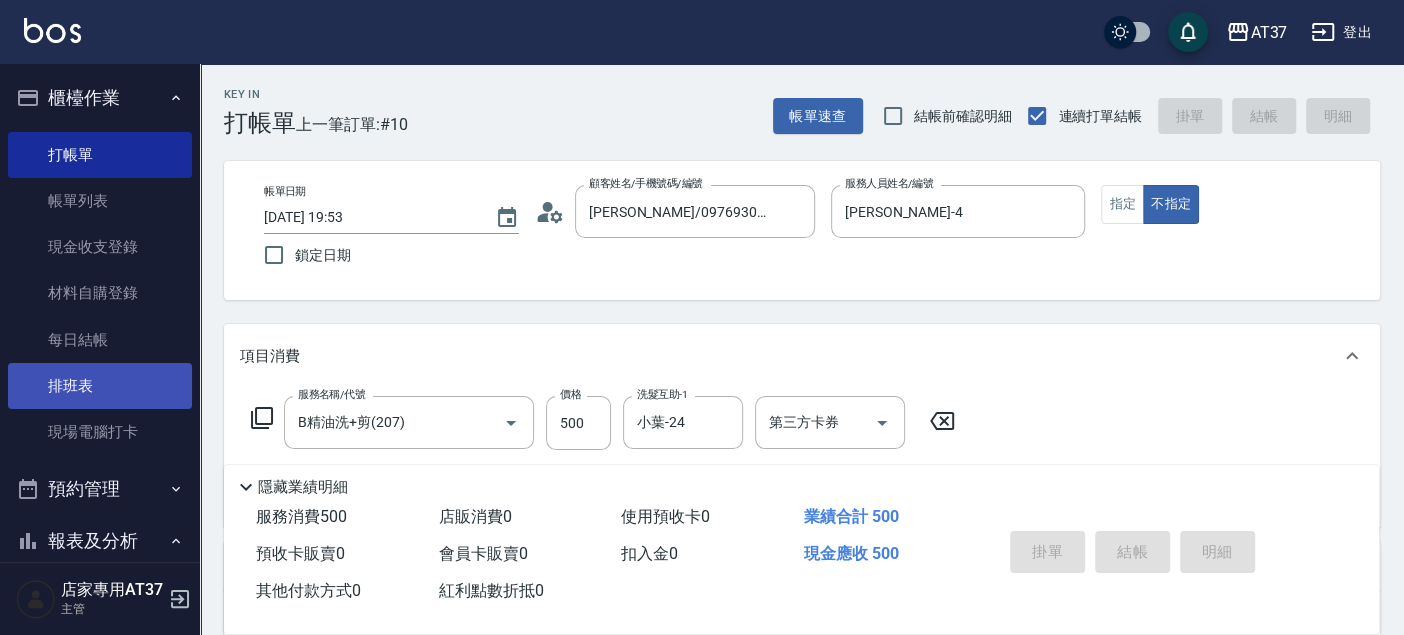 type on "2025/07/14 20:02" 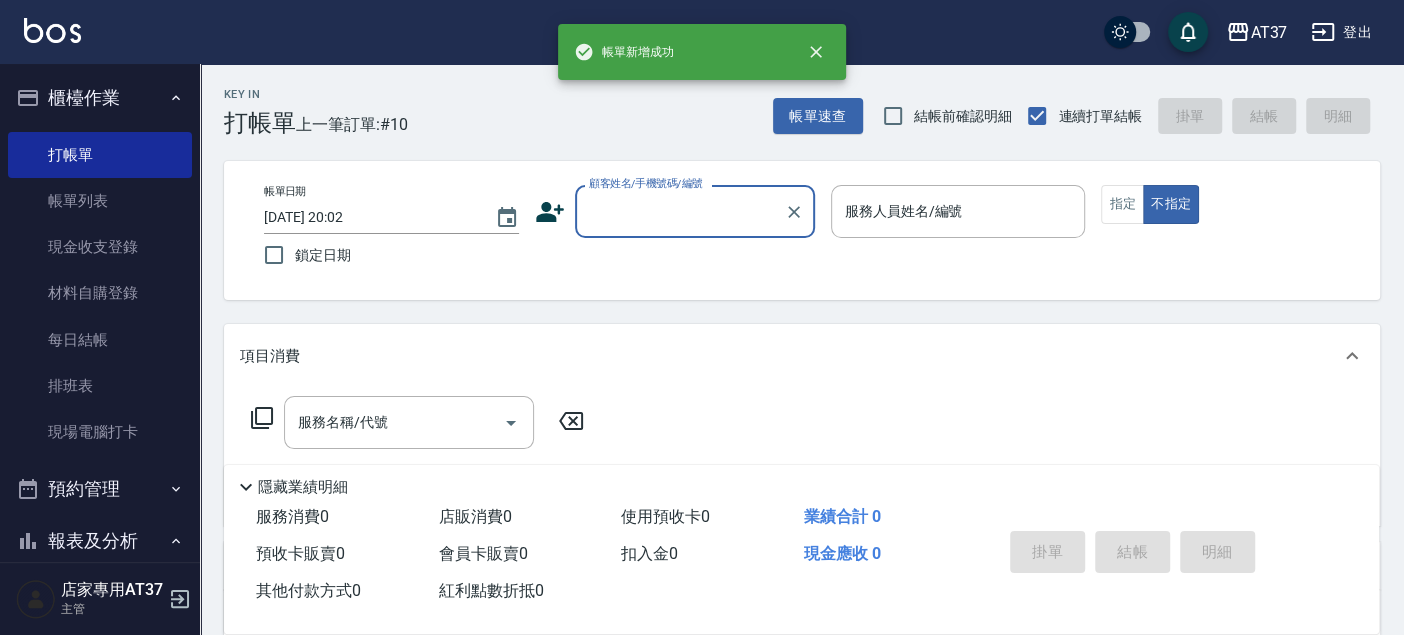 scroll, scrollTop: 0, scrollLeft: 0, axis: both 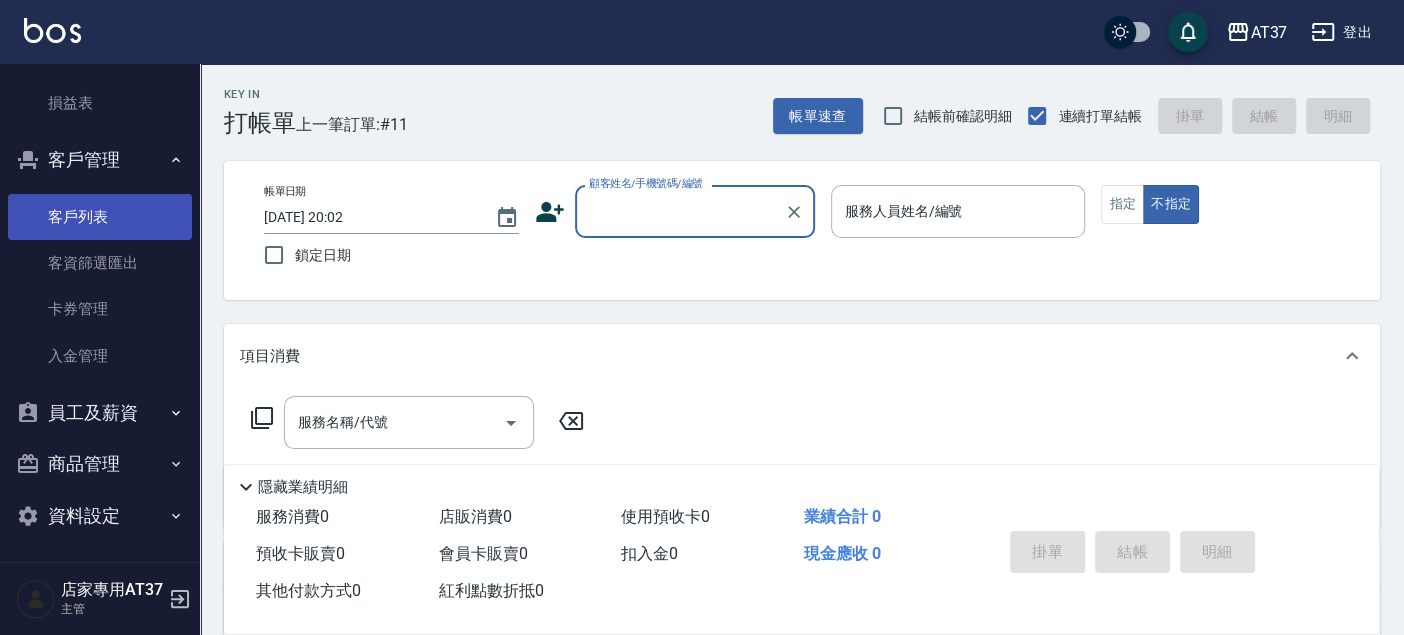 click on "客戶列表" at bounding box center [100, 217] 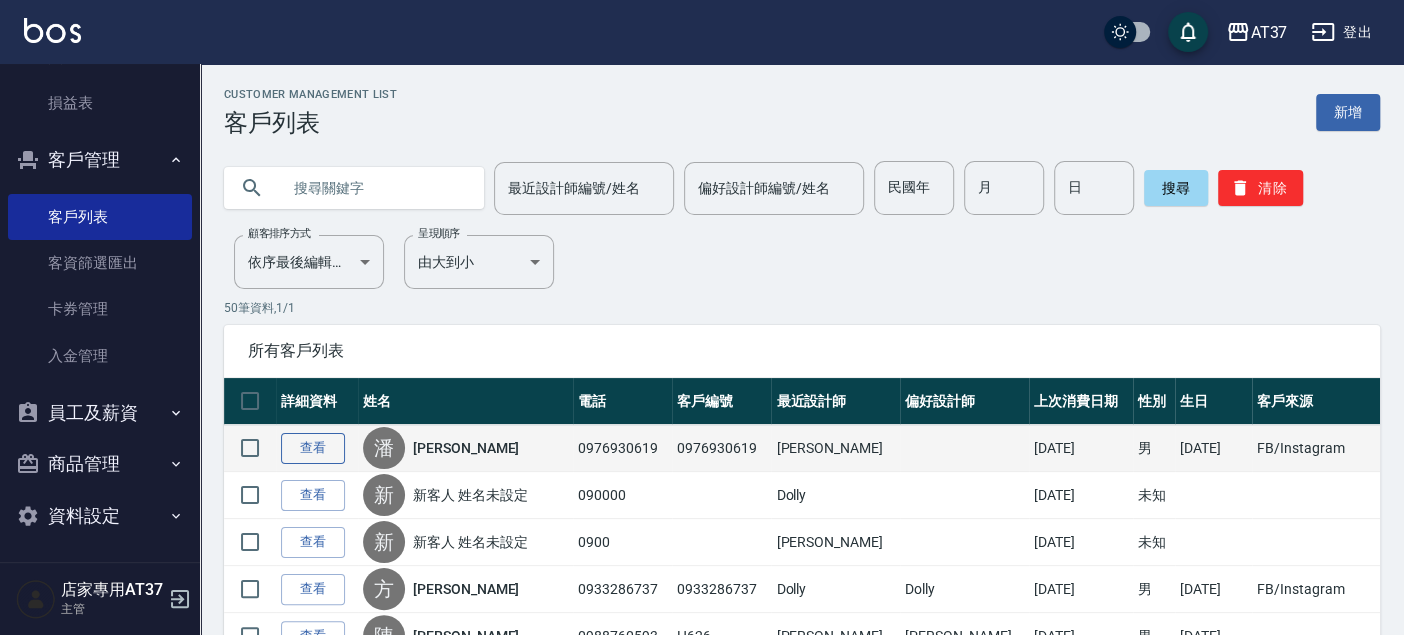 click on "查看" at bounding box center (313, 448) 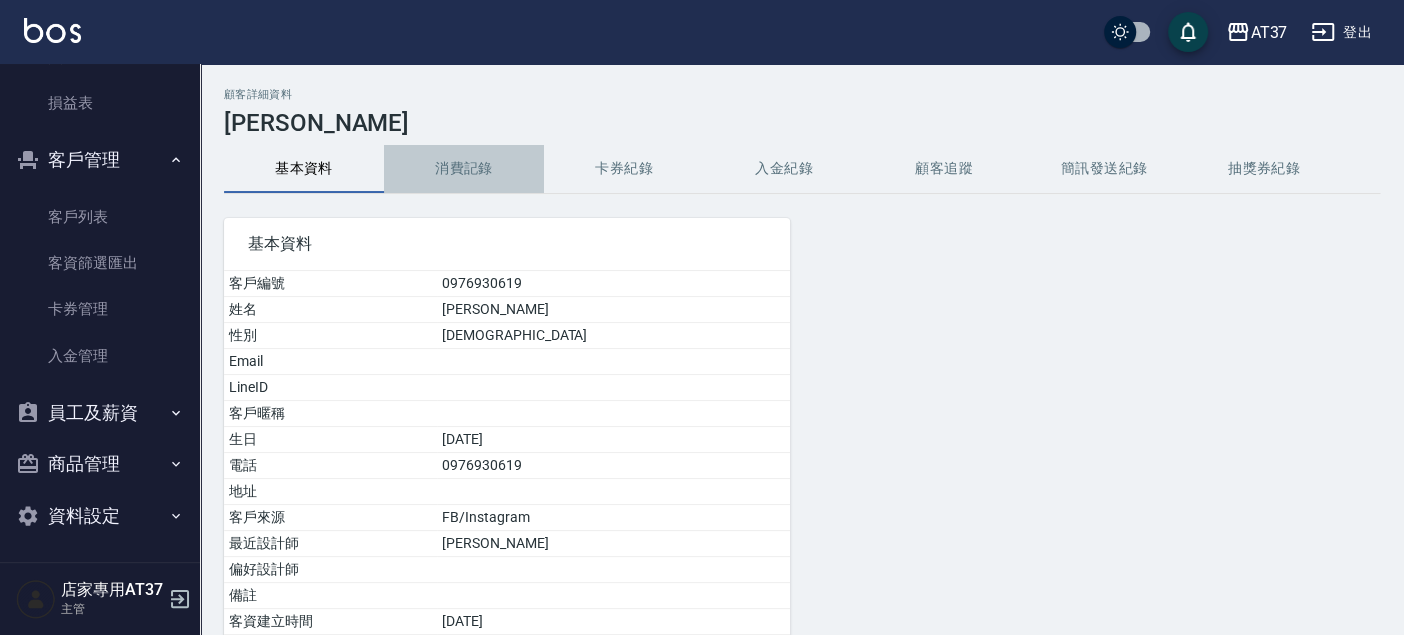 click on "消費記錄" at bounding box center [464, 169] 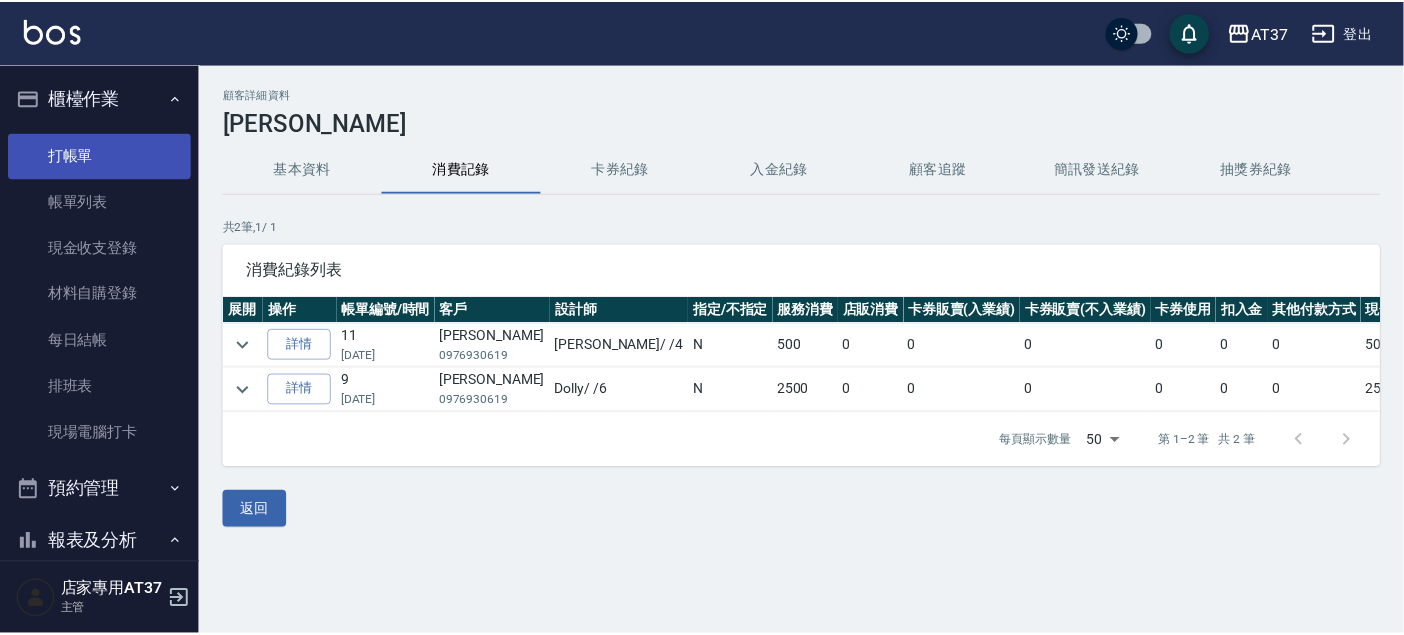 scroll, scrollTop: 0, scrollLeft: 0, axis: both 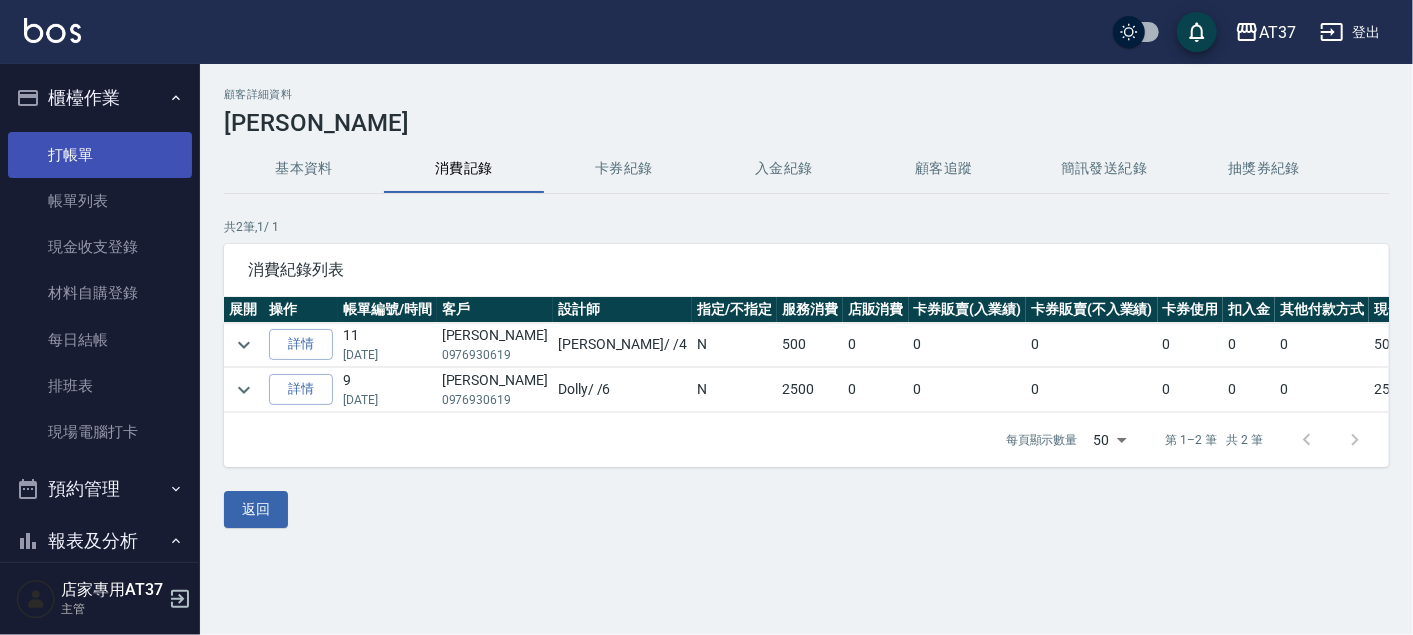 click on "打帳單" at bounding box center (100, 155) 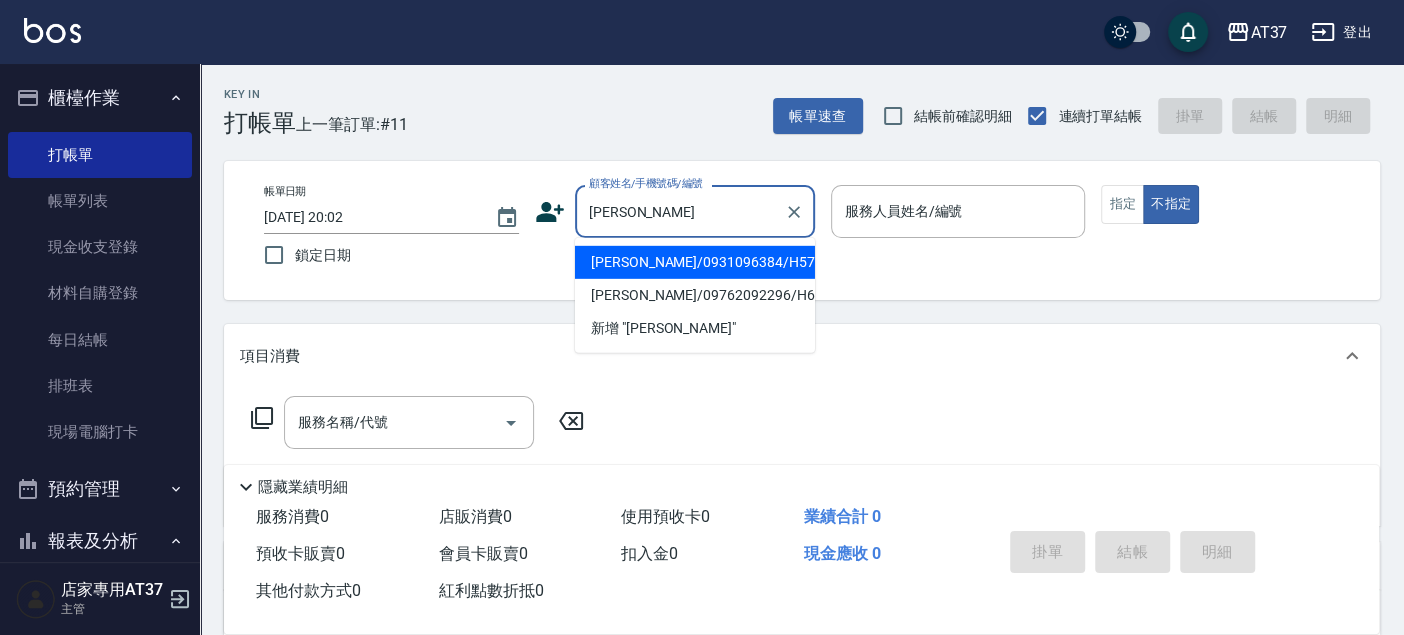 click on "[PERSON_NAME]/0931096384/H570" at bounding box center [695, 262] 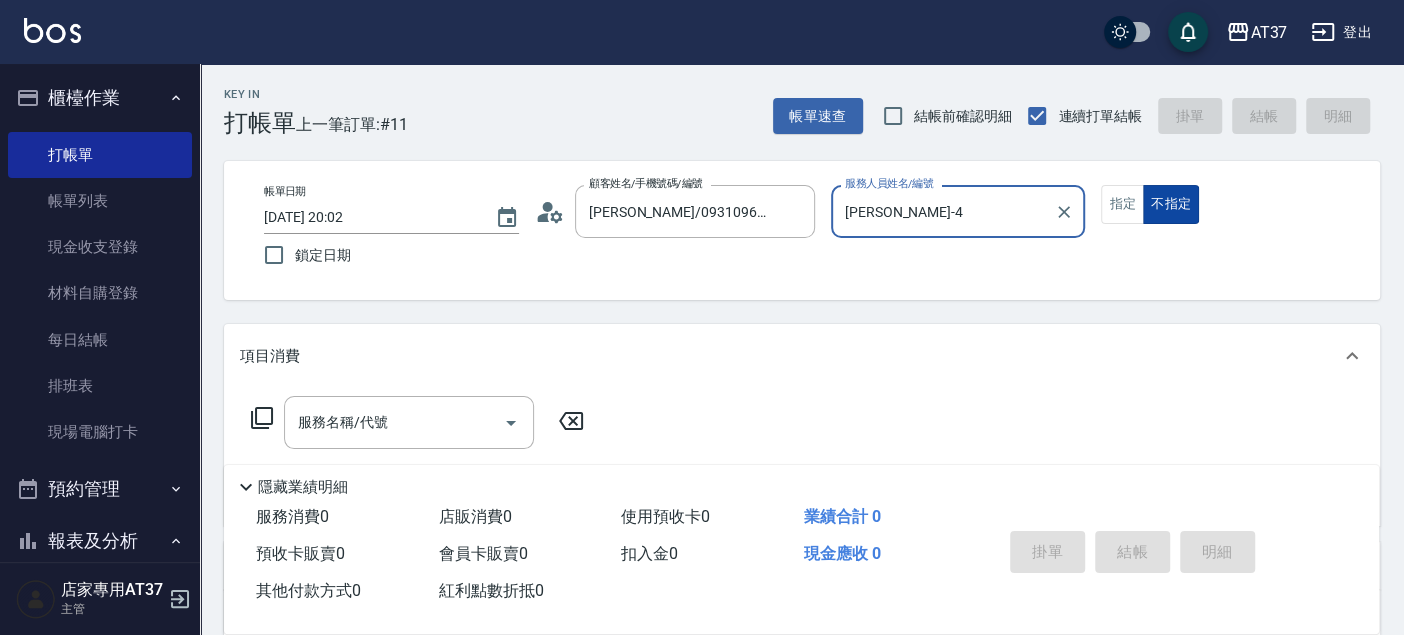 type on "Hannah-4" 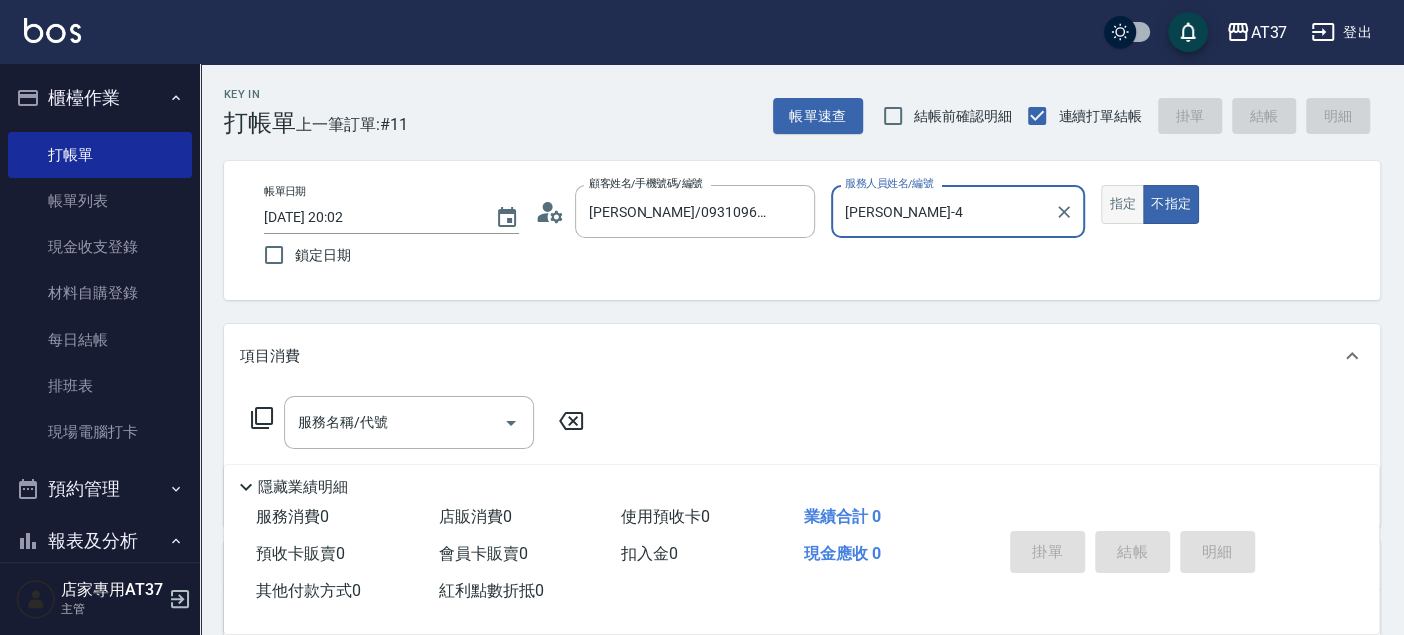 click on "指定" at bounding box center (1122, 204) 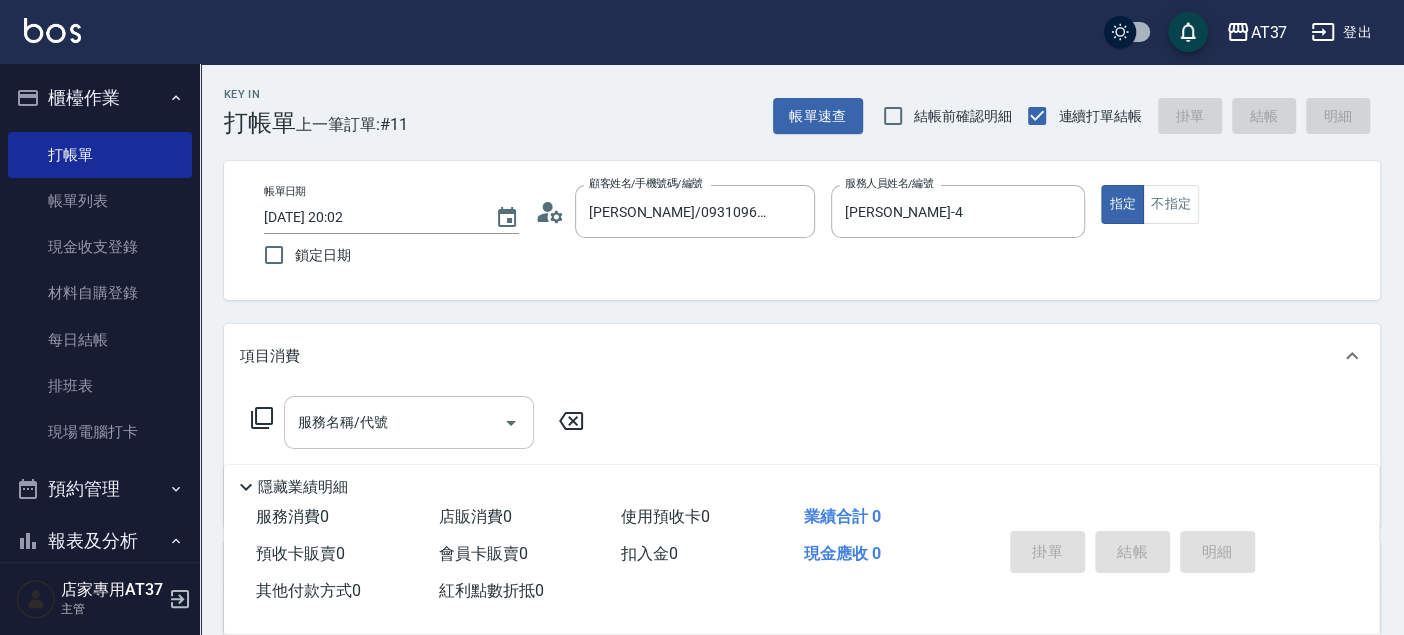 click on "服務名稱/代號" at bounding box center (394, 422) 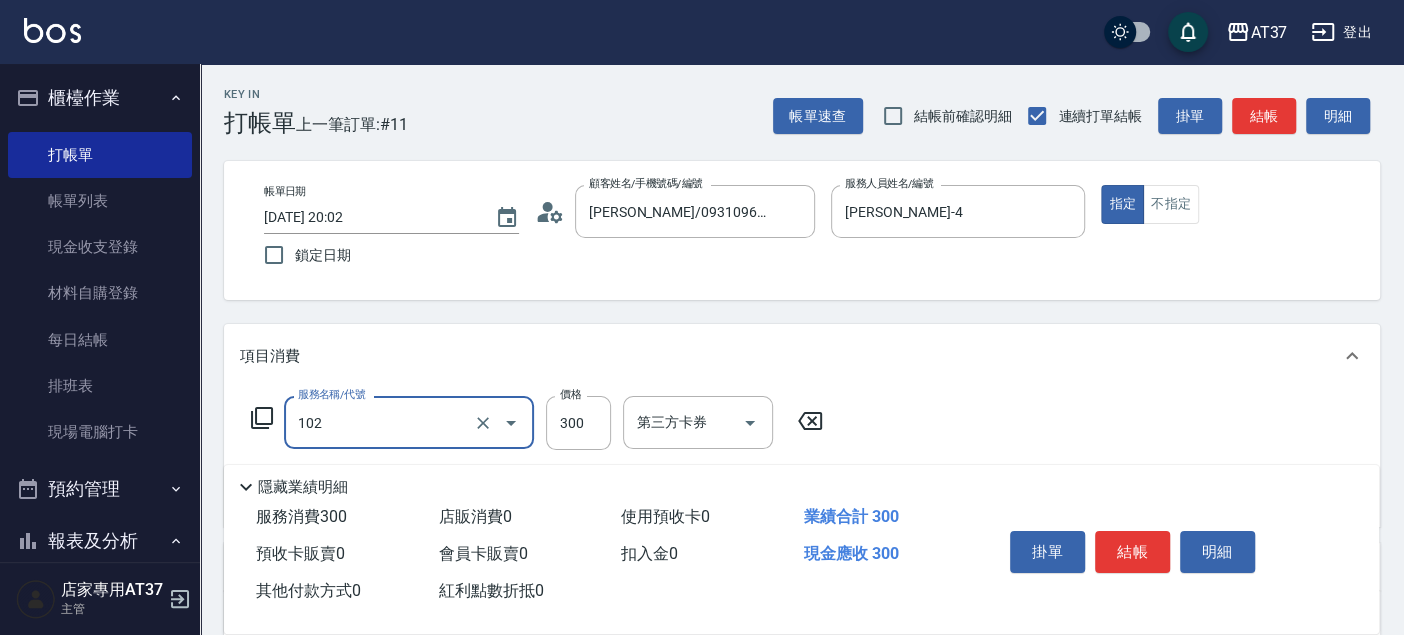 type on "精油洗髮(102)" 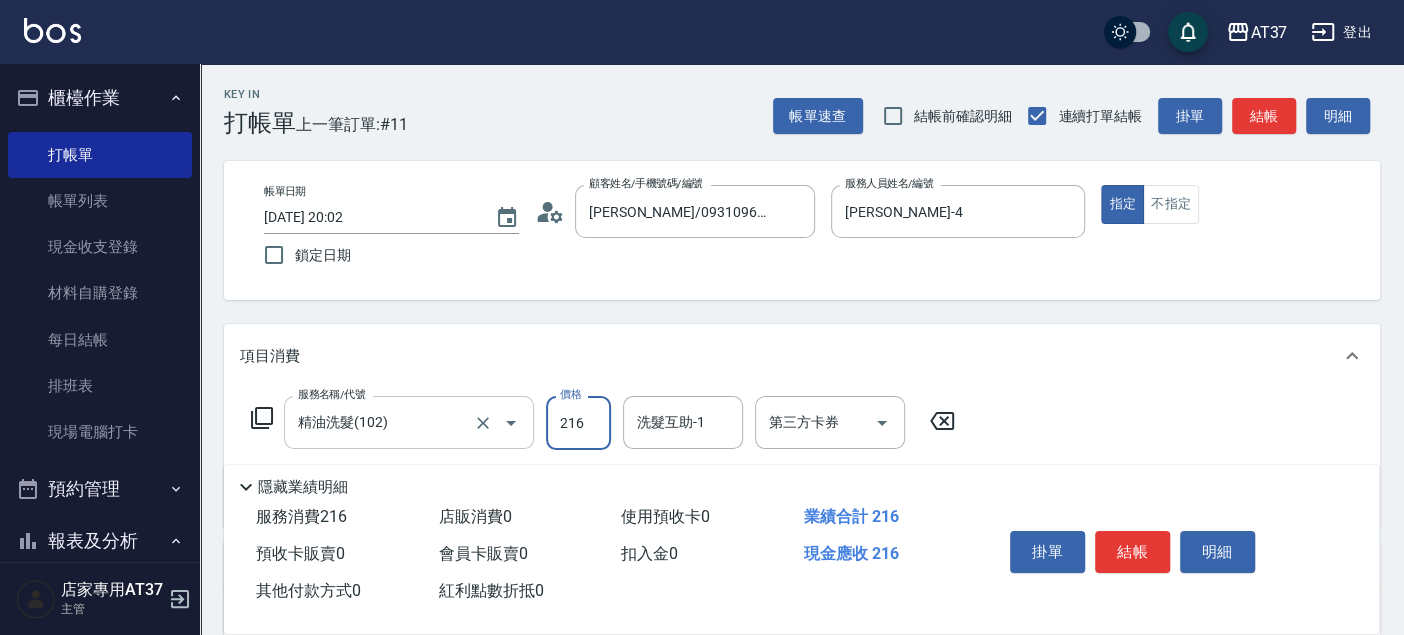 type on "216" 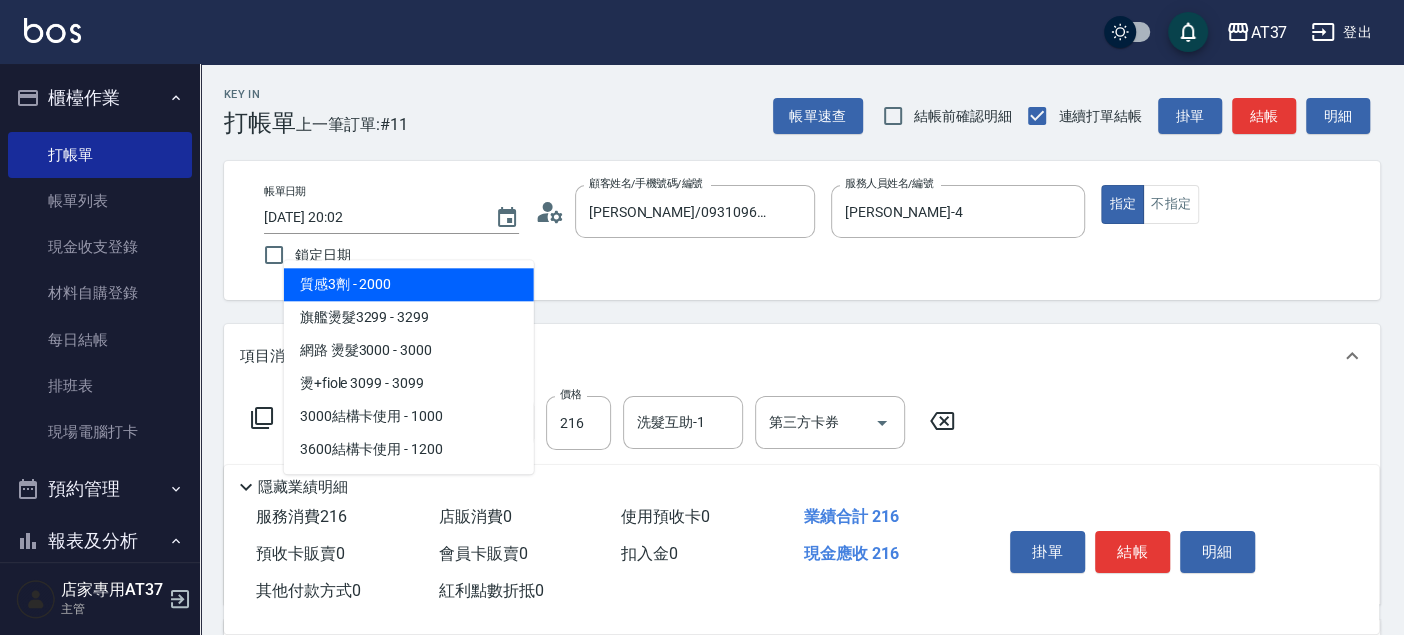 type on "網路 燙髮3000(334)" 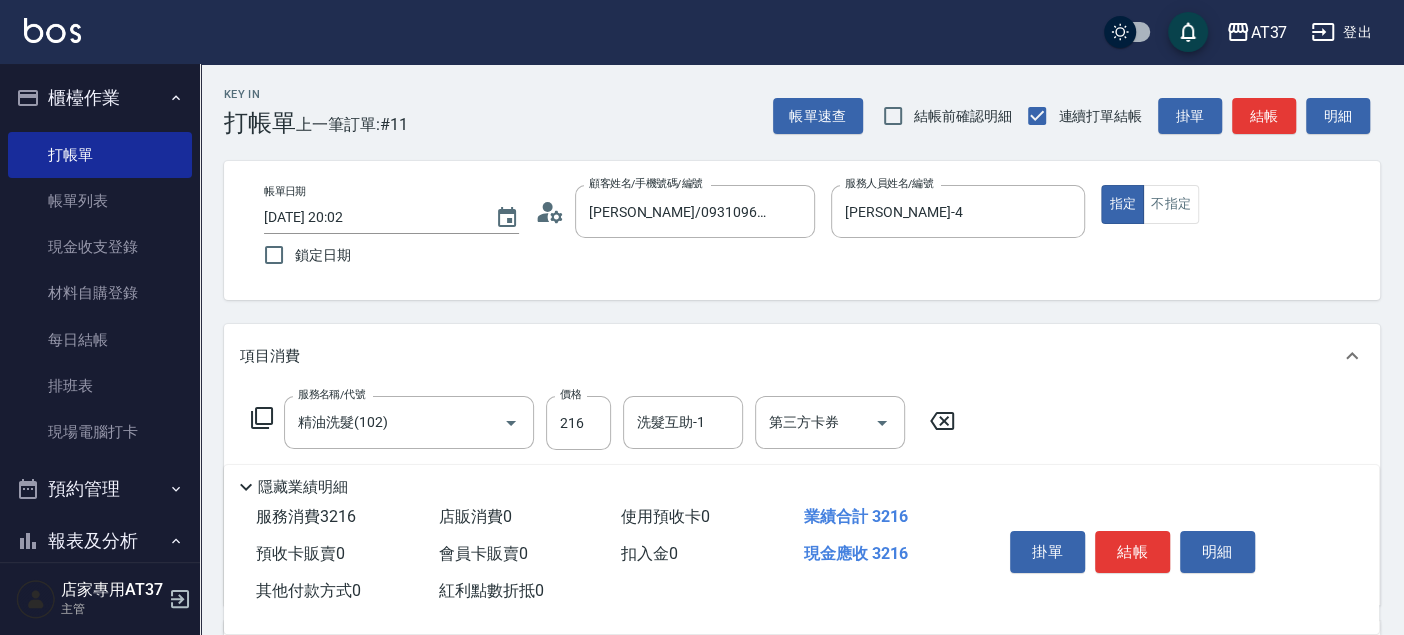 scroll, scrollTop: 111, scrollLeft: 0, axis: vertical 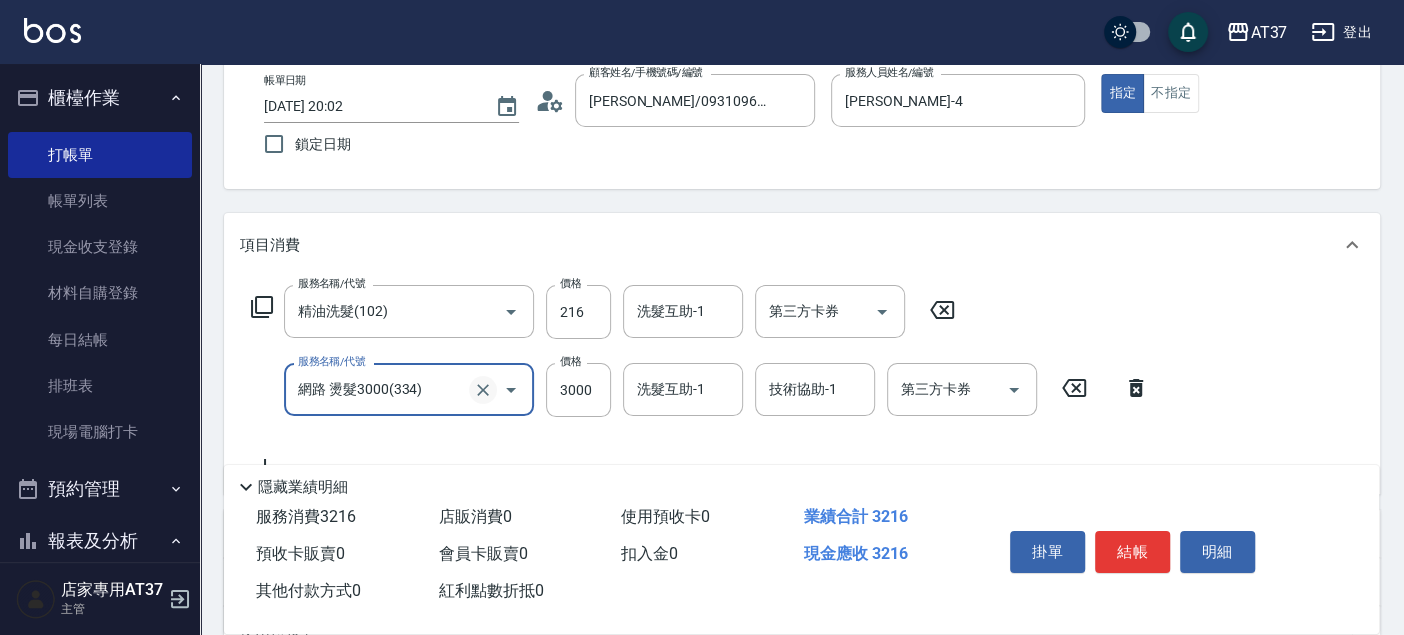 click 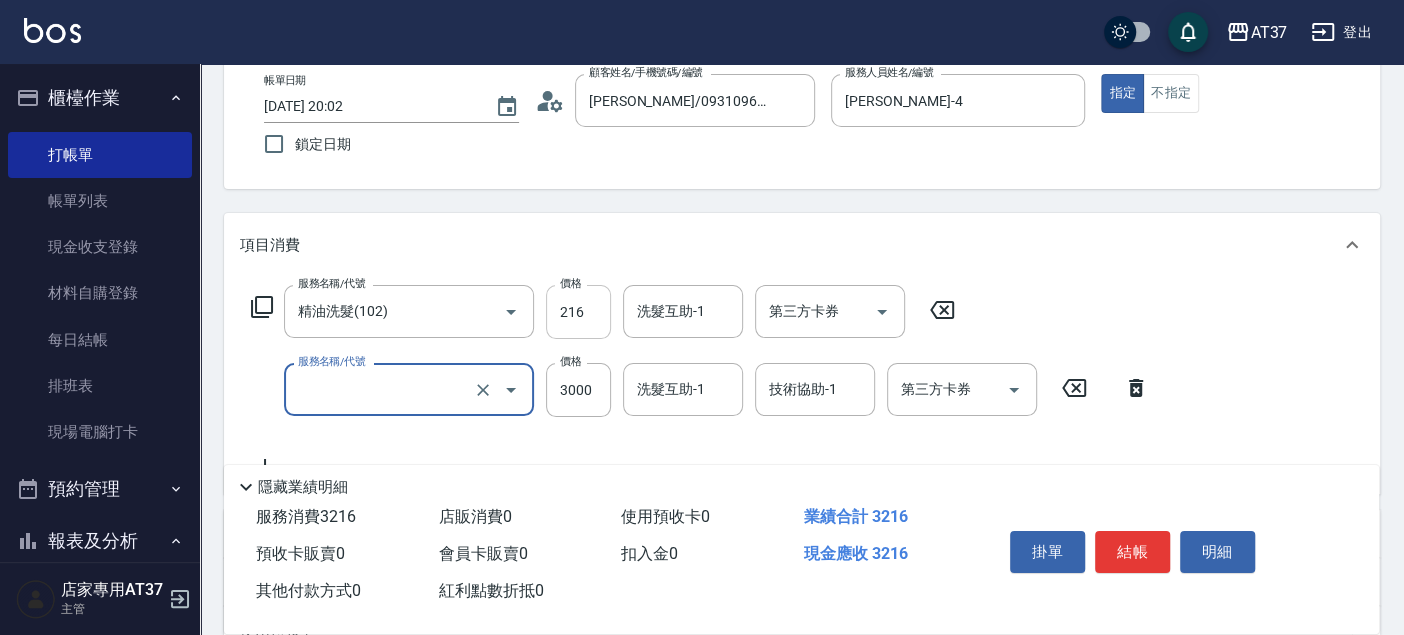 click on "216" at bounding box center (578, 312) 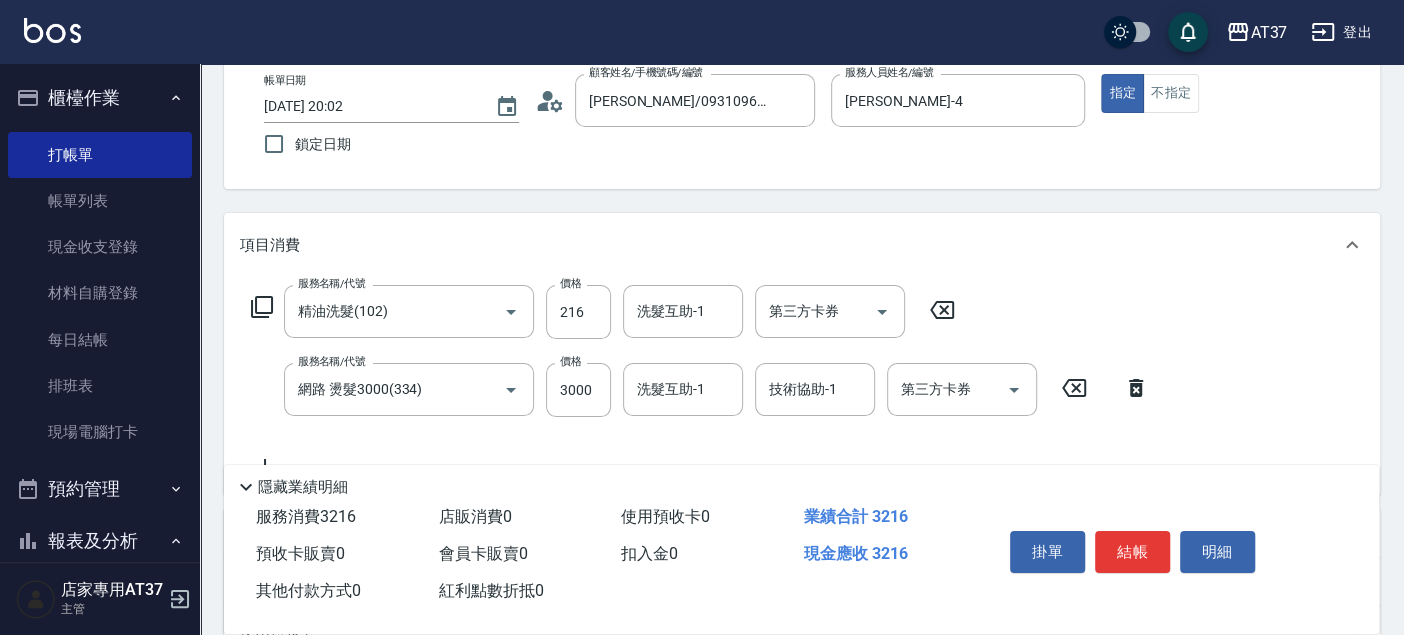 click 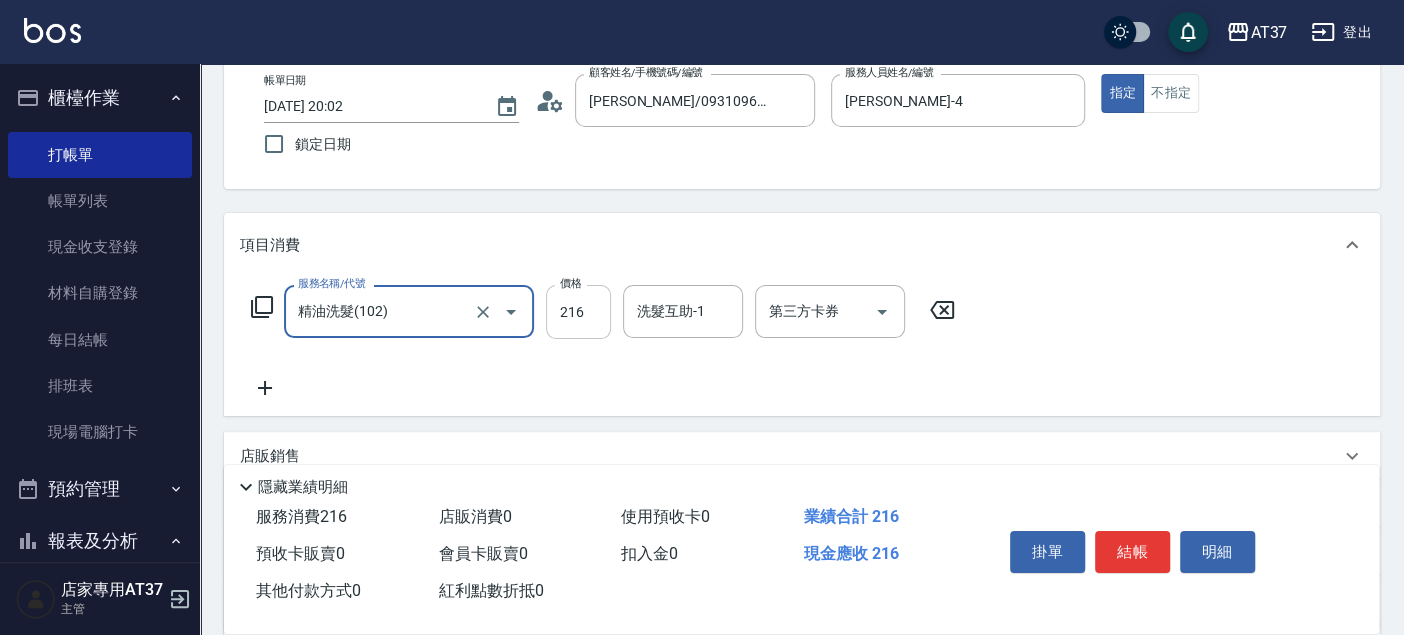 click on "216" at bounding box center [578, 312] 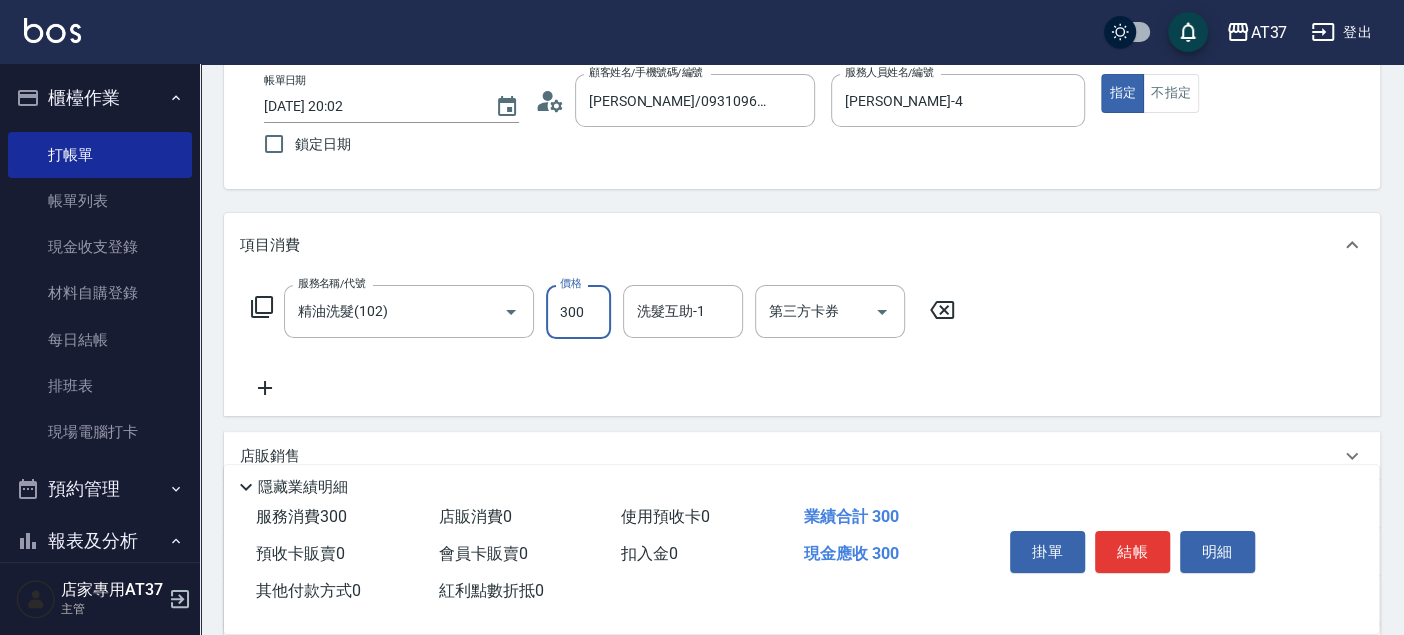type on "300" 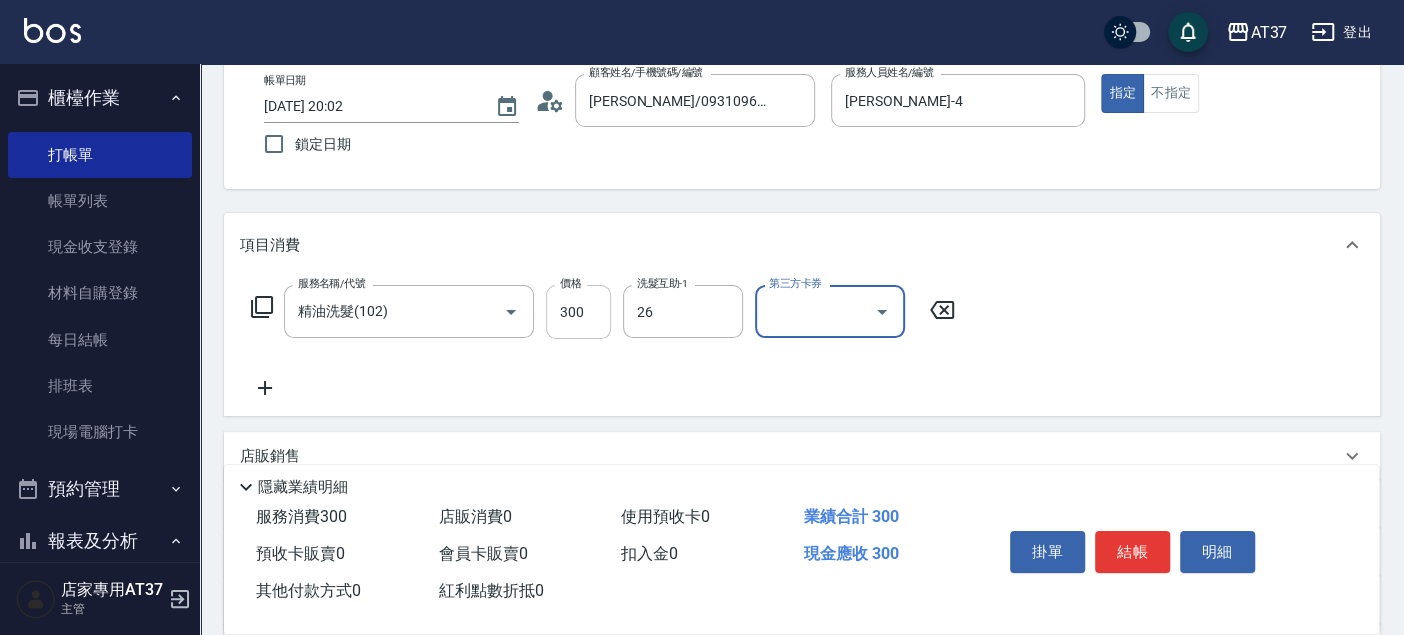 type on "[PERSON_NAME]-26" 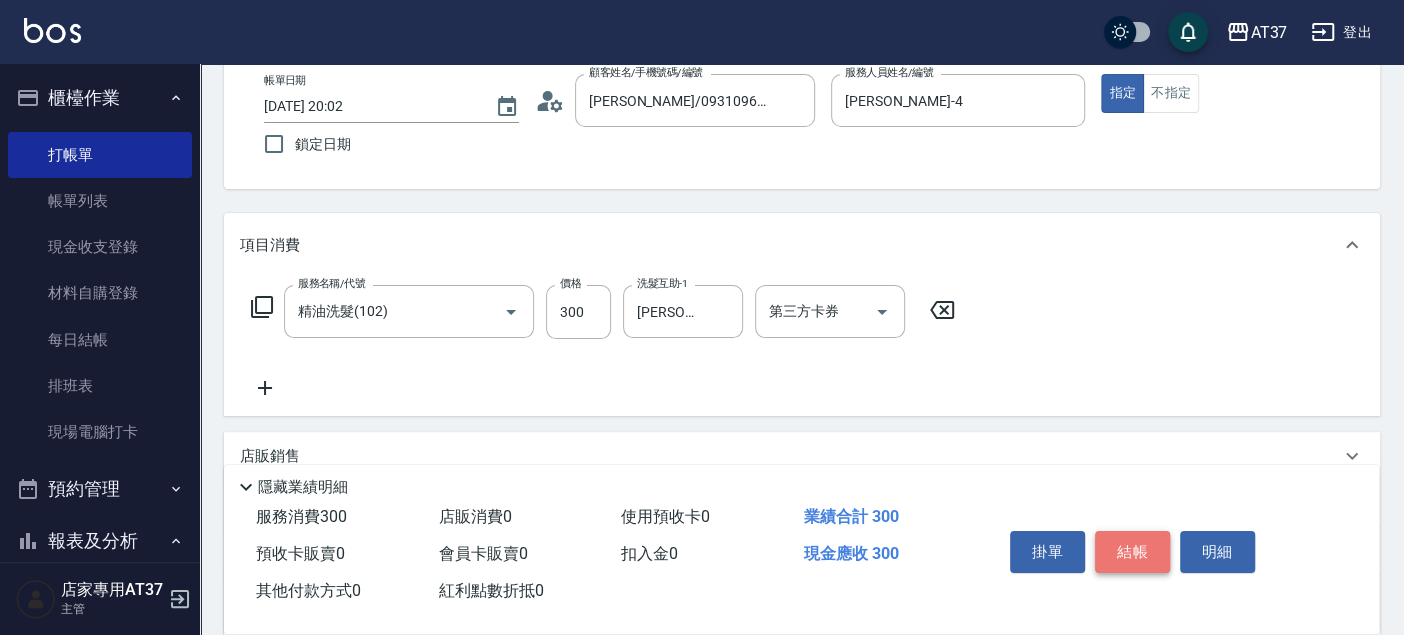 click on "結帳" at bounding box center (1132, 552) 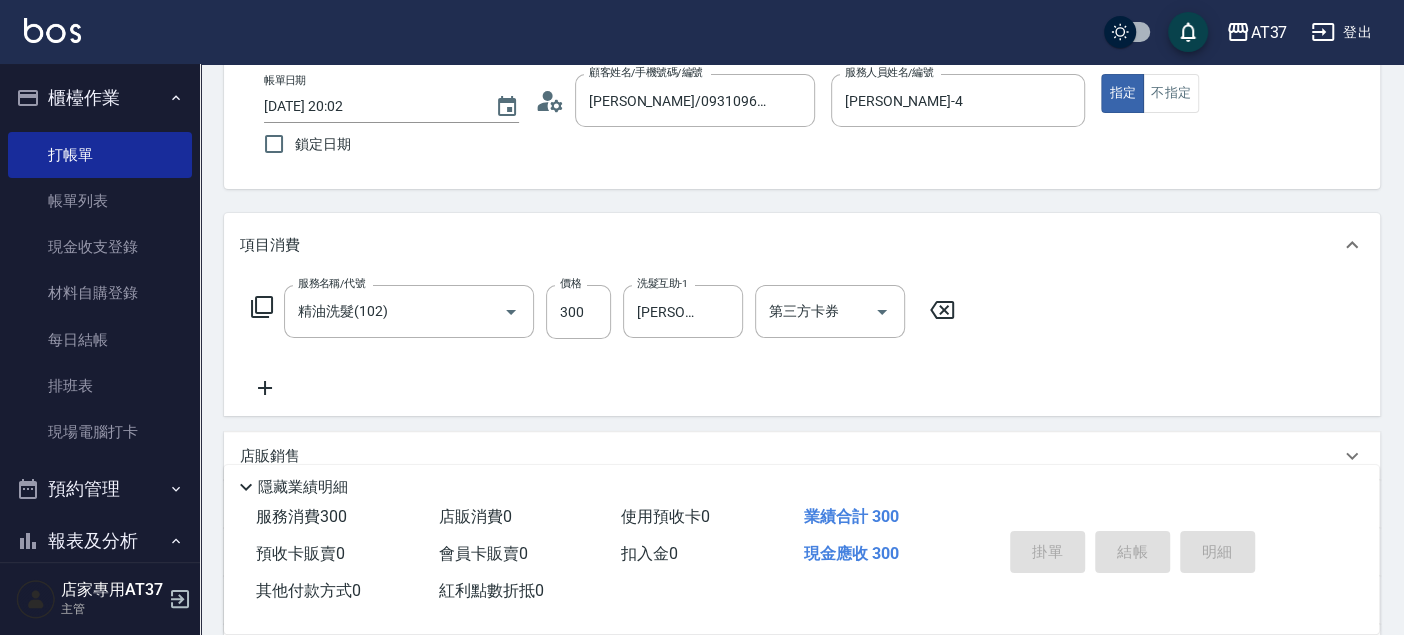 type on "2025/07/14 20:04" 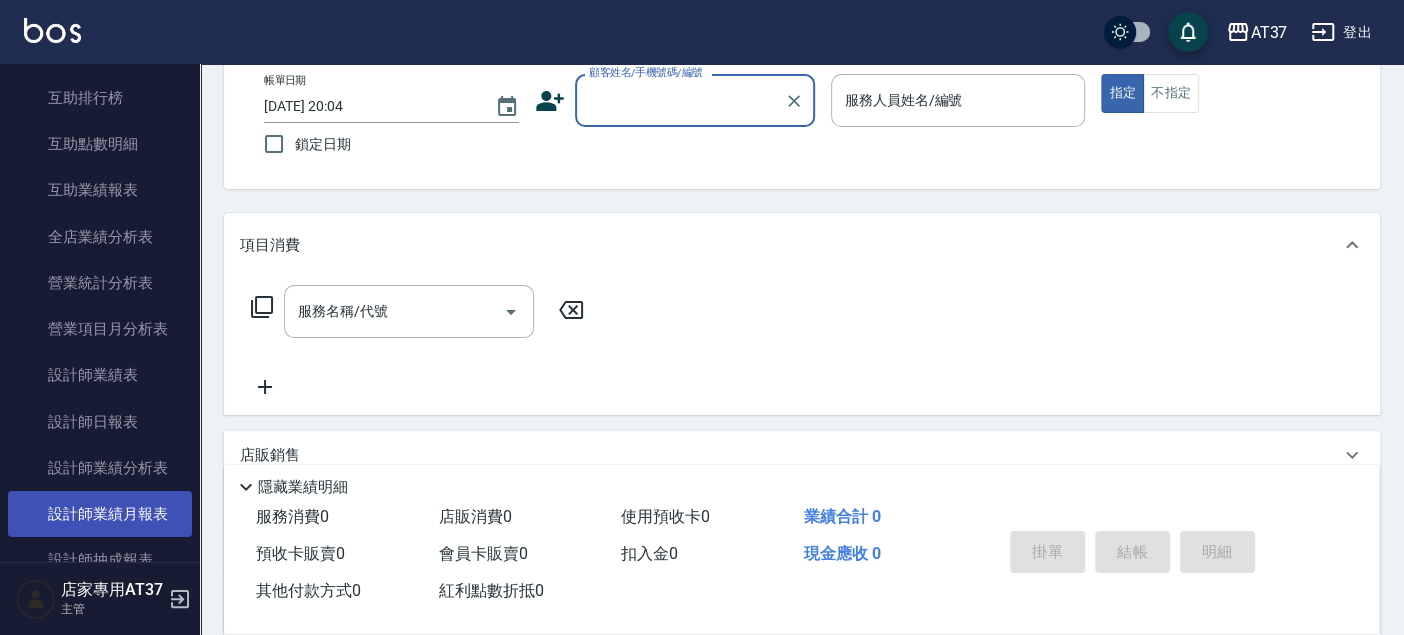 scroll, scrollTop: 888, scrollLeft: 0, axis: vertical 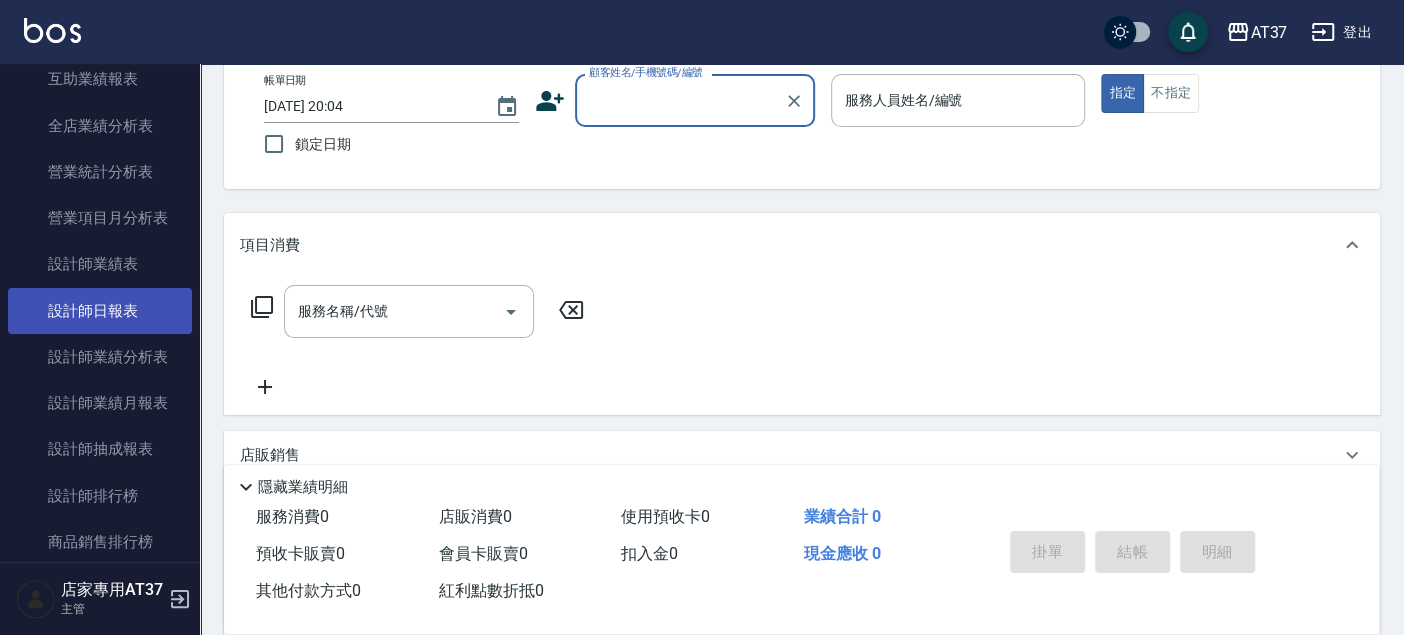 click on "設計師日報表" at bounding box center (100, 311) 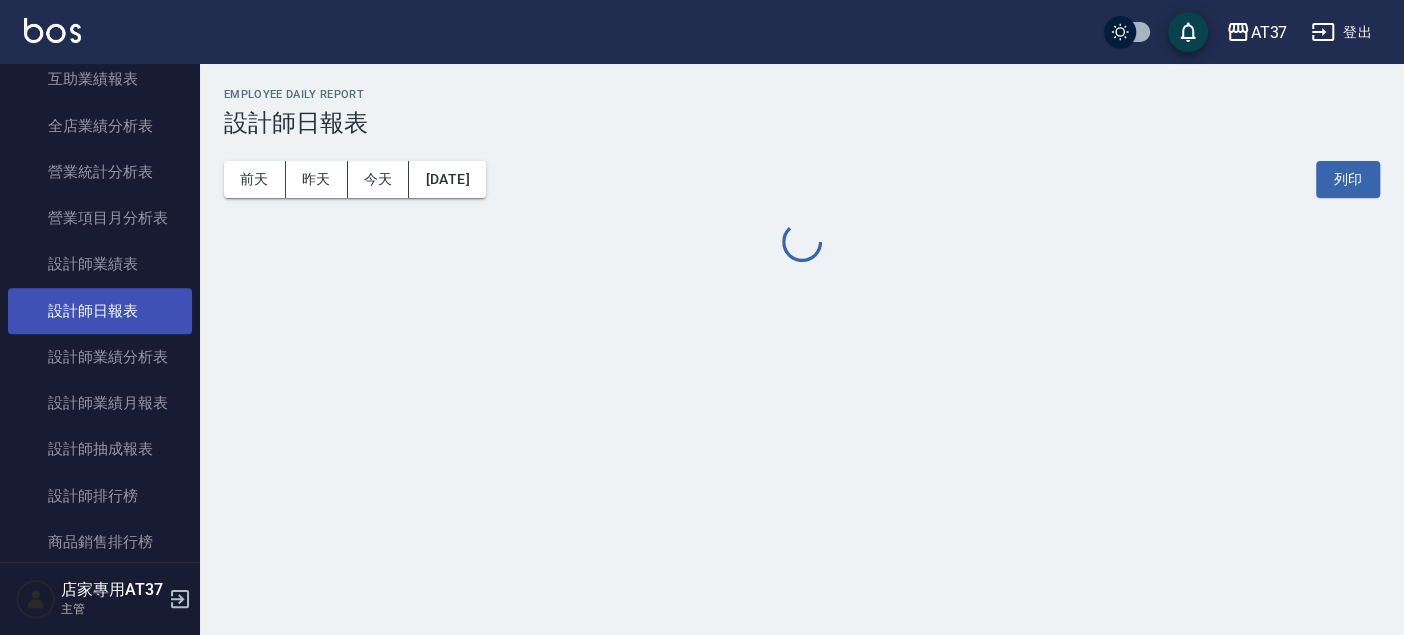 scroll, scrollTop: 0, scrollLeft: 0, axis: both 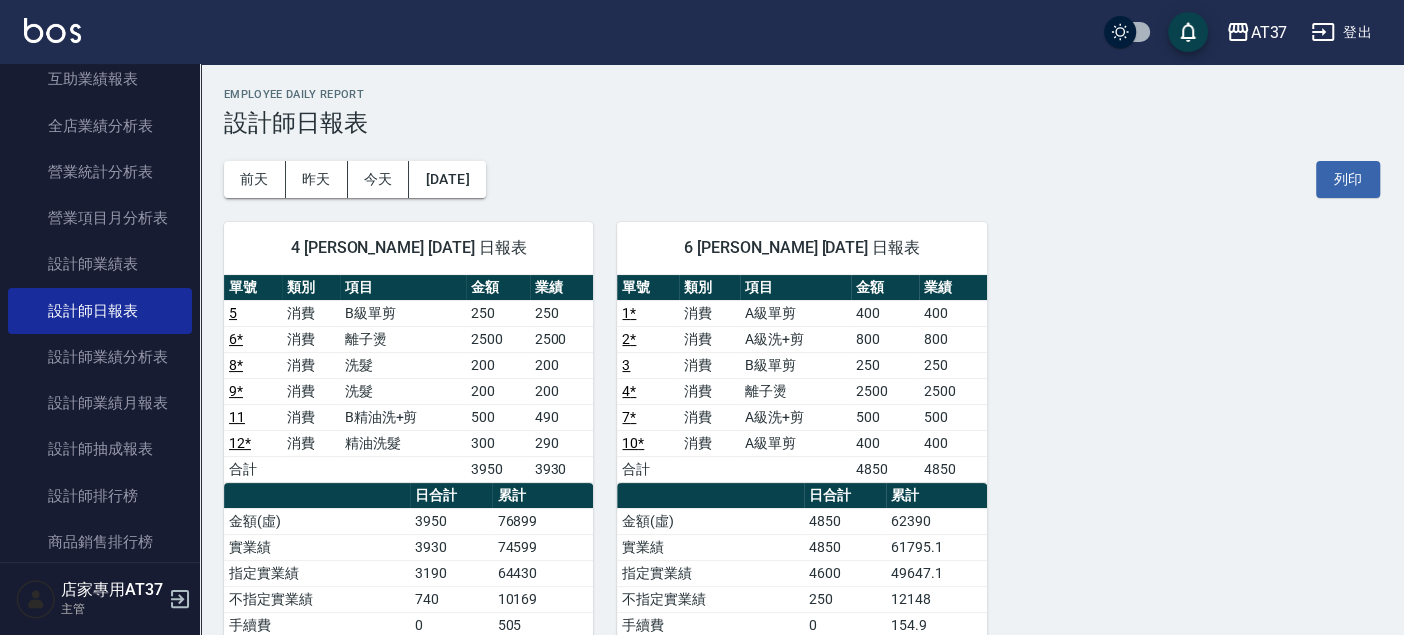 click on "12 *" at bounding box center (240, 443) 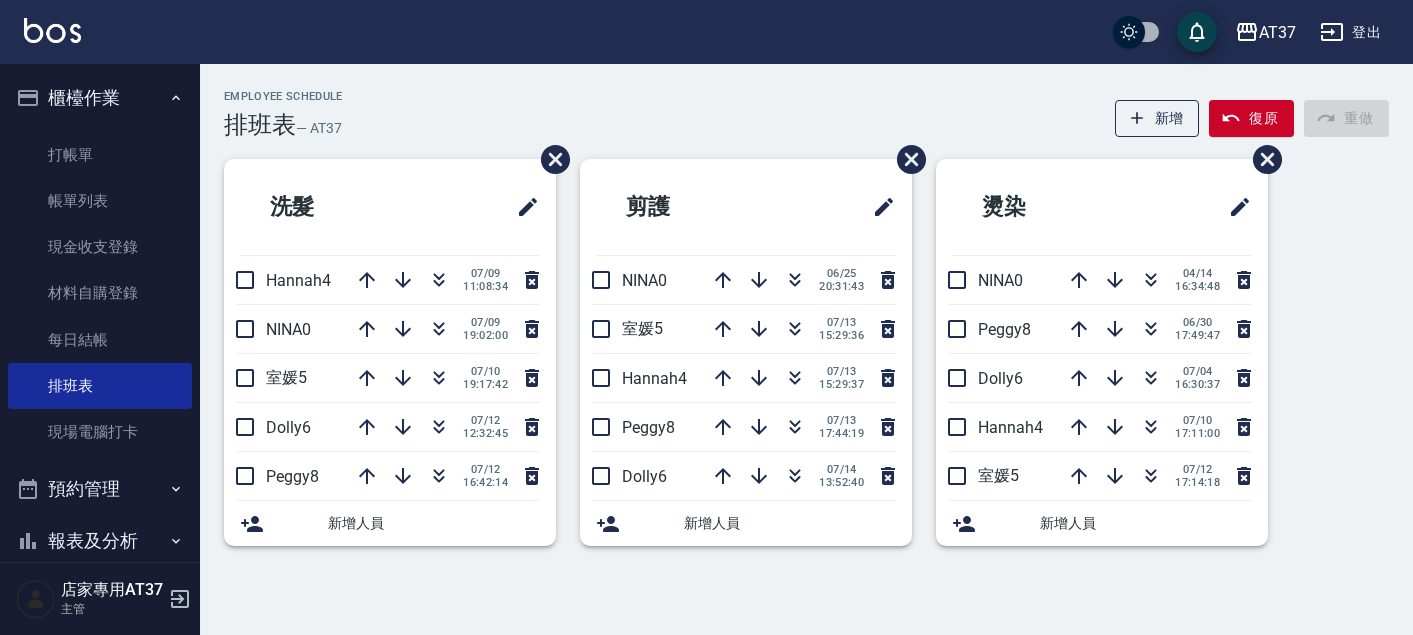 scroll, scrollTop: 0, scrollLeft: 0, axis: both 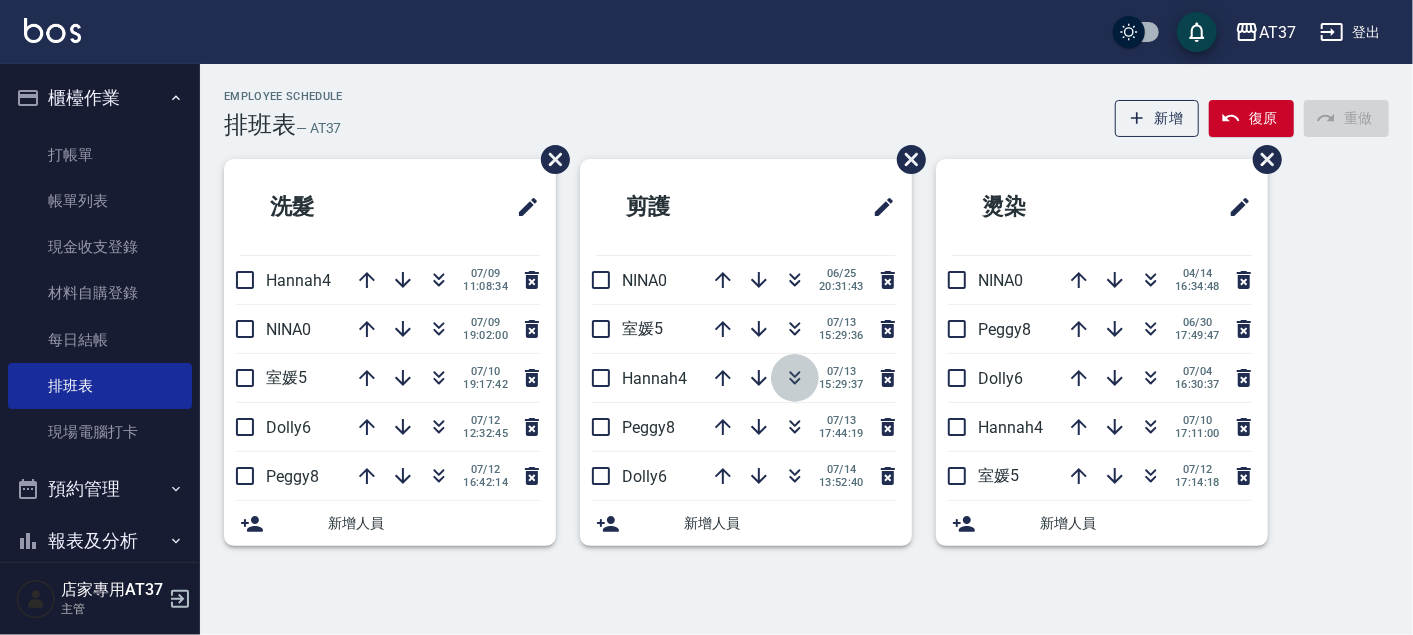 click 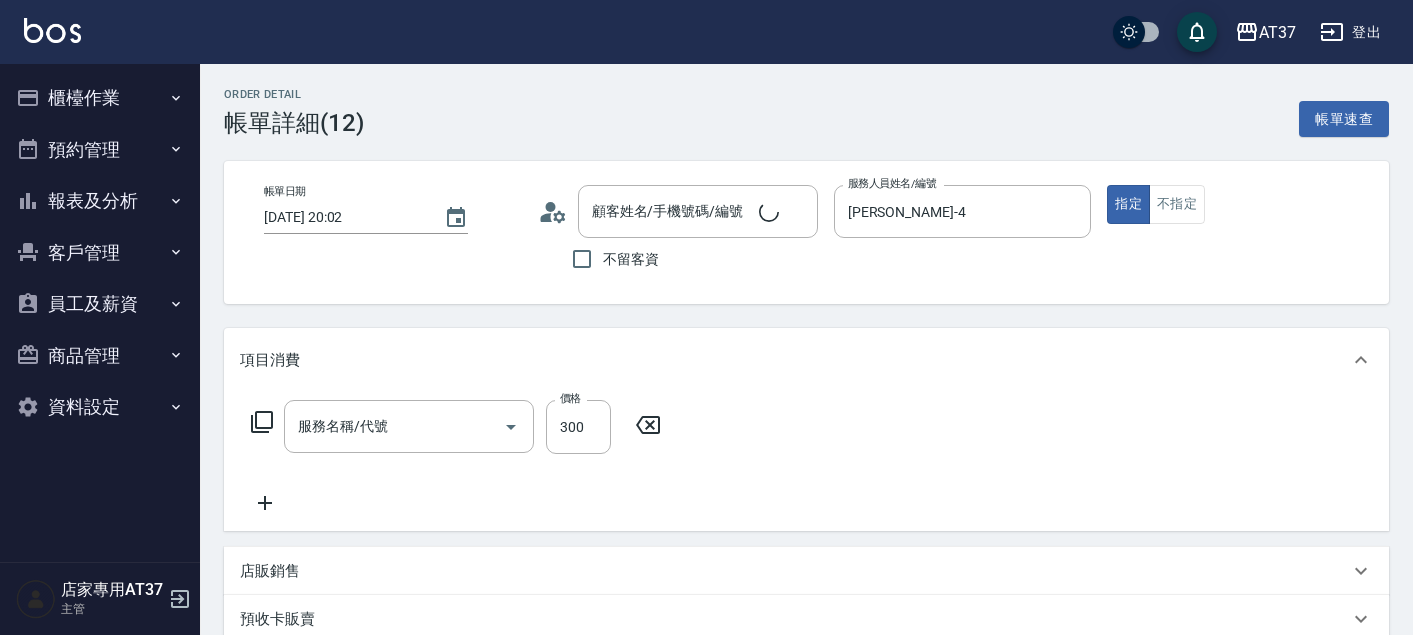 type on "2025/07/14 20:02" 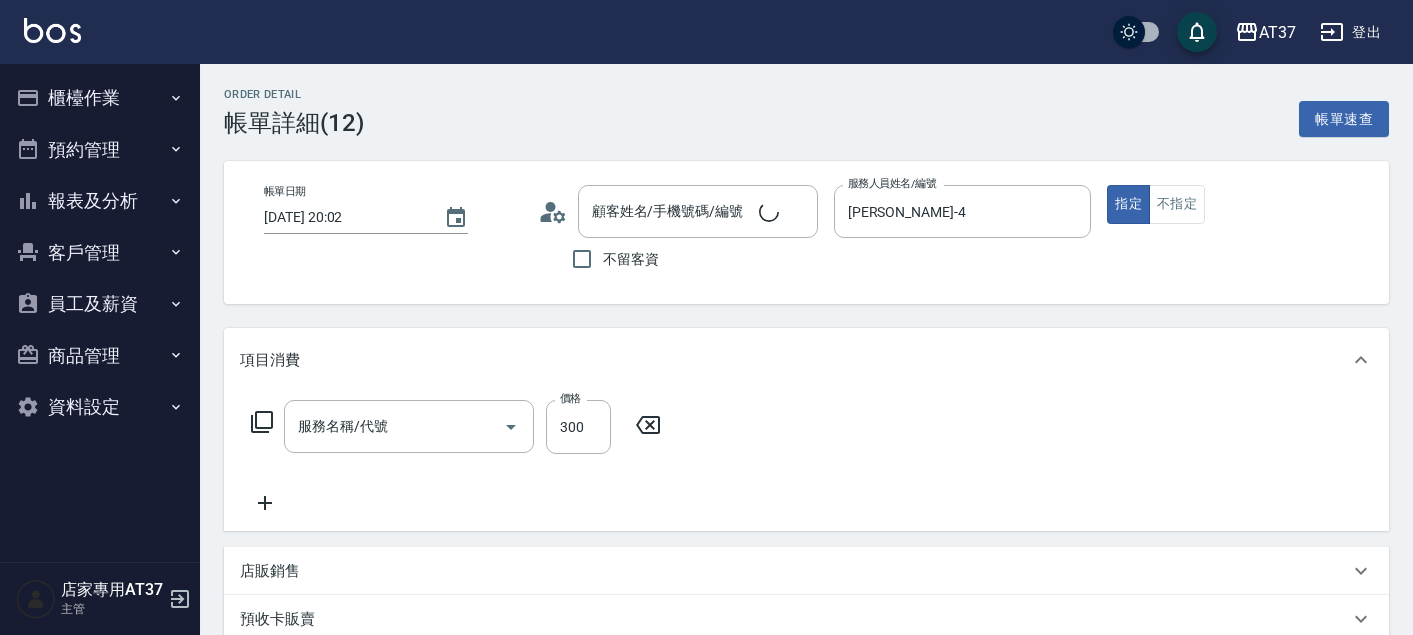type on "Hannah-4" 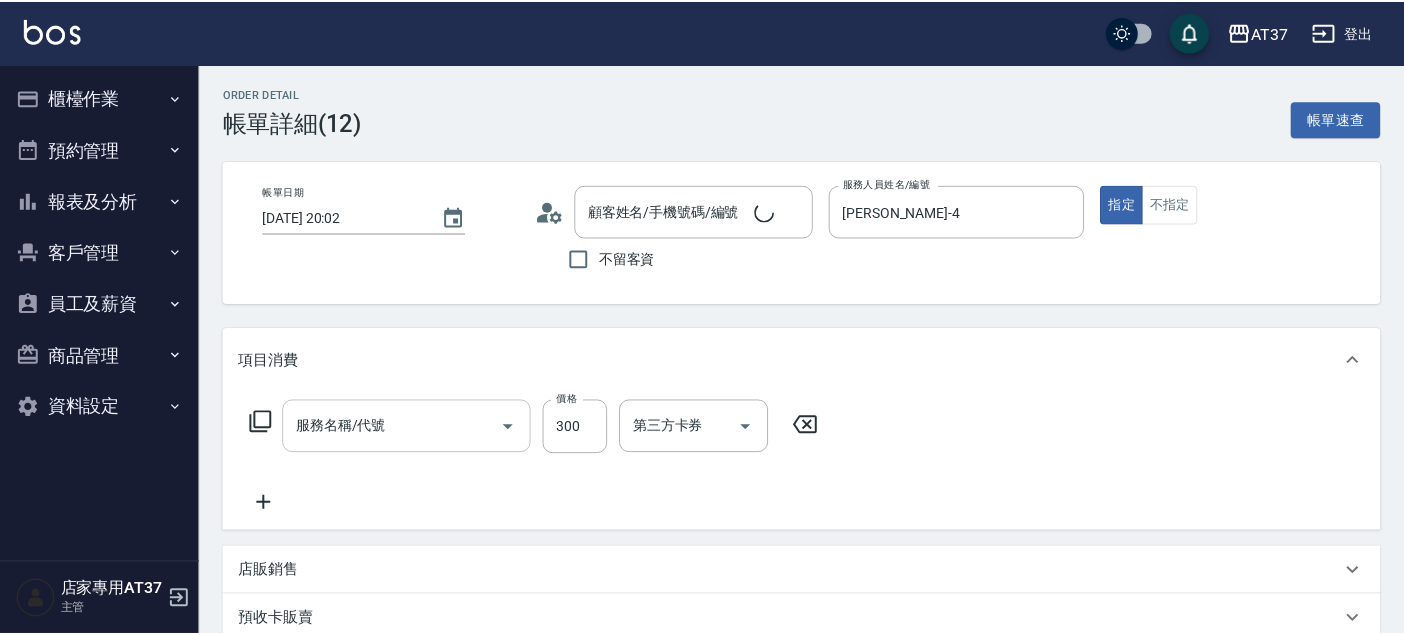 scroll, scrollTop: 0, scrollLeft: 0, axis: both 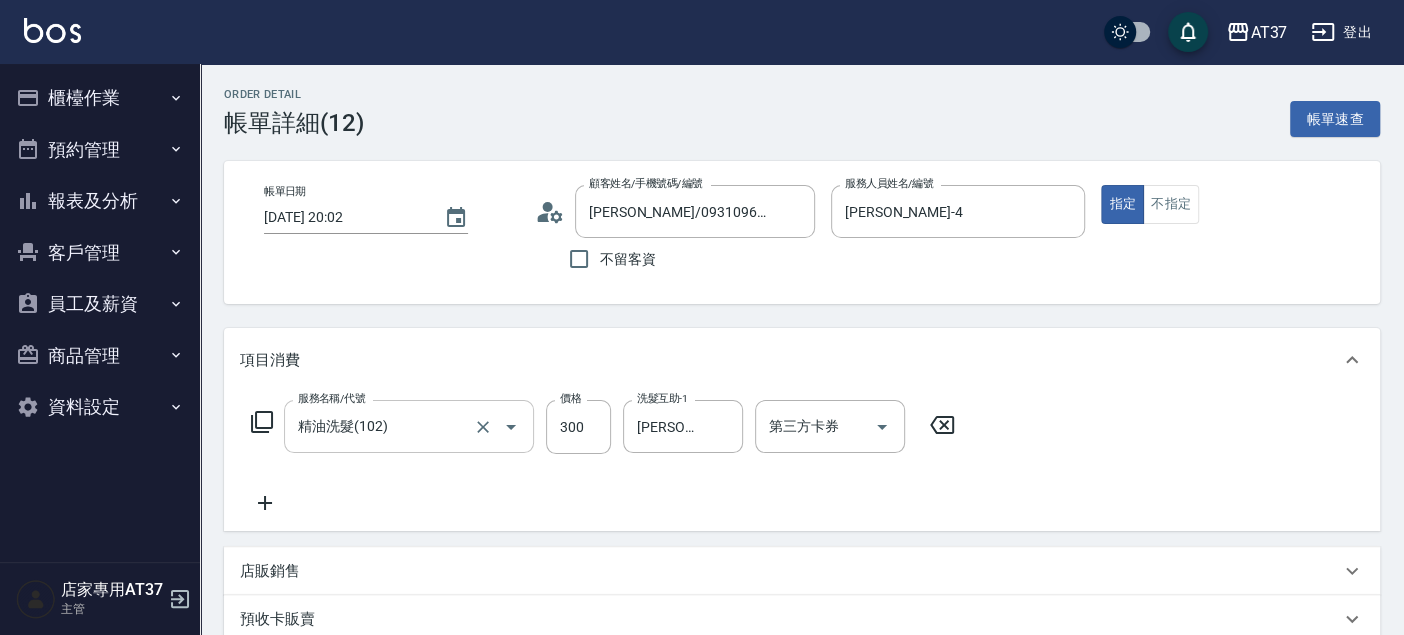 type on "[PERSON_NAME]/0931096384/H570" 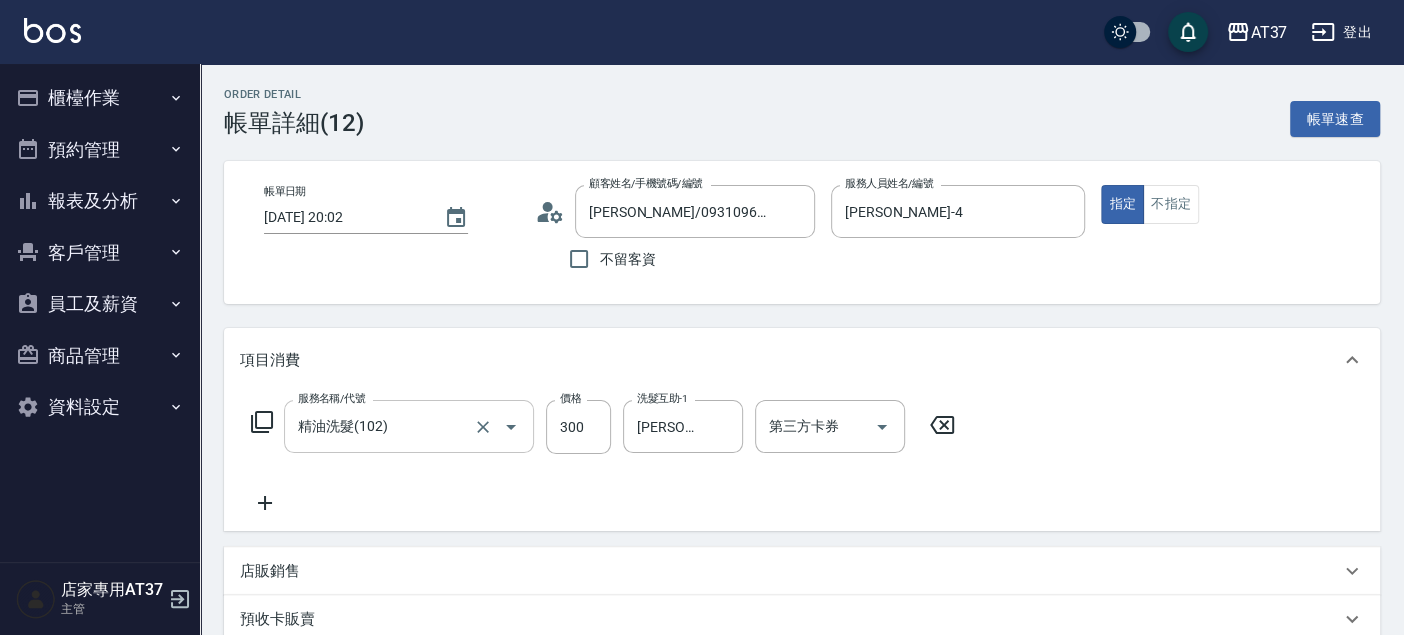 click on "精油洗髮(102)" at bounding box center [381, 426] 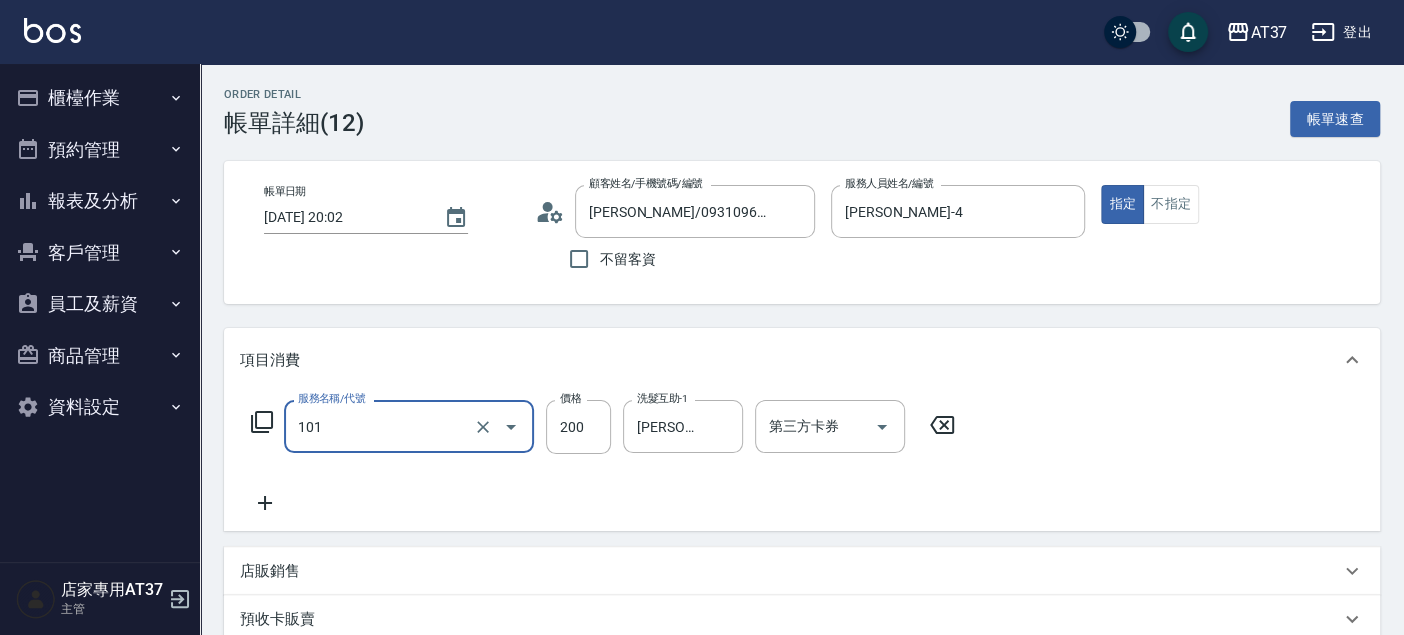 type on "洗髮(101)" 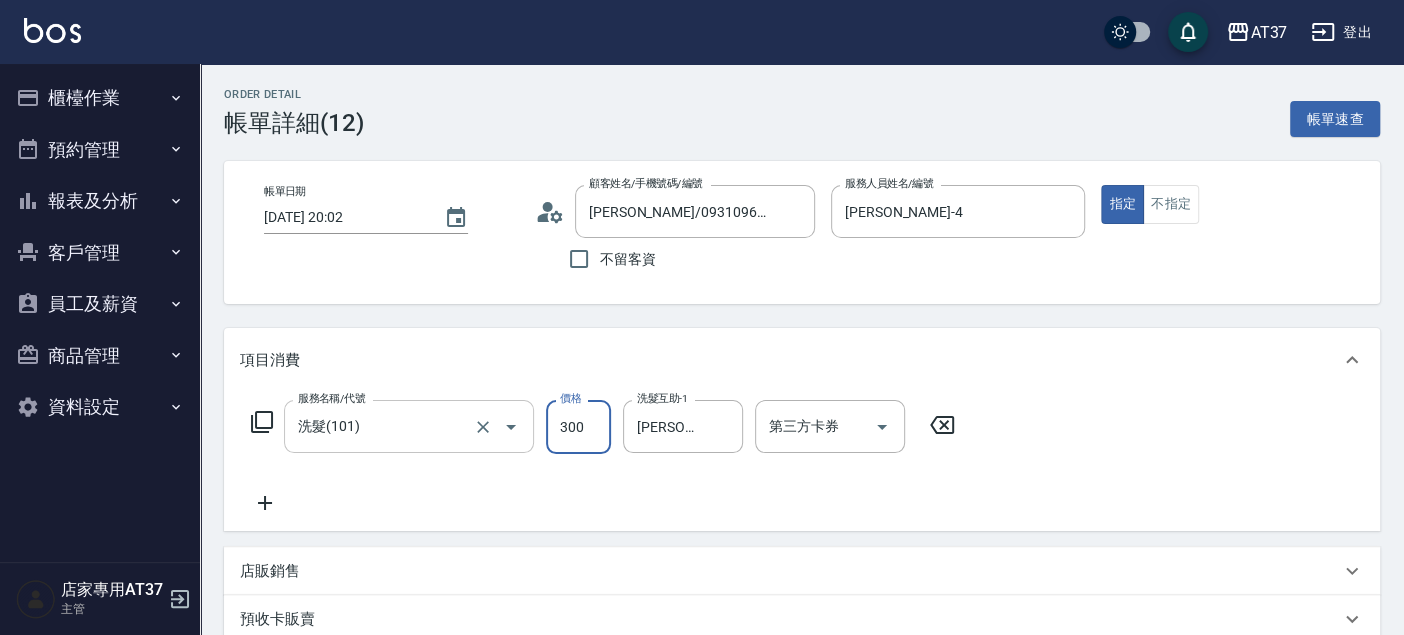 type on "300" 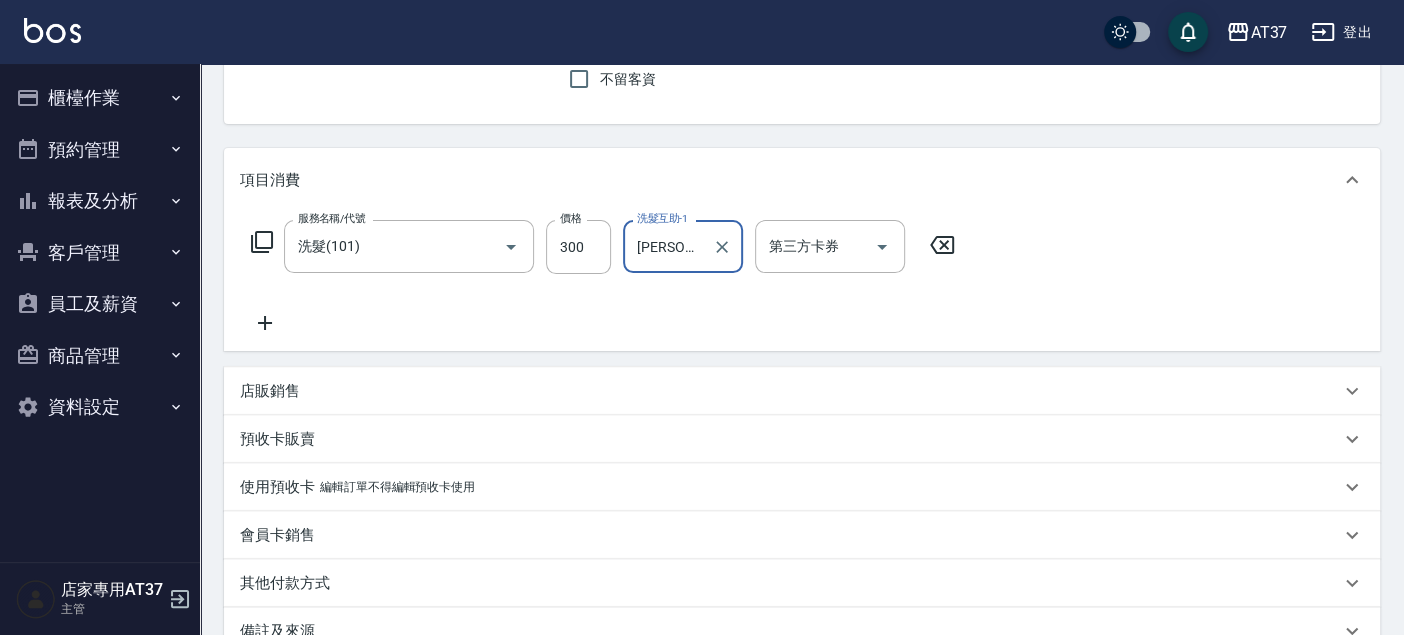 scroll, scrollTop: 333, scrollLeft: 0, axis: vertical 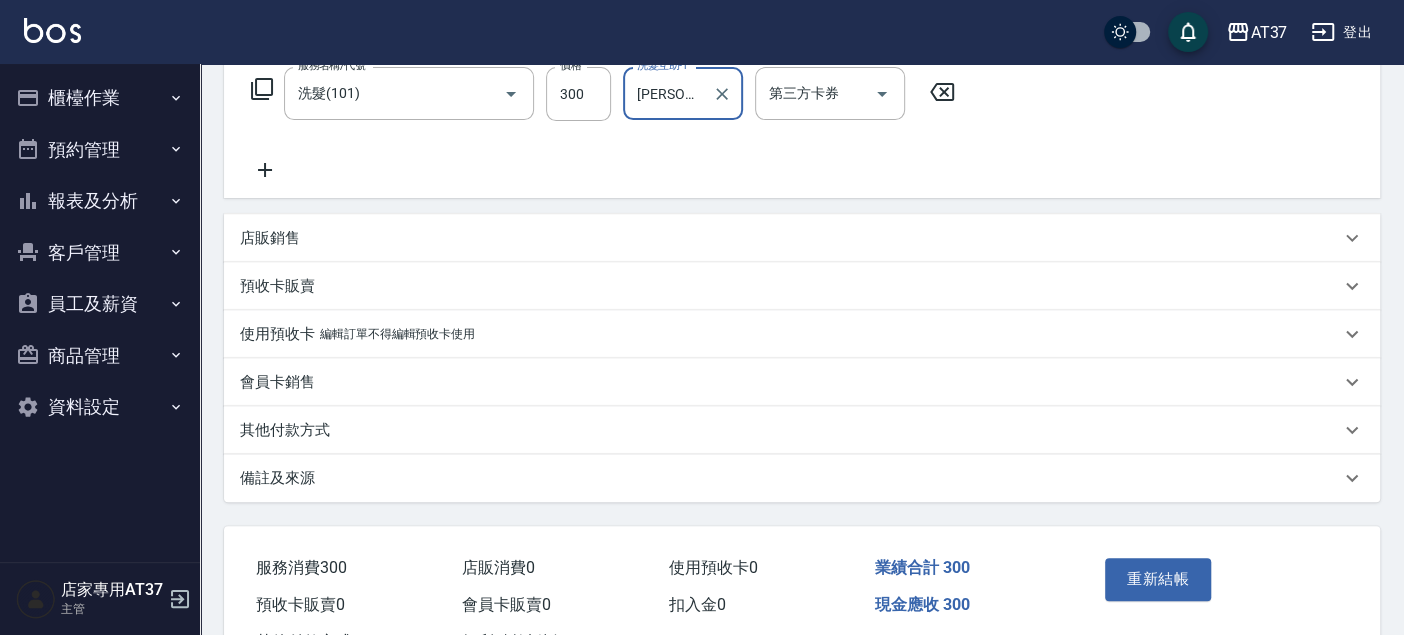 click on "重新結帳" at bounding box center [1158, 579] 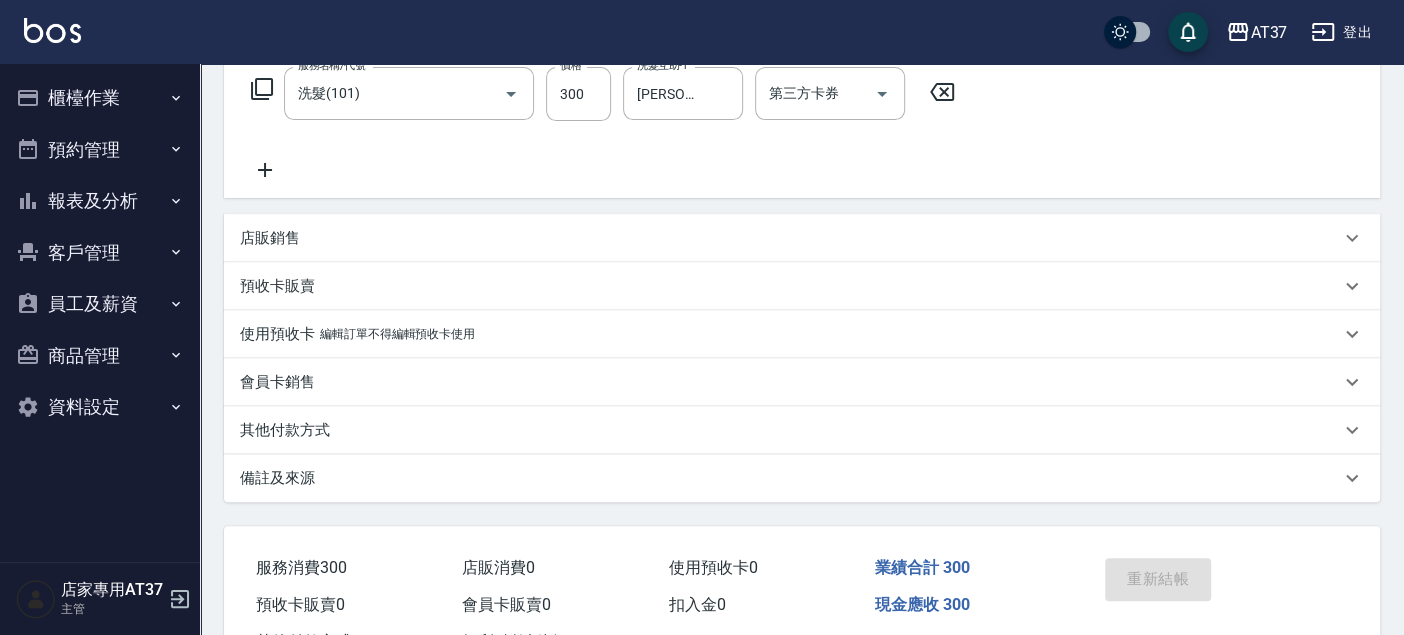 scroll, scrollTop: 0, scrollLeft: 0, axis: both 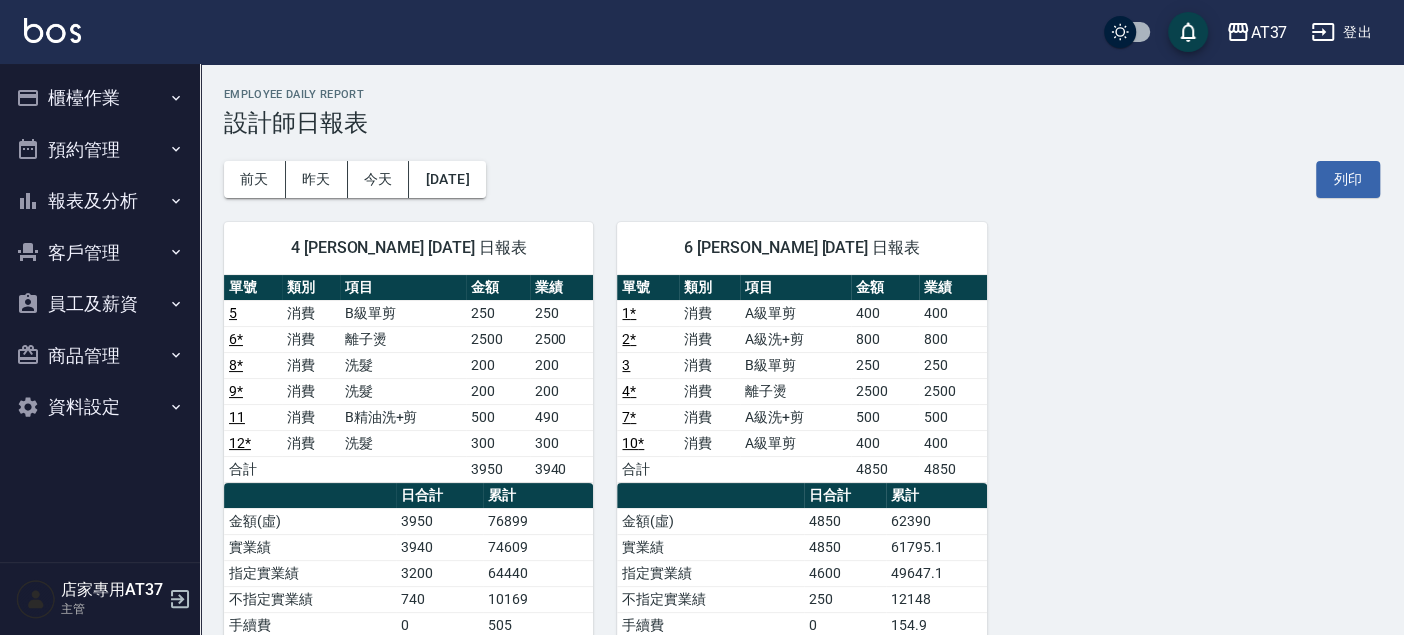 click on "櫃檯作業" at bounding box center (100, 98) 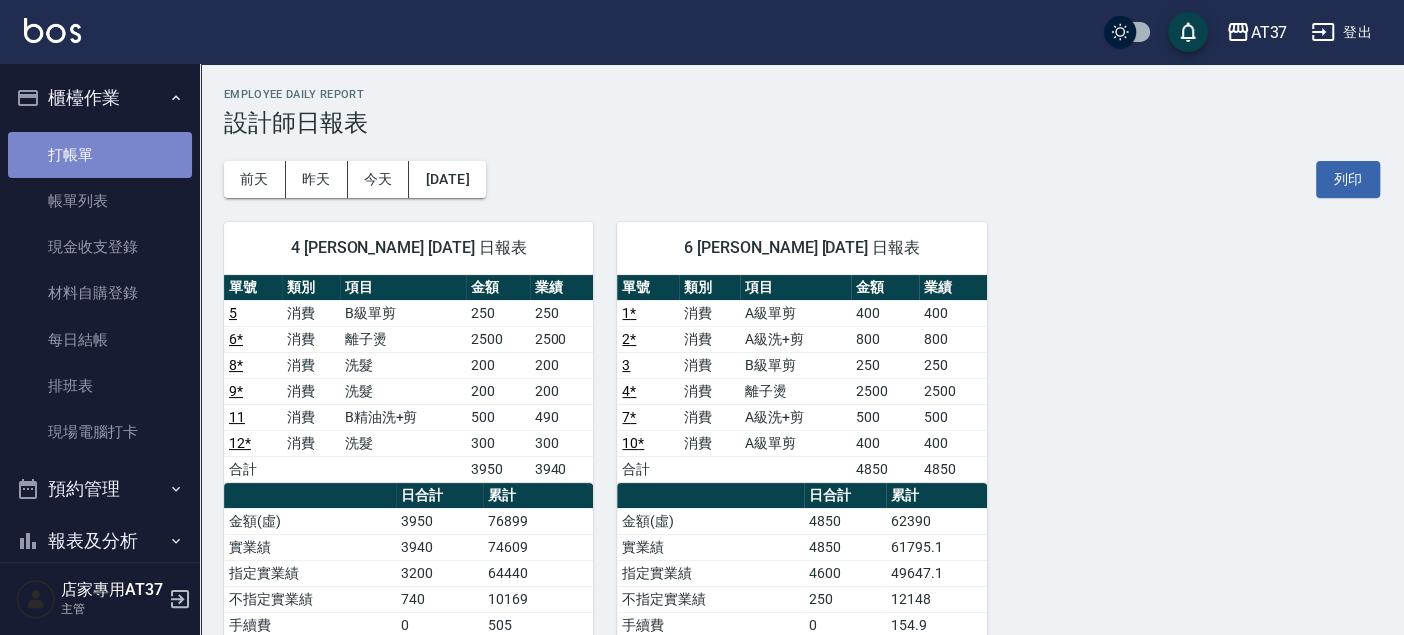 click on "打帳單" at bounding box center (100, 155) 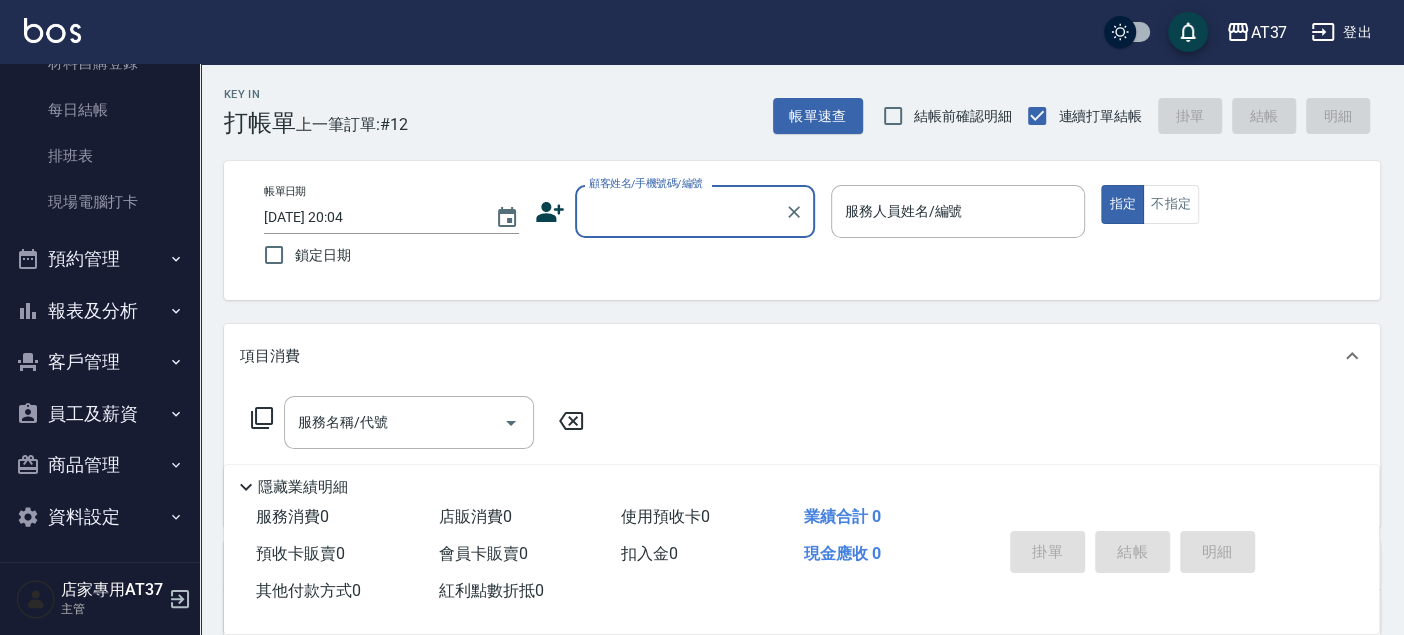 scroll, scrollTop: 232, scrollLeft: 0, axis: vertical 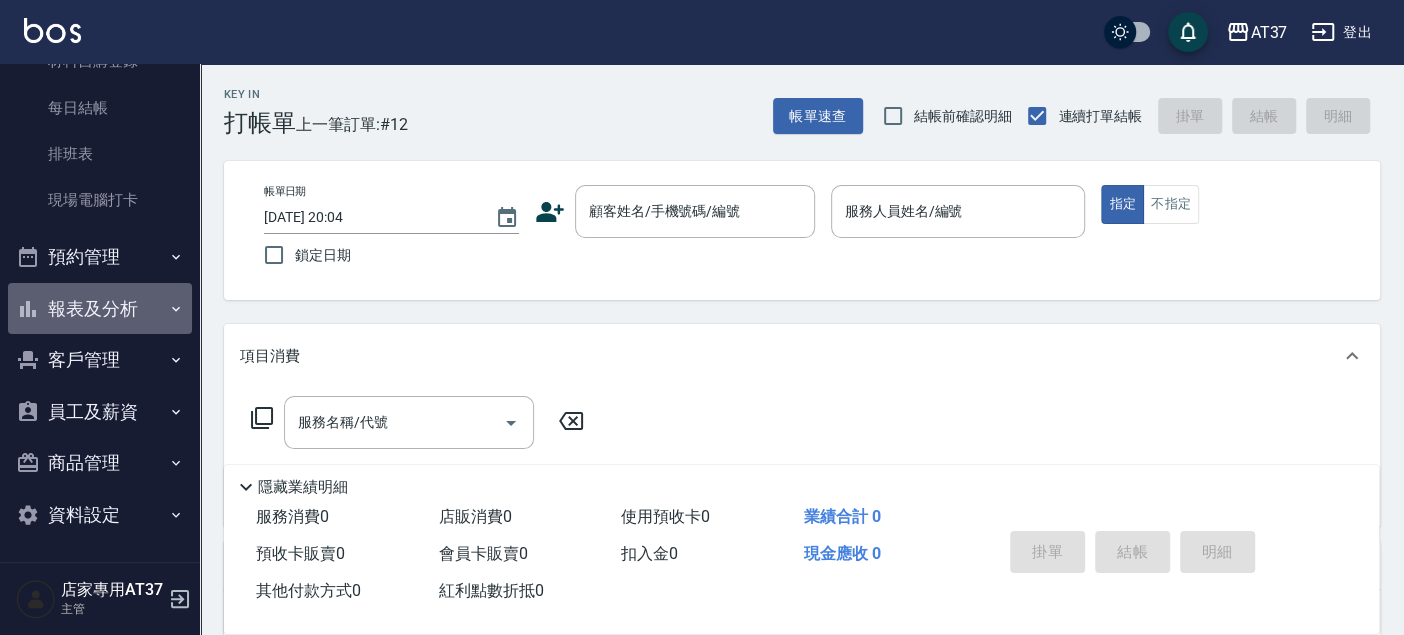 click on "報表及分析" at bounding box center (100, 309) 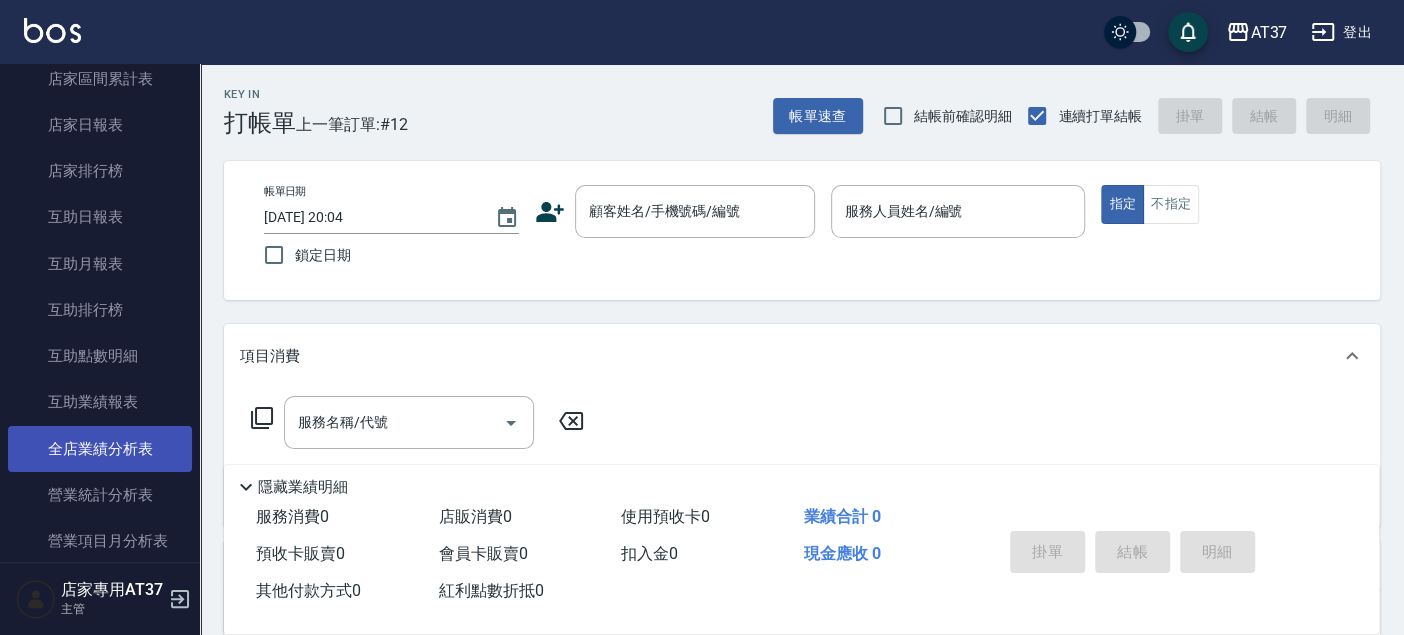 scroll, scrollTop: 899, scrollLeft: 0, axis: vertical 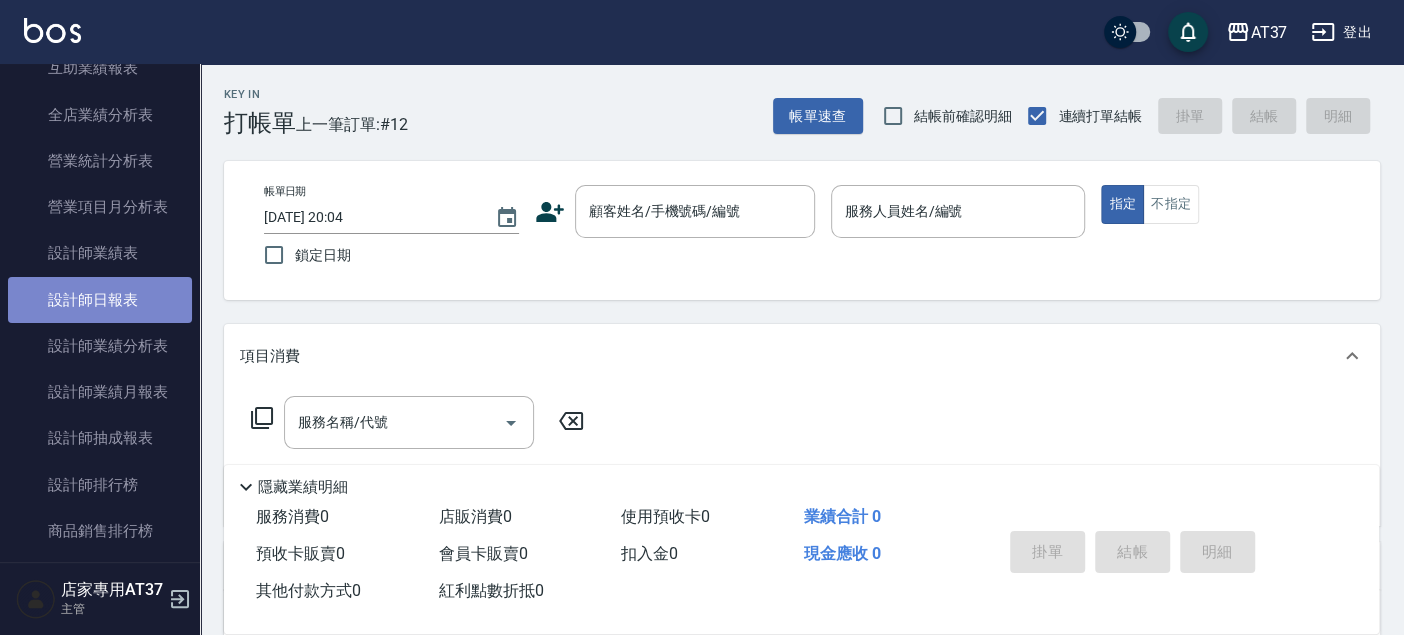 click on "設計師日報表" at bounding box center (100, 300) 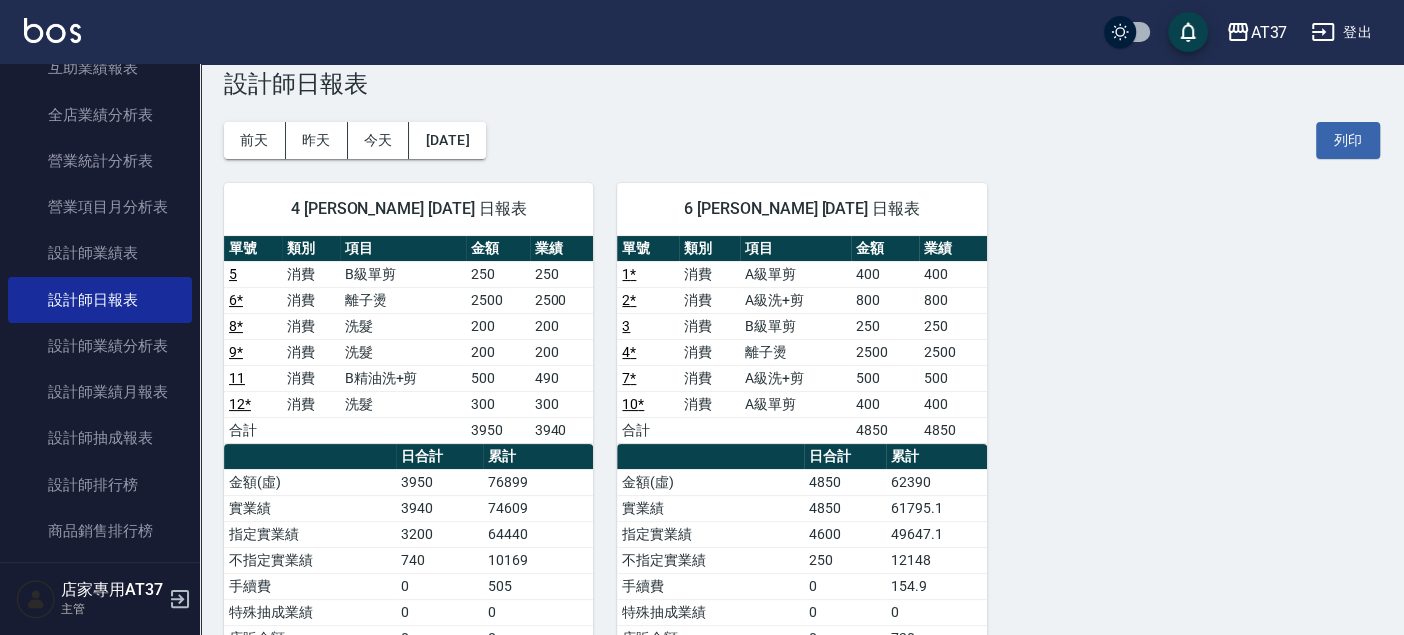 scroll, scrollTop: 0, scrollLeft: 0, axis: both 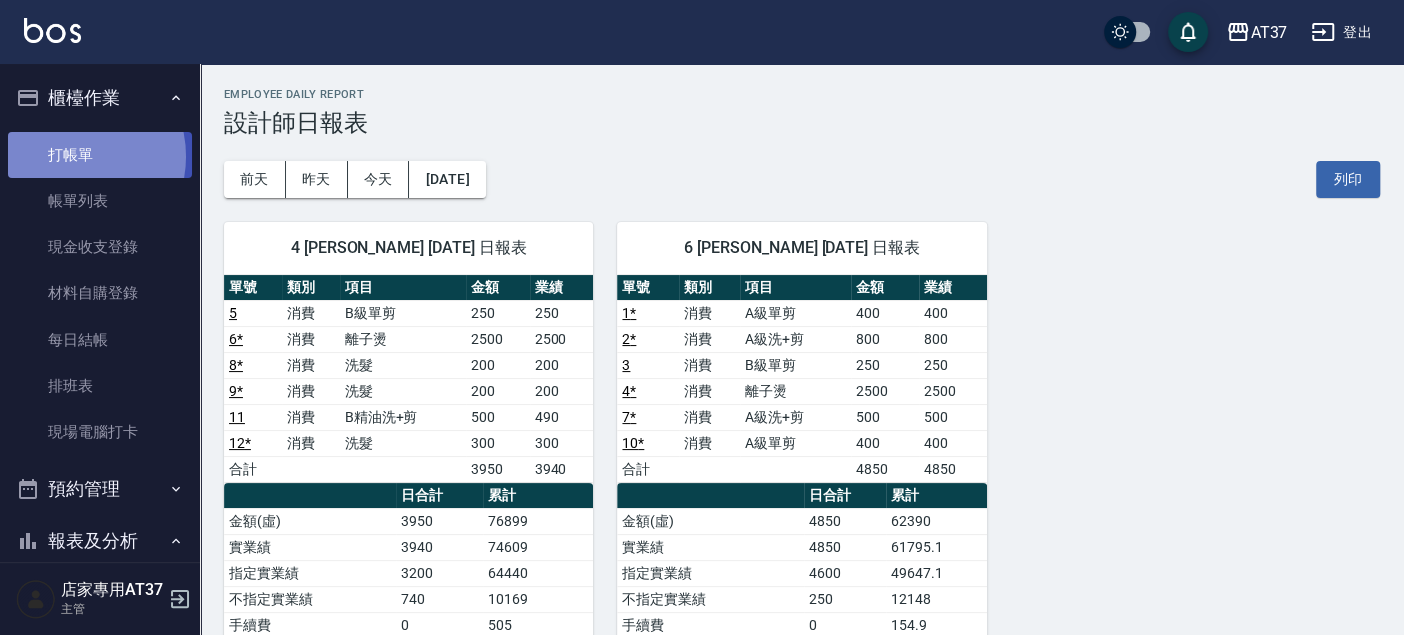 click on "打帳單" at bounding box center [100, 155] 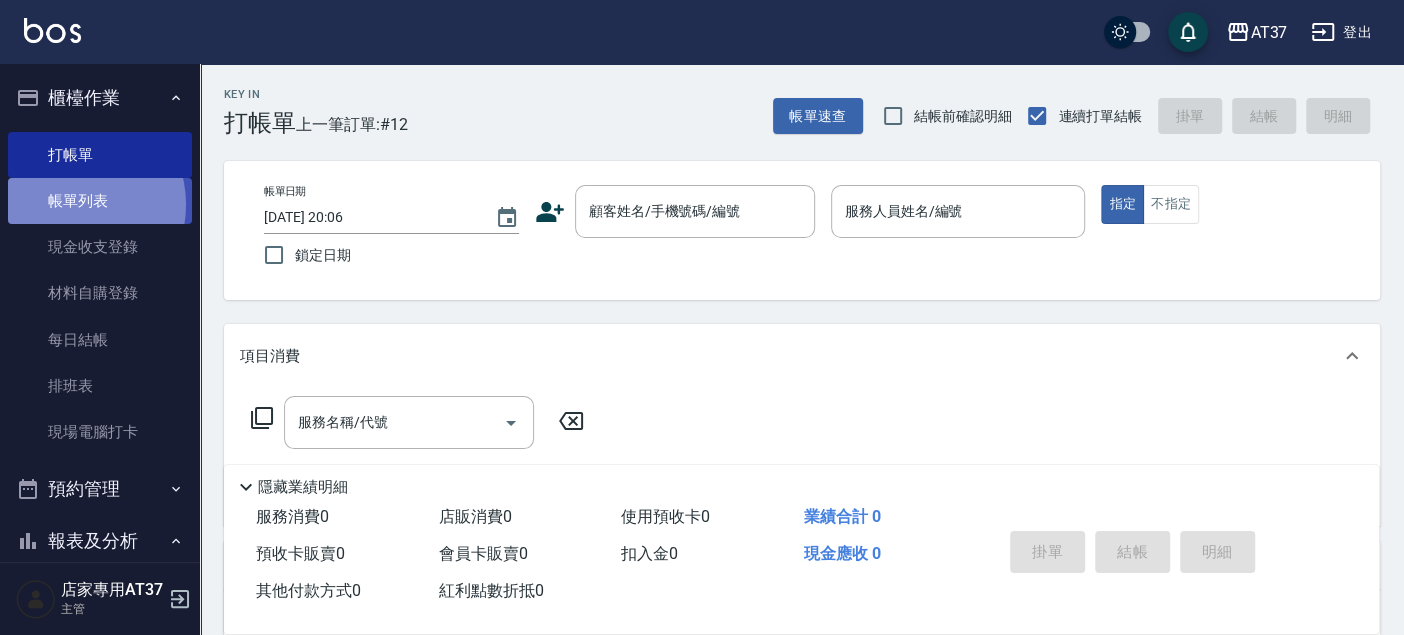 click on "帳單列表" at bounding box center (100, 201) 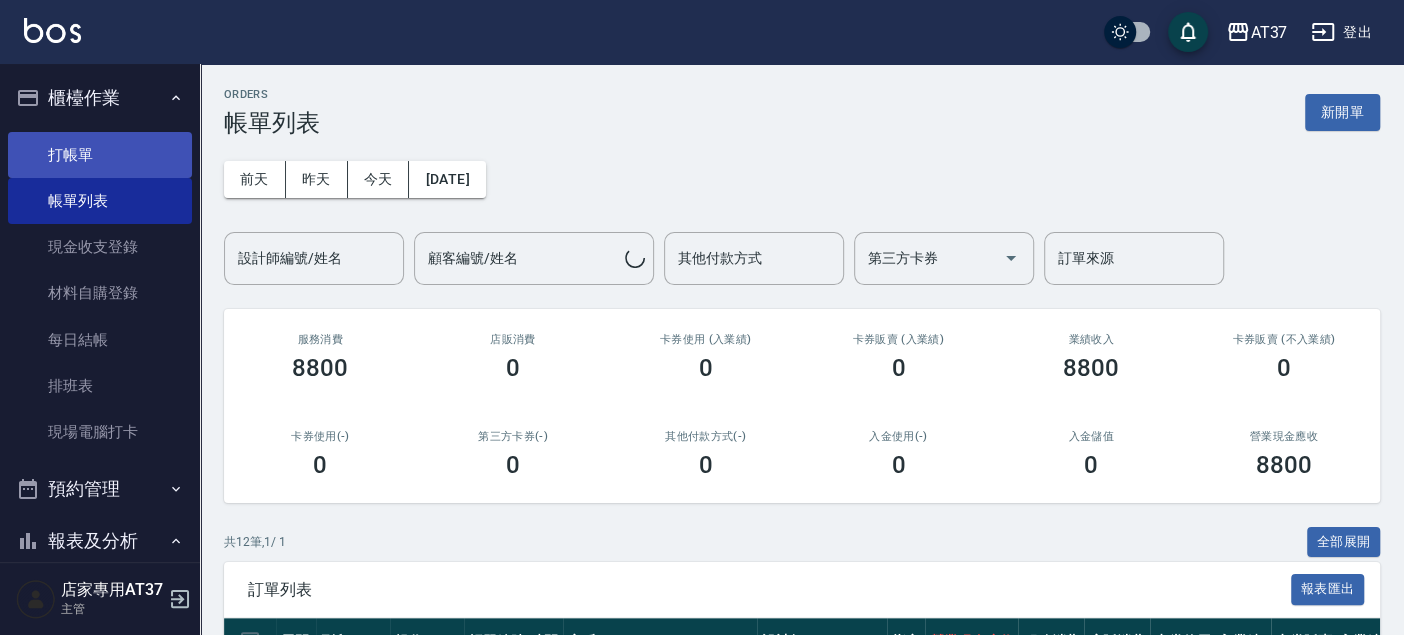 click on "打帳單" at bounding box center (100, 155) 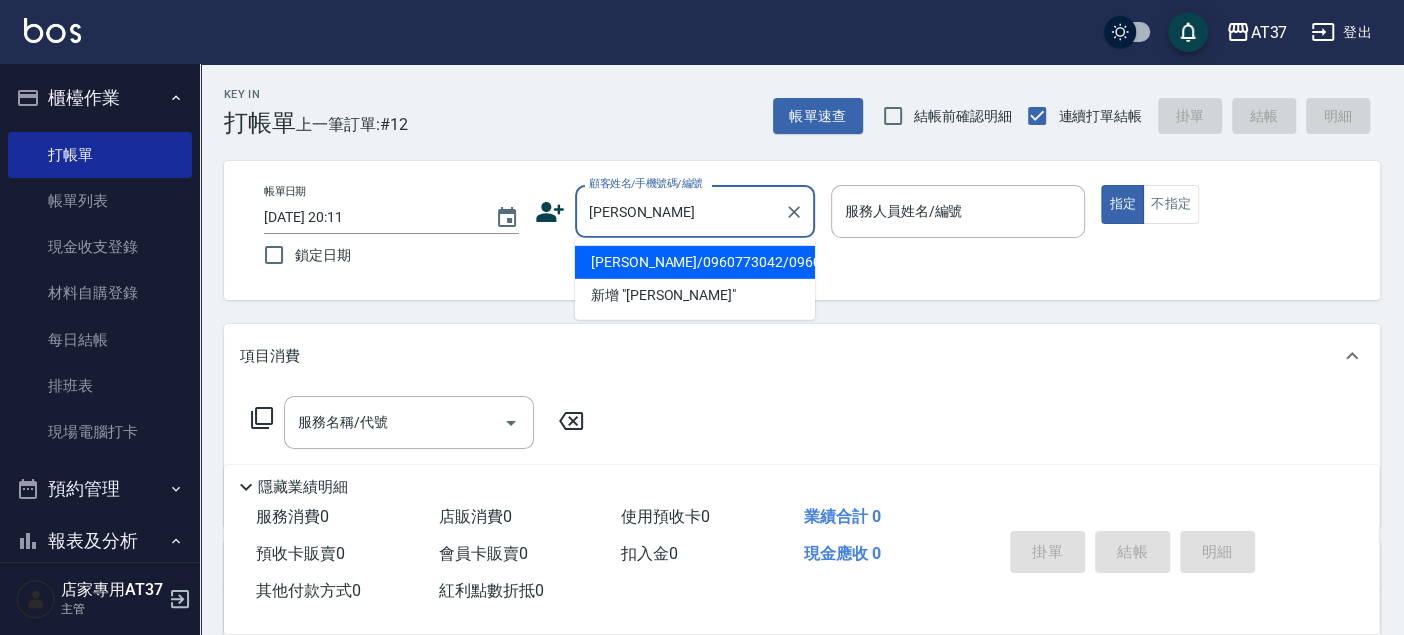 click on "[PERSON_NAME]/0960773042/0960773042" at bounding box center (695, 262) 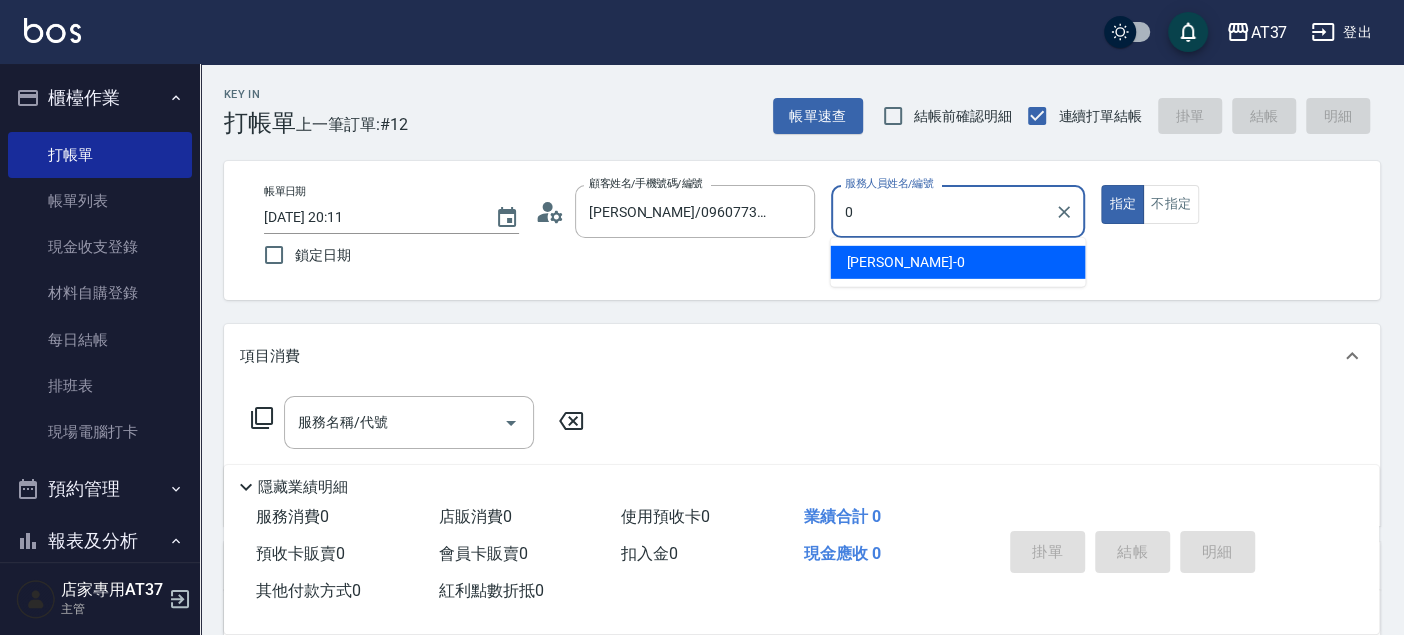 click on "[PERSON_NAME] -0" at bounding box center (905, 262) 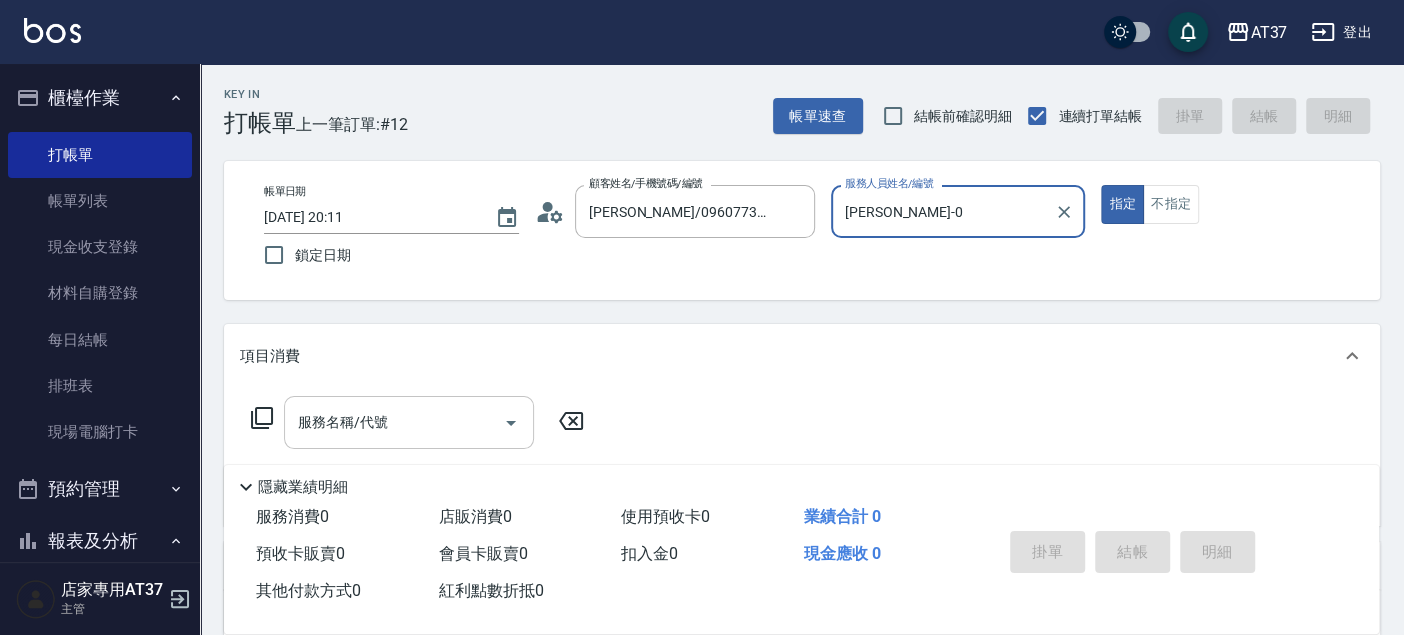 click on "服務名稱/代號" at bounding box center (409, 422) 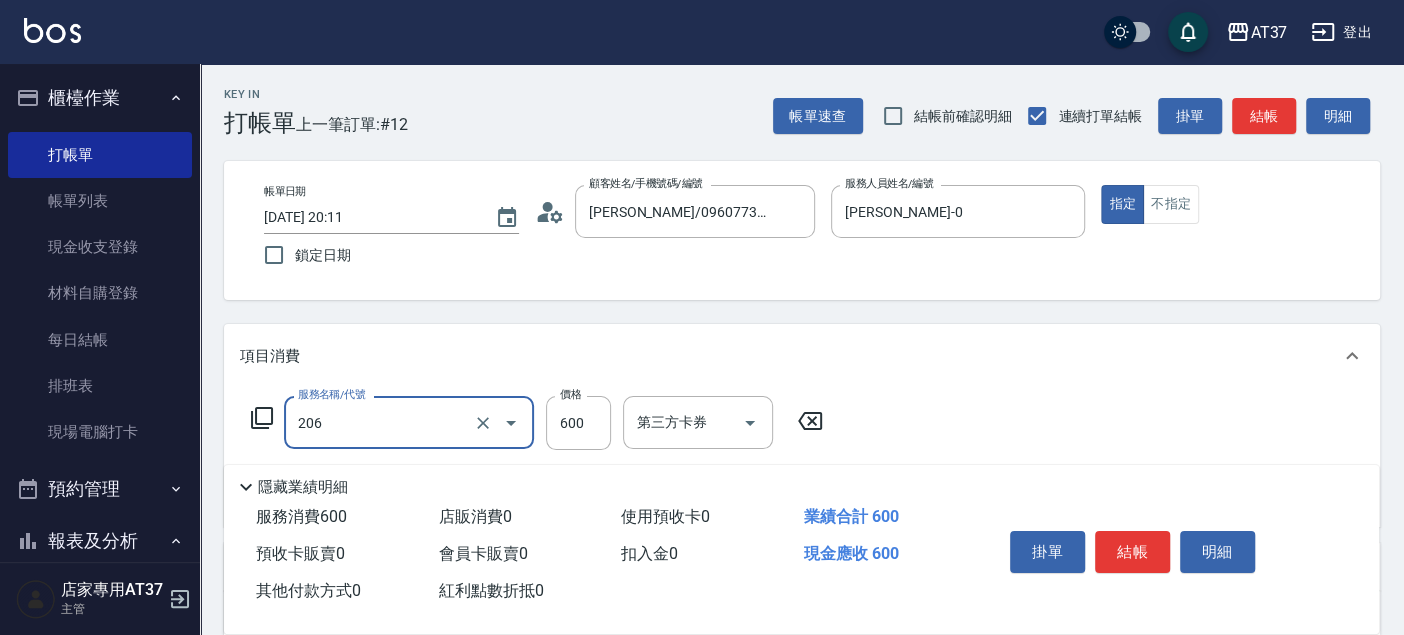 type on "A精油洗+剪(206)" 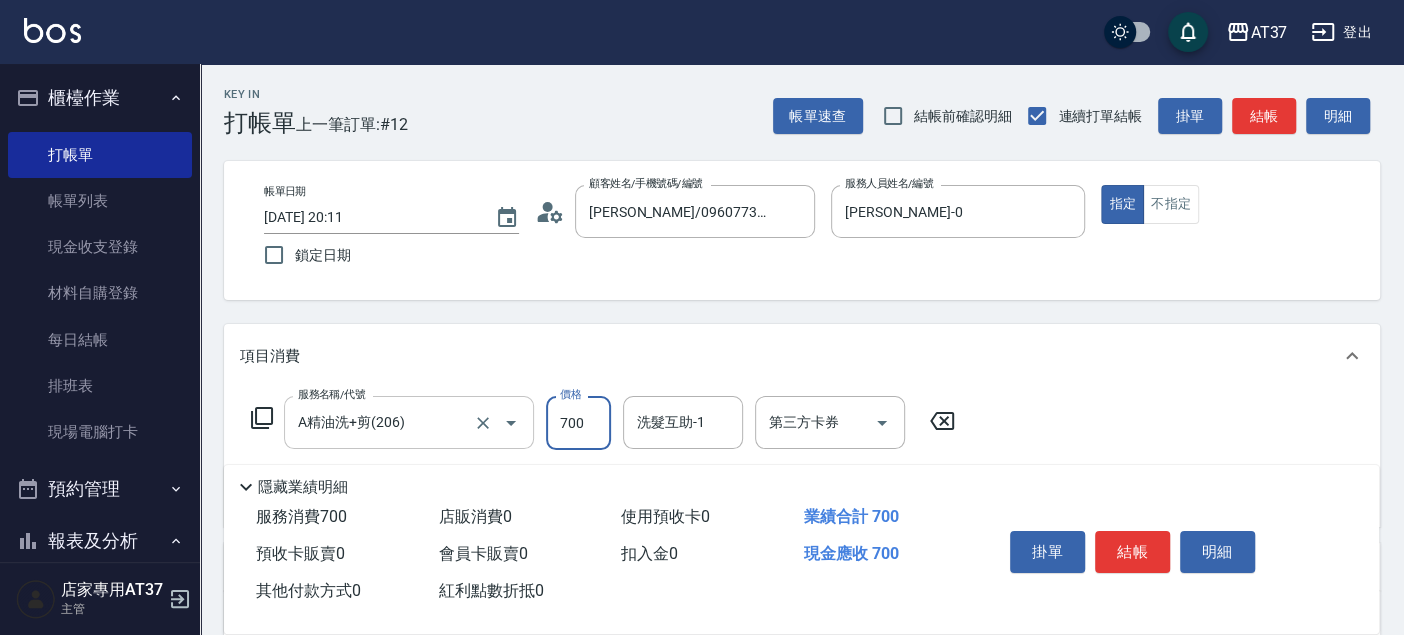 type on "700" 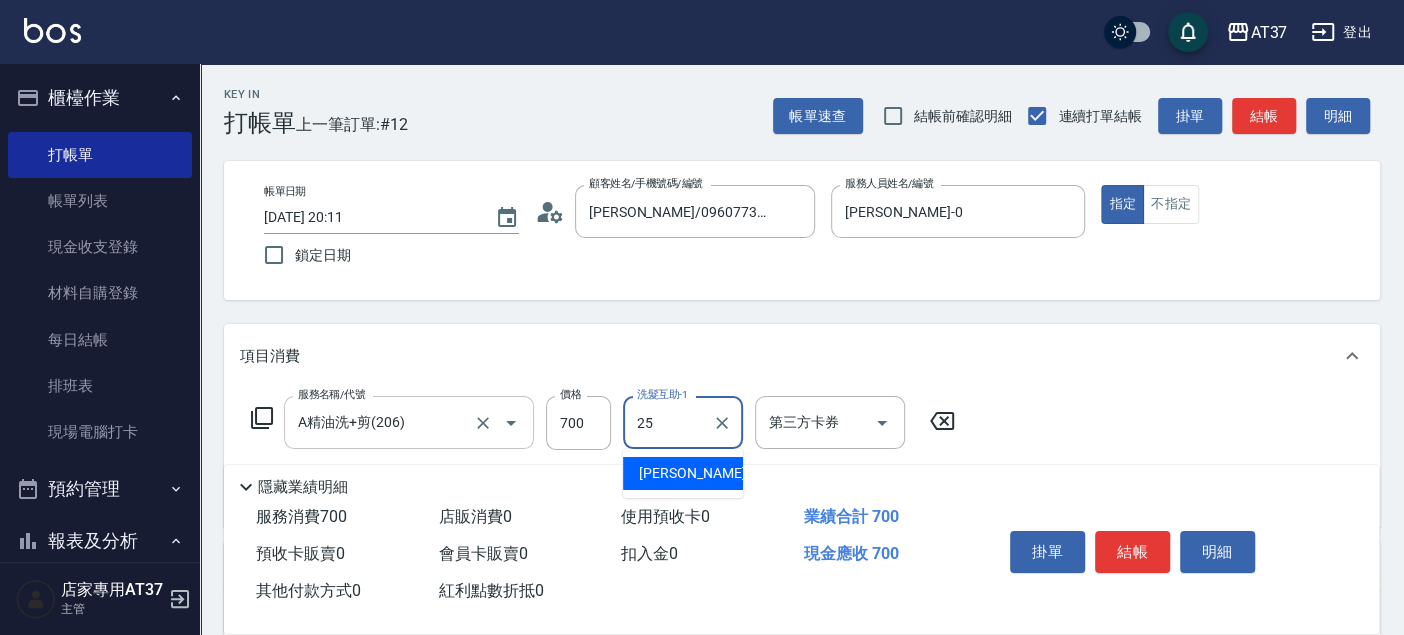 type on "[PERSON_NAME]-25" 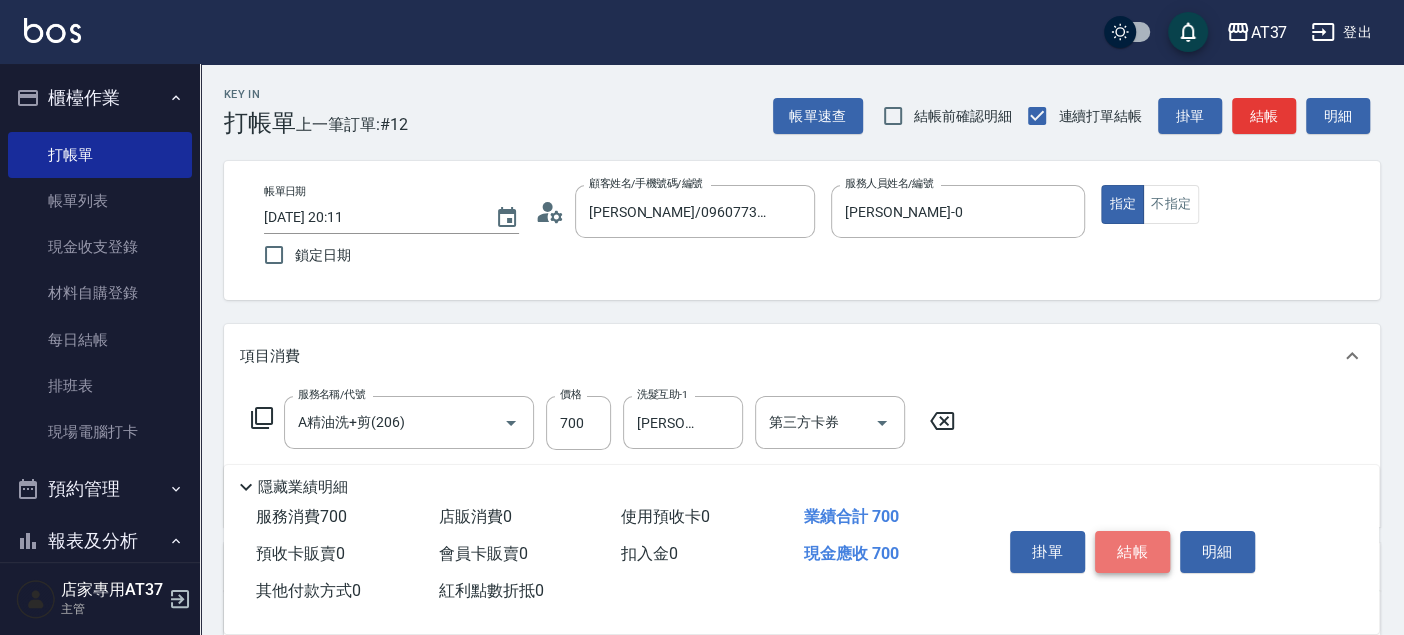 click on "結帳" at bounding box center (1132, 552) 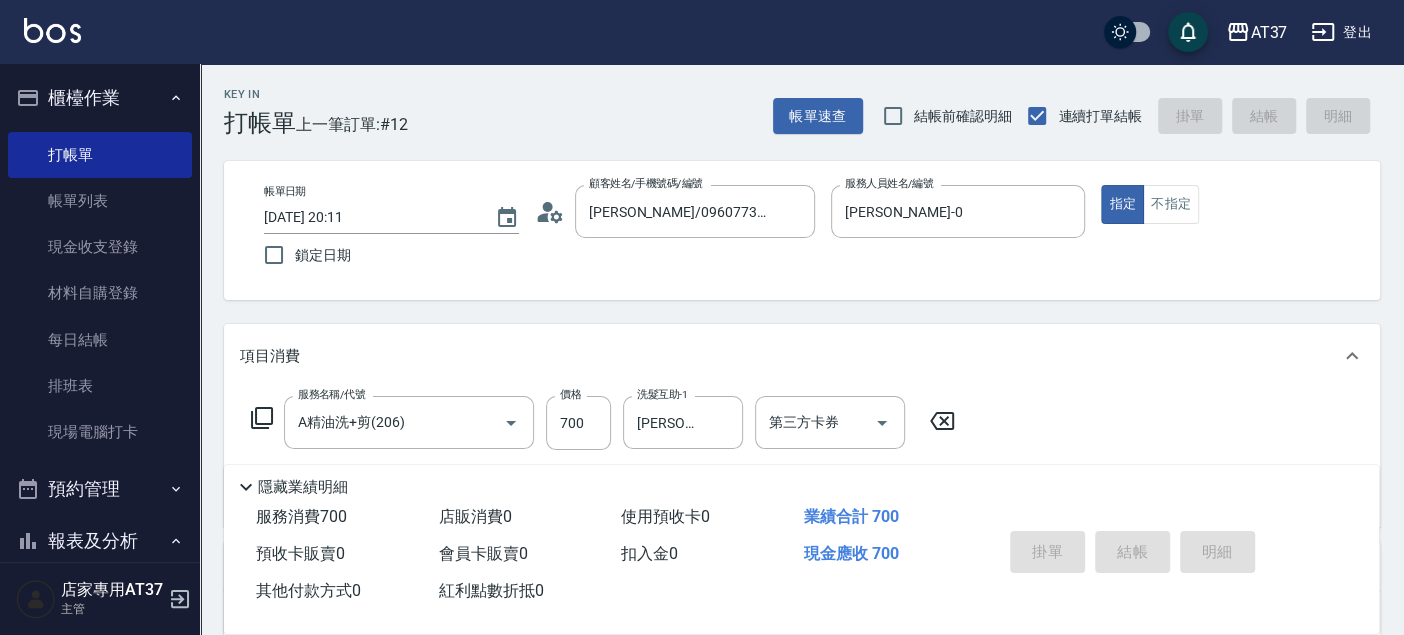 type 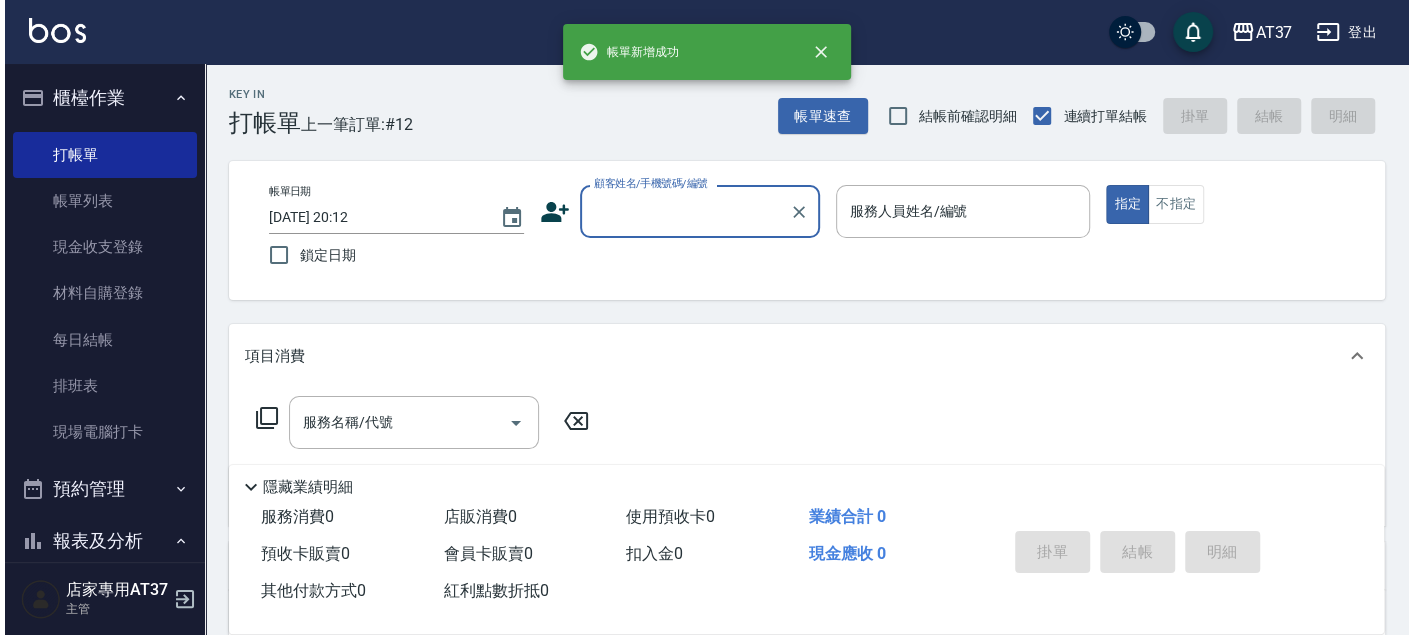 scroll, scrollTop: 0, scrollLeft: 0, axis: both 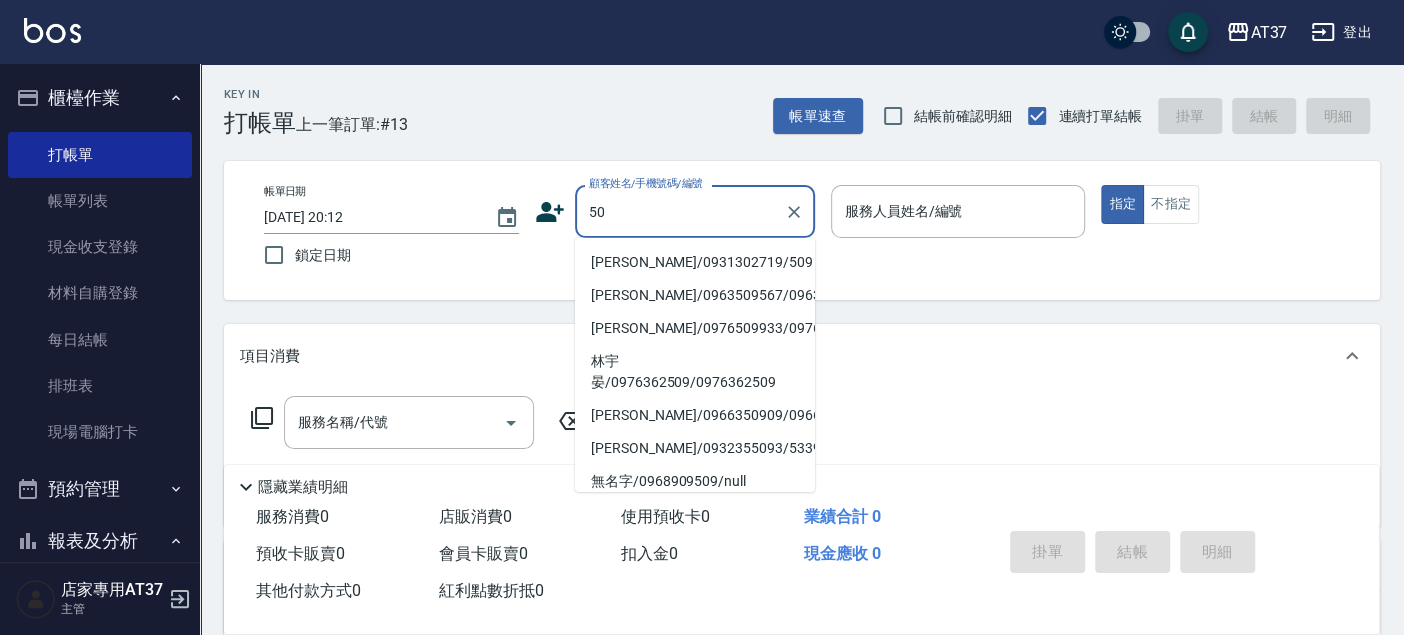 type on "5" 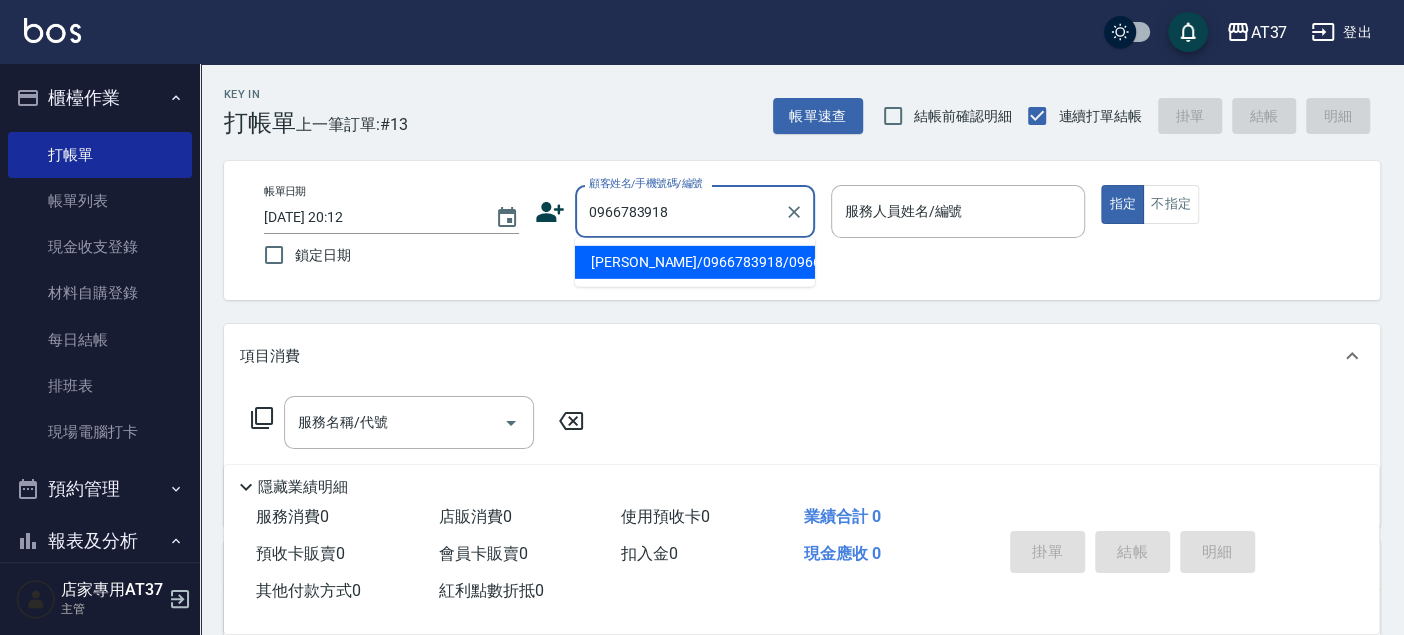 type on "[PERSON_NAME]/0966783918/0966783918" 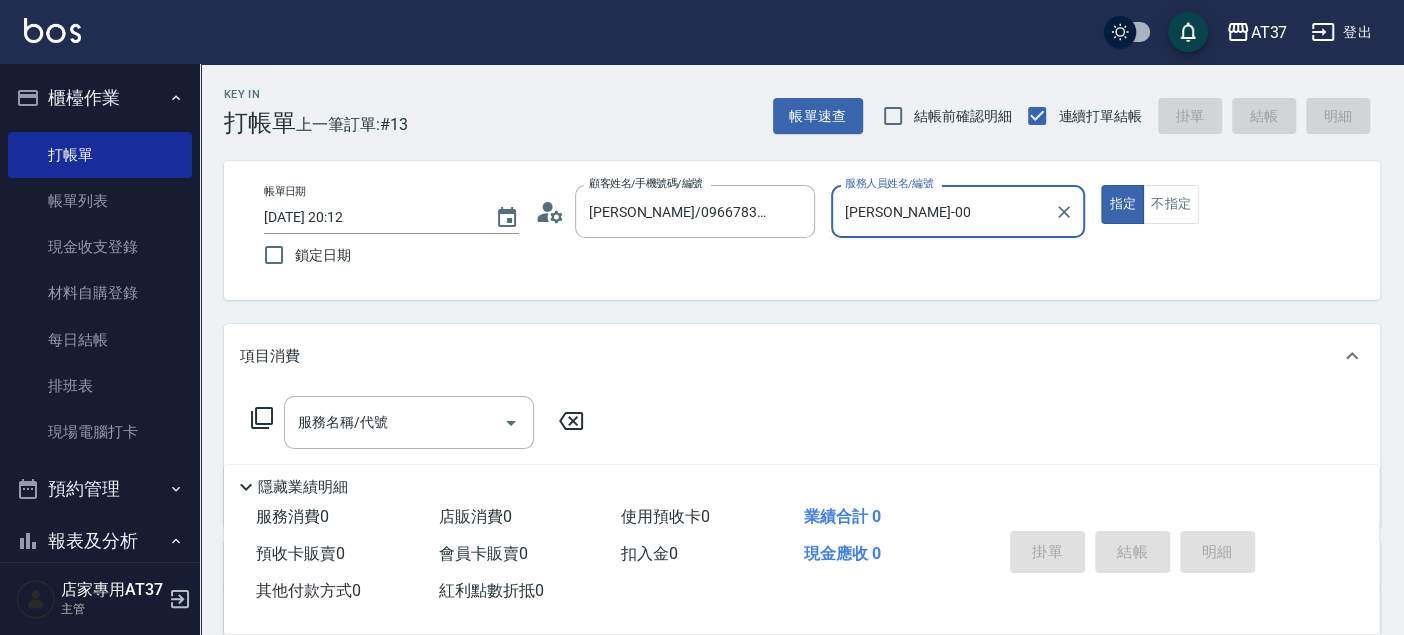 type on "[PERSON_NAME]-0" 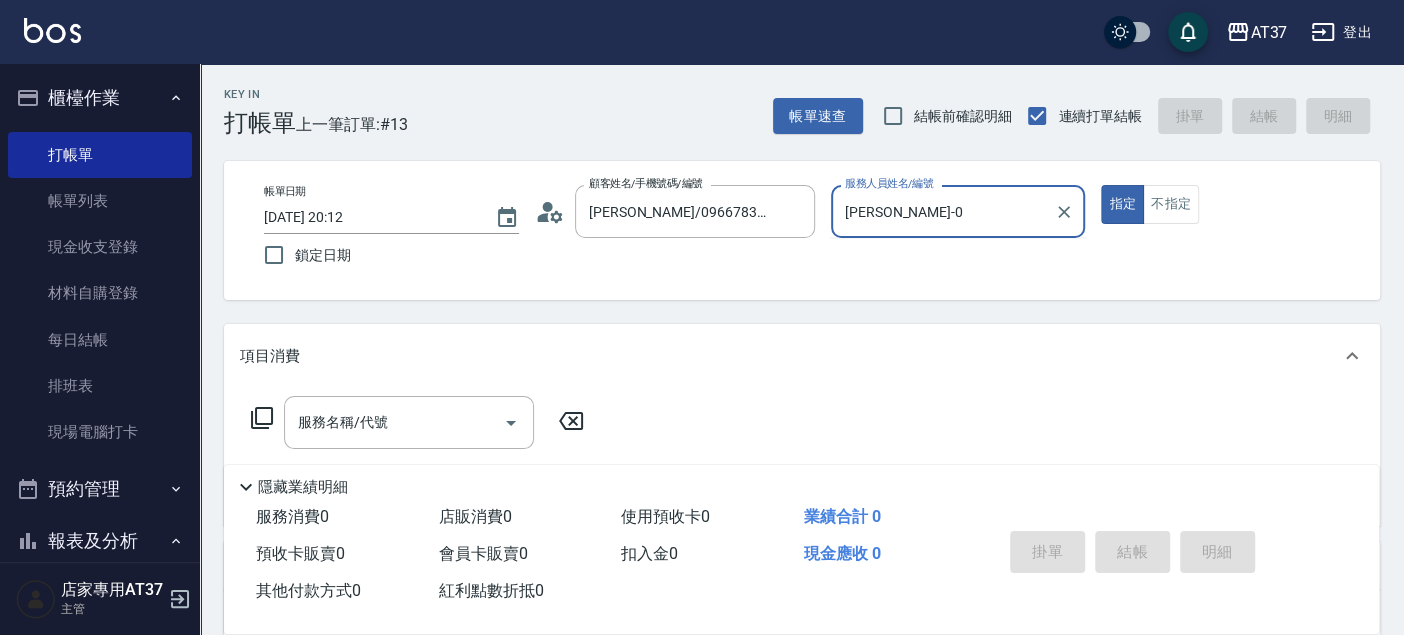 click 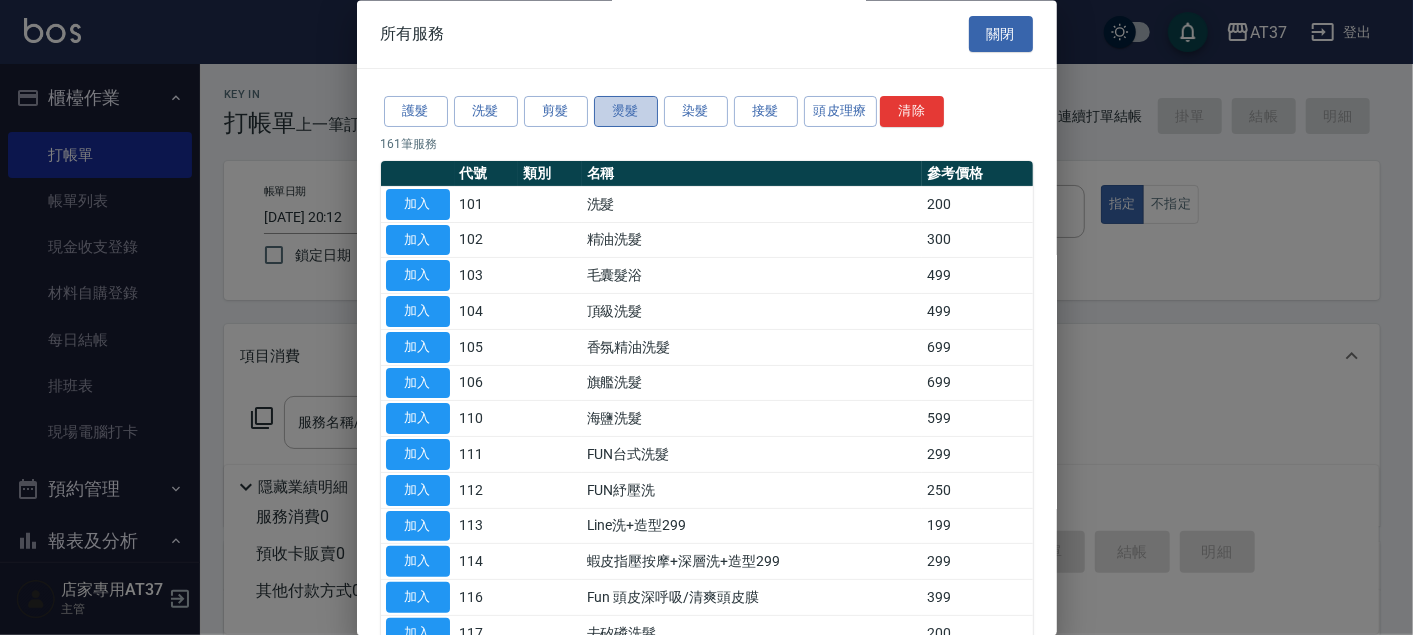 click on "燙髮" at bounding box center [626, 112] 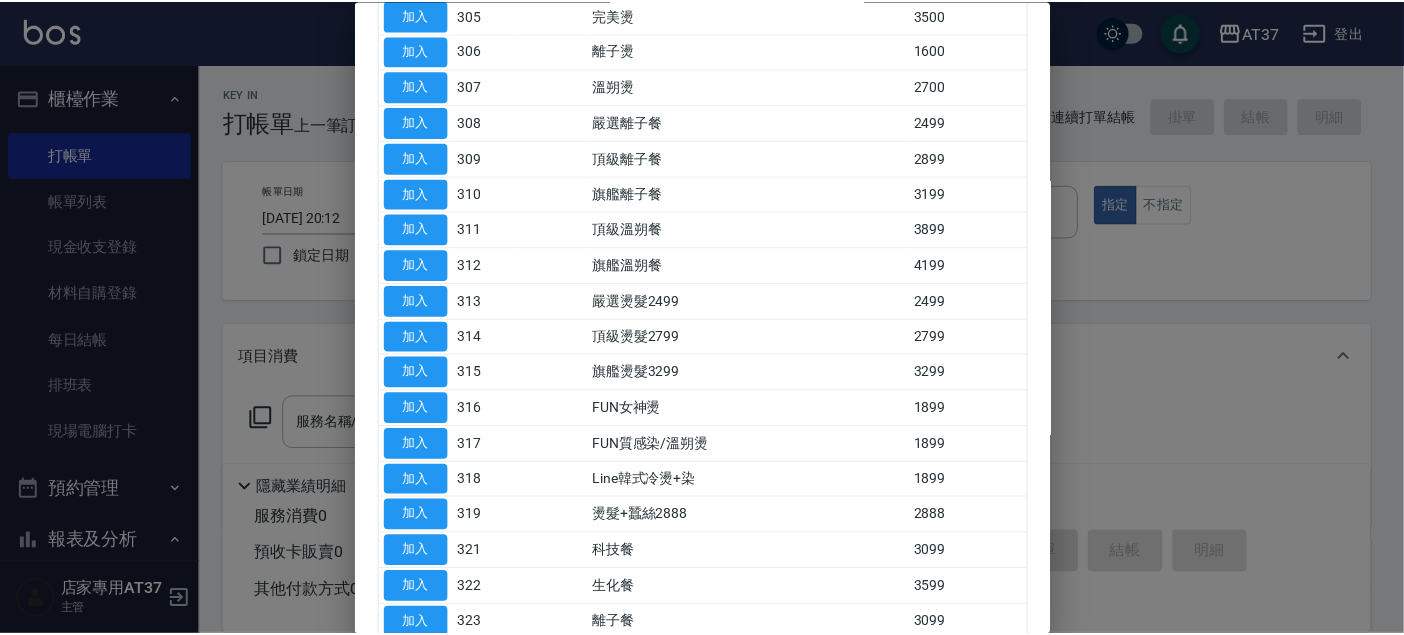 scroll, scrollTop: 666, scrollLeft: 0, axis: vertical 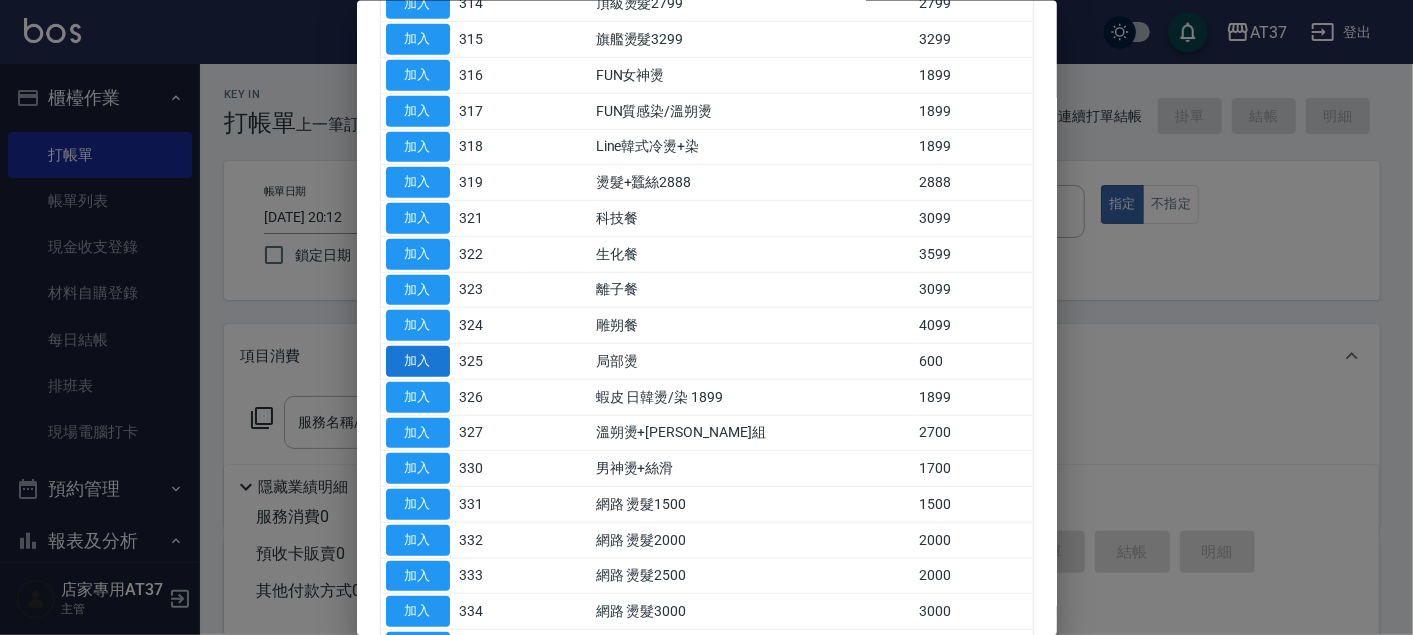 click on "加入" at bounding box center (418, 361) 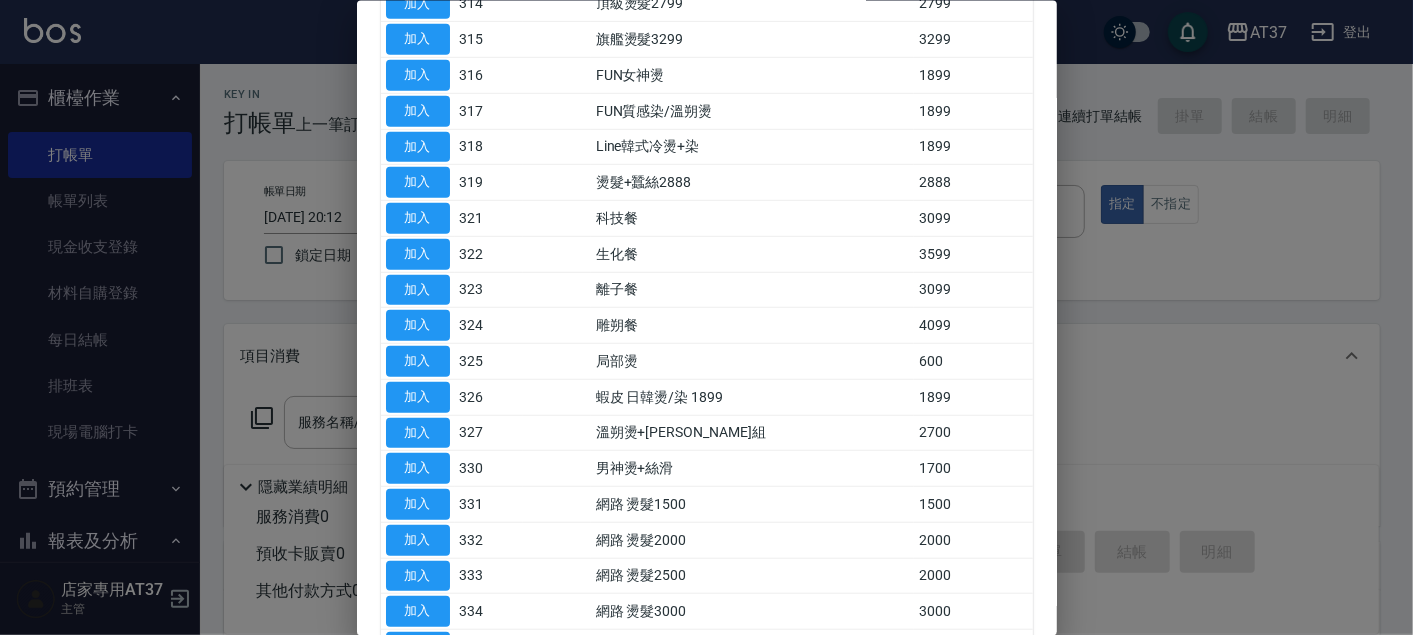 type on "局部燙(325)" 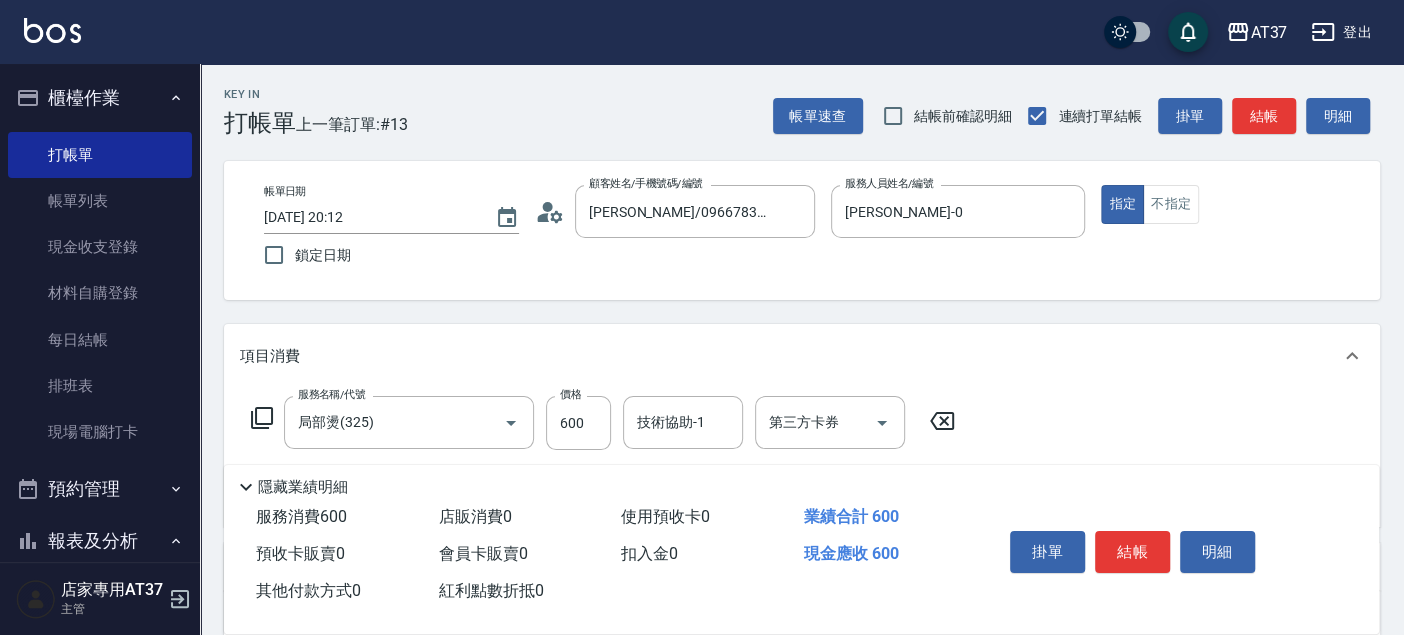 drag, startPoint x: 603, startPoint y: 424, endPoint x: 613, endPoint y: 425, distance: 10.049875 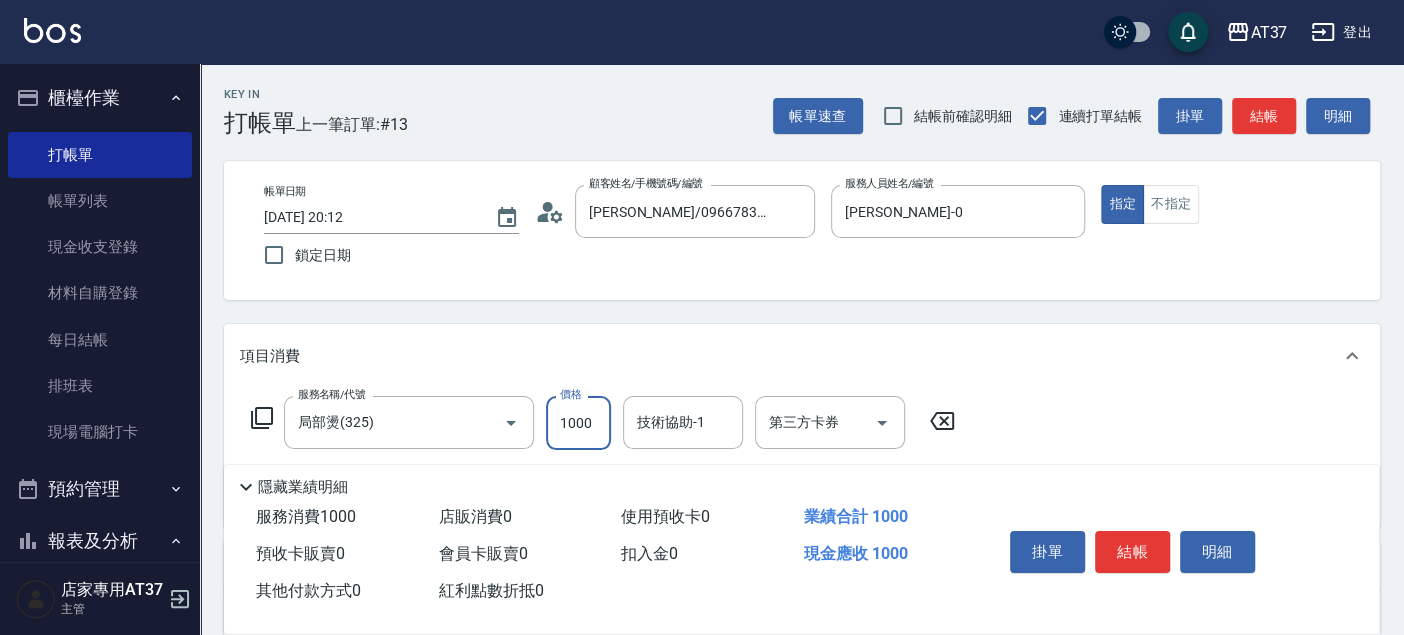 type on "1000" 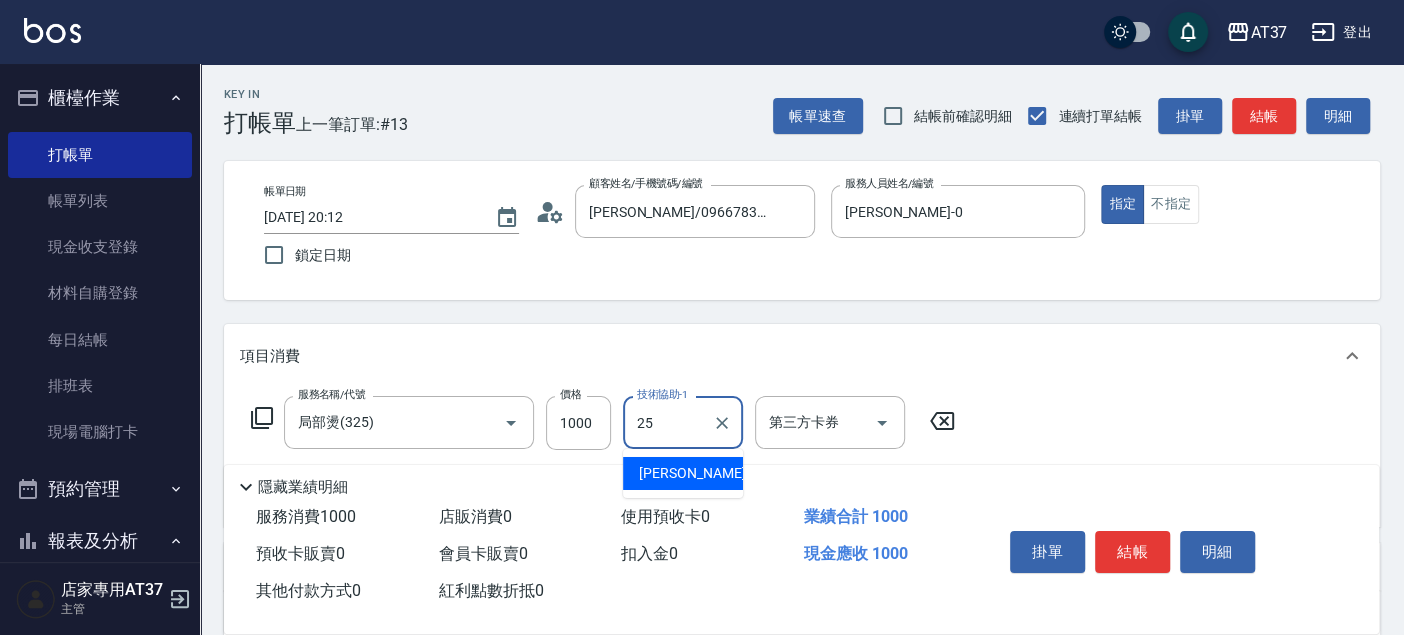 type on "[PERSON_NAME]-25" 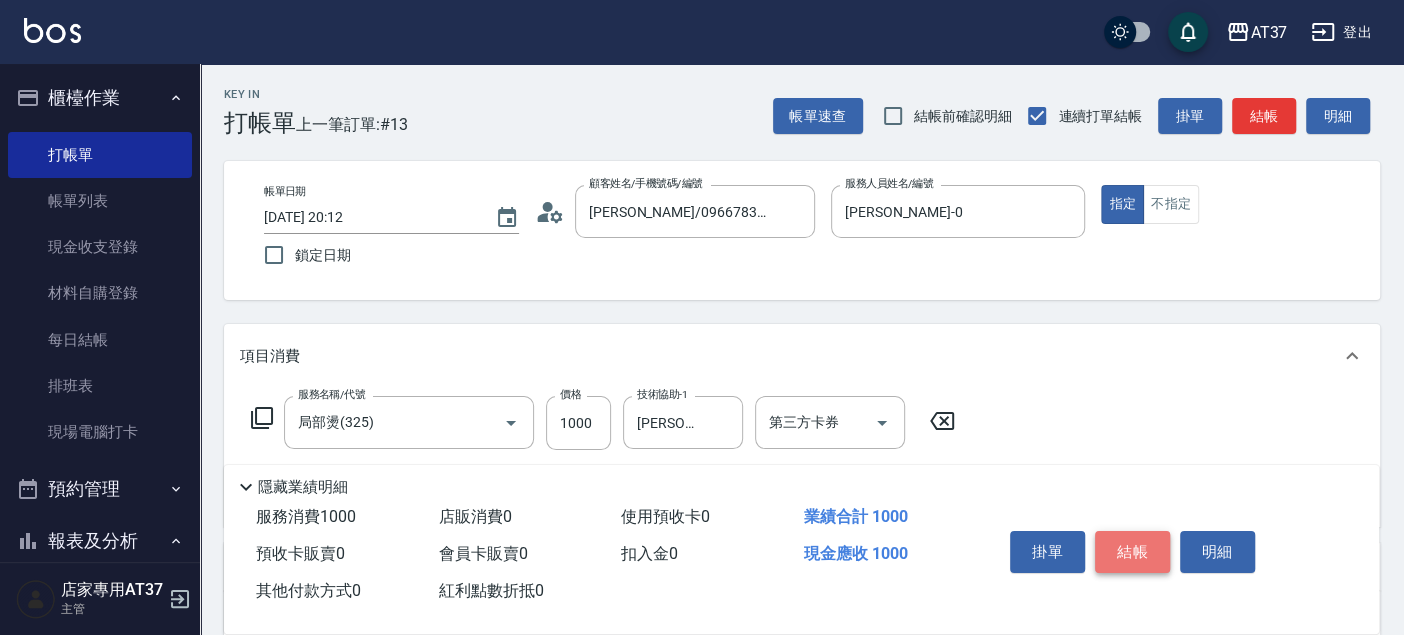 click on "結帳" at bounding box center [1132, 552] 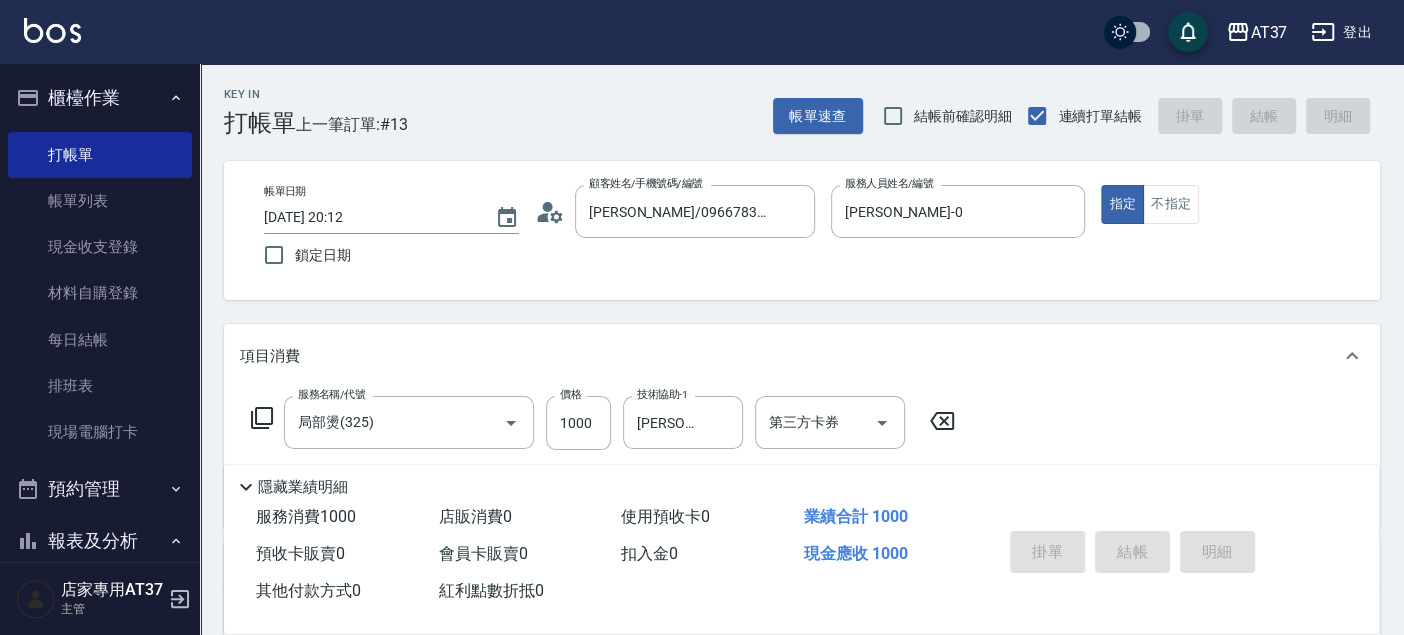 type 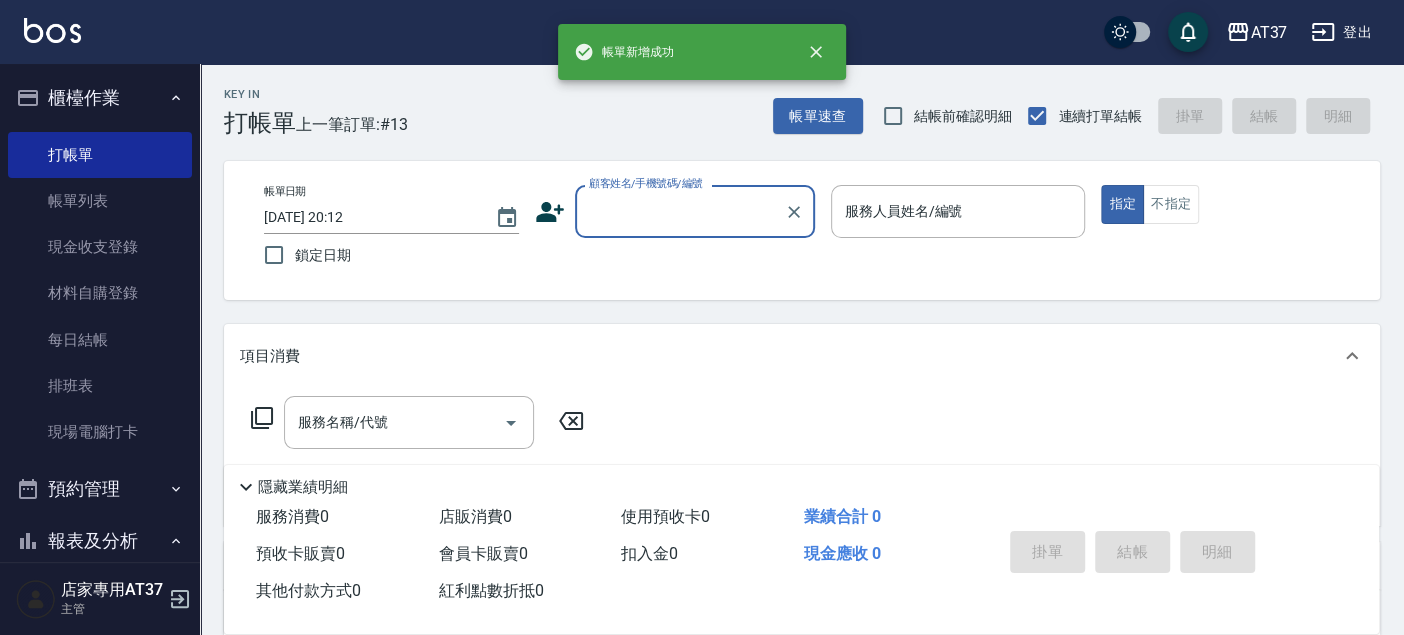 scroll, scrollTop: 0, scrollLeft: 0, axis: both 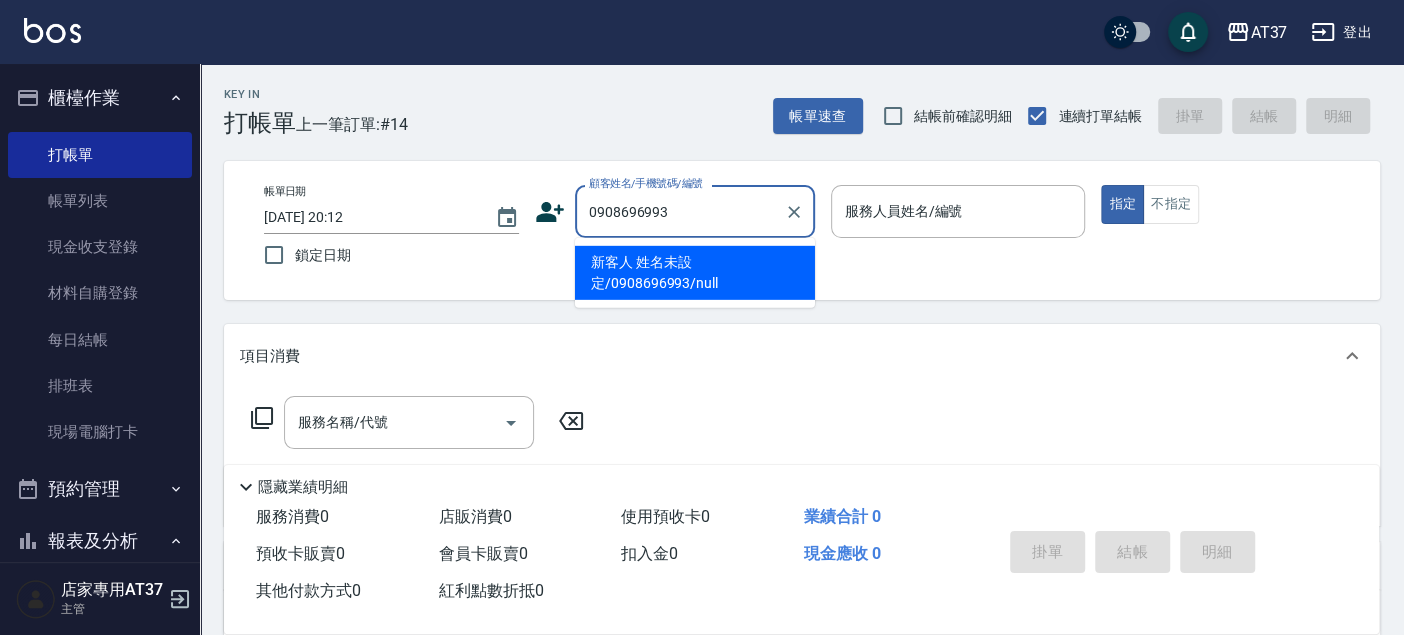 type on "新客人 姓名未設定/0908696993/null" 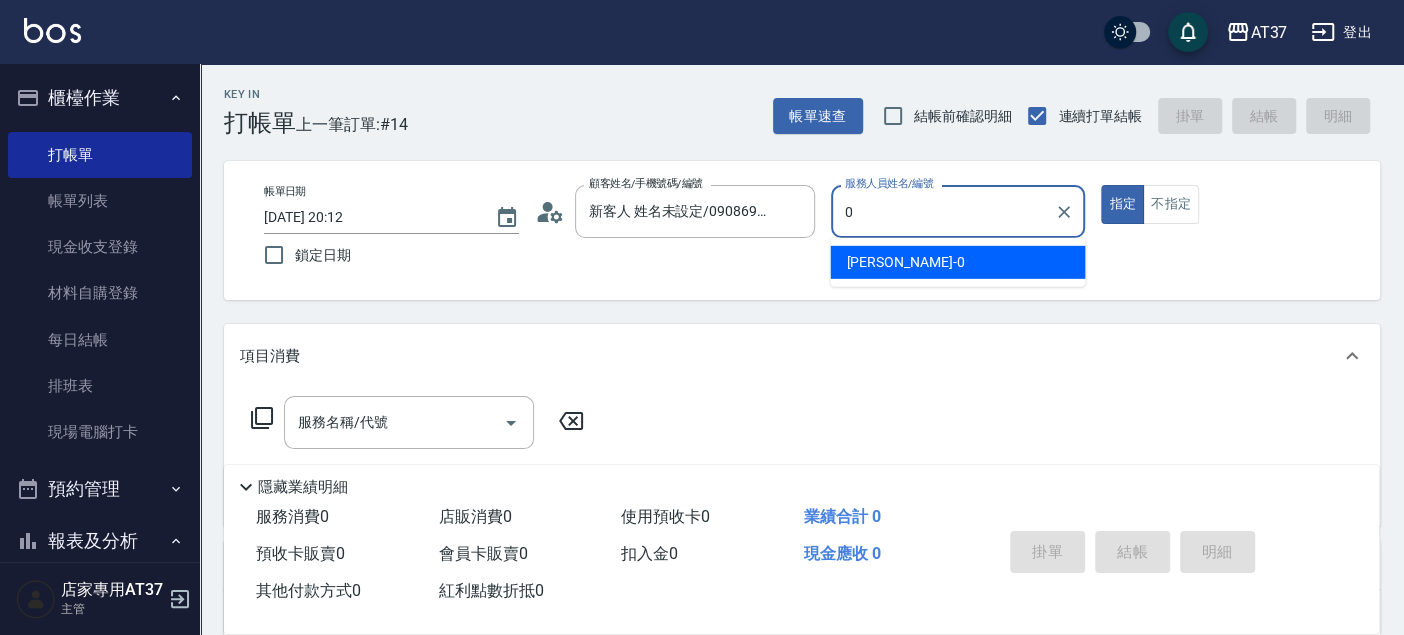 click on "[PERSON_NAME] -0" at bounding box center (957, 262) 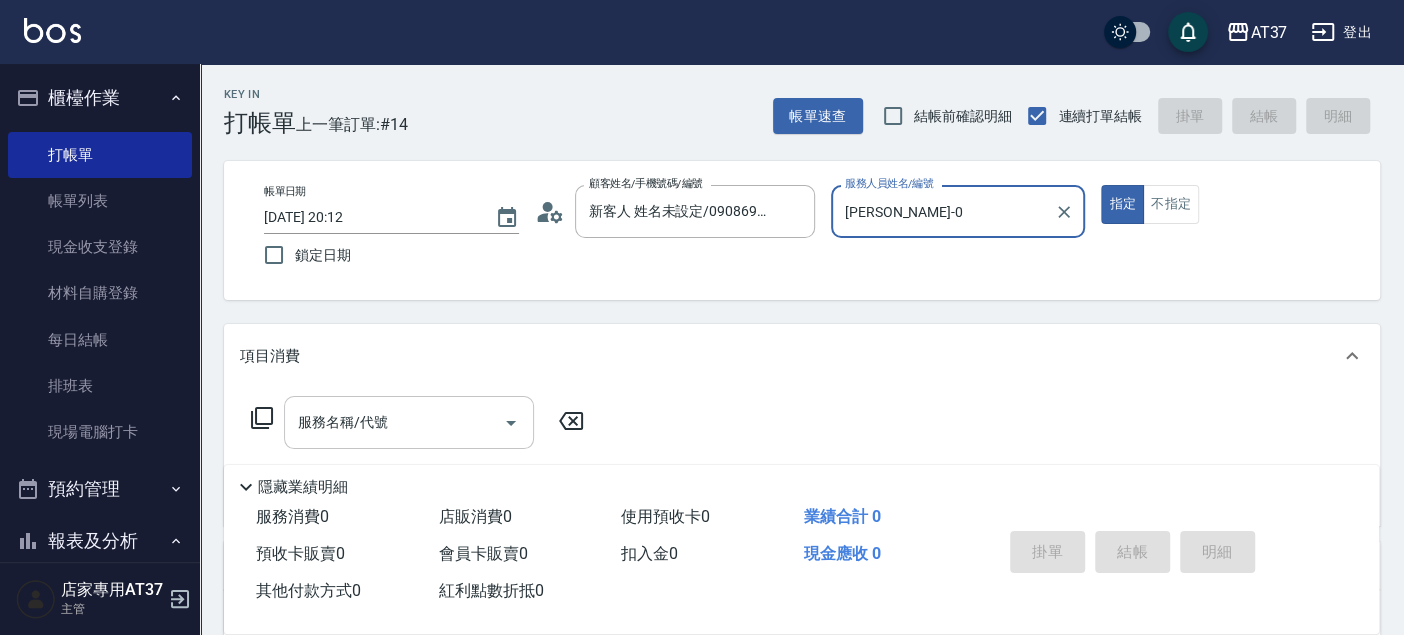 type on "[PERSON_NAME]-0" 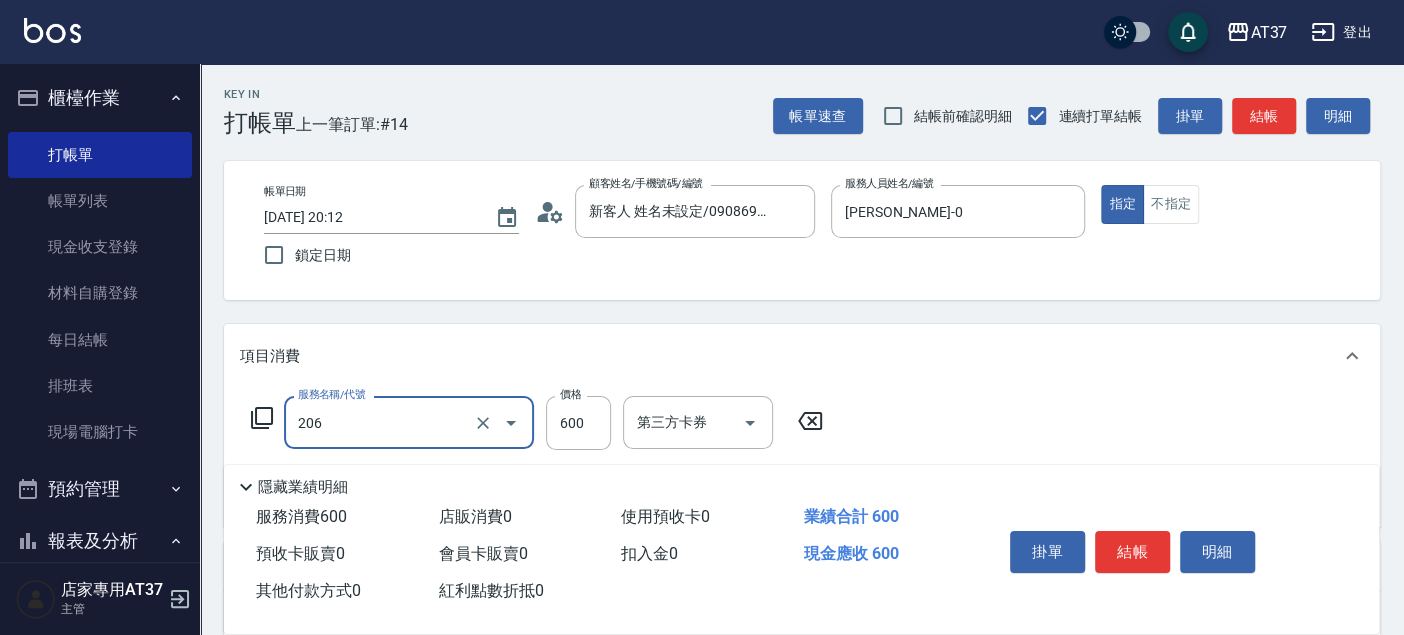 type on "A精油洗+剪(206)" 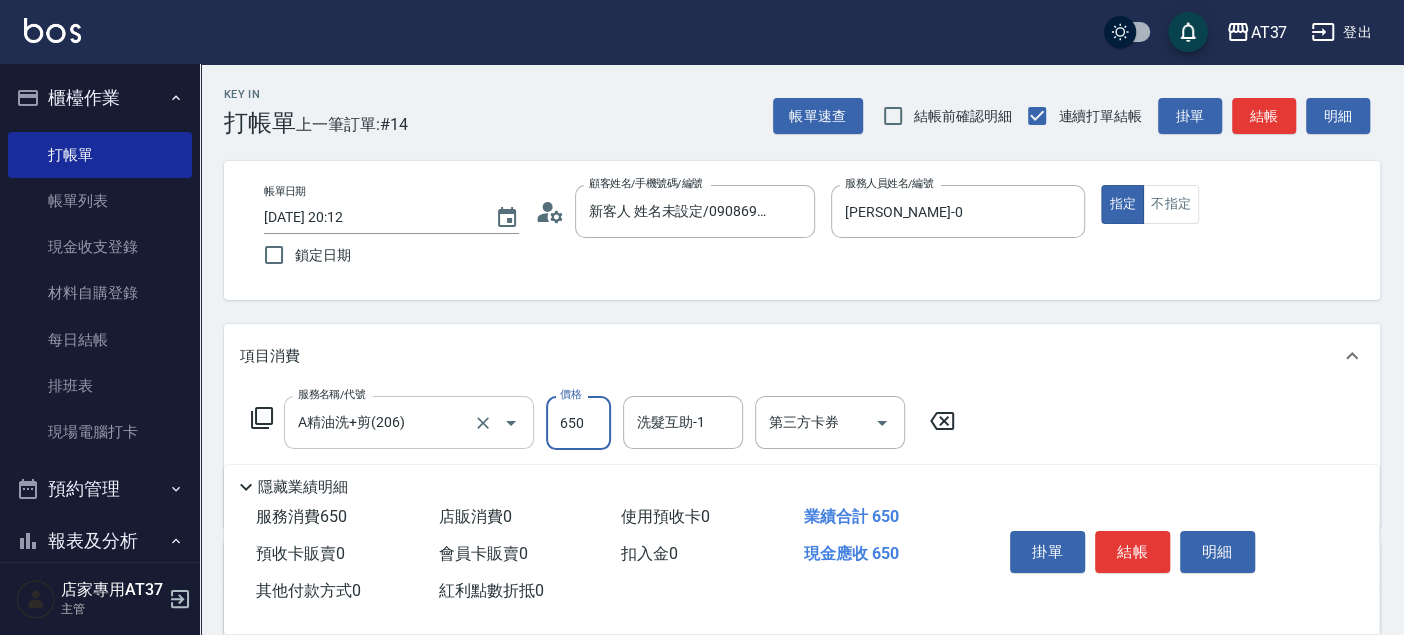 type on "650" 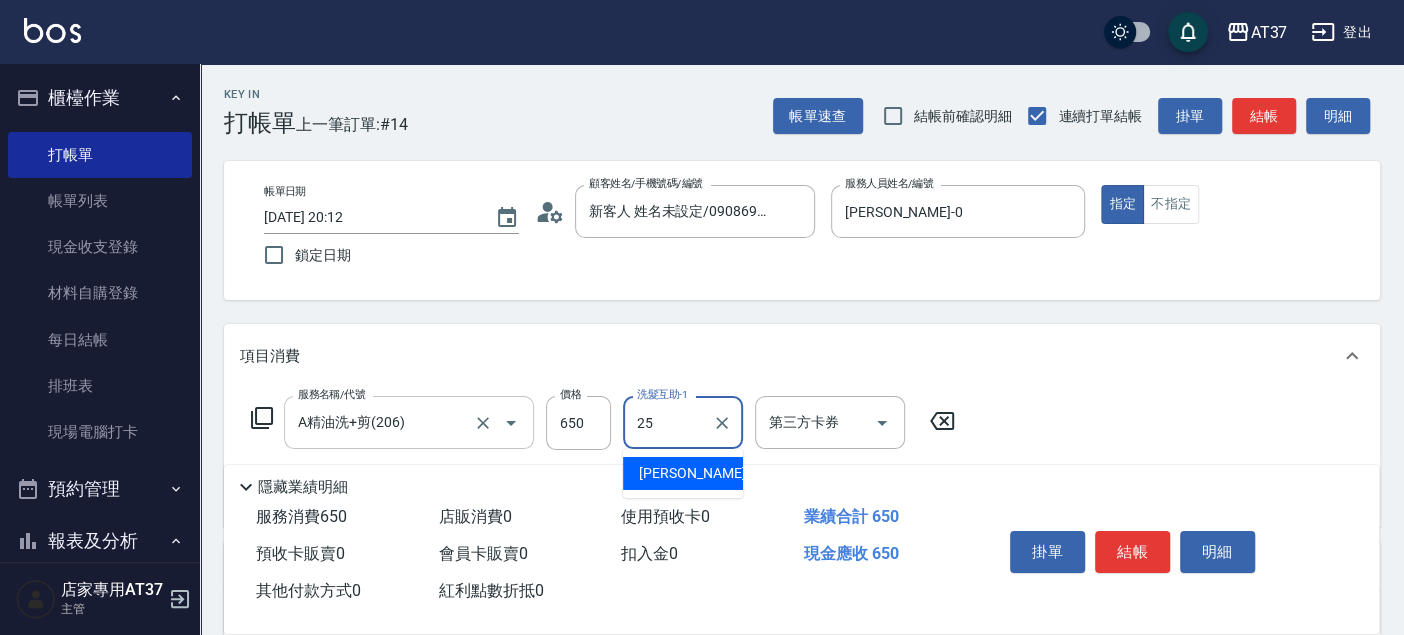 type on "[PERSON_NAME]-25" 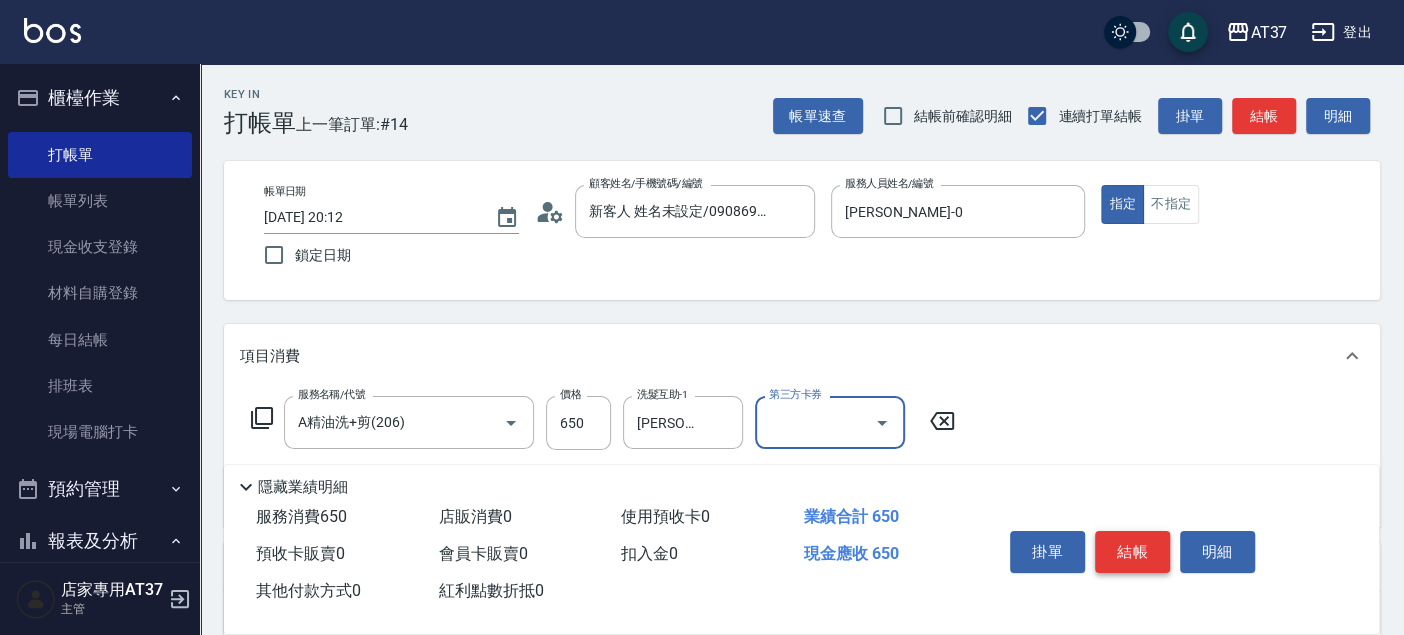 click on "結帳" at bounding box center [1132, 552] 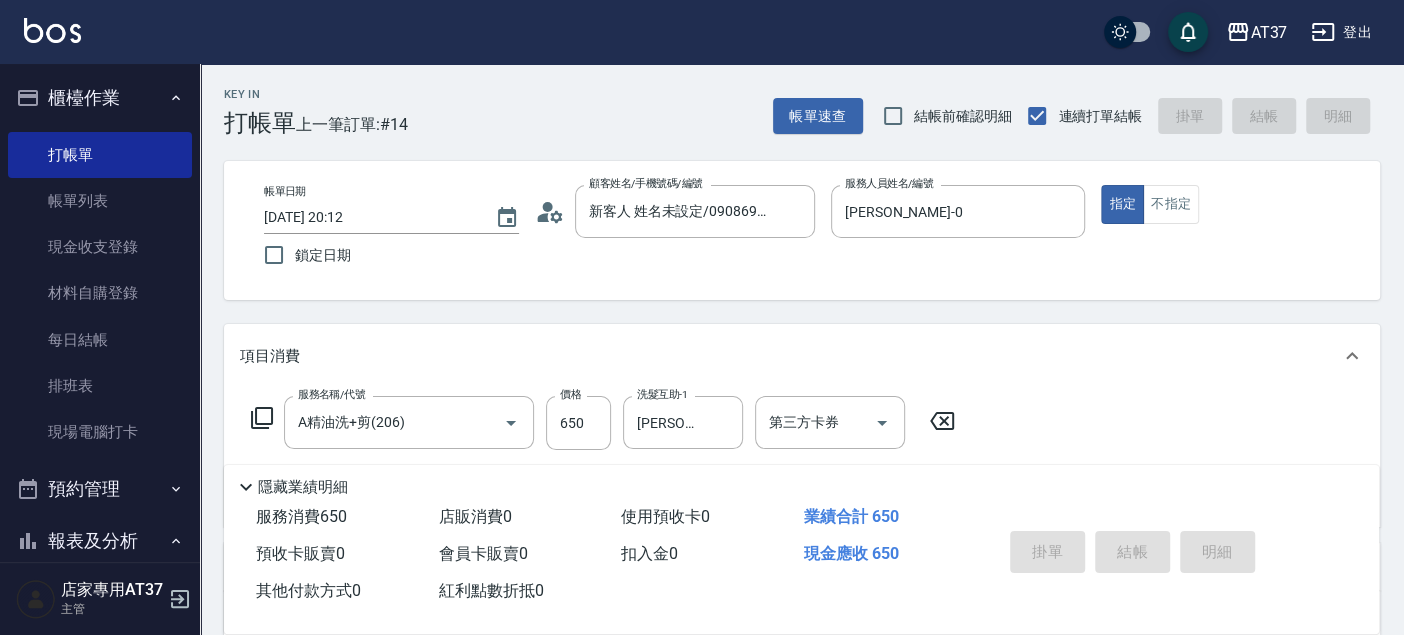 type on "[DATE] 20:13" 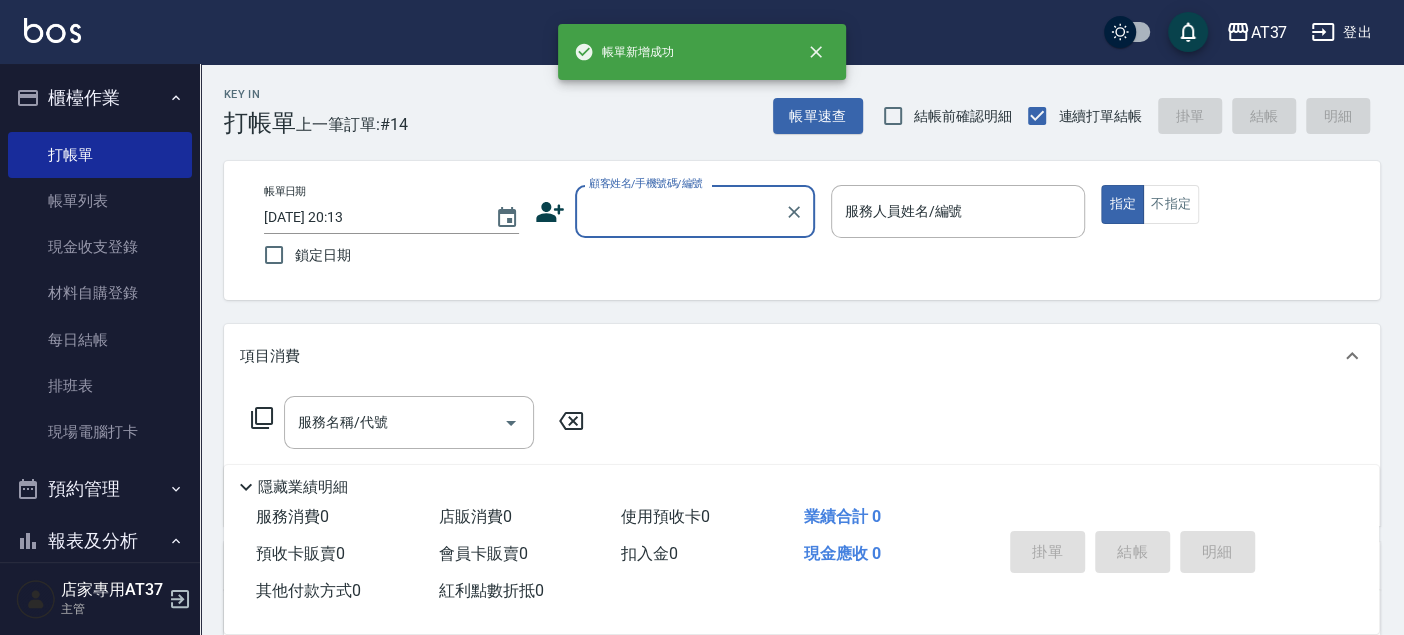 scroll, scrollTop: 0, scrollLeft: 0, axis: both 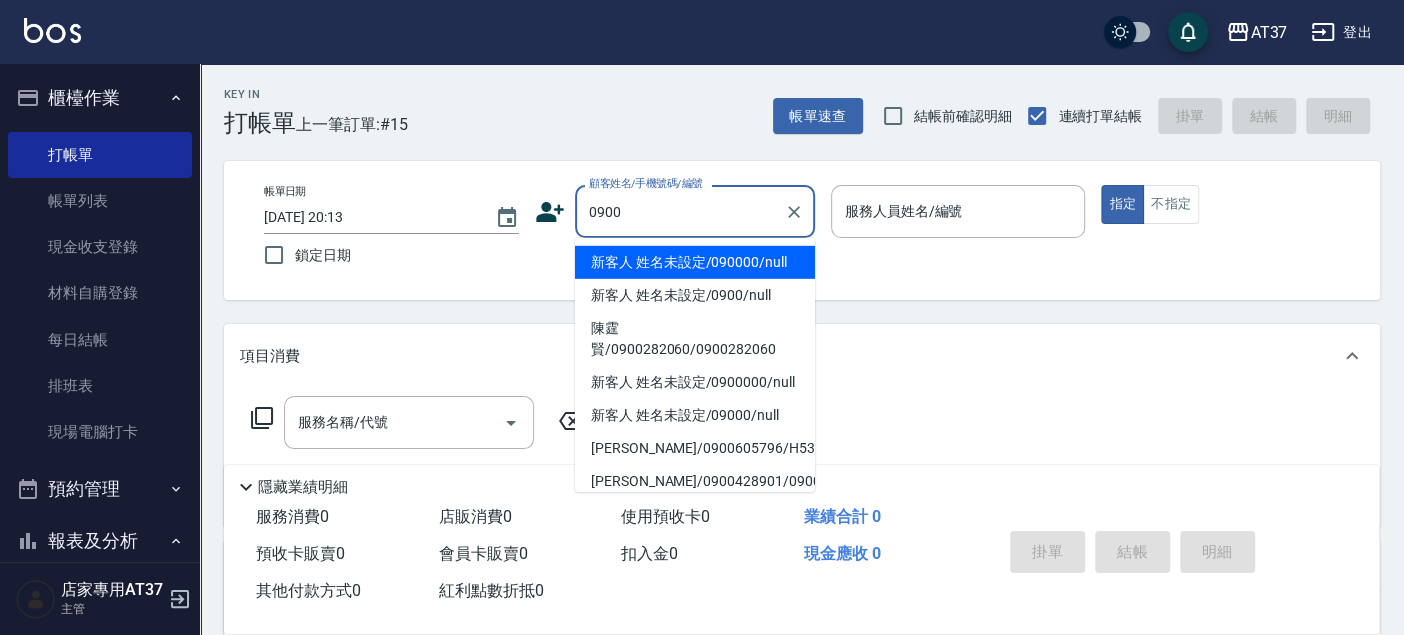 click on "新客人 姓名未設定/090000/null" at bounding box center [695, 262] 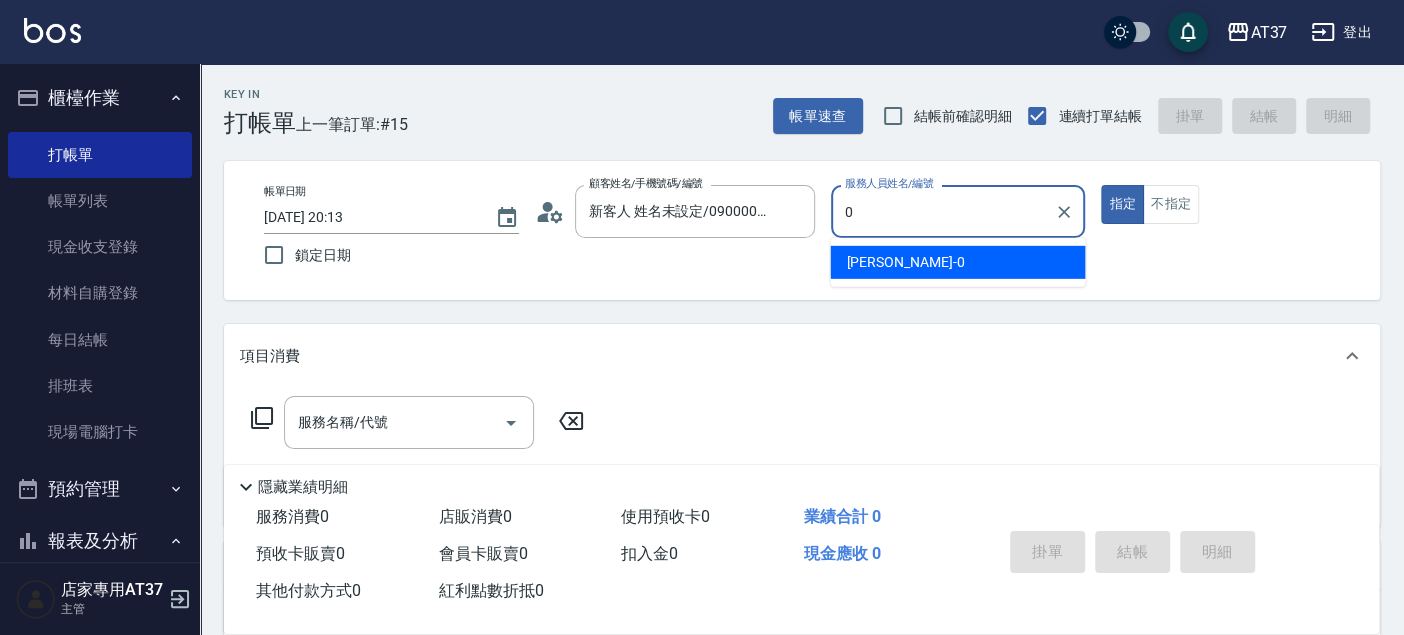 click on "[PERSON_NAME] -0" at bounding box center [905, 262] 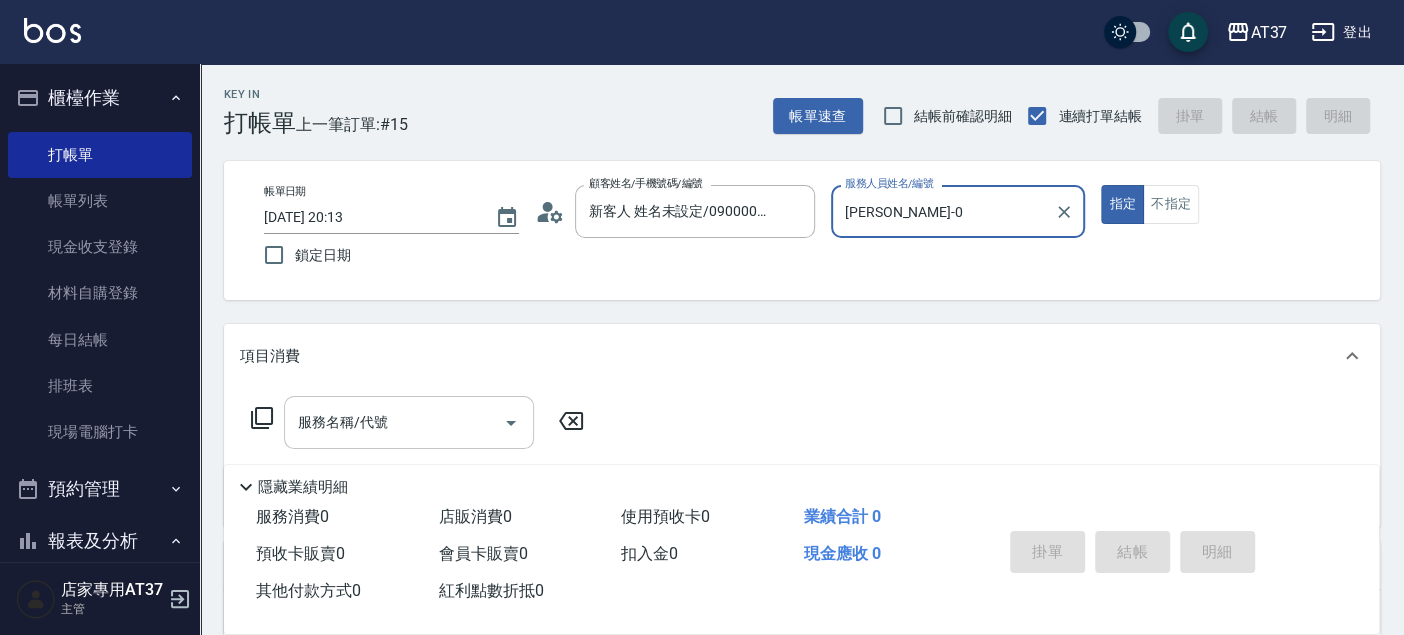 type on "[PERSON_NAME]-0" 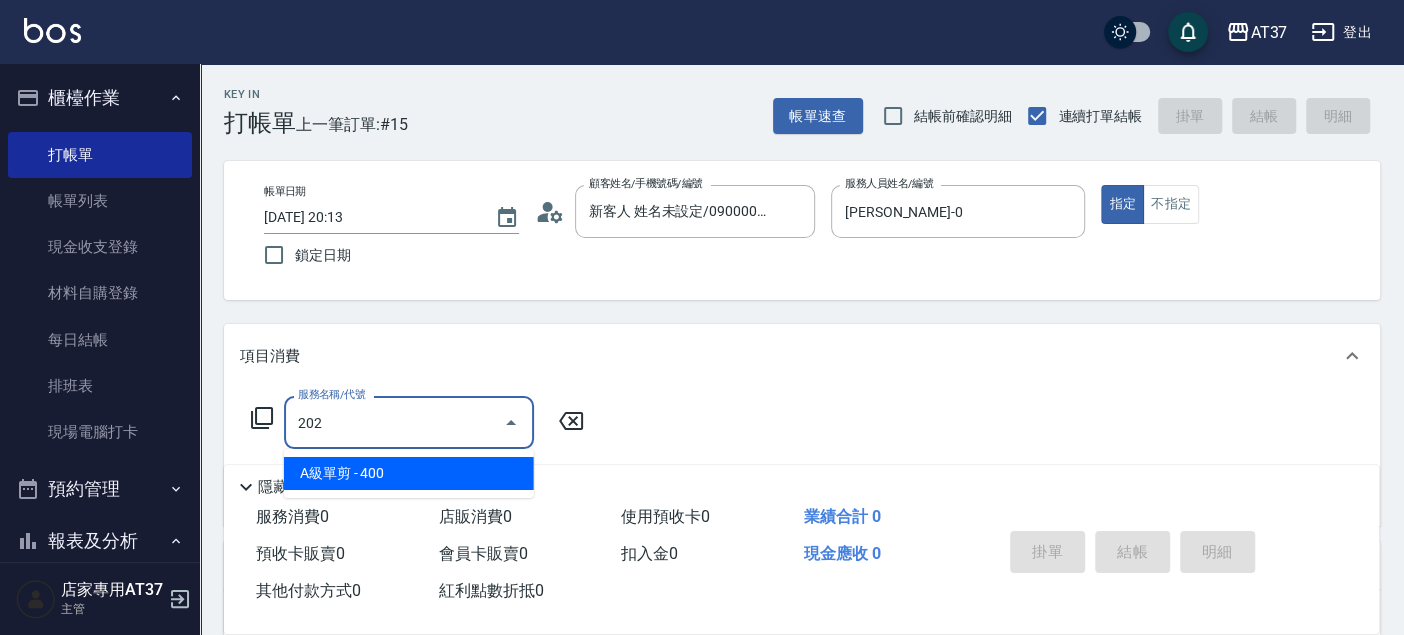 type on "A級單剪(202)" 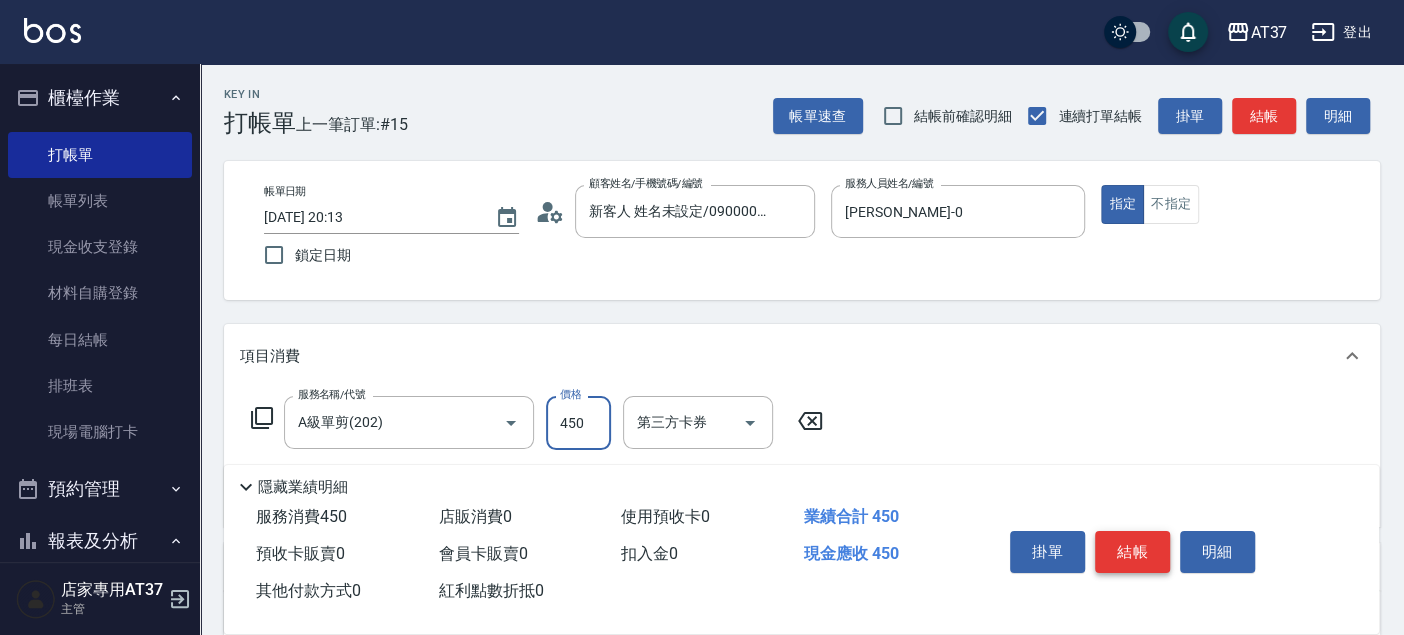 type on "450" 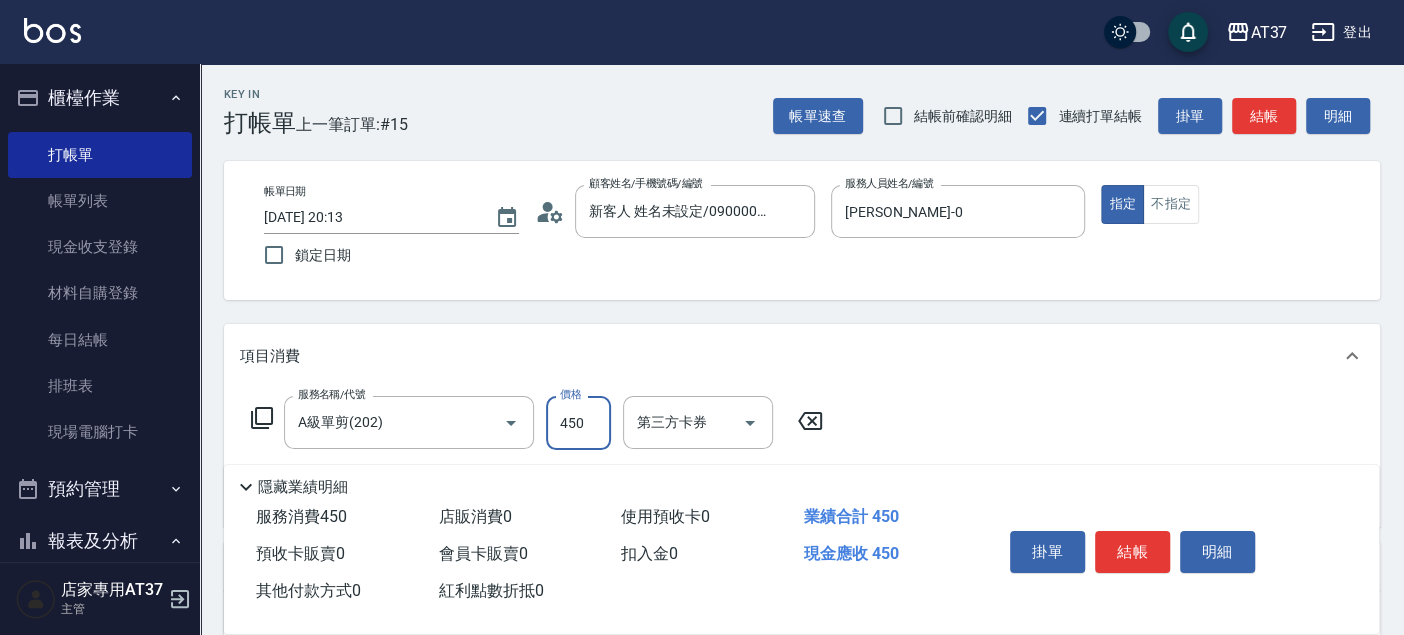 click on "結帳" at bounding box center (1132, 552) 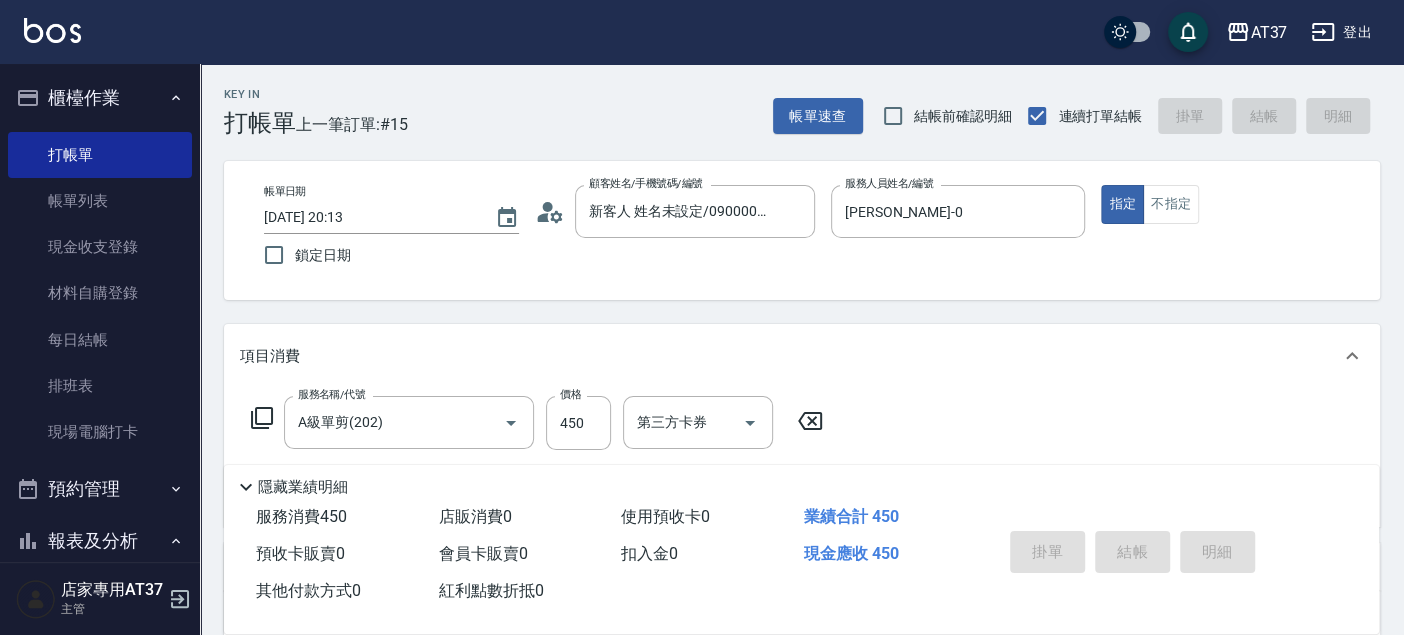 type 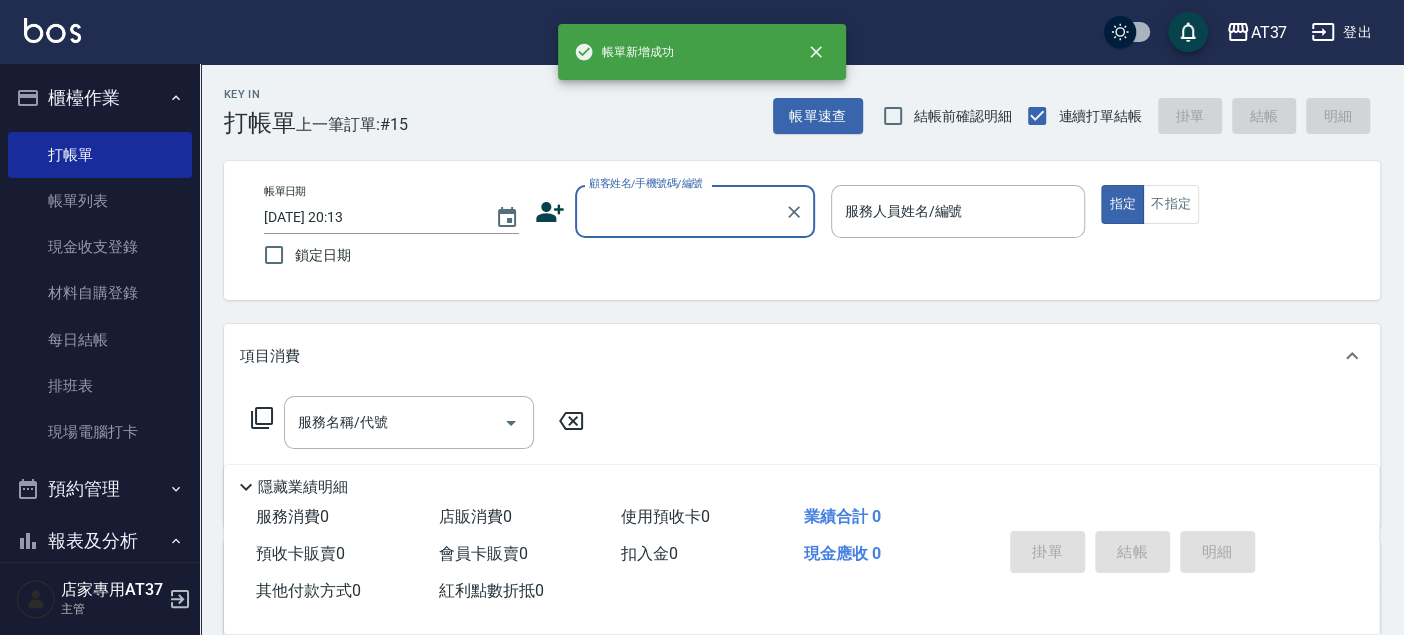 scroll, scrollTop: 0, scrollLeft: 0, axis: both 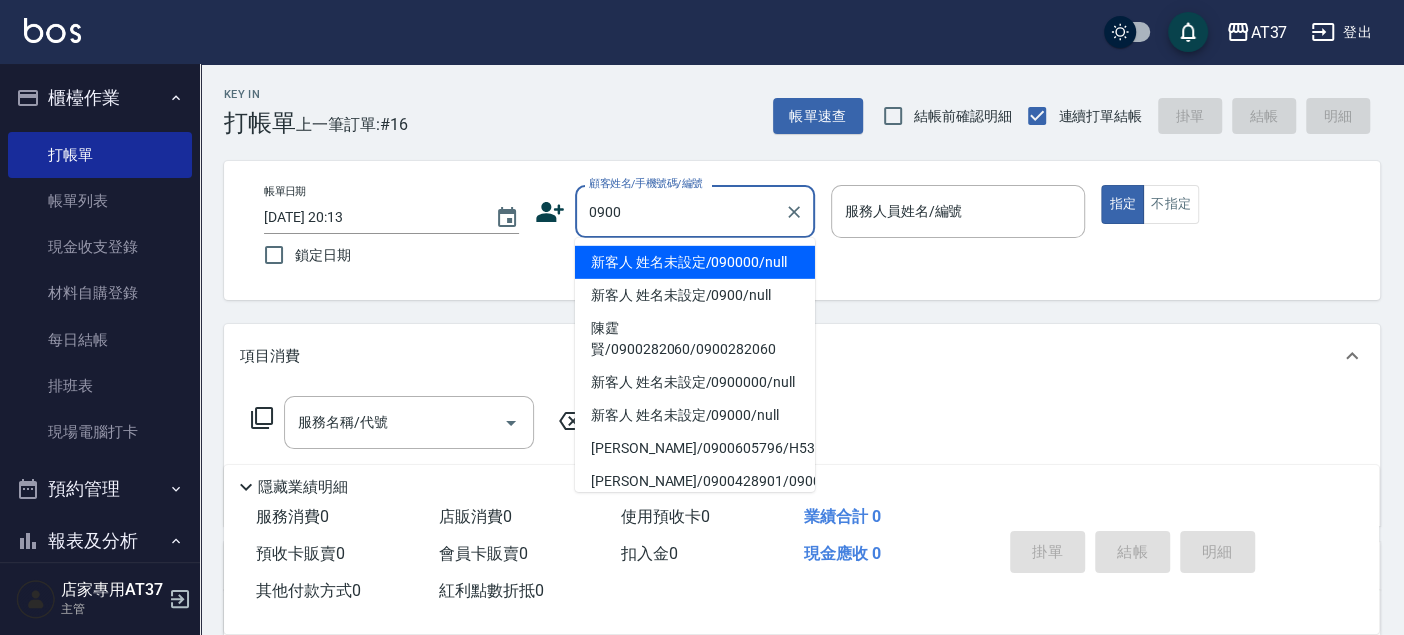 click on "新客人 姓名未設定/090000/null" at bounding box center [695, 262] 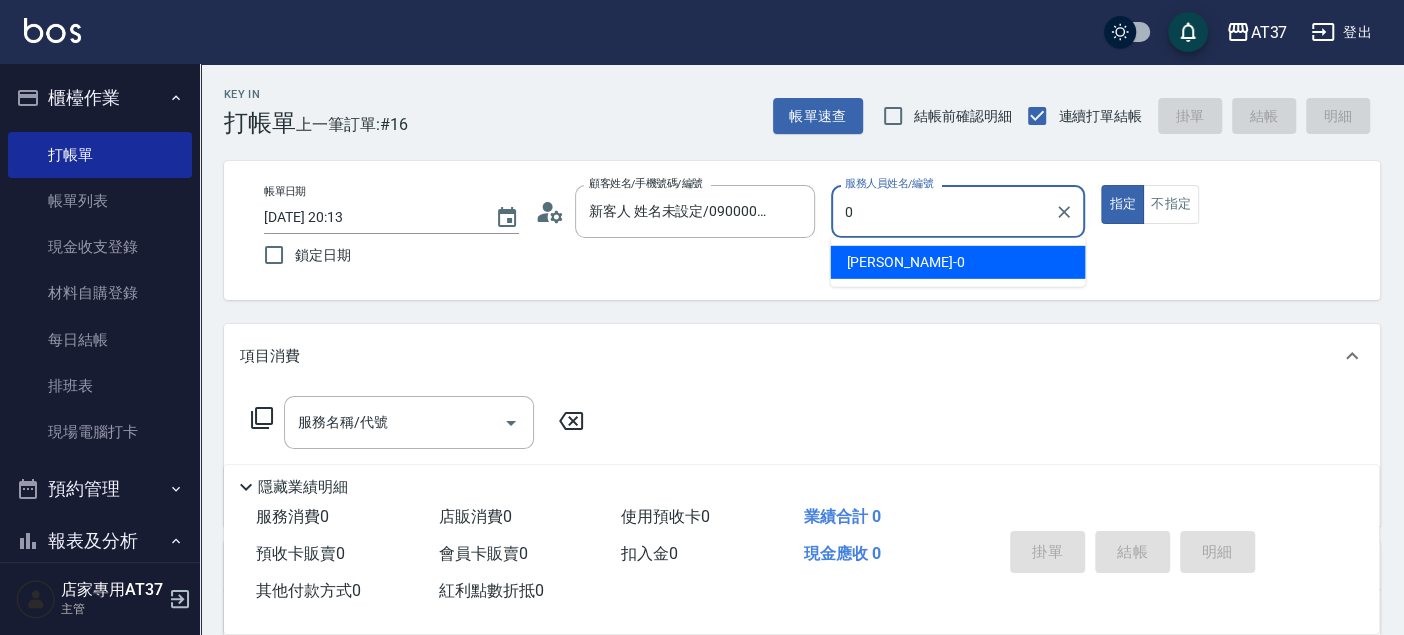 click on "[PERSON_NAME] -0" at bounding box center (905, 262) 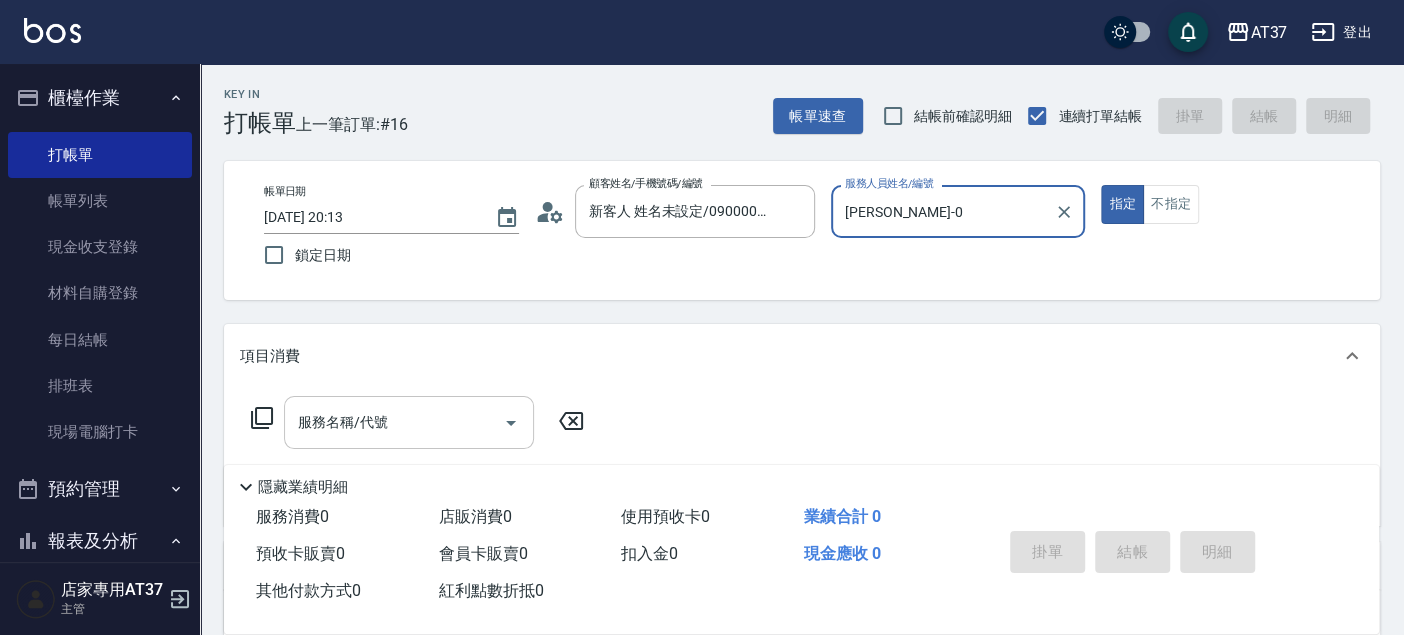 type on "[PERSON_NAME]-0" 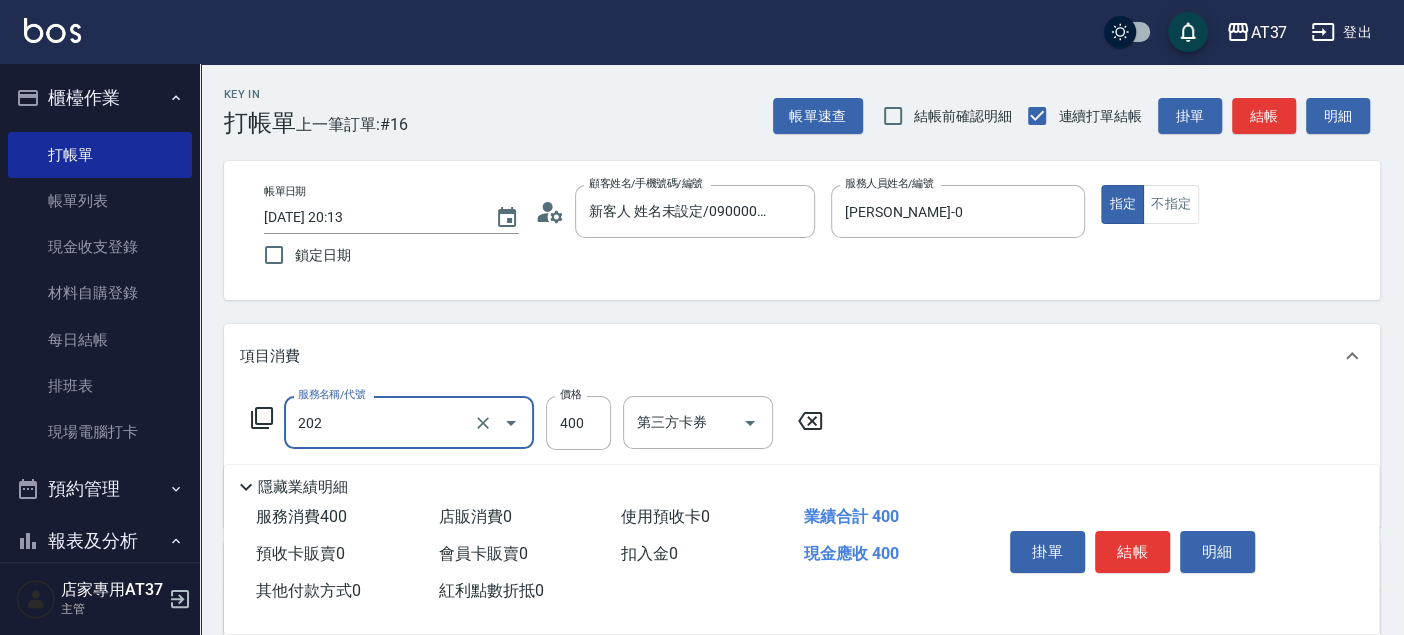 type on "A級單剪(202)" 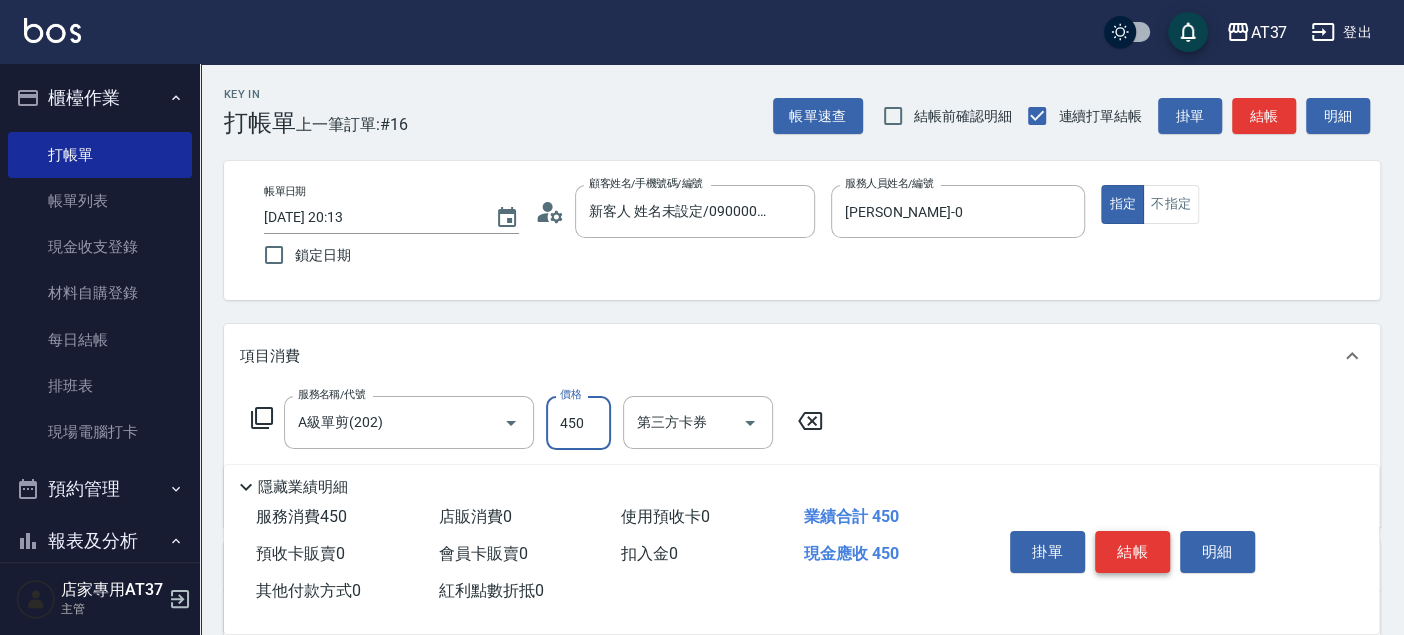 type on "450" 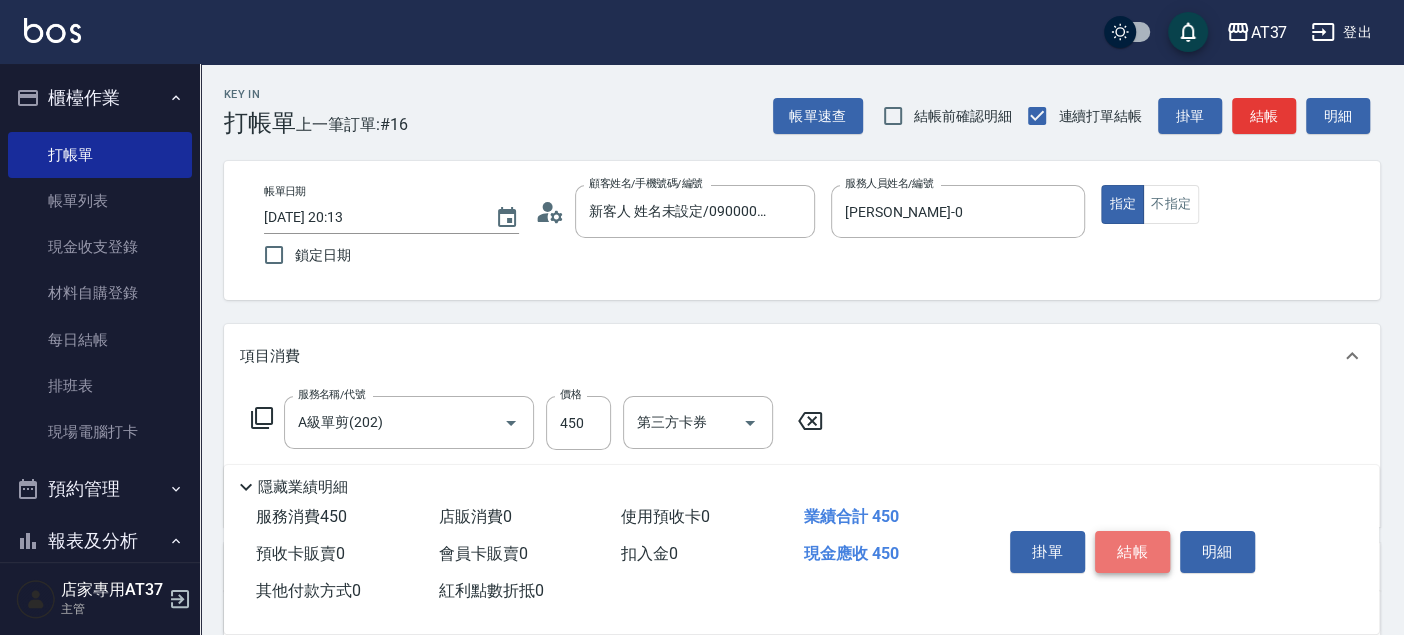 click on "結帳" at bounding box center (1132, 552) 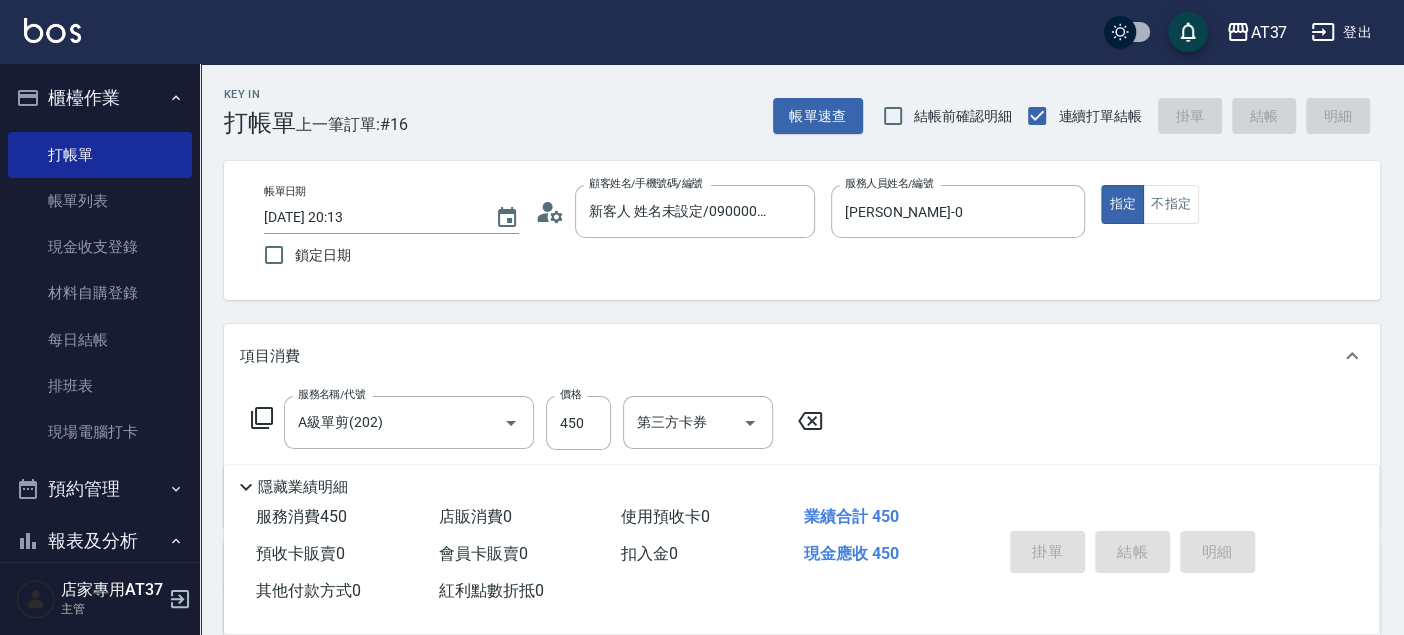 type 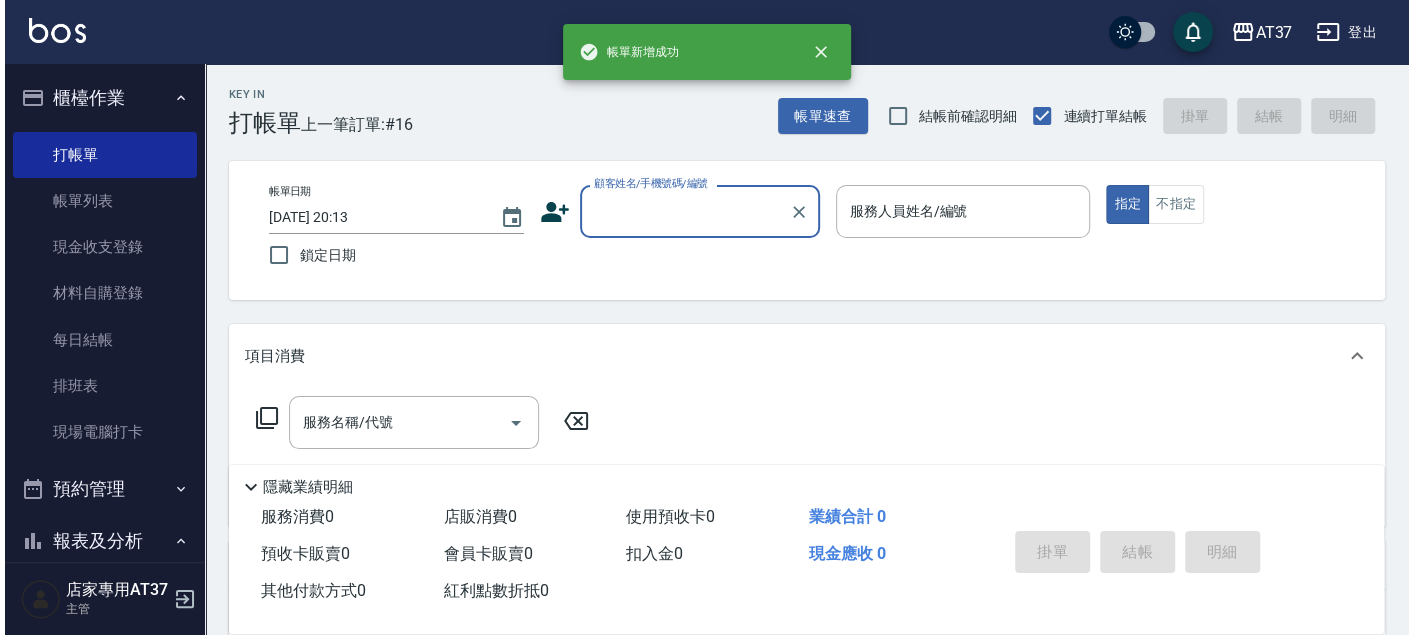 scroll, scrollTop: 0, scrollLeft: 0, axis: both 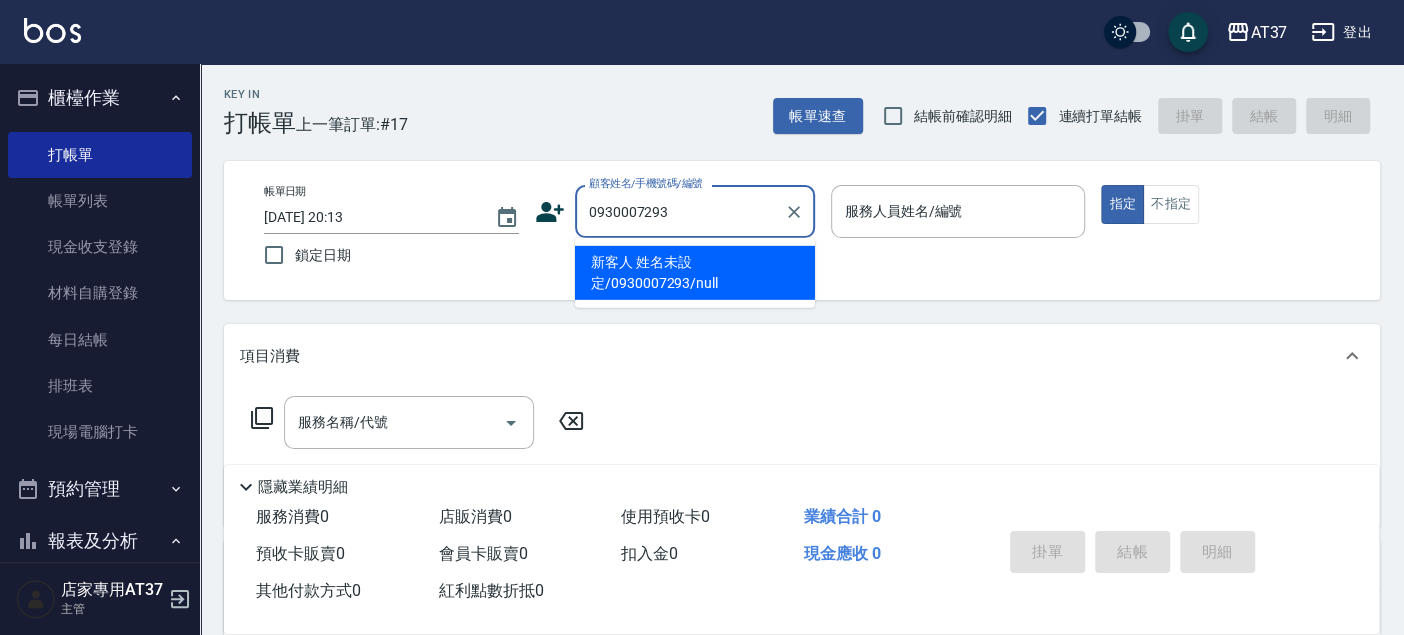 type on "新客人 姓名未設定/0930007293/null" 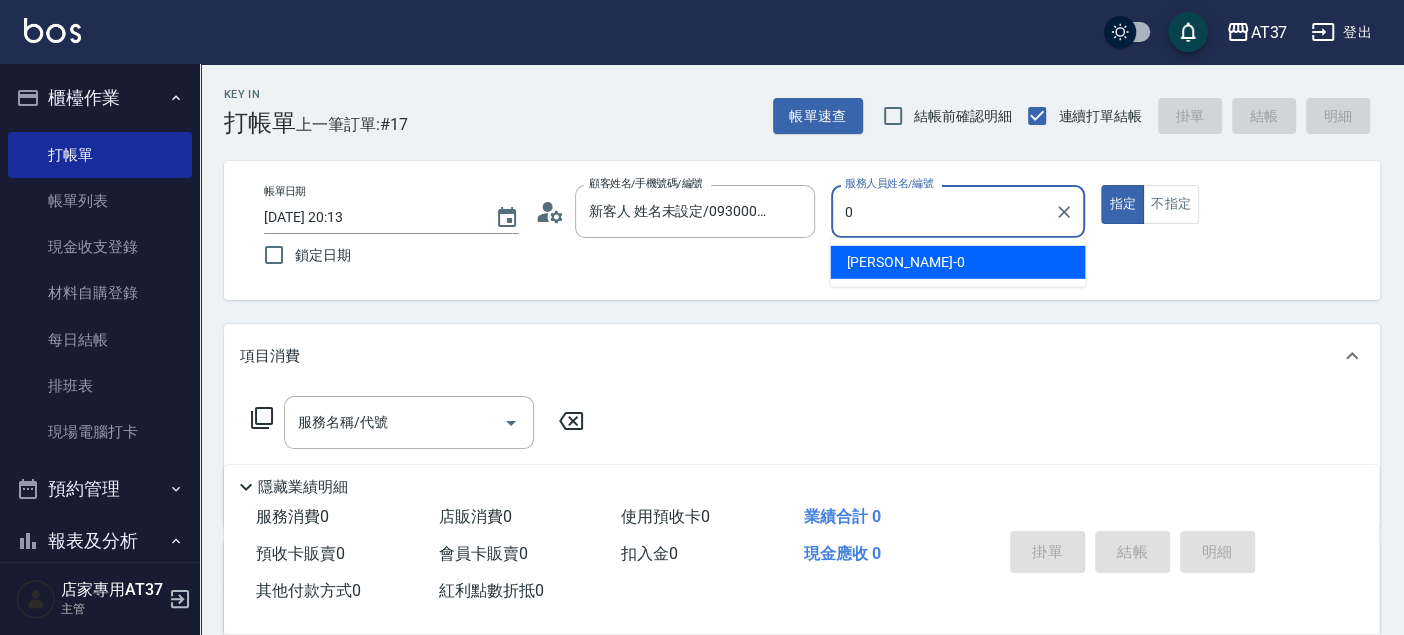click on "[PERSON_NAME] -0" at bounding box center (957, 262) 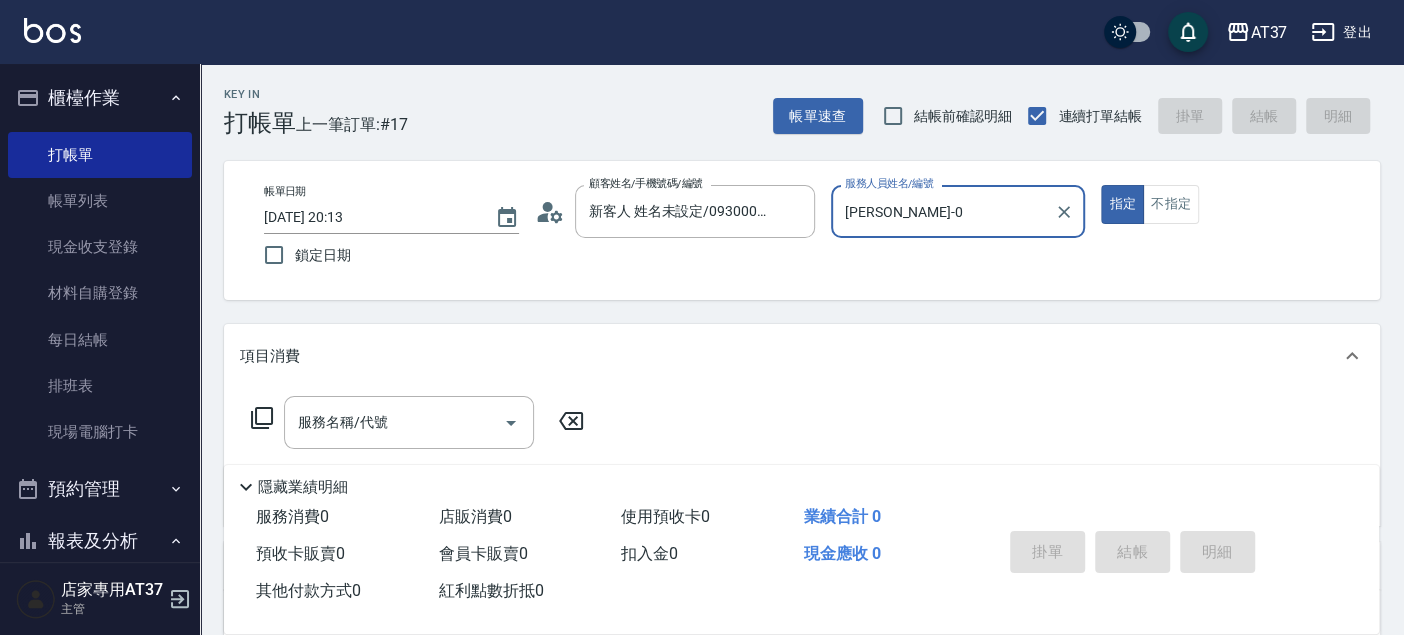 type on "[PERSON_NAME]-0" 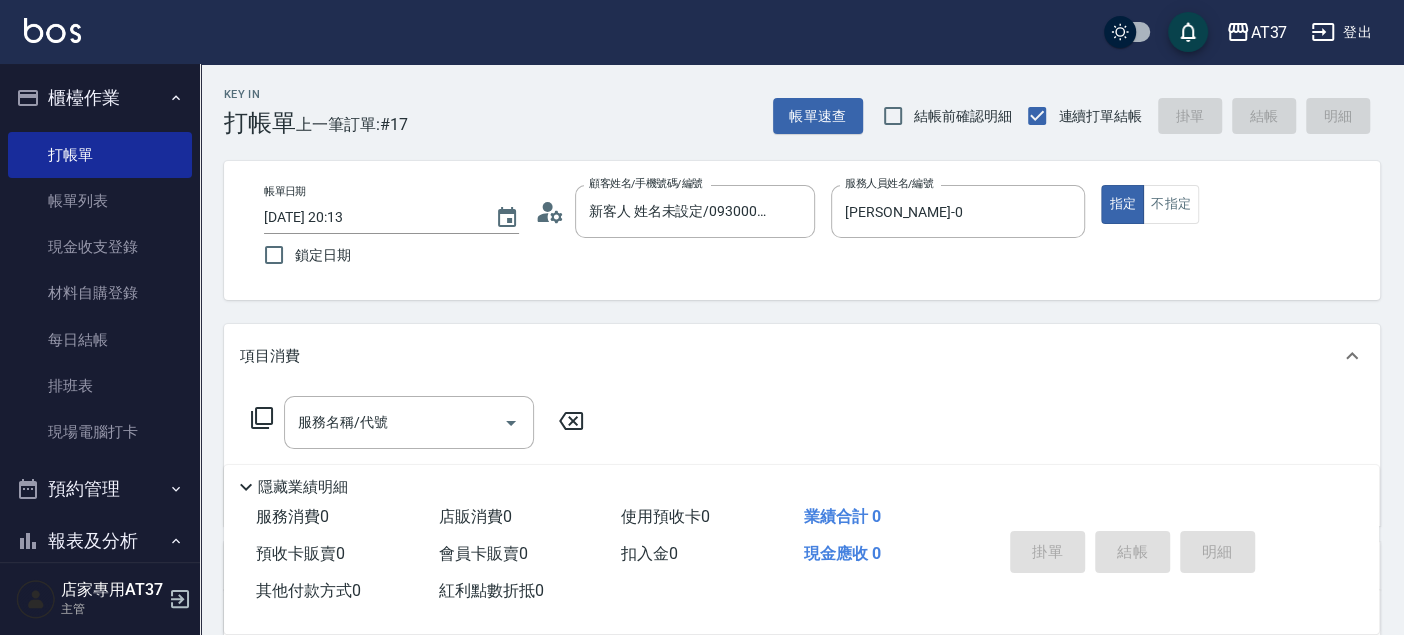 click 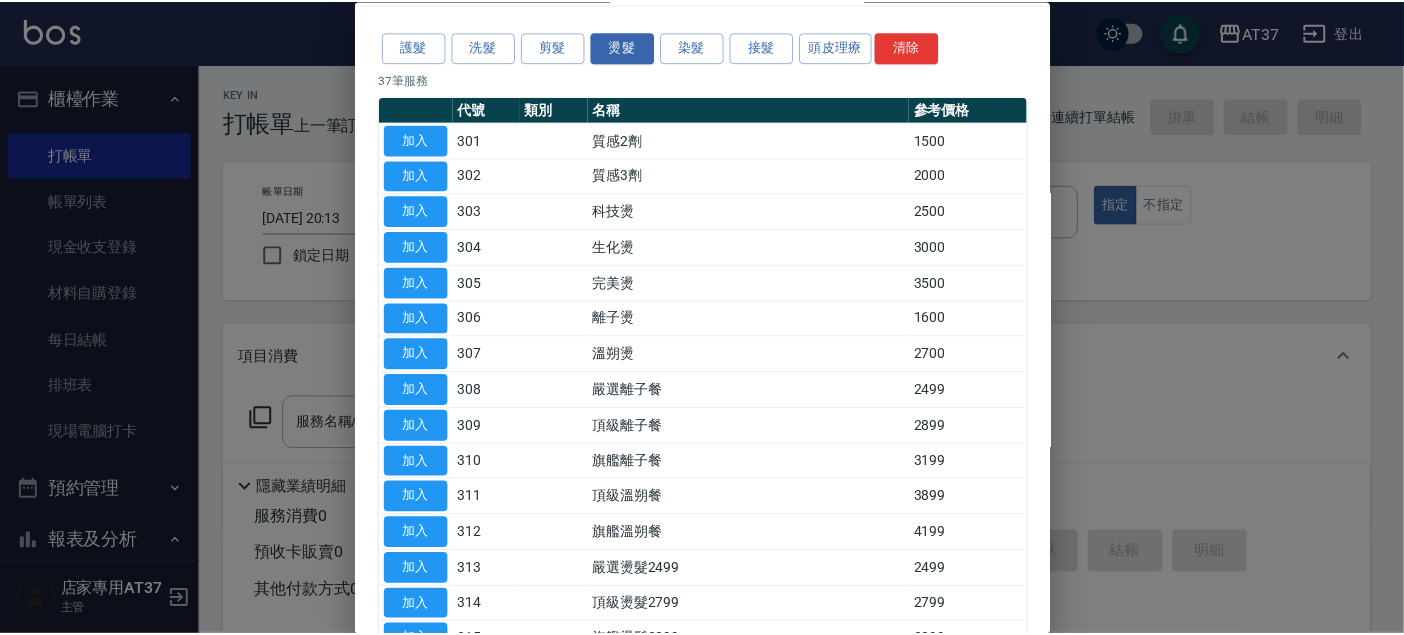 scroll, scrollTop: 111, scrollLeft: 0, axis: vertical 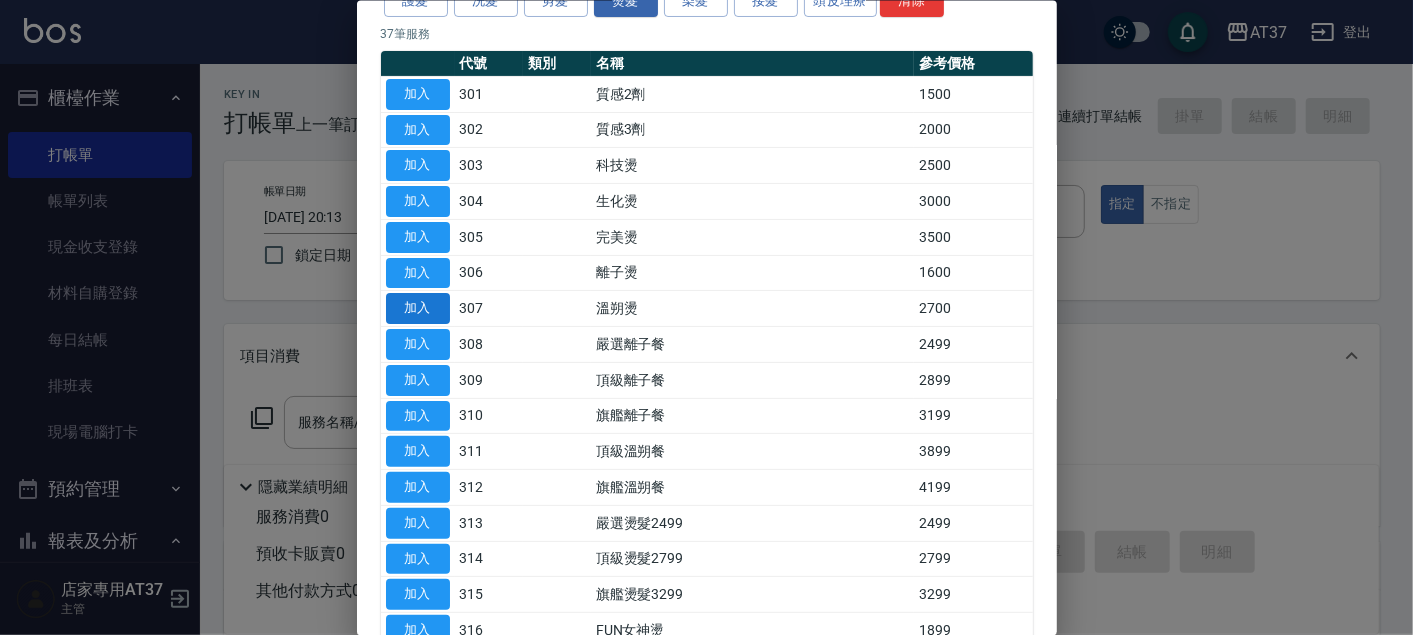 click on "加入" at bounding box center [418, 308] 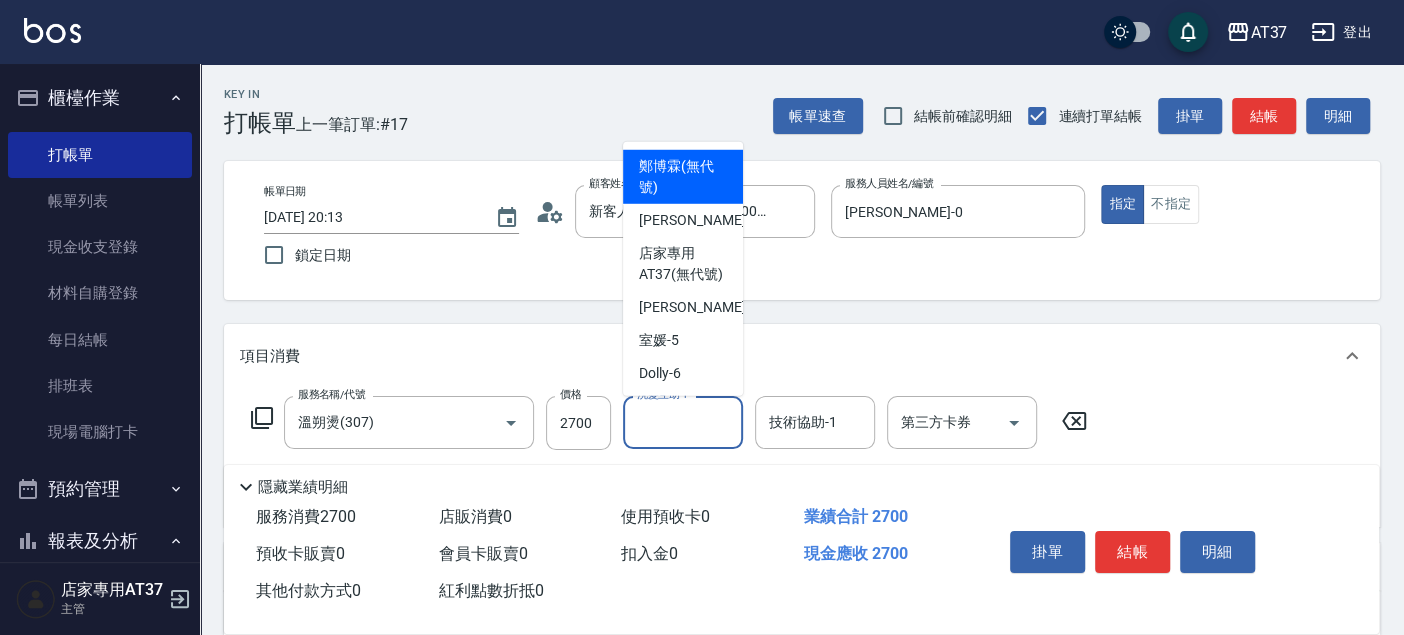 click on "洗髮互助-1" at bounding box center (683, 422) 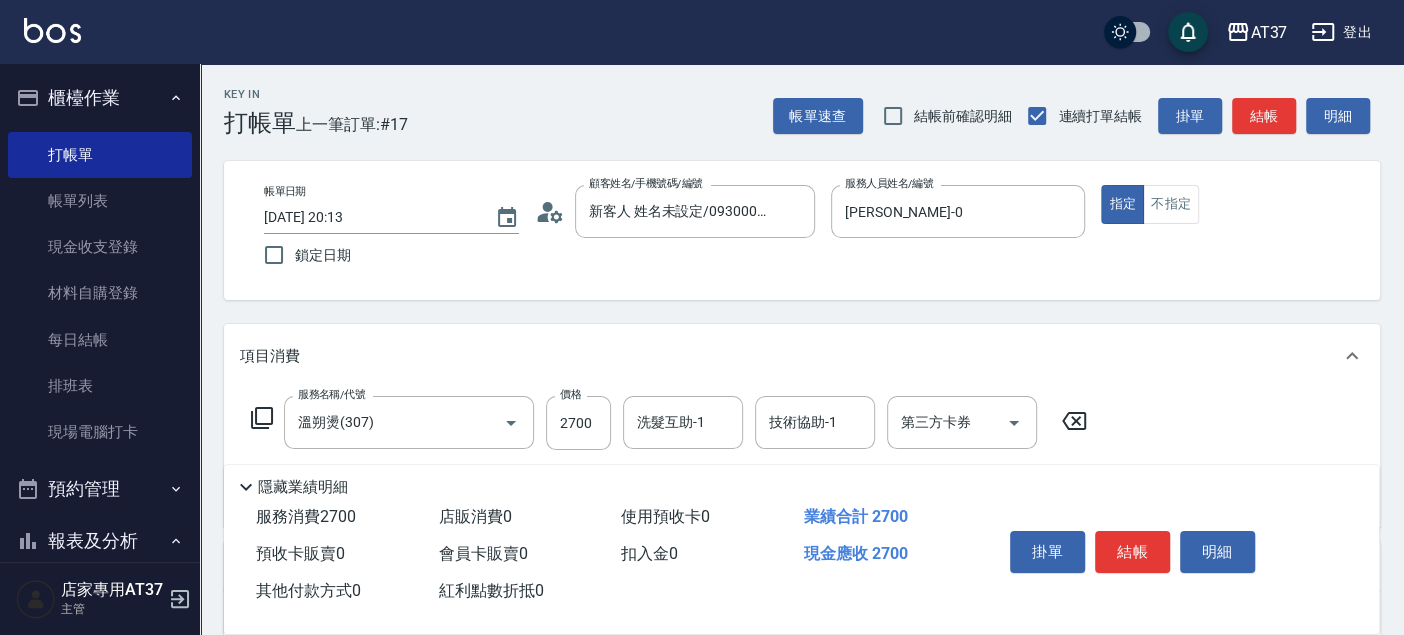 click on "服務名稱/代號 溫朔燙(307) 服務名稱/代號 價格 2700 價格 洗髮互助-1 洗髮互助-1 技術協助-1 技術協助-1 第三方卡券 第三方卡券" at bounding box center [669, 423] 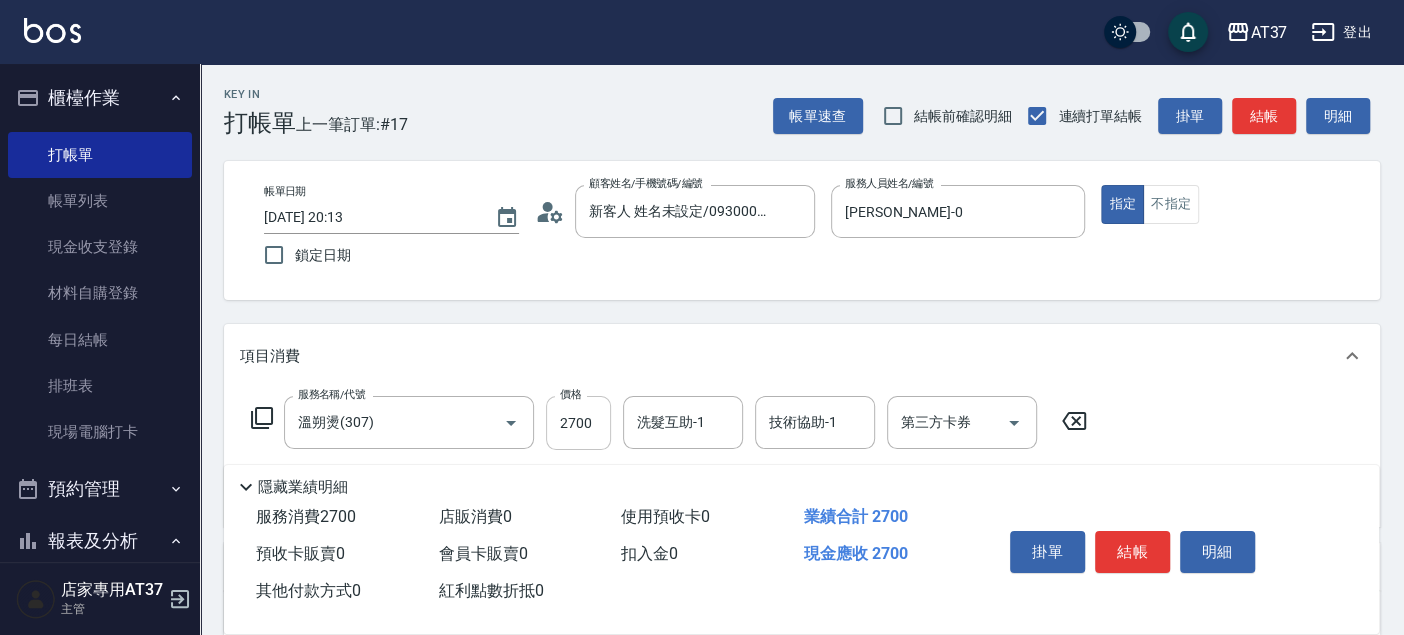 click on "2700" at bounding box center (578, 423) 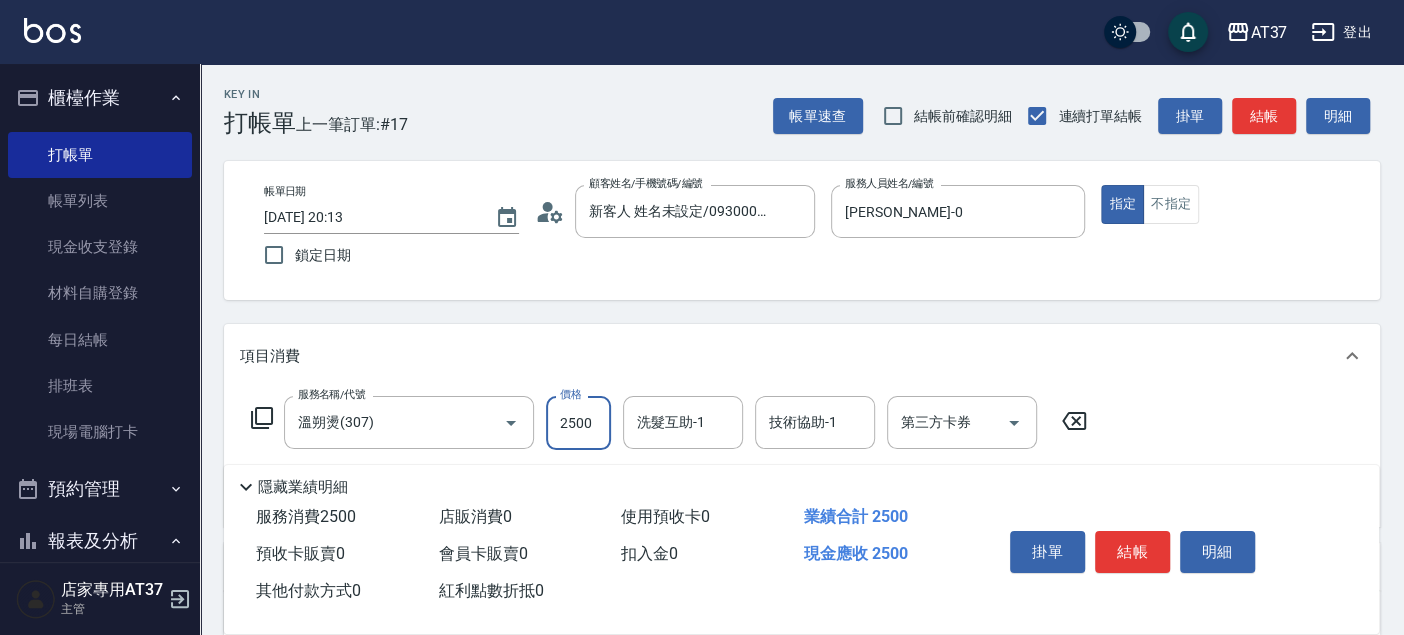 type on "2500" 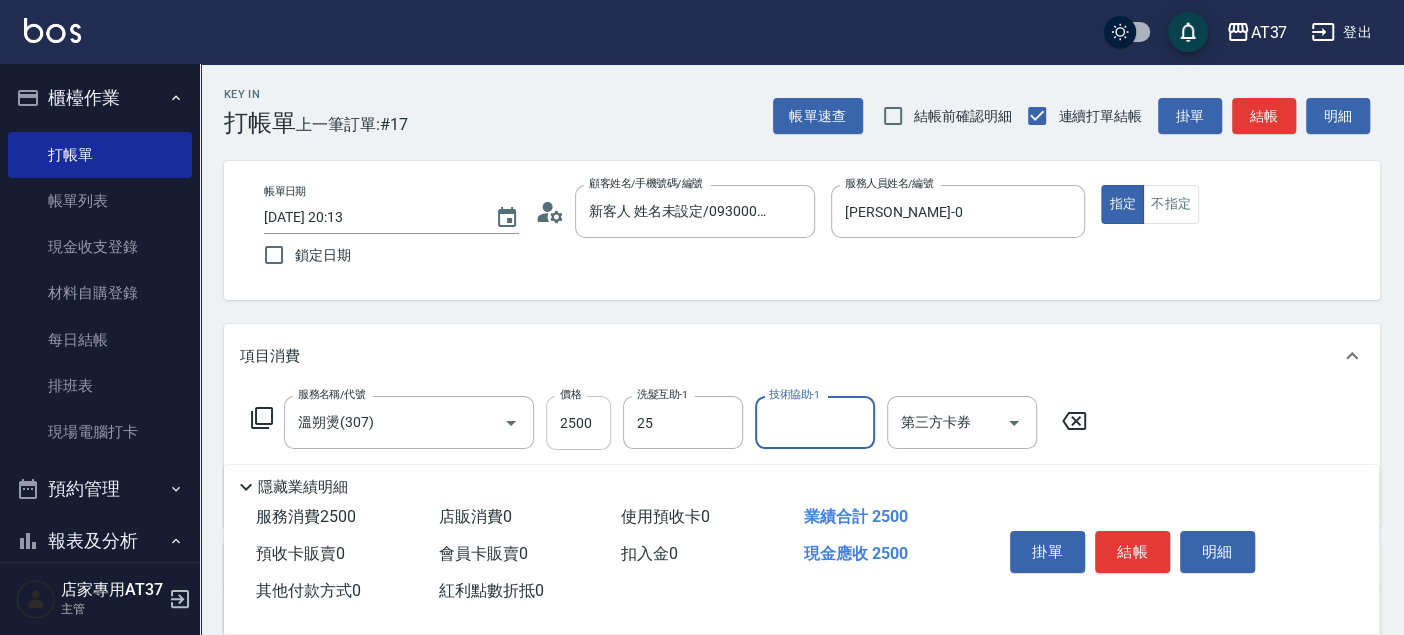 type on "[PERSON_NAME]-25" 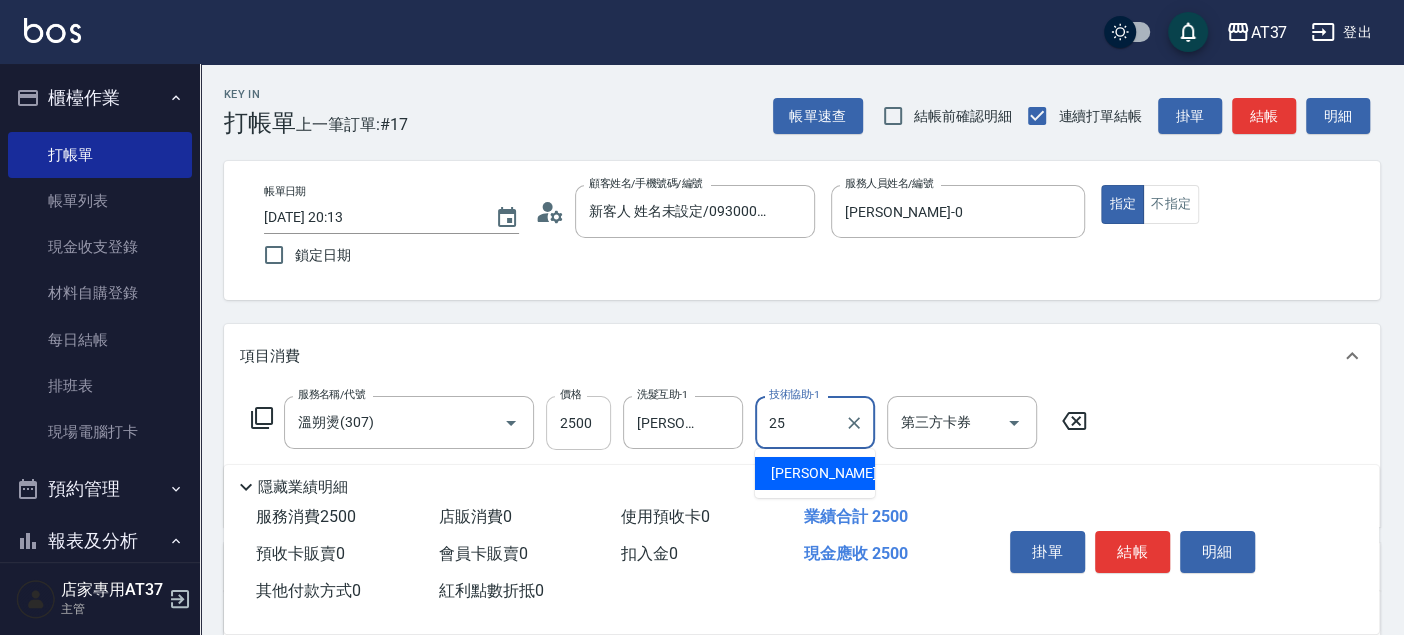 type on "[PERSON_NAME]-25" 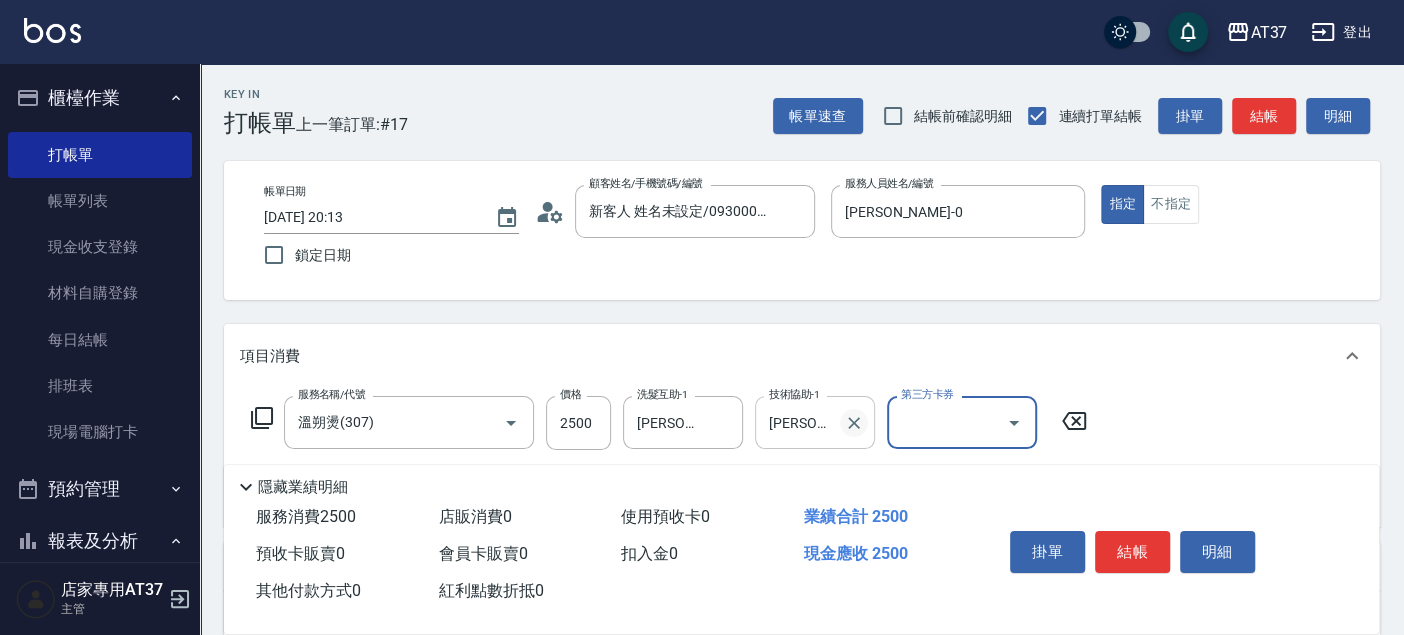 drag, startPoint x: 839, startPoint y: 423, endPoint x: 853, endPoint y: 421, distance: 14.142136 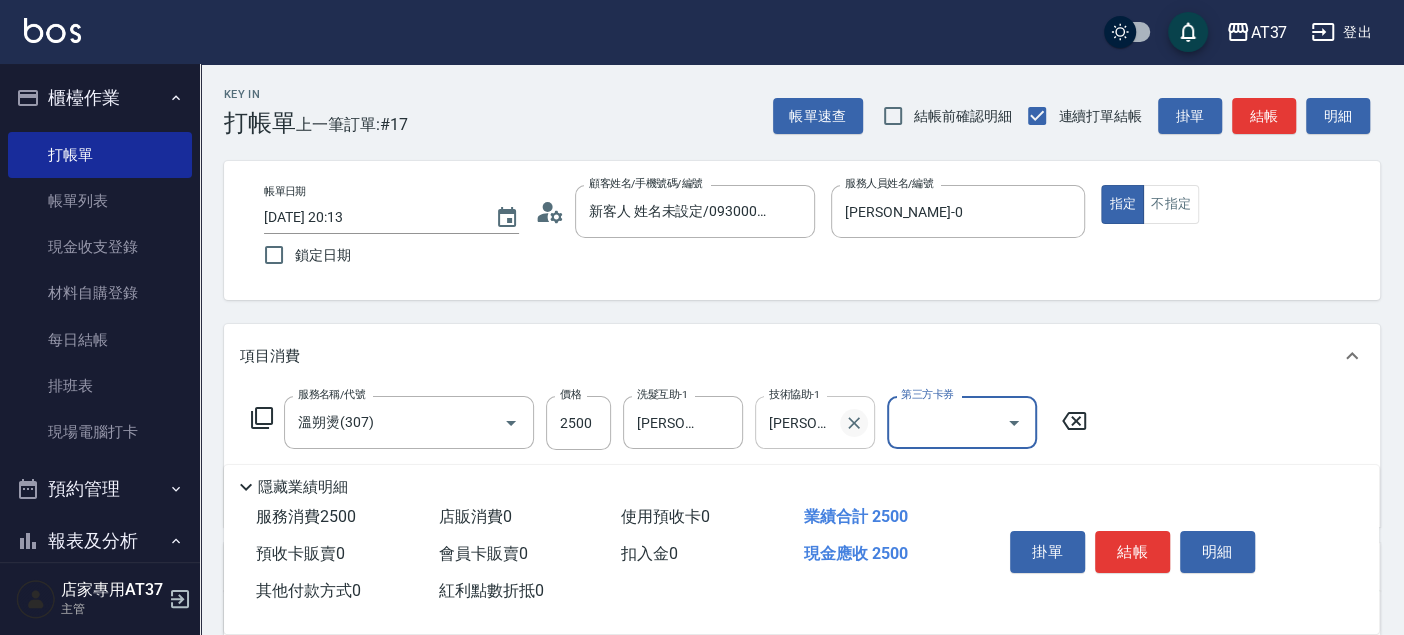 click at bounding box center [853, 422] 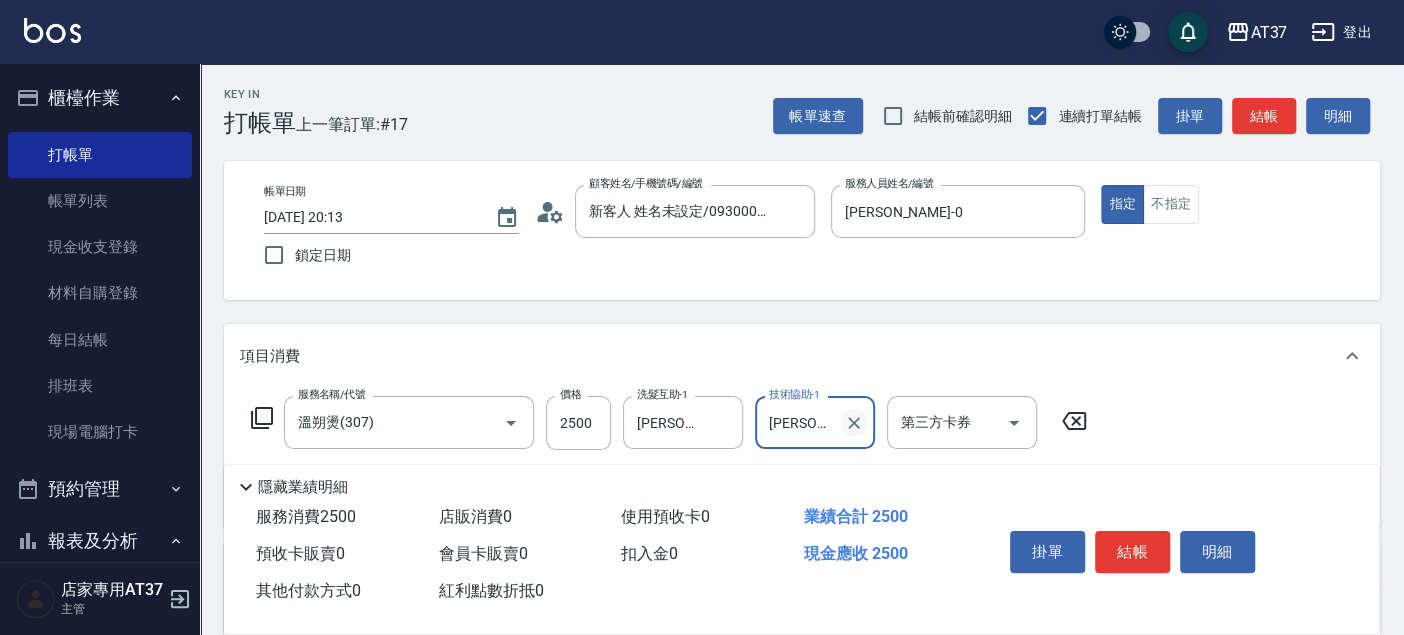 click 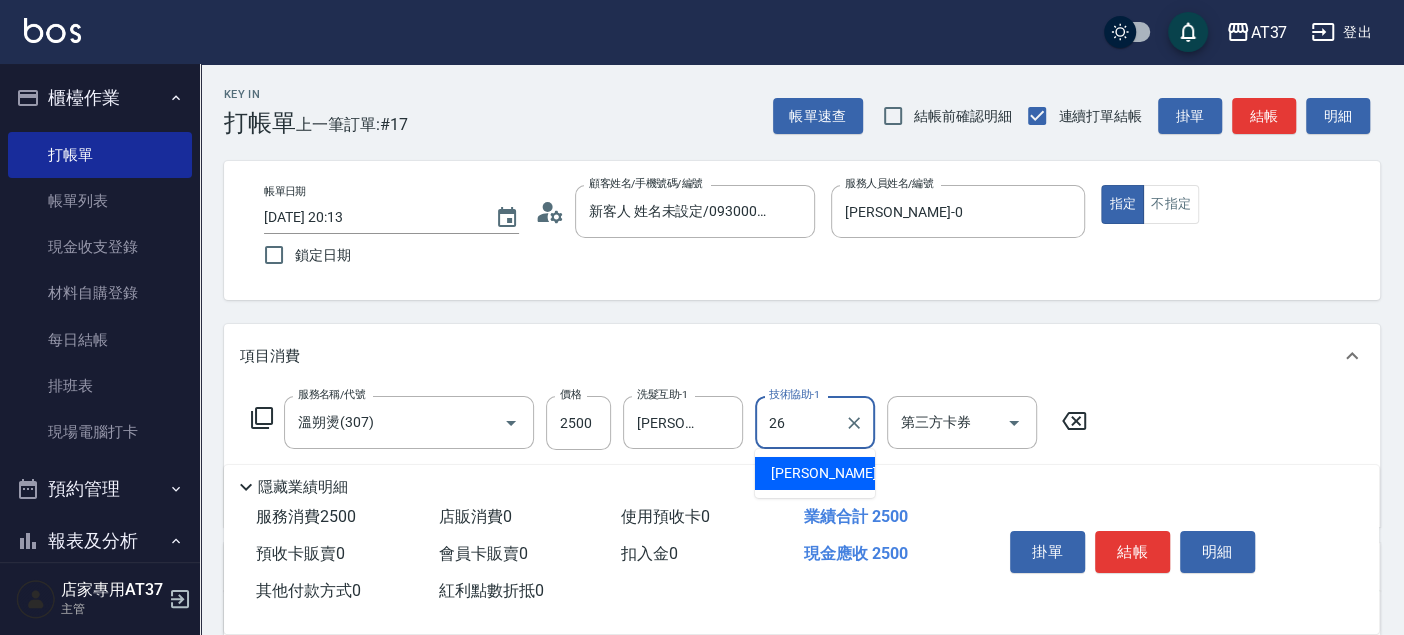 type on "[PERSON_NAME]-26" 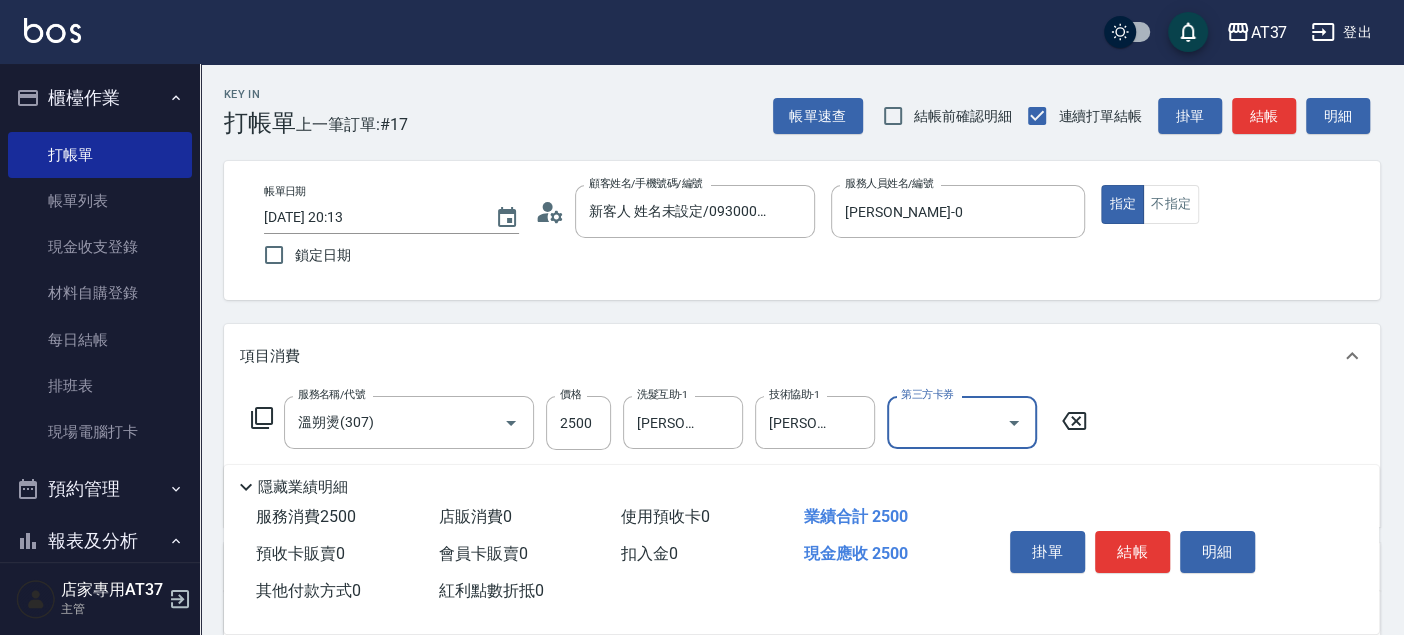 click on "結帳" at bounding box center [1132, 552] 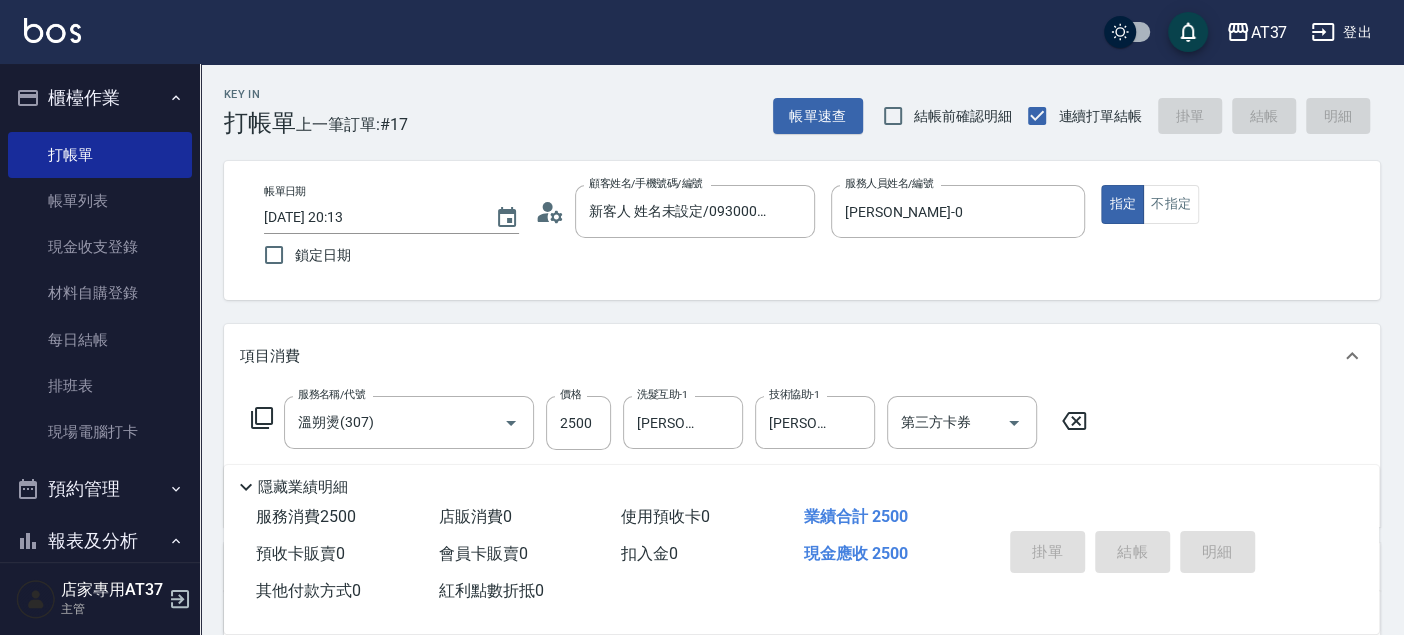 type on "2025/07/14 20:14" 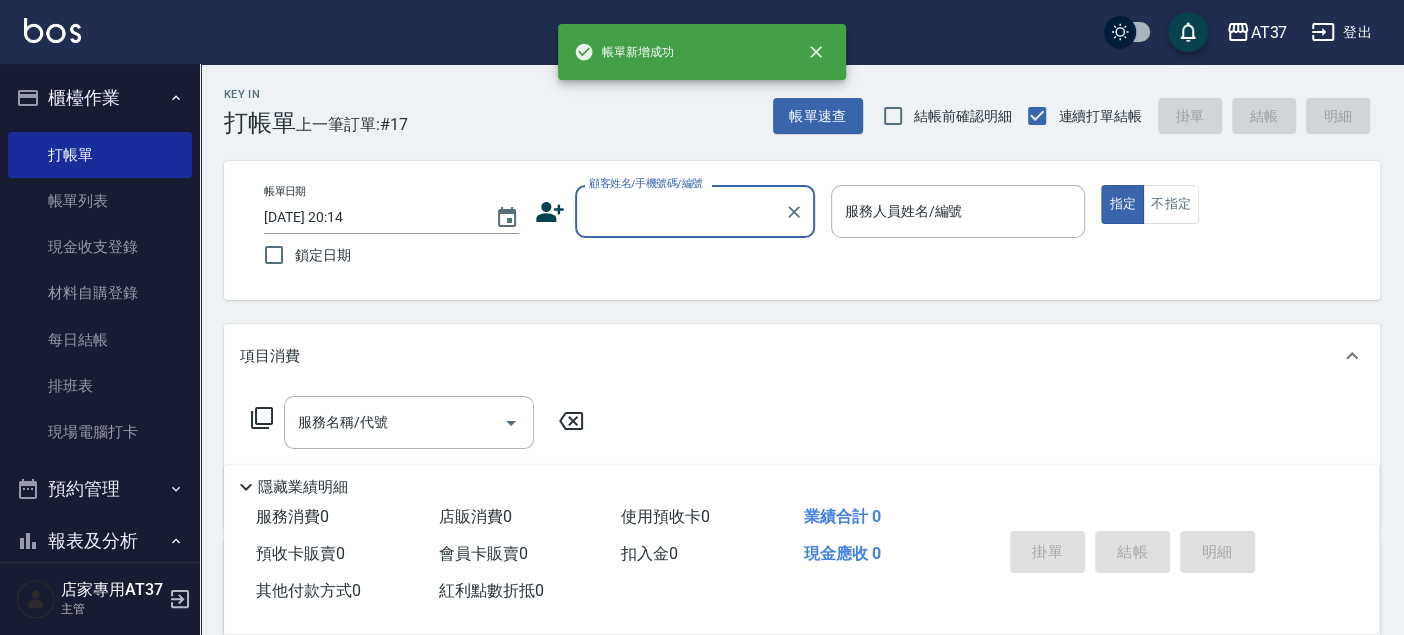 scroll, scrollTop: 0, scrollLeft: 0, axis: both 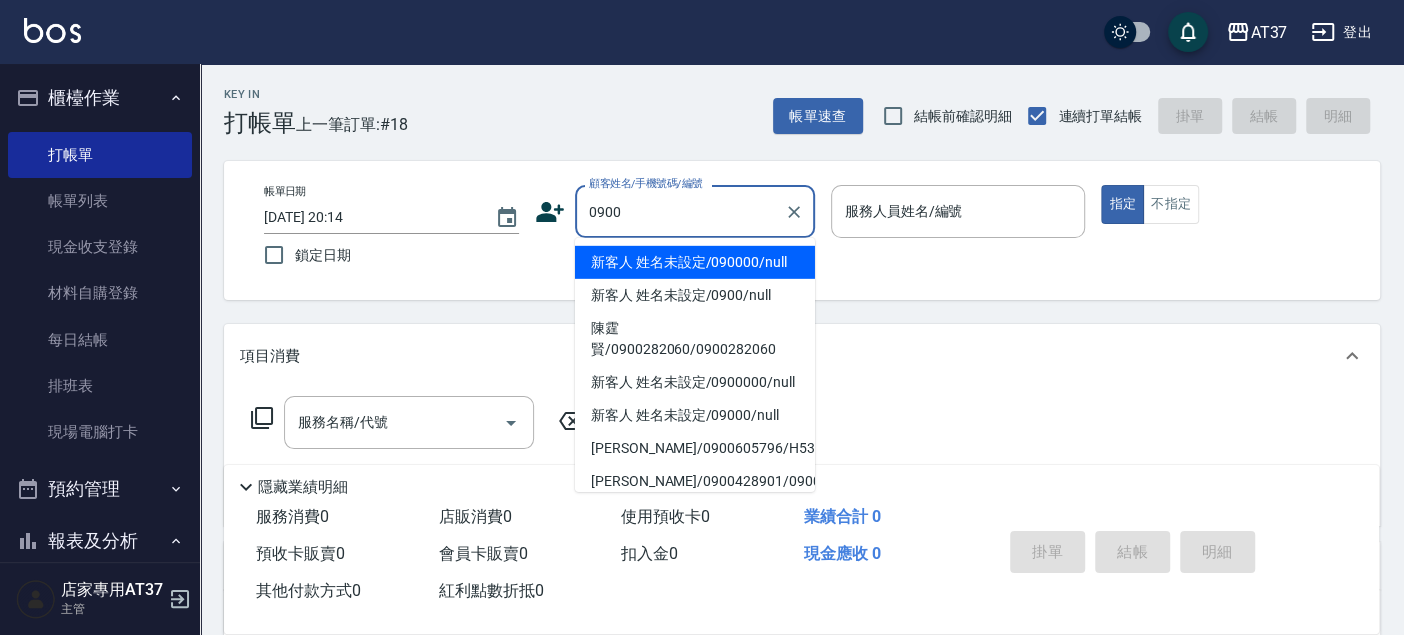 click on "新客人 姓名未設定/090000/null" at bounding box center [695, 262] 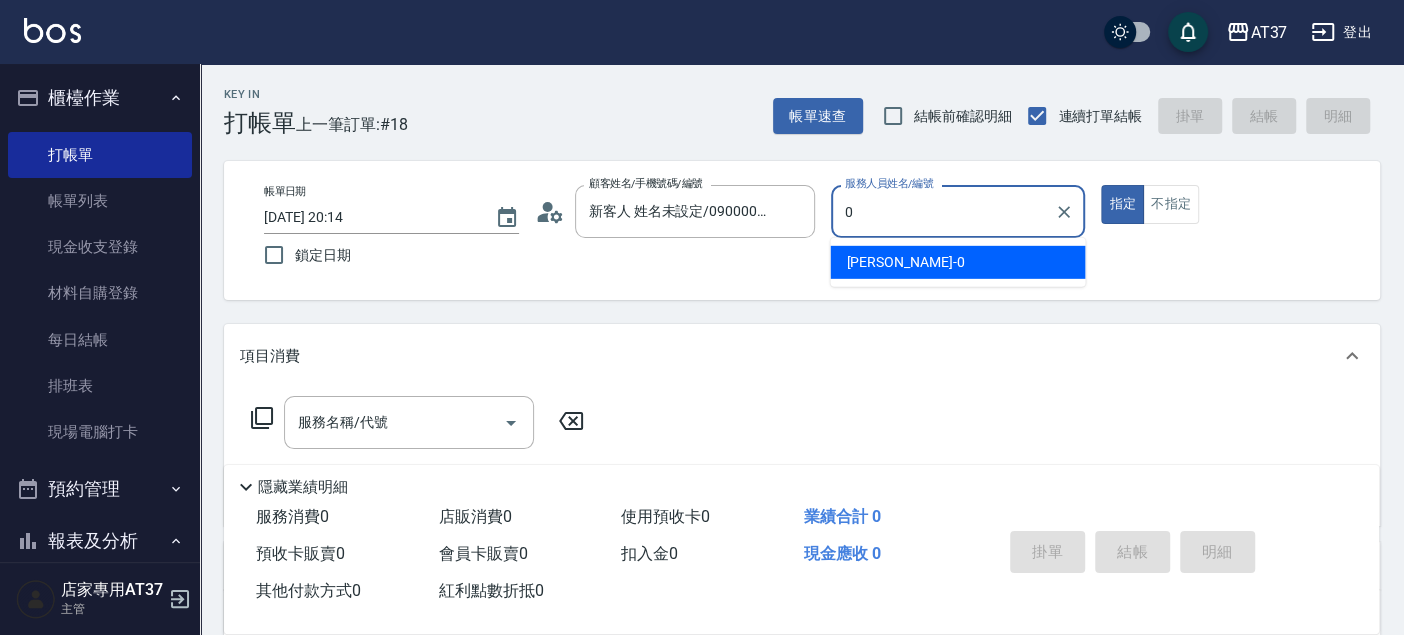 click on "[PERSON_NAME] -0" at bounding box center (957, 262) 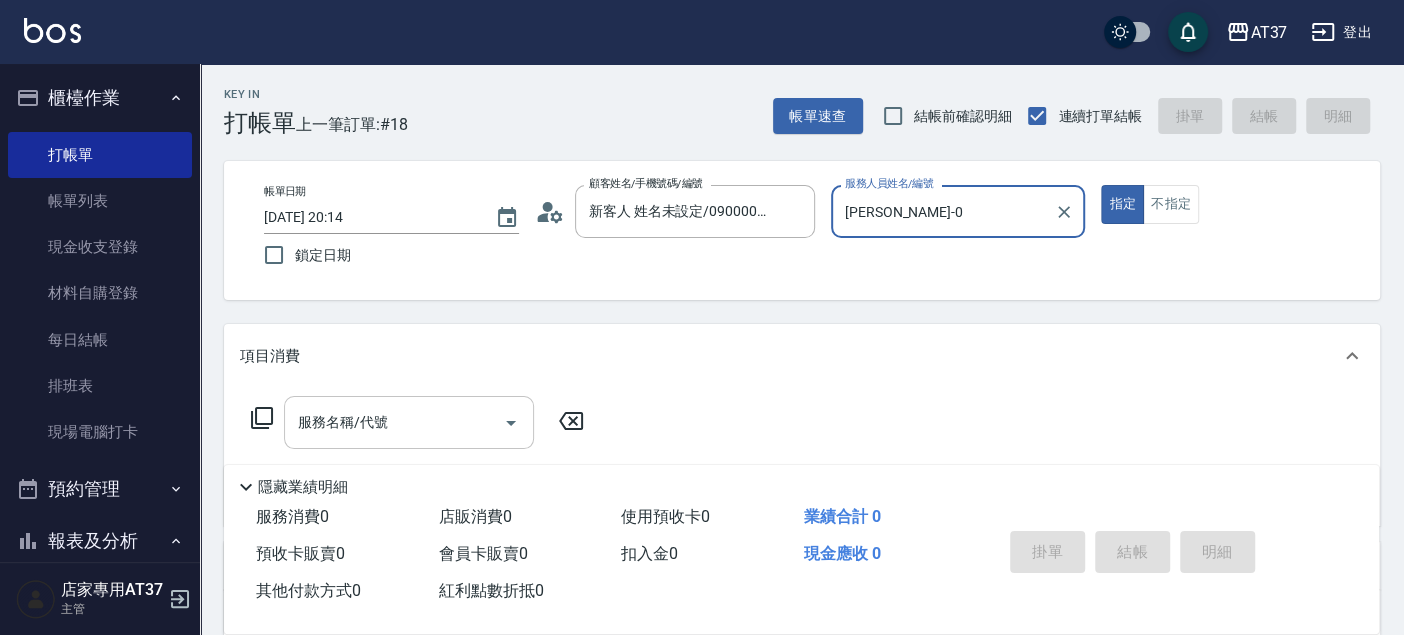 type on "[PERSON_NAME]-0" 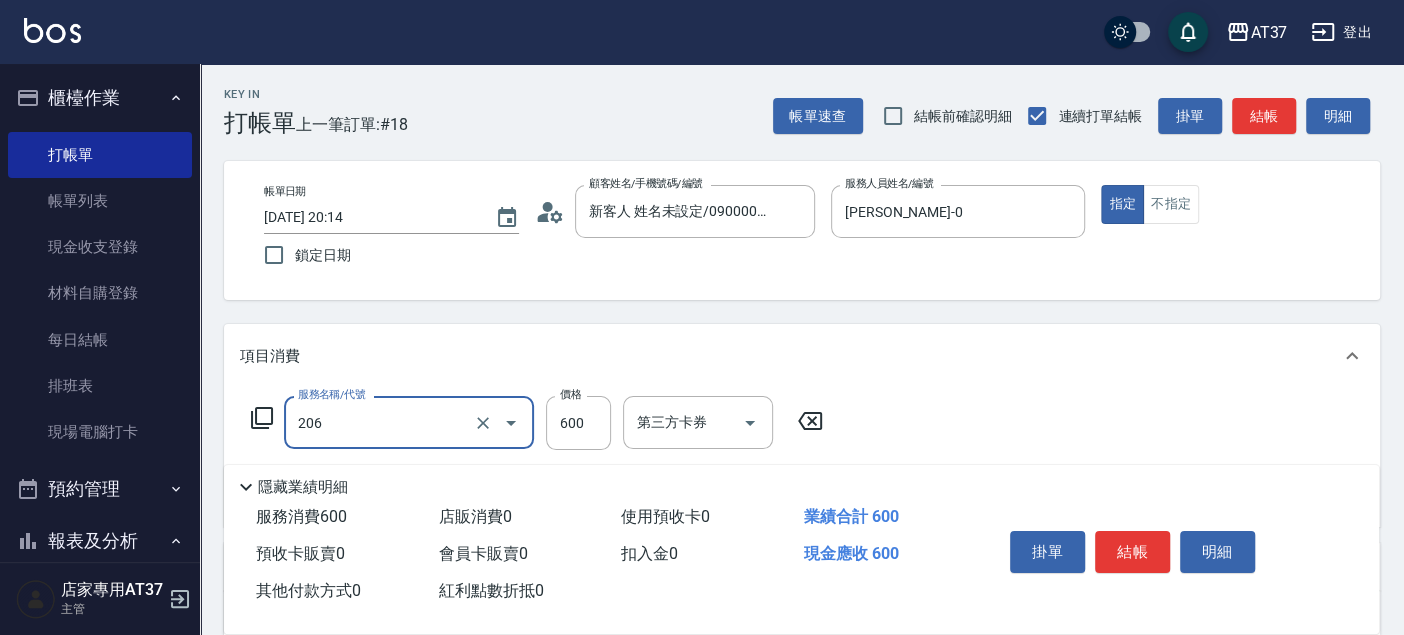 type on "A精油洗+剪(206)" 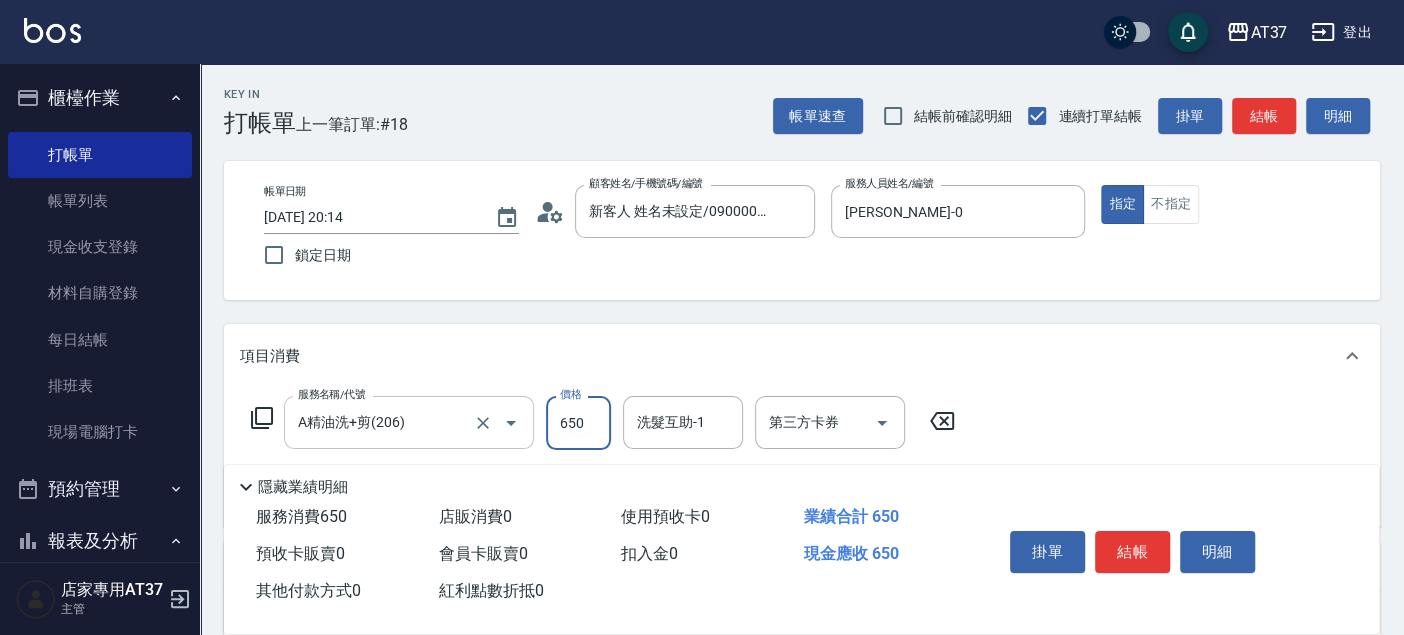 type on "650" 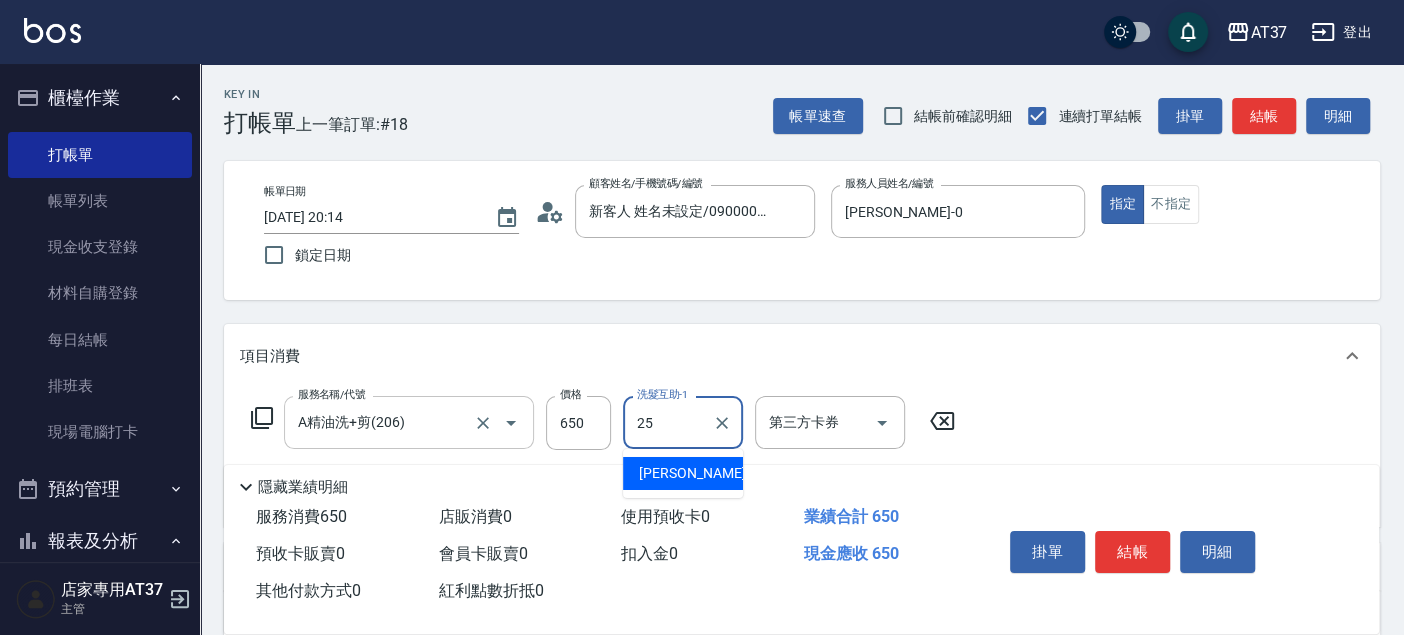 type on "[PERSON_NAME]-25" 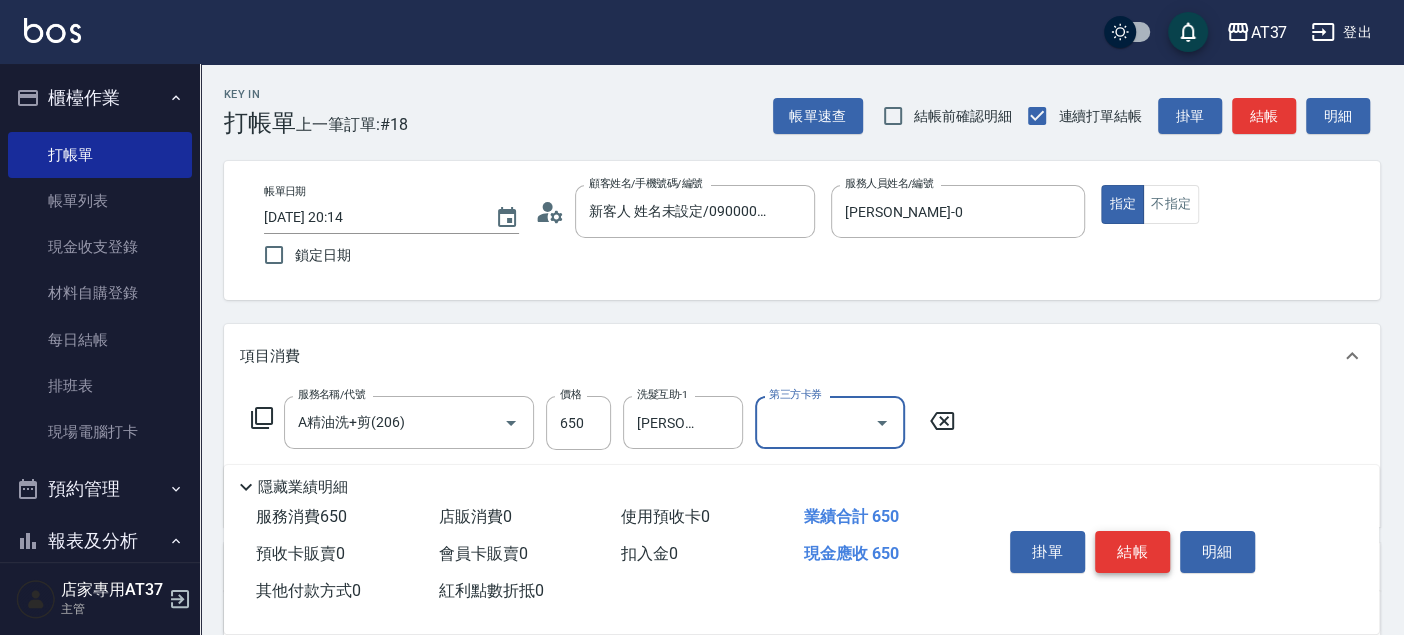 click on "結帳" at bounding box center (1132, 552) 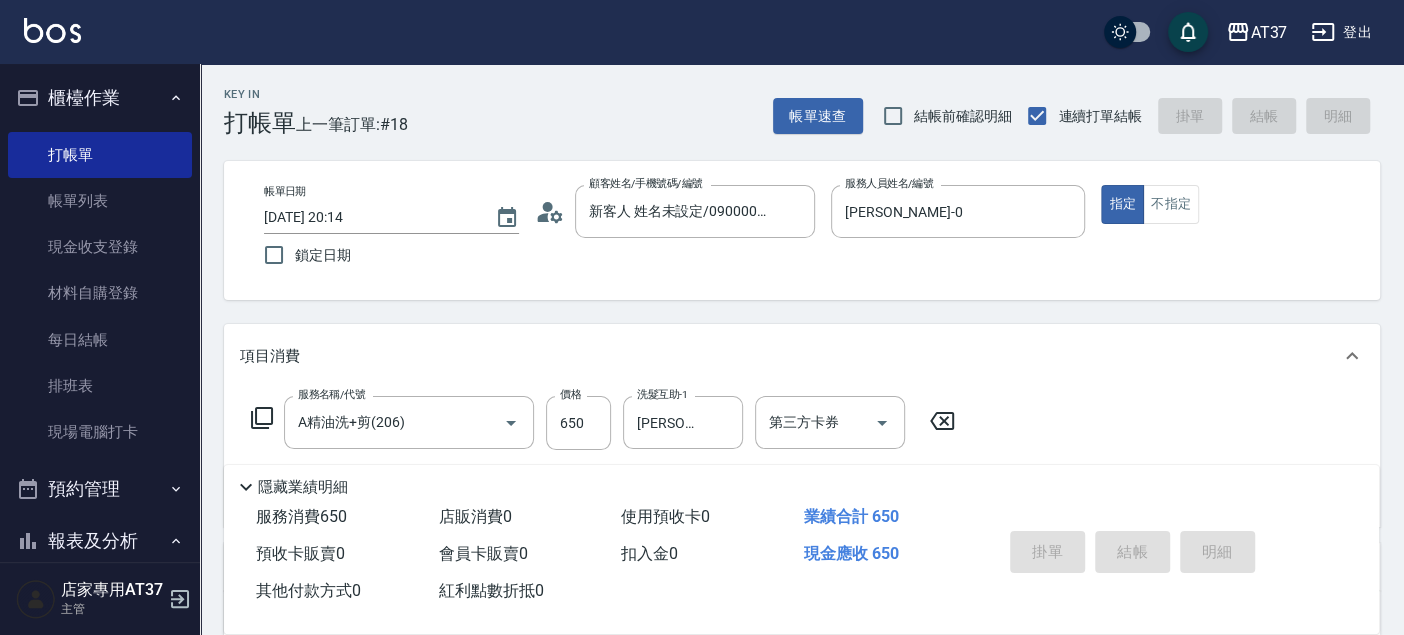 type 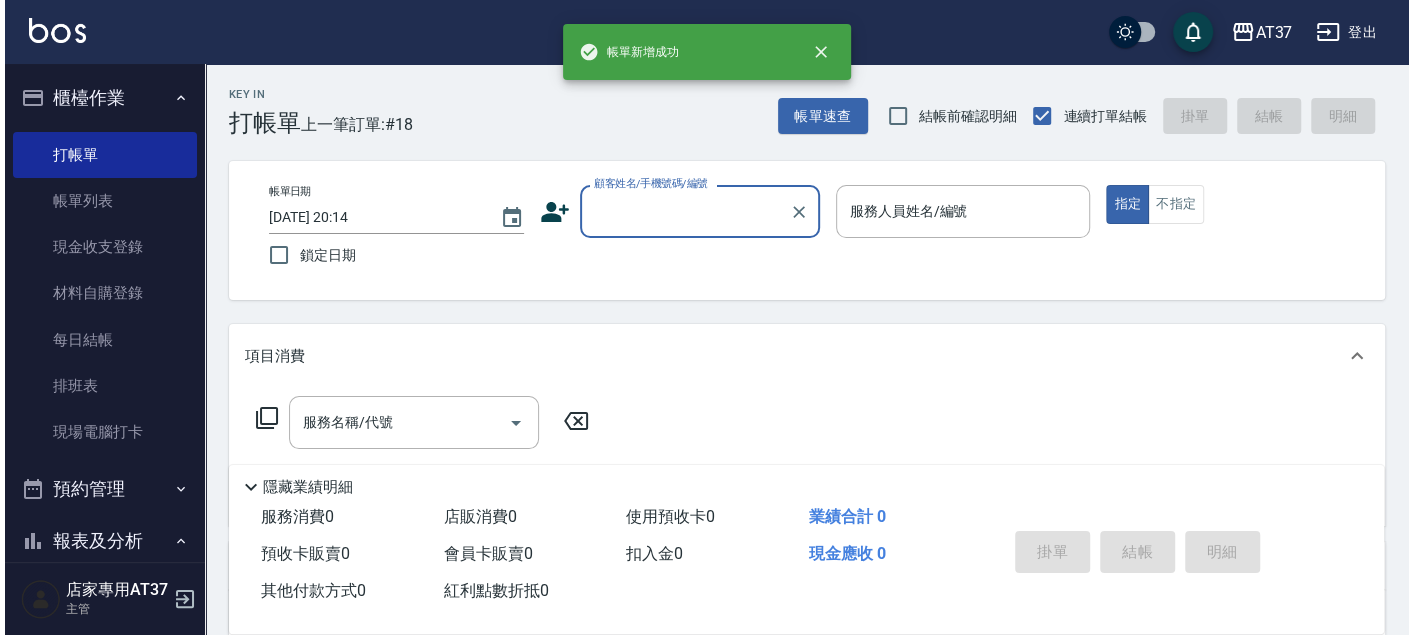 scroll, scrollTop: 0, scrollLeft: 0, axis: both 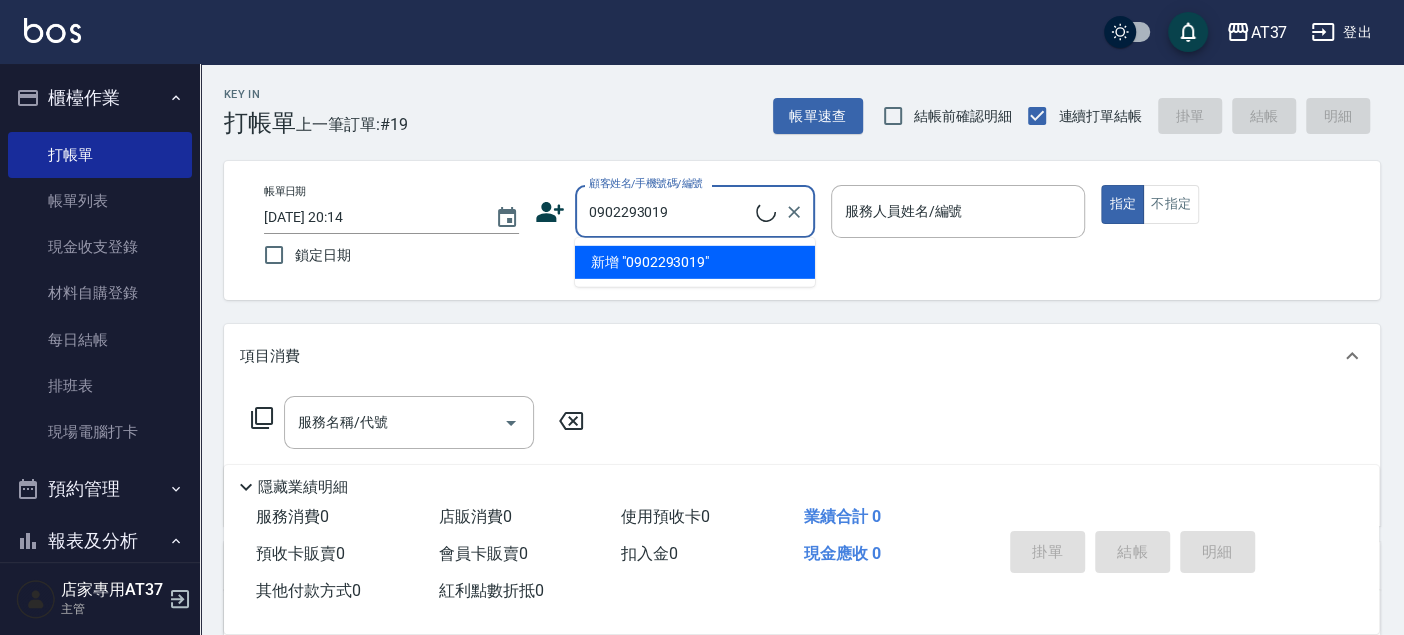 type on "0902293019" 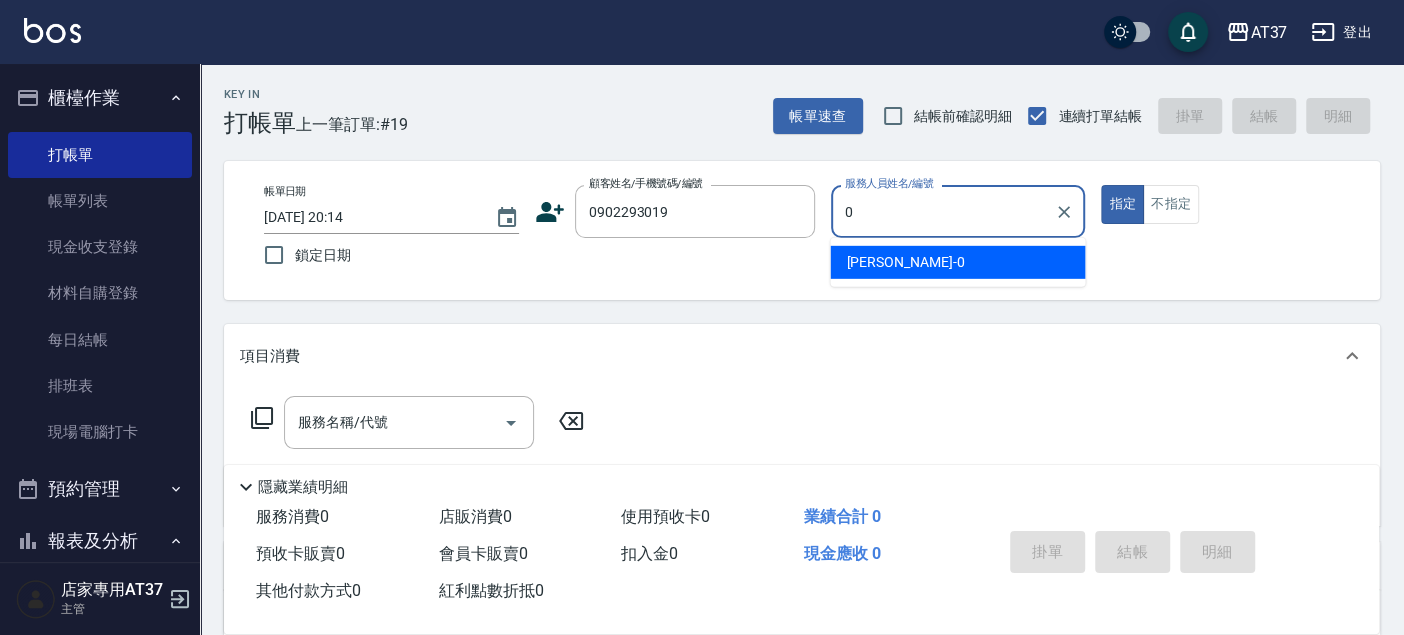 click on "[PERSON_NAME] -0" at bounding box center (957, 262) 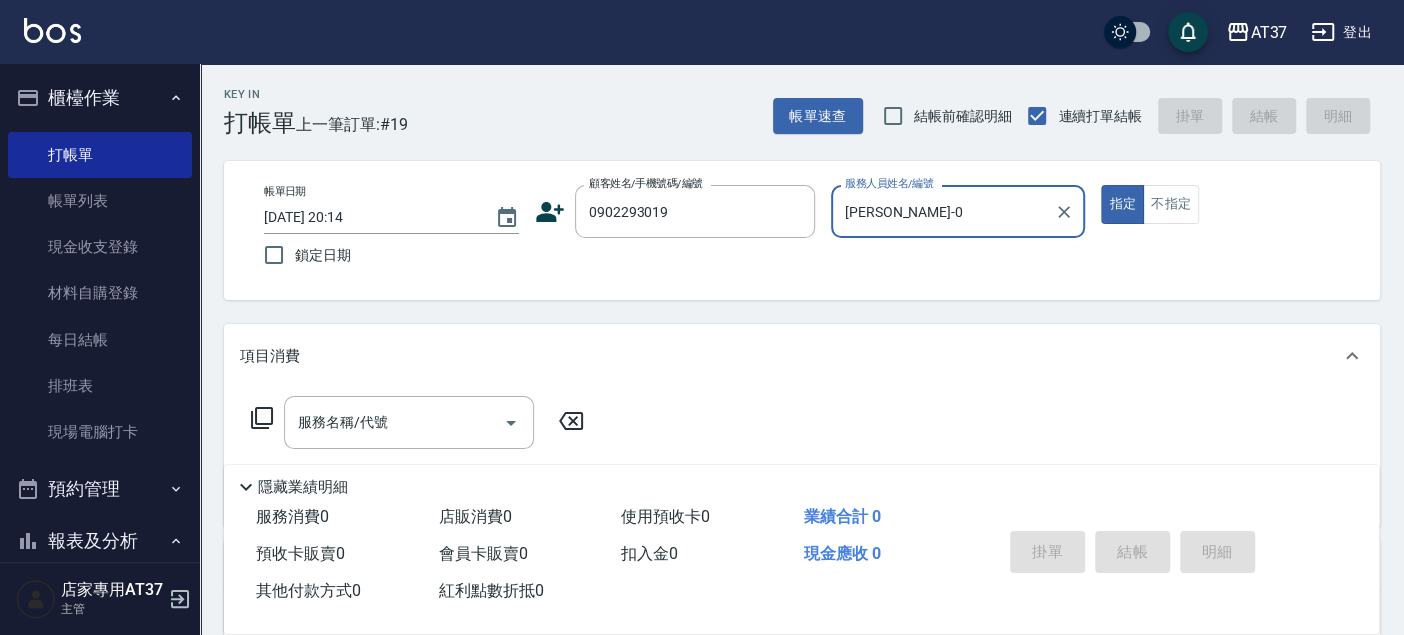 type on "[PERSON_NAME]-0" 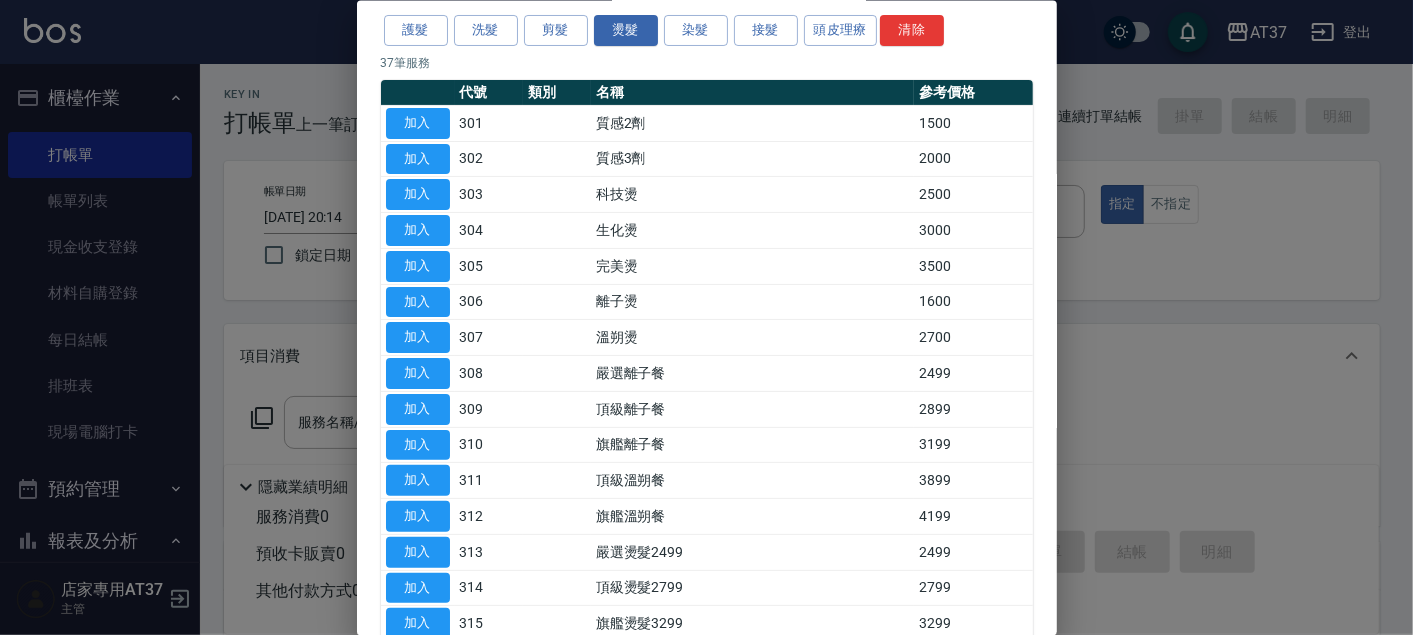 scroll, scrollTop: 111, scrollLeft: 0, axis: vertical 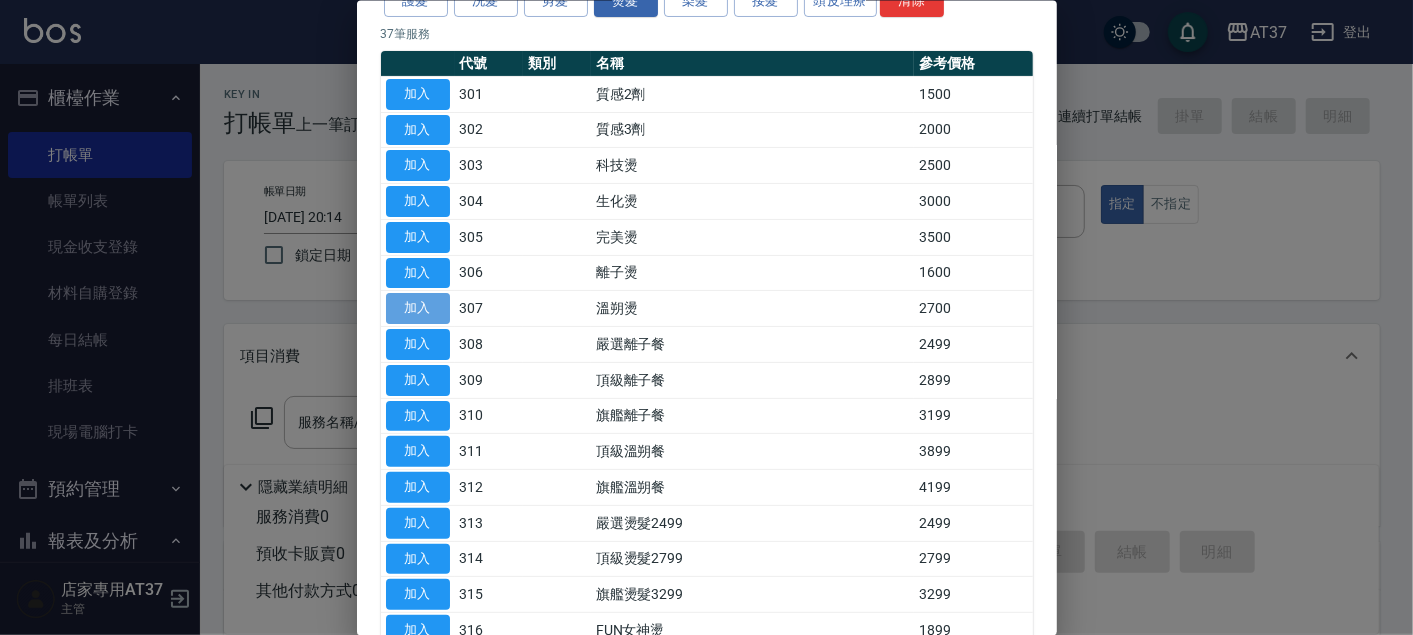 click on "加入" at bounding box center (418, 308) 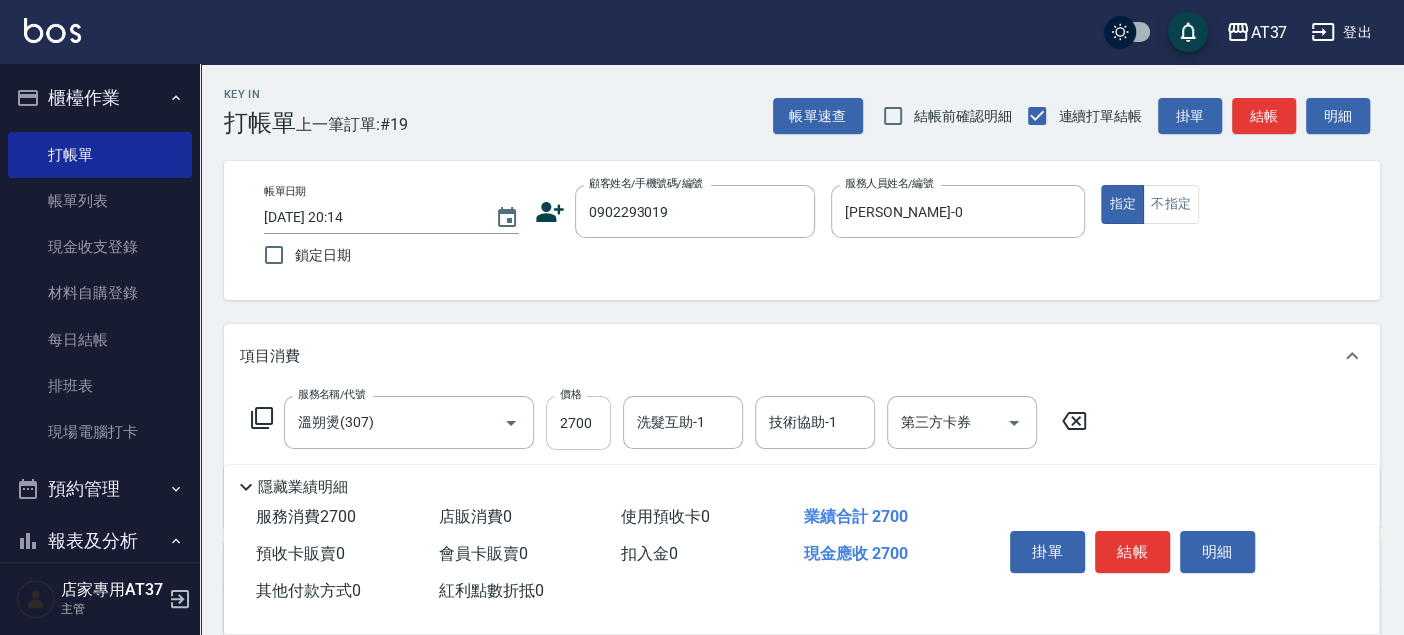 click on "2700" at bounding box center [578, 423] 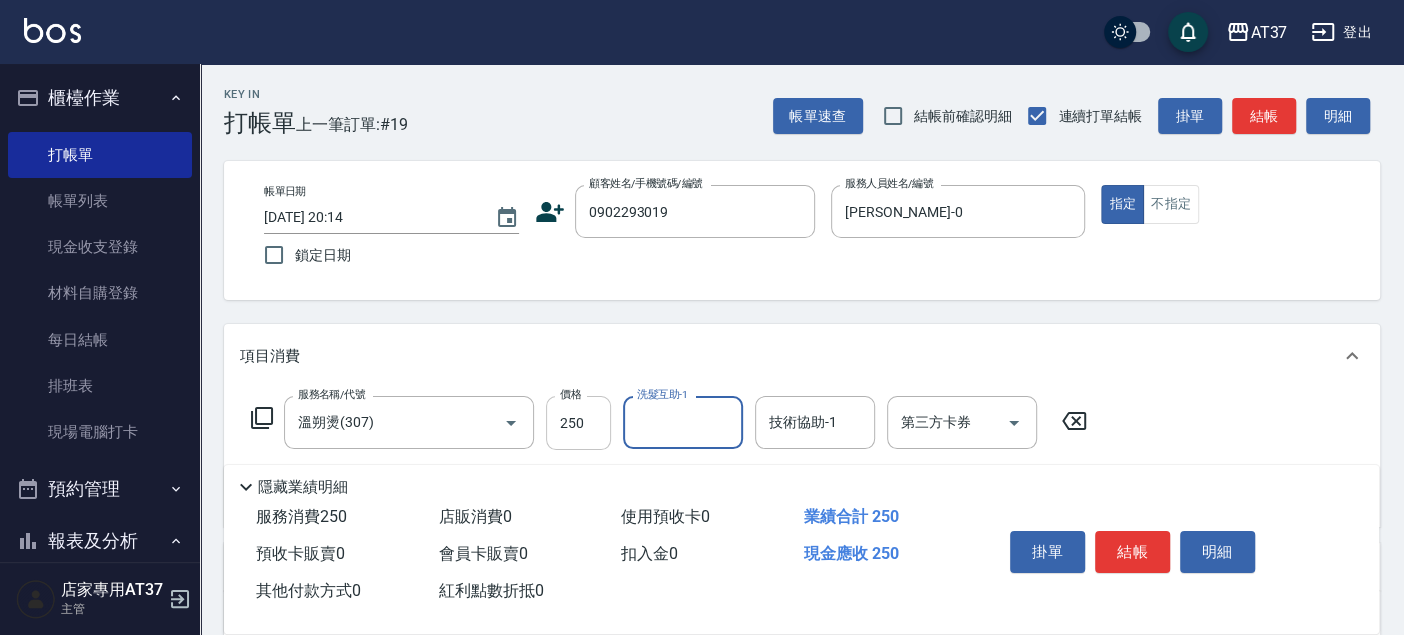 click on "250" at bounding box center (578, 423) 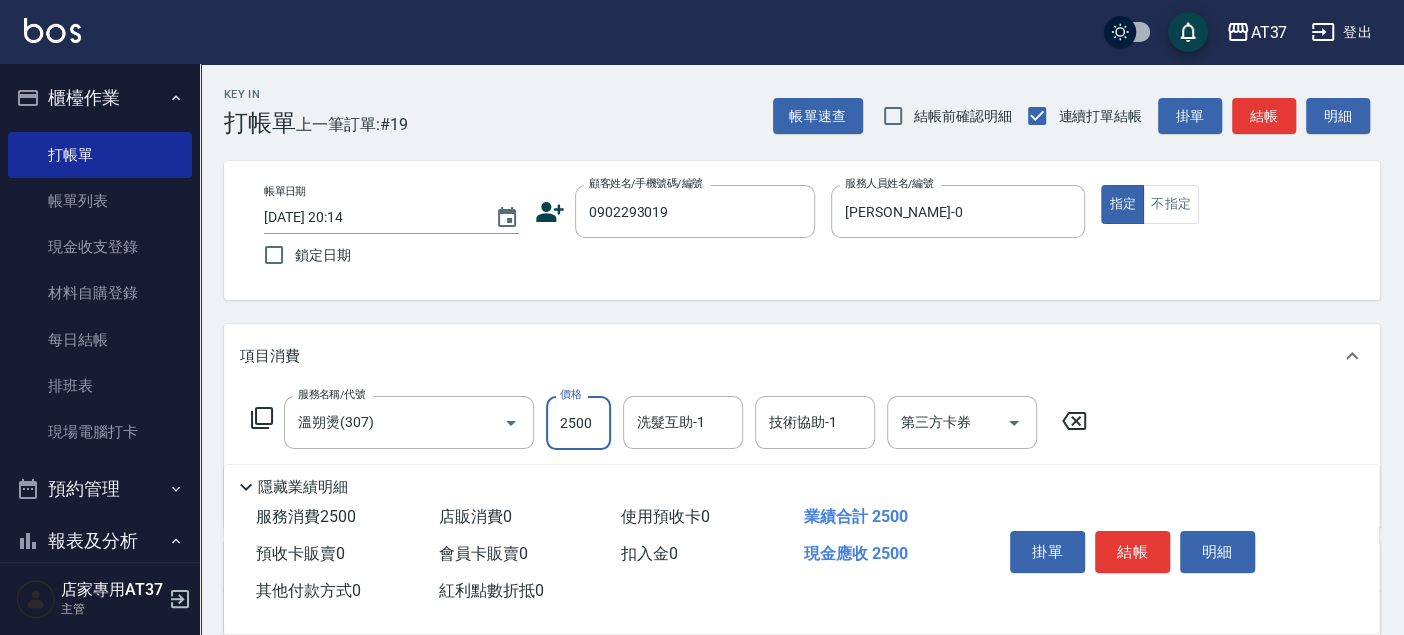 type on "2500" 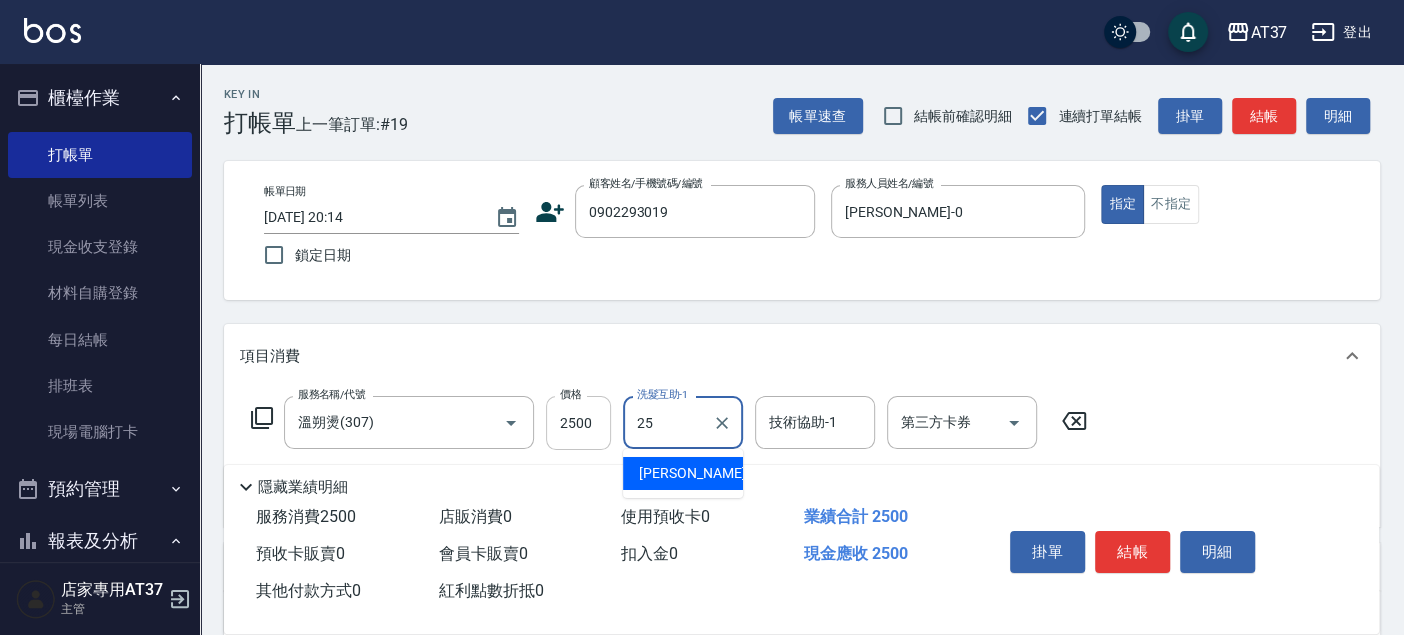 type on "[PERSON_NAME]-25" 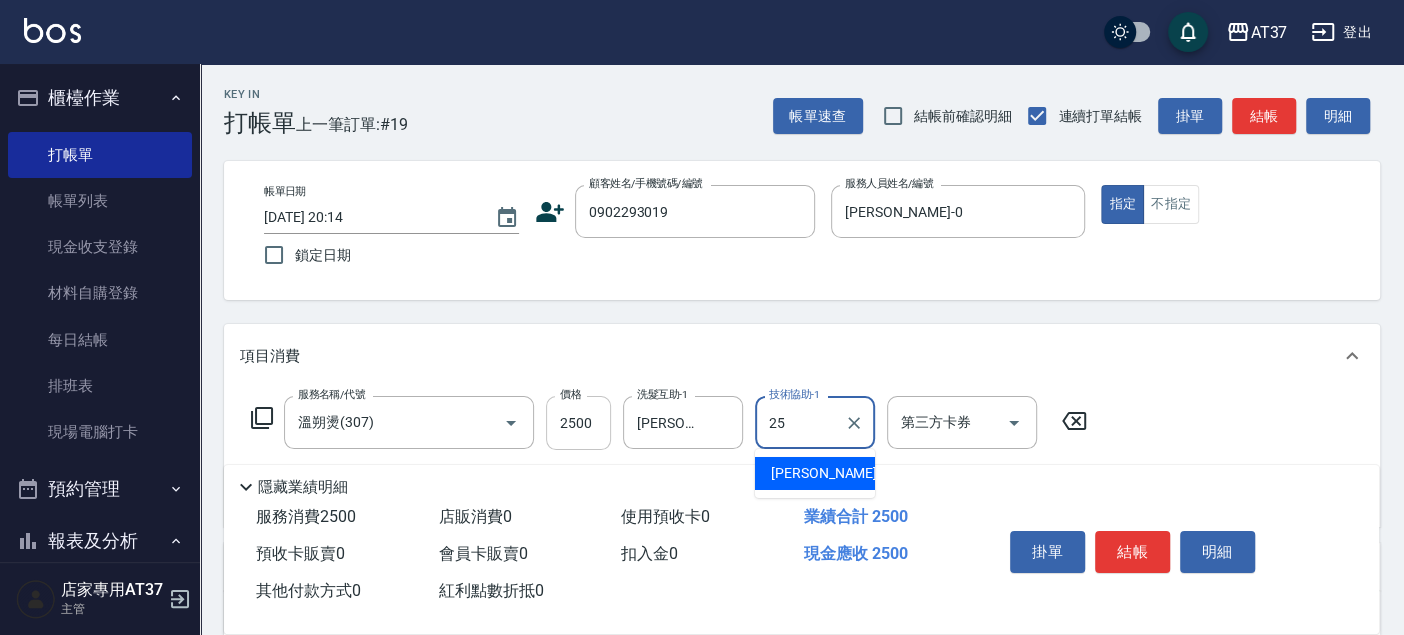 type on "[PERSON_NAME]-25" 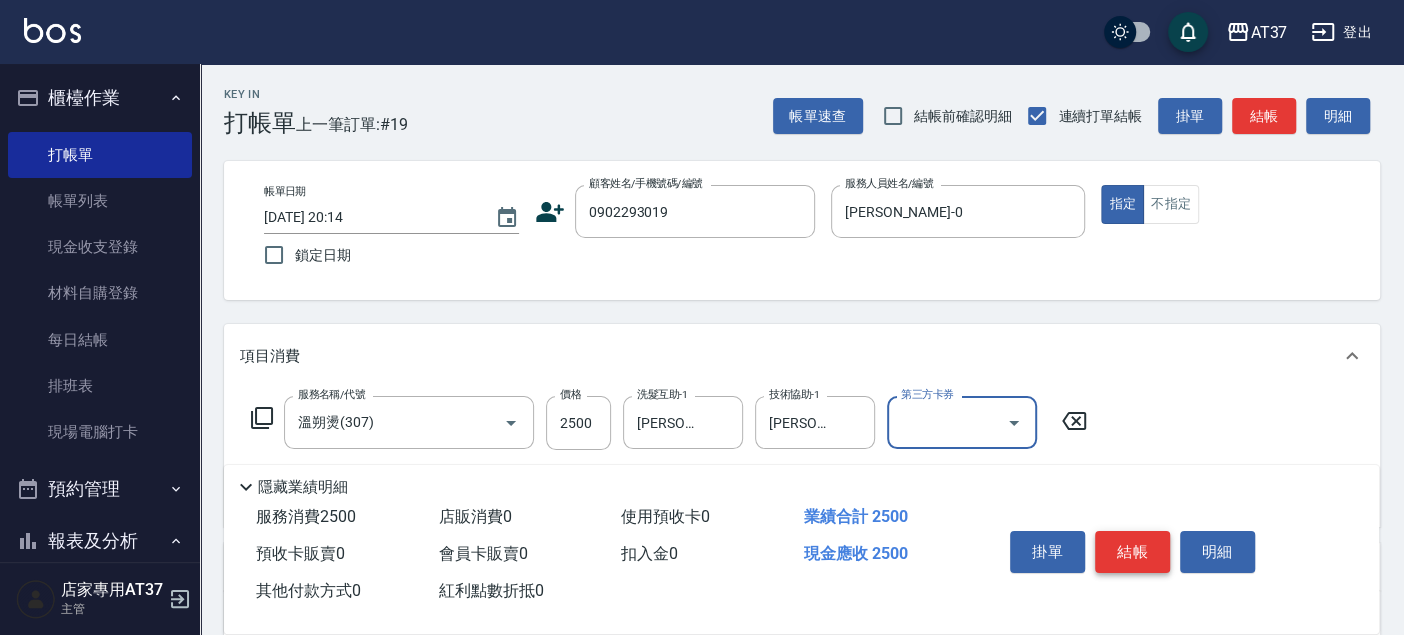 click on "結帳" at bounding box center [1132, 552] 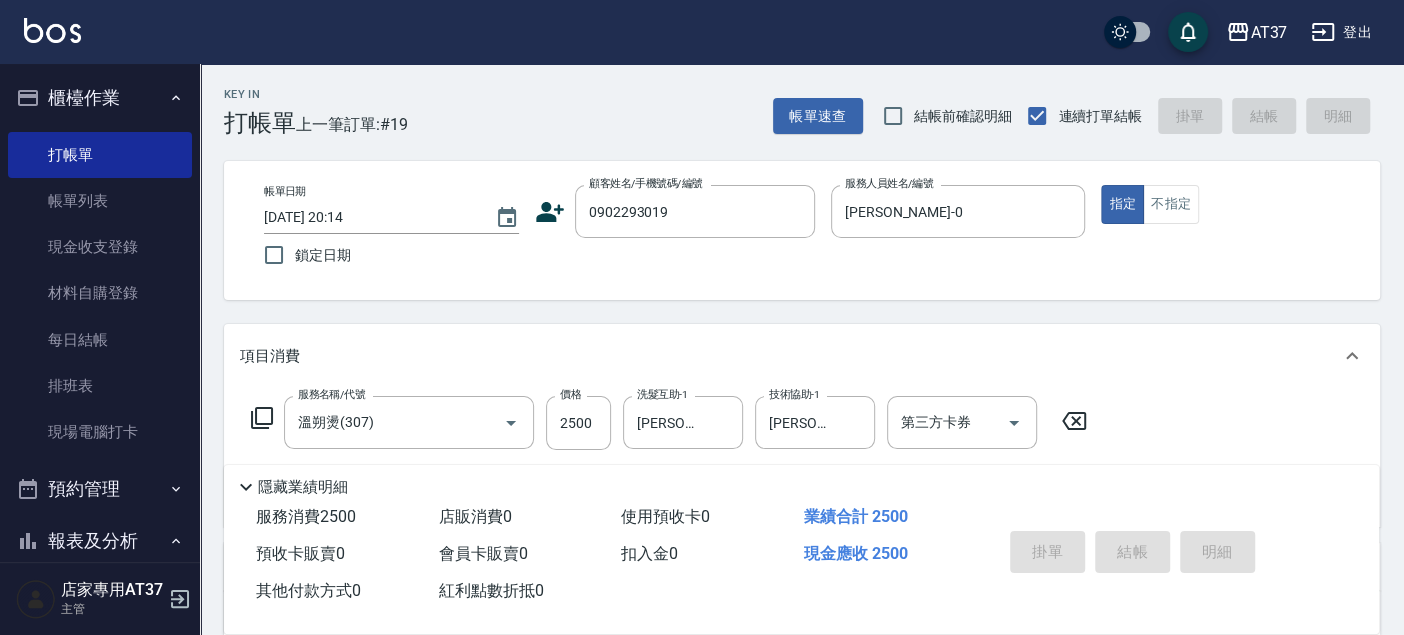 type 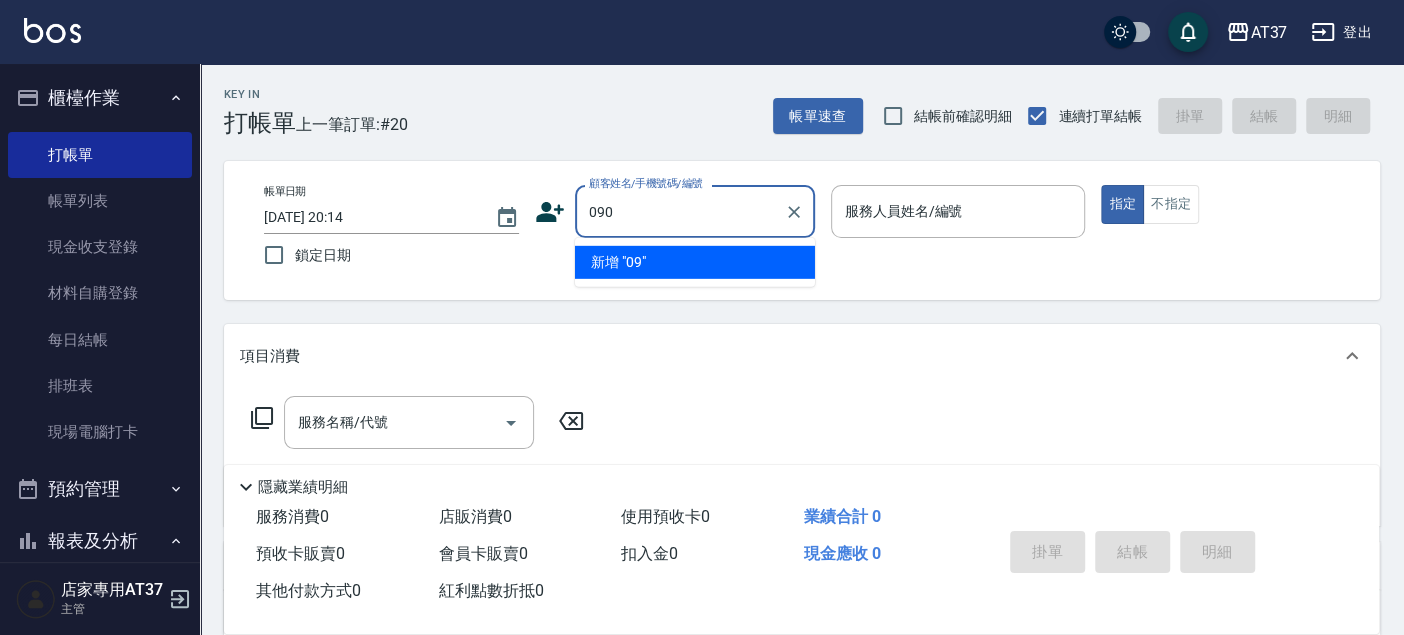 type on "0900" 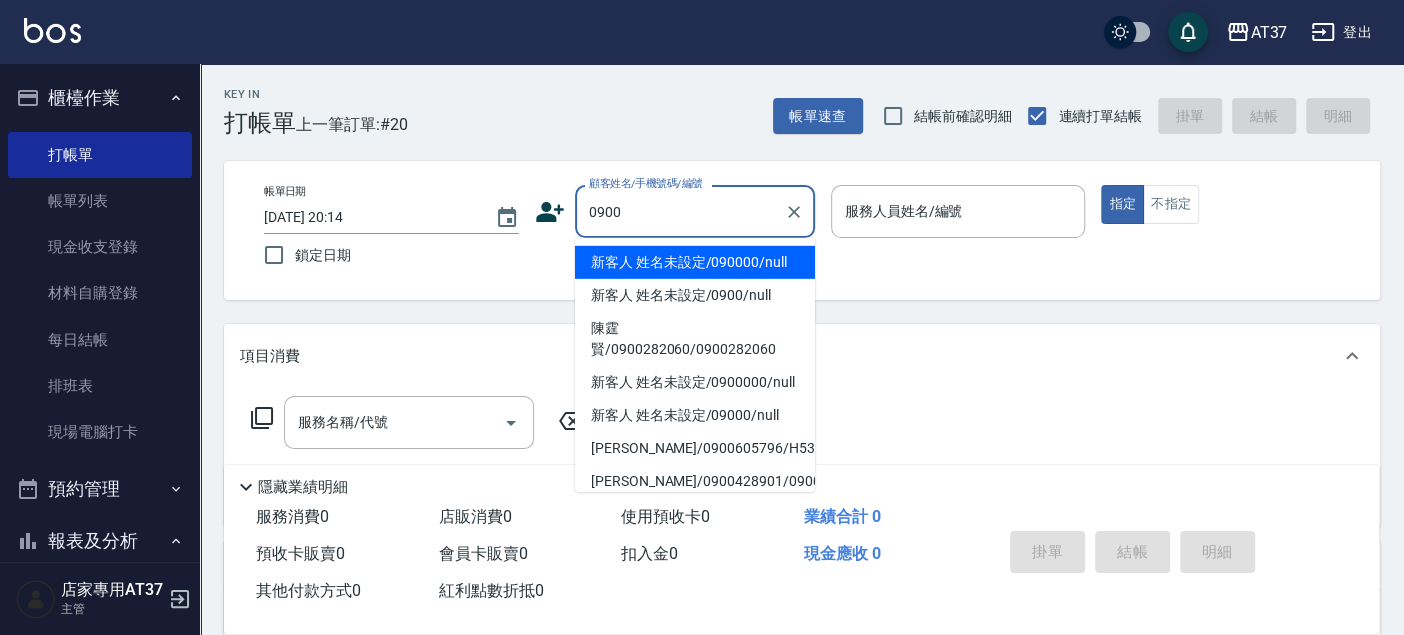 click on "新客人 姓名未設定/090000/null" at bounding box center [695, 262] 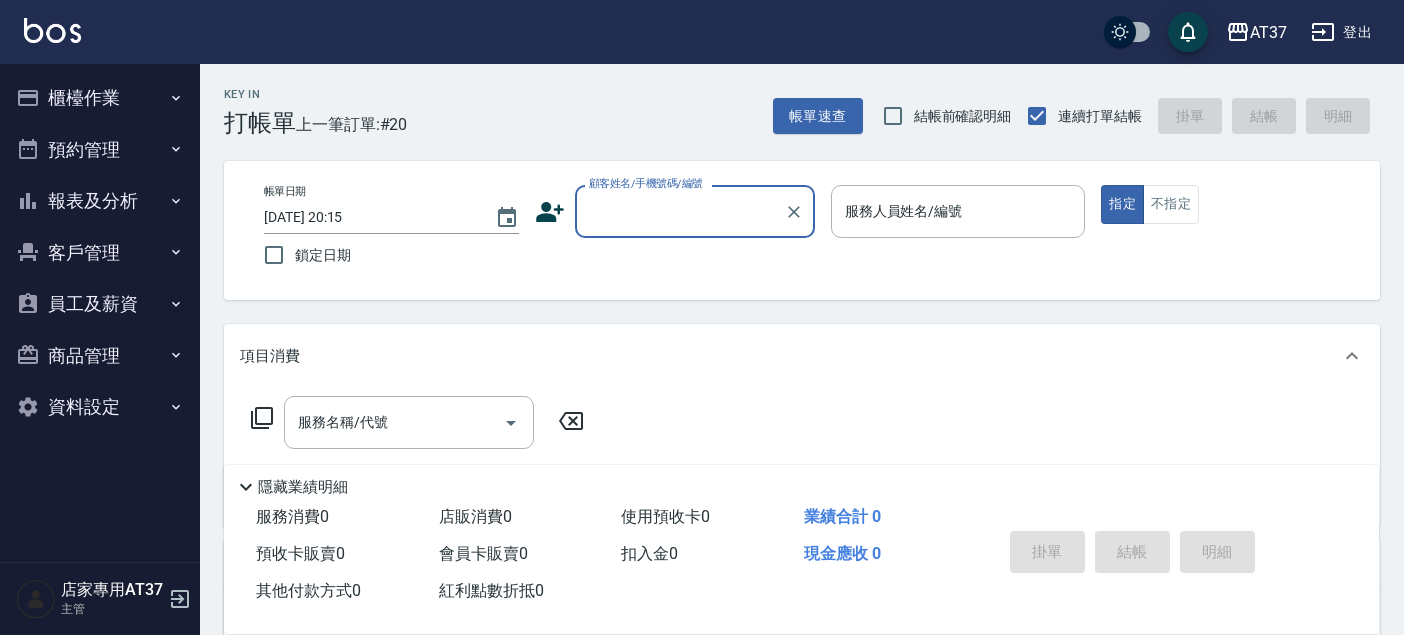 scroll, scrollTop: 0, scrollLeft: 0, axis: both 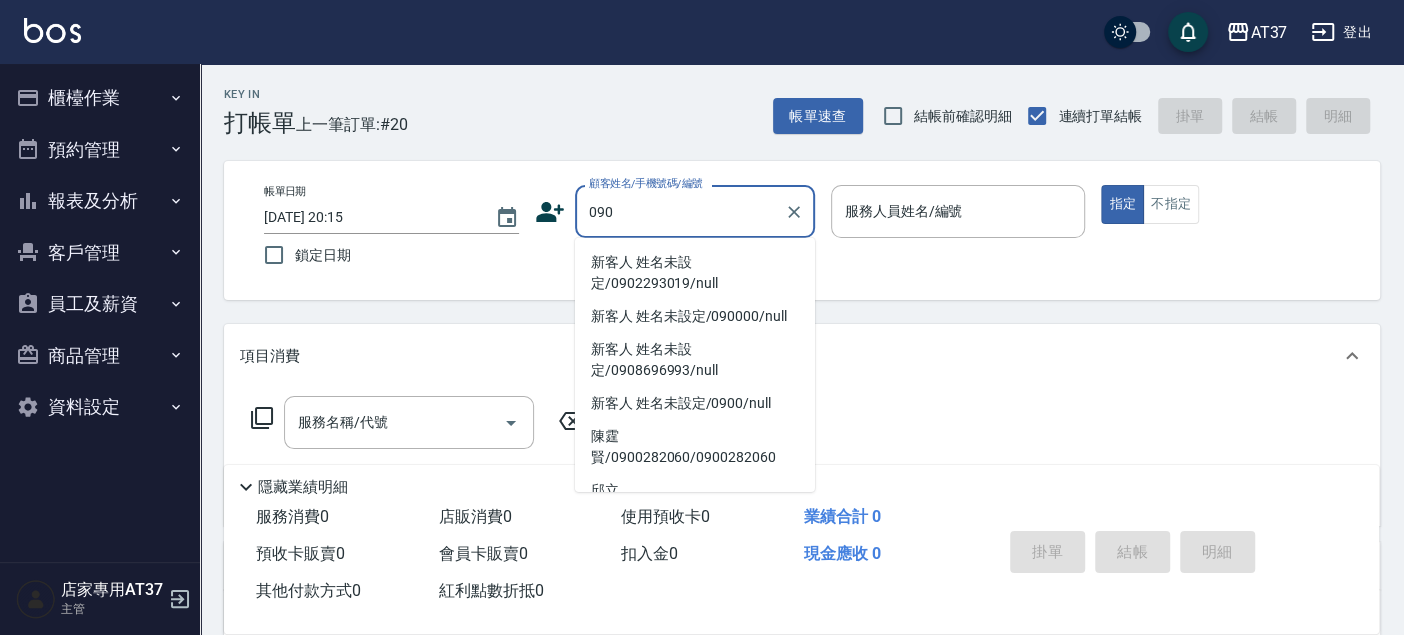 click on "新客人 姓名未設定/0902293019/null" at bounding box center (695, 273) 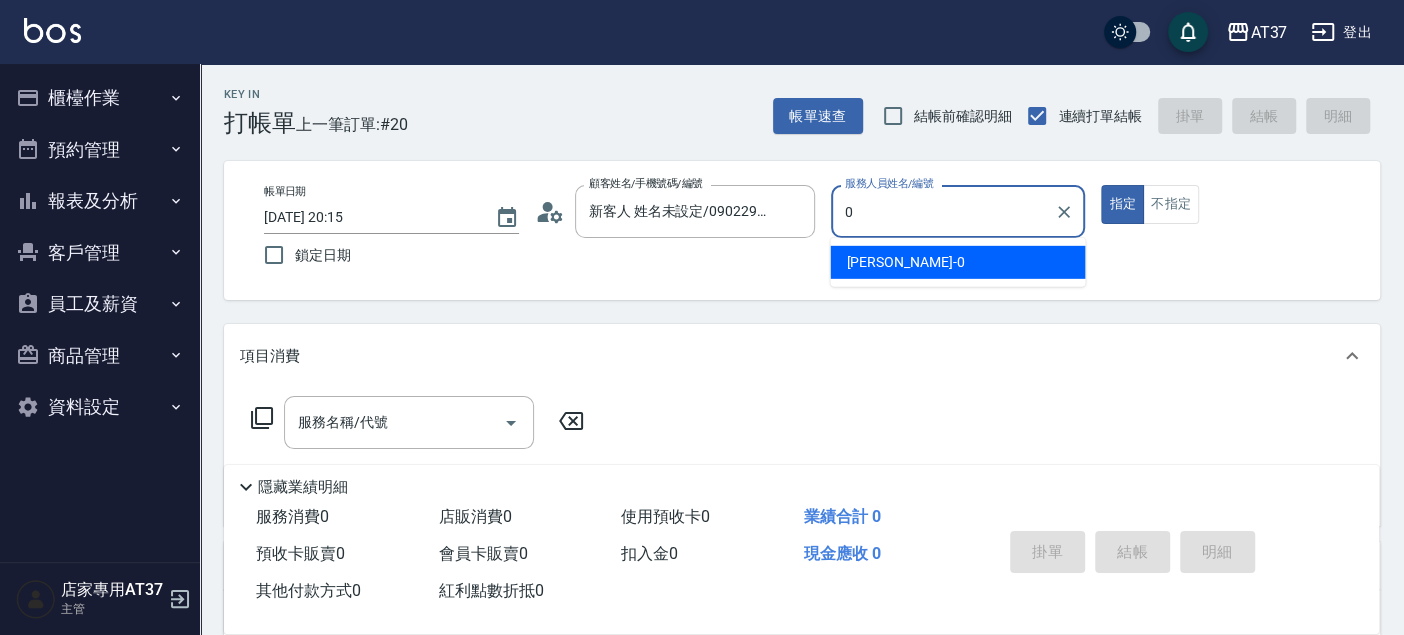 click on "[PERSON_NAME] -0" at bounding box center (957, 262) 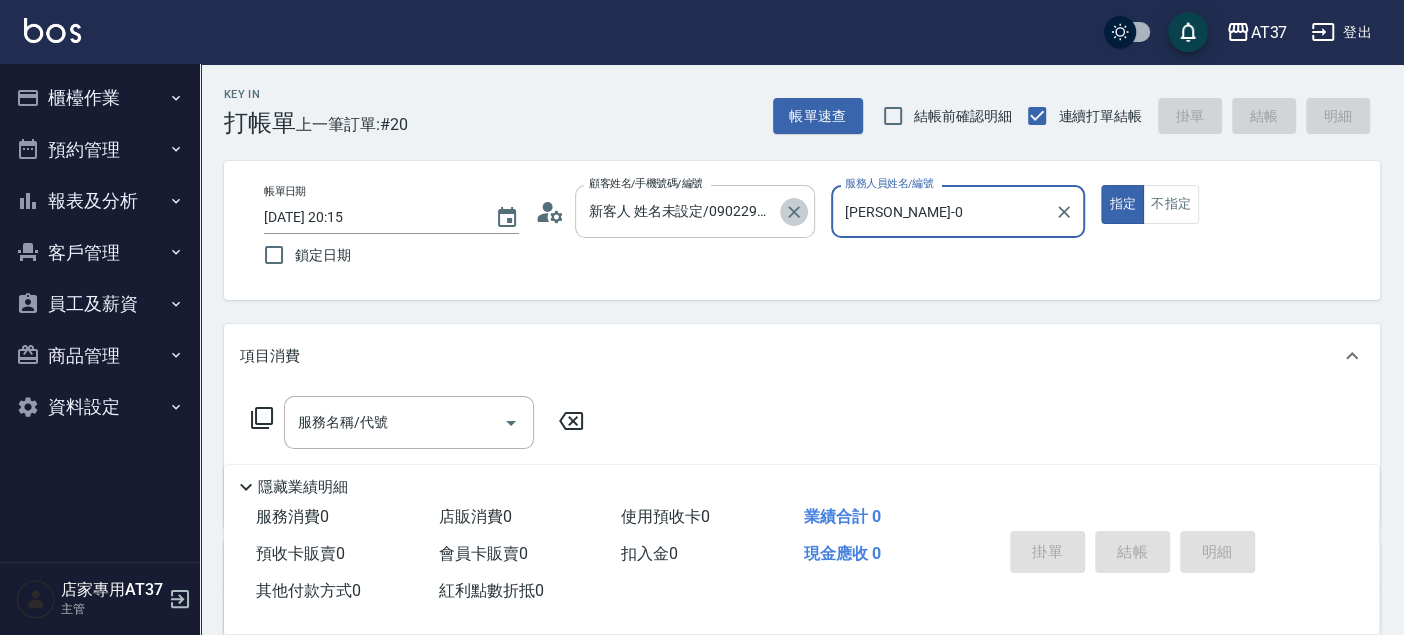 click 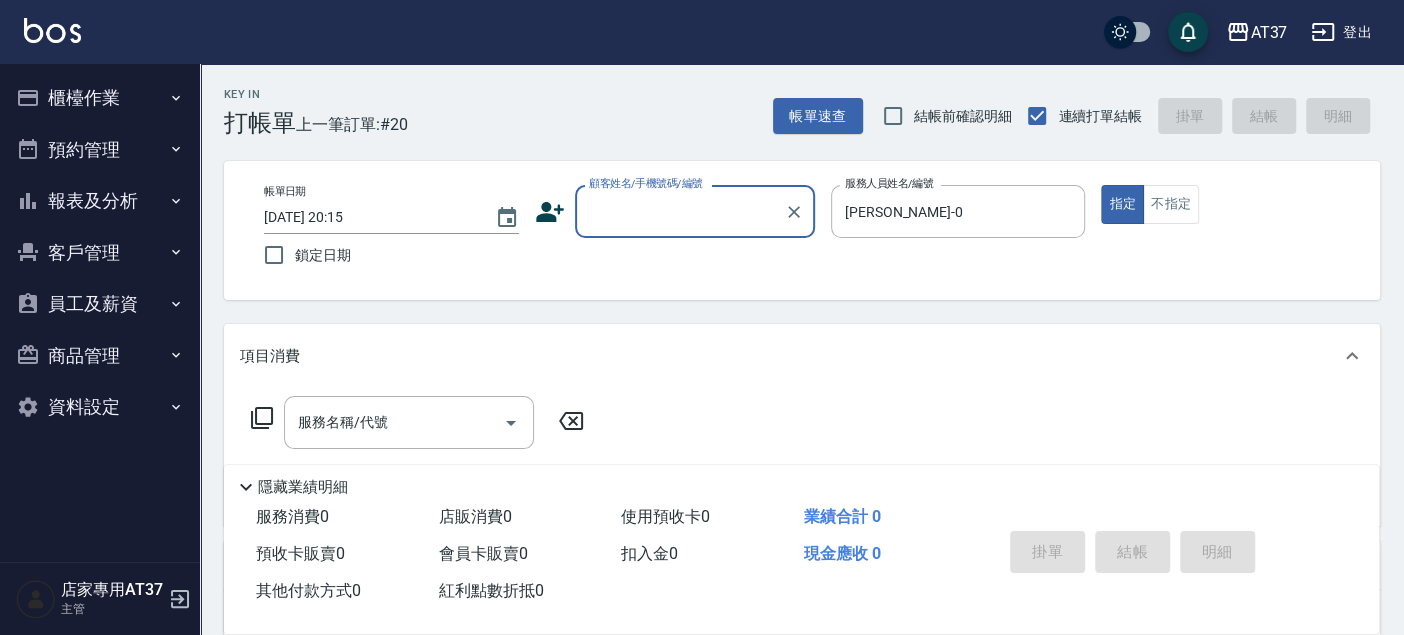 scroll, scrollTop: 0, scrollLeft: 0, axis: both 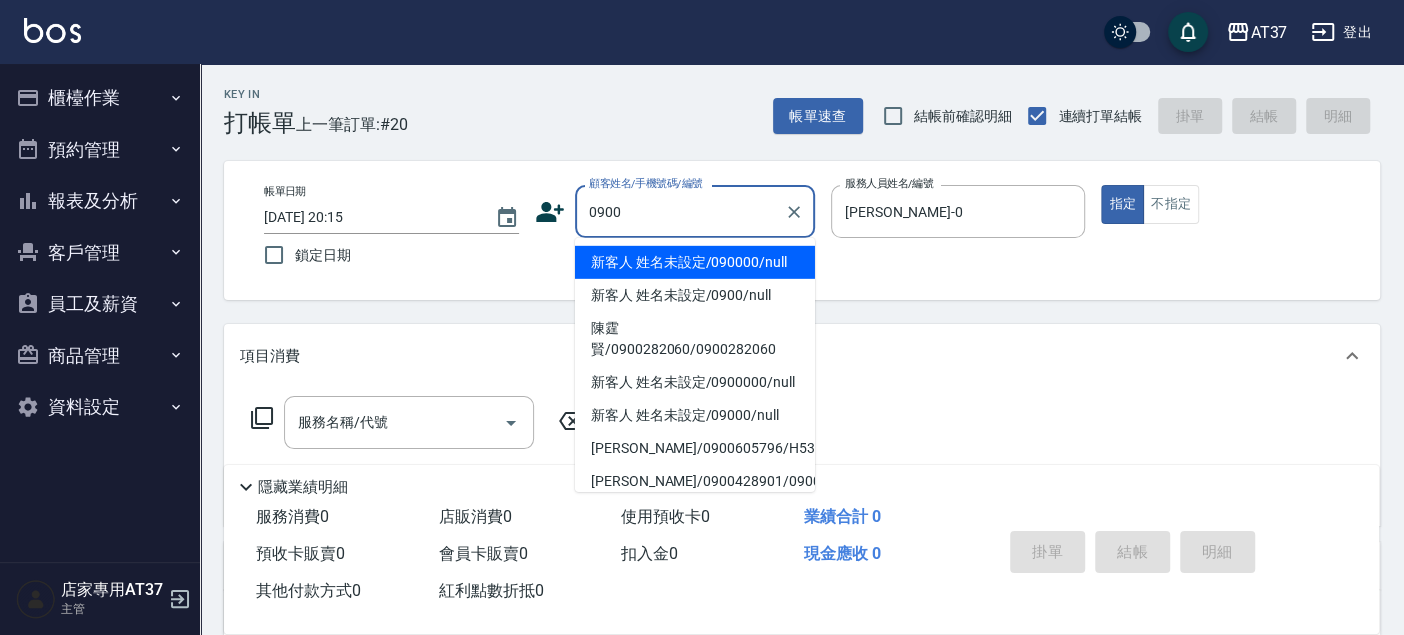 click on "新客人 姓名未設定/090000/null" at bounding box center (695, 262) 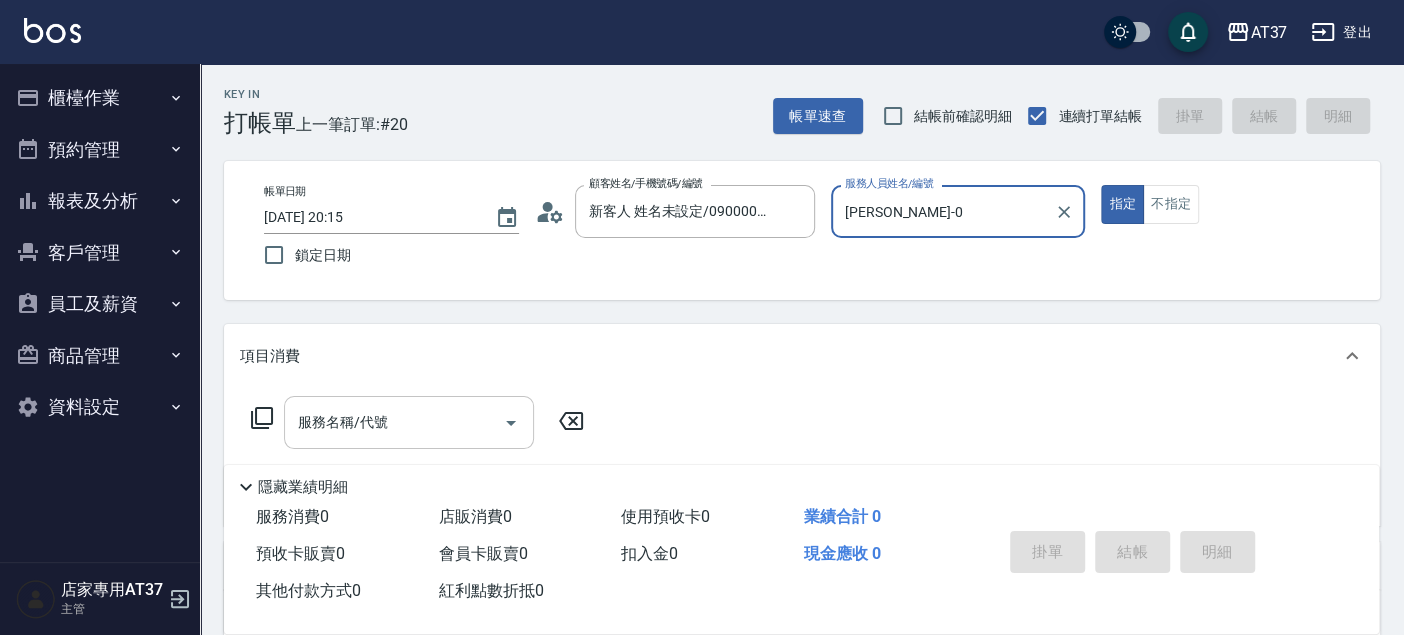 click on "服務名稱/代號" at bounding box center [394, 422] 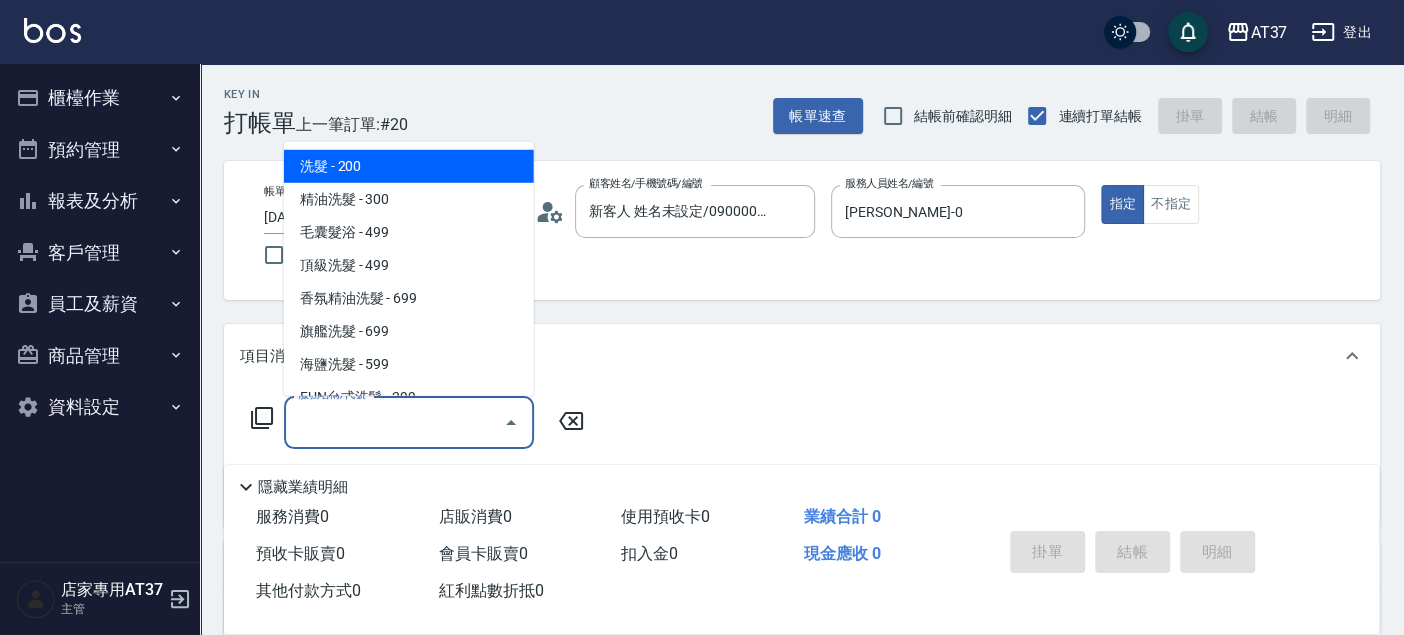 type on "2" 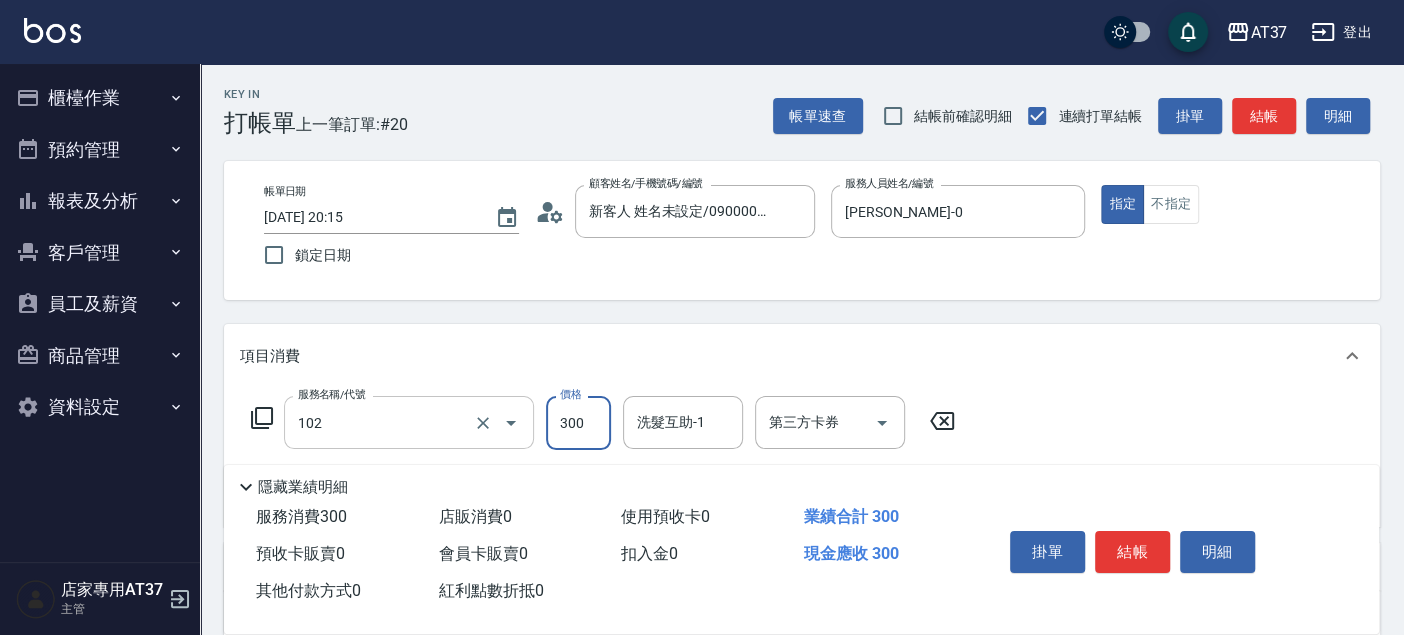 type on "精油洗髮(102)" 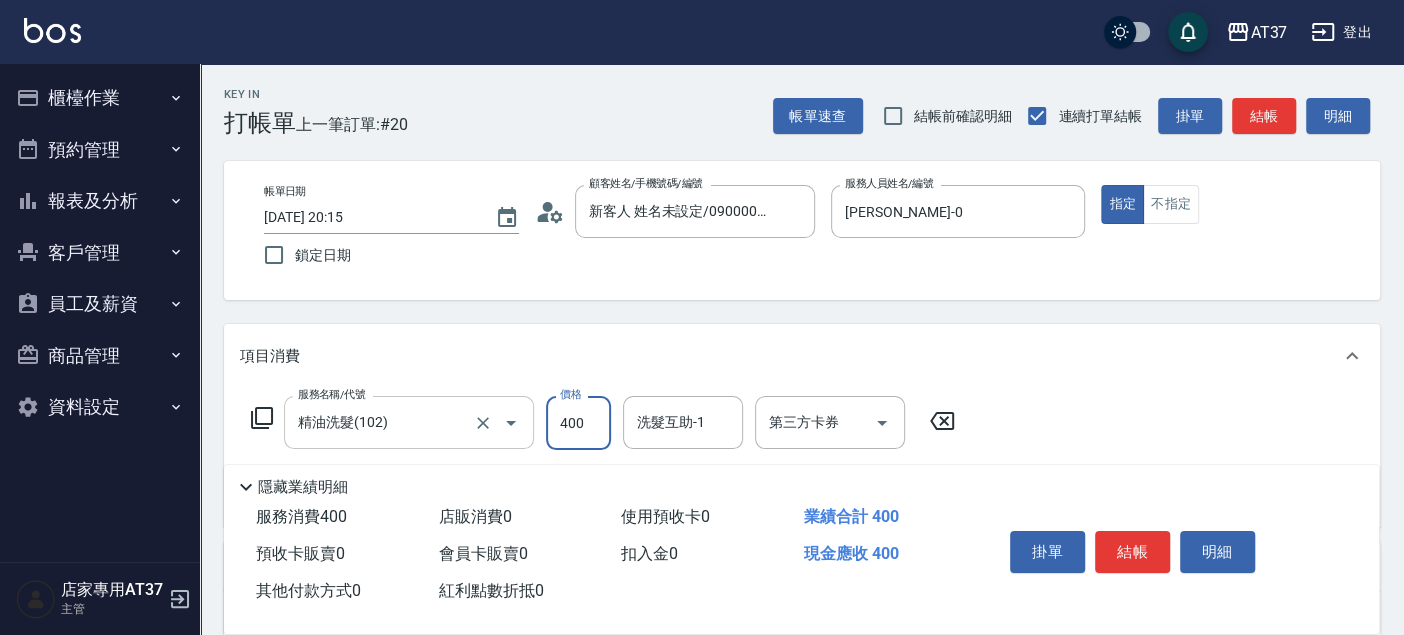 type on "400" 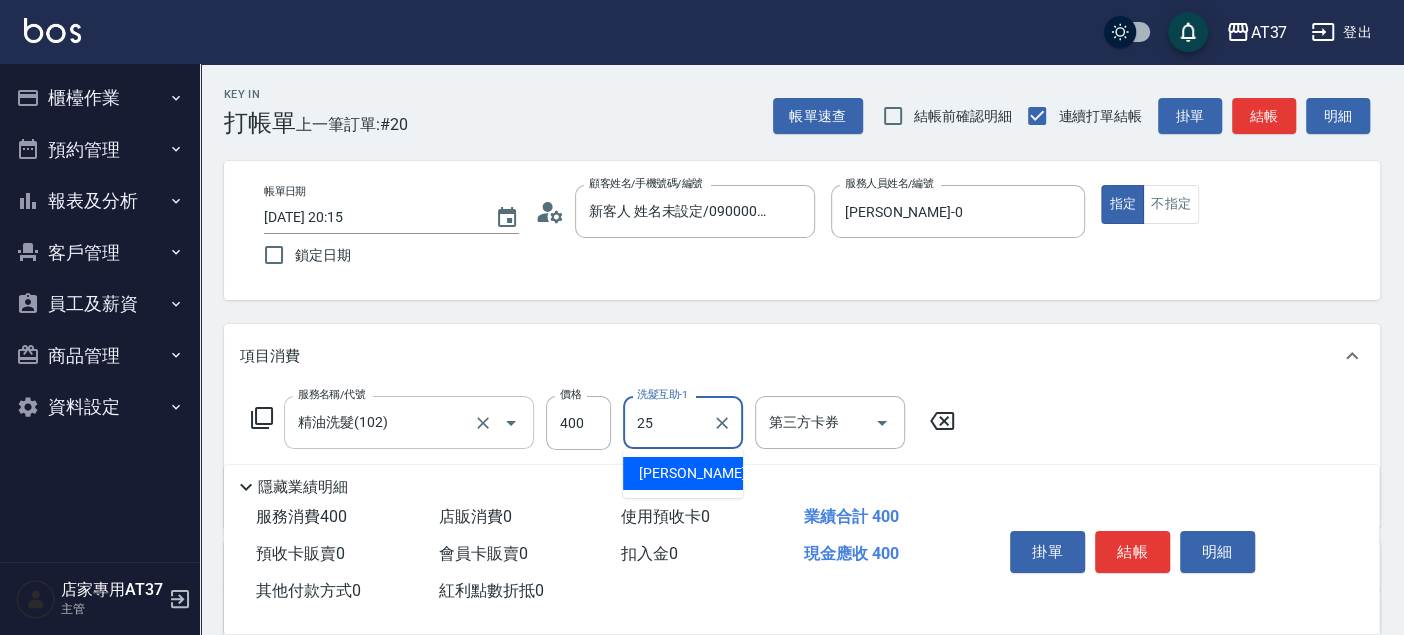 type on "[PERSON_NAME]-25" 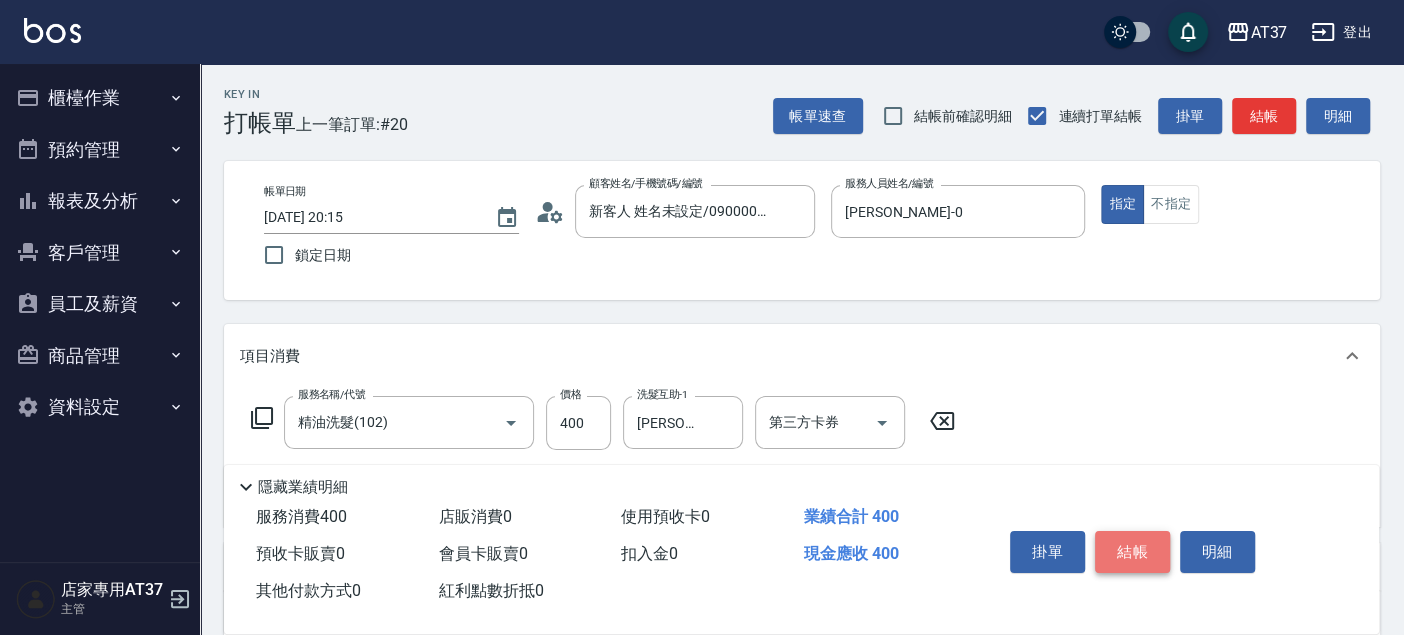 click on "結帳" at bounding box center (1132, 552) 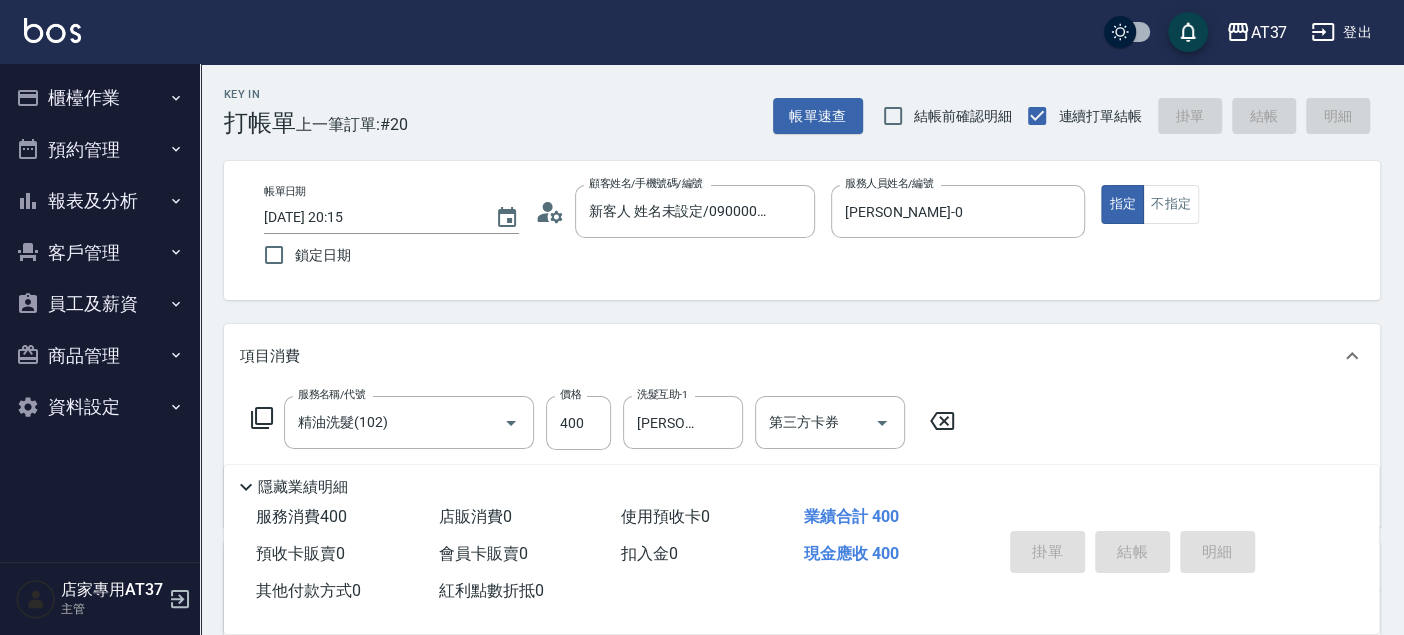 type 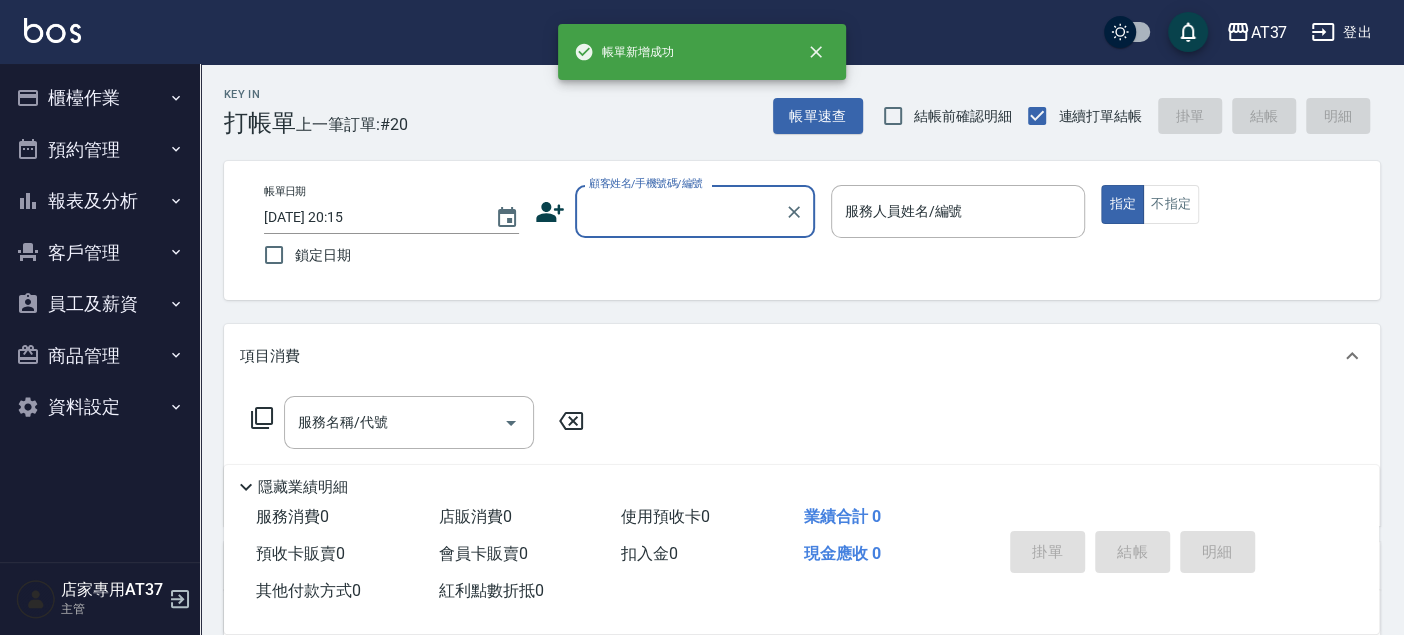 scroll, scrollTop: 0, scrollLeft: 0, axis: both 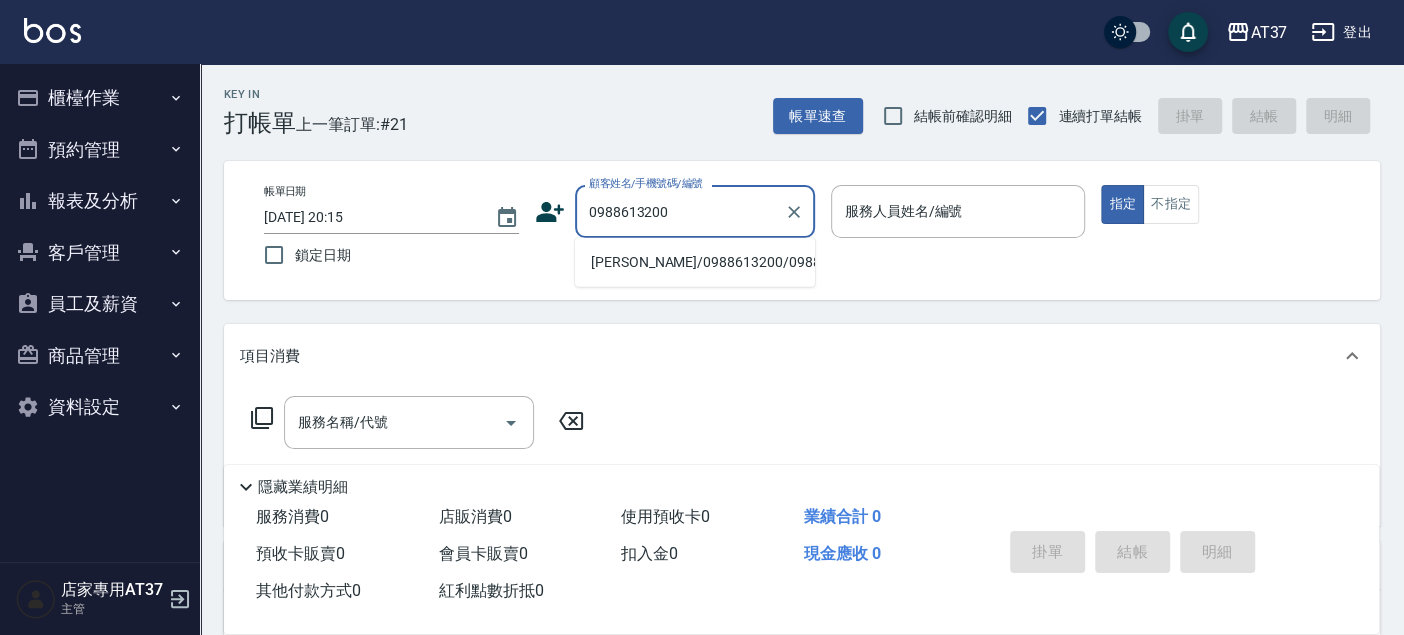 type on "[PERSON_NAME]/0988613200/0988613200" 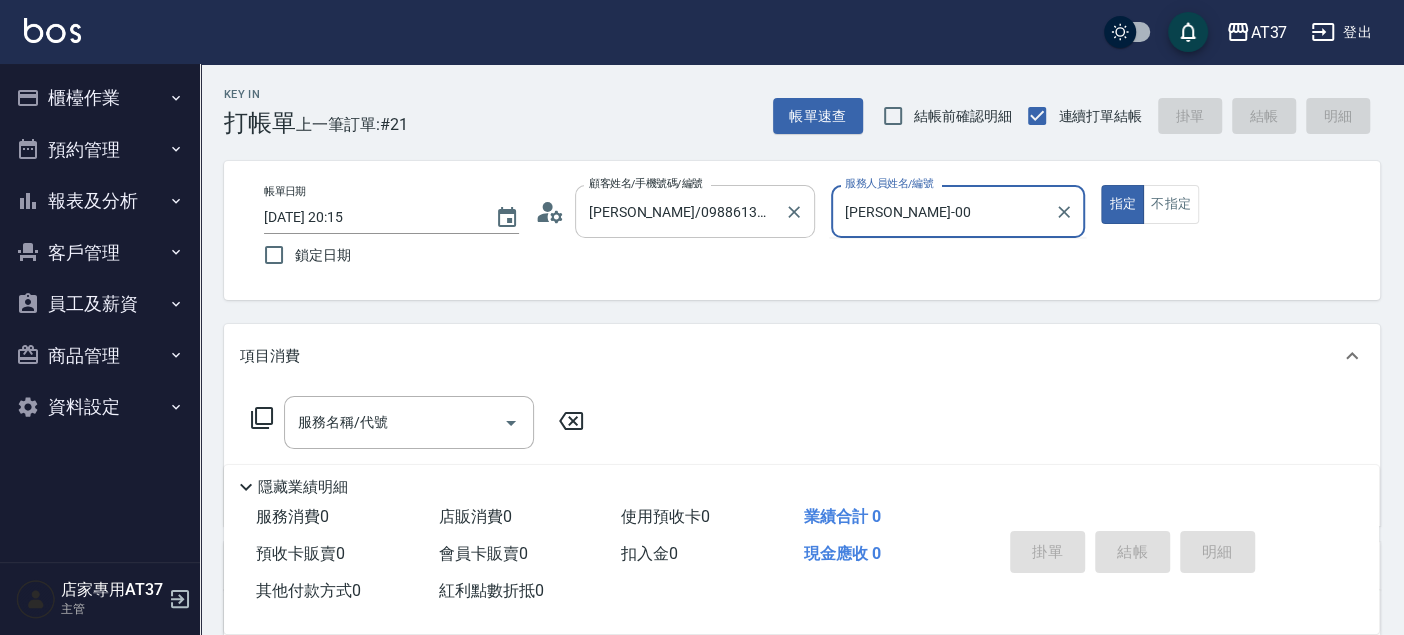 type on "[PERSON_NAME]-0" 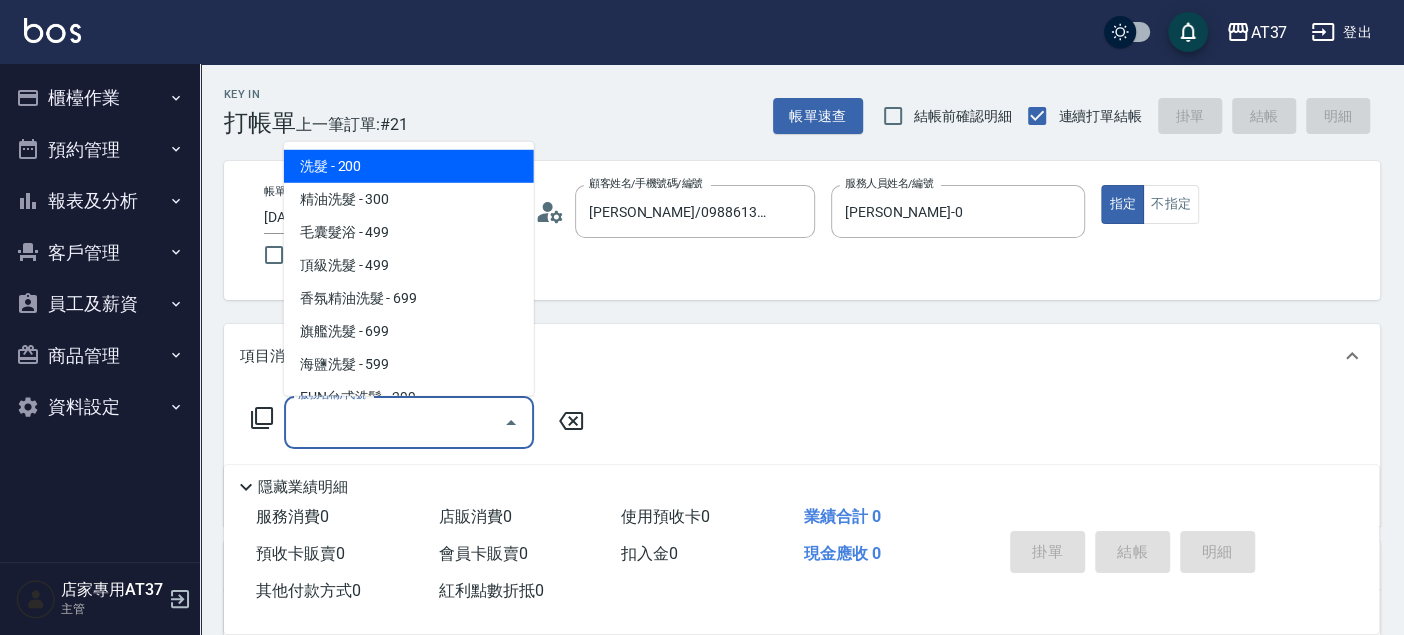 click on "服務名稱/代號" at bounding box center (394, 422) 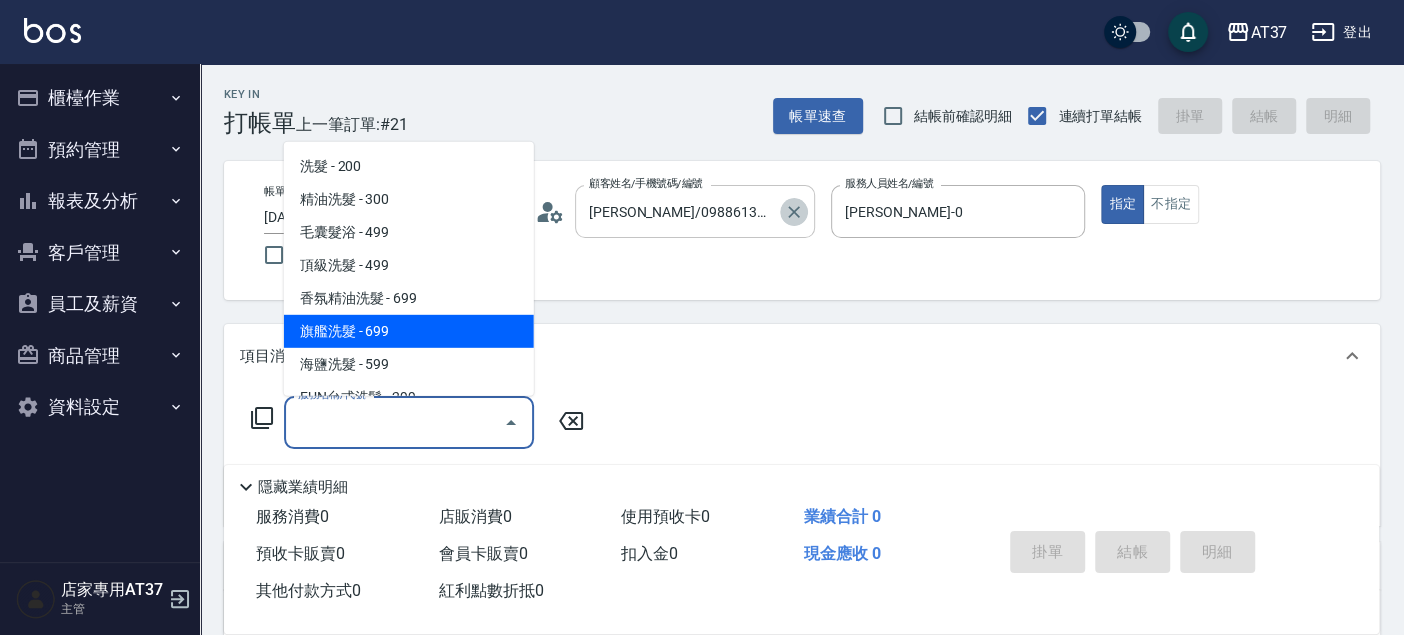 click 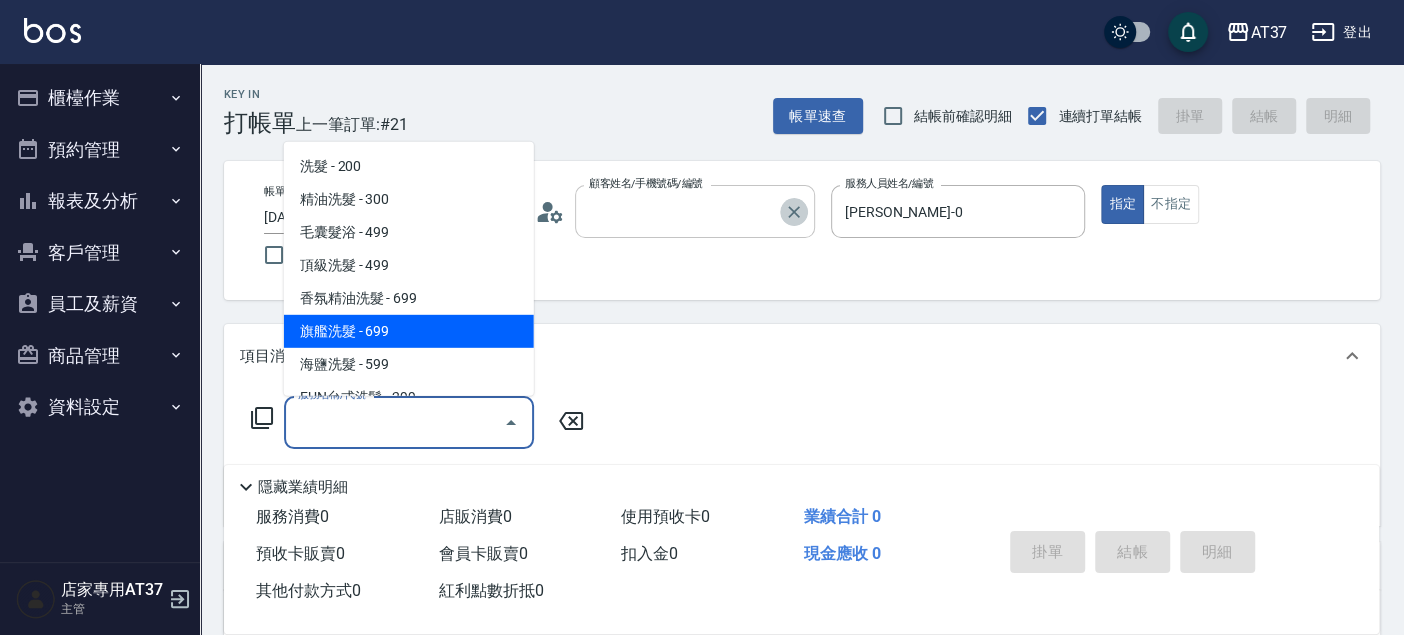 scroll, scrollTop: 0, scrollLeft: 0, axis: both 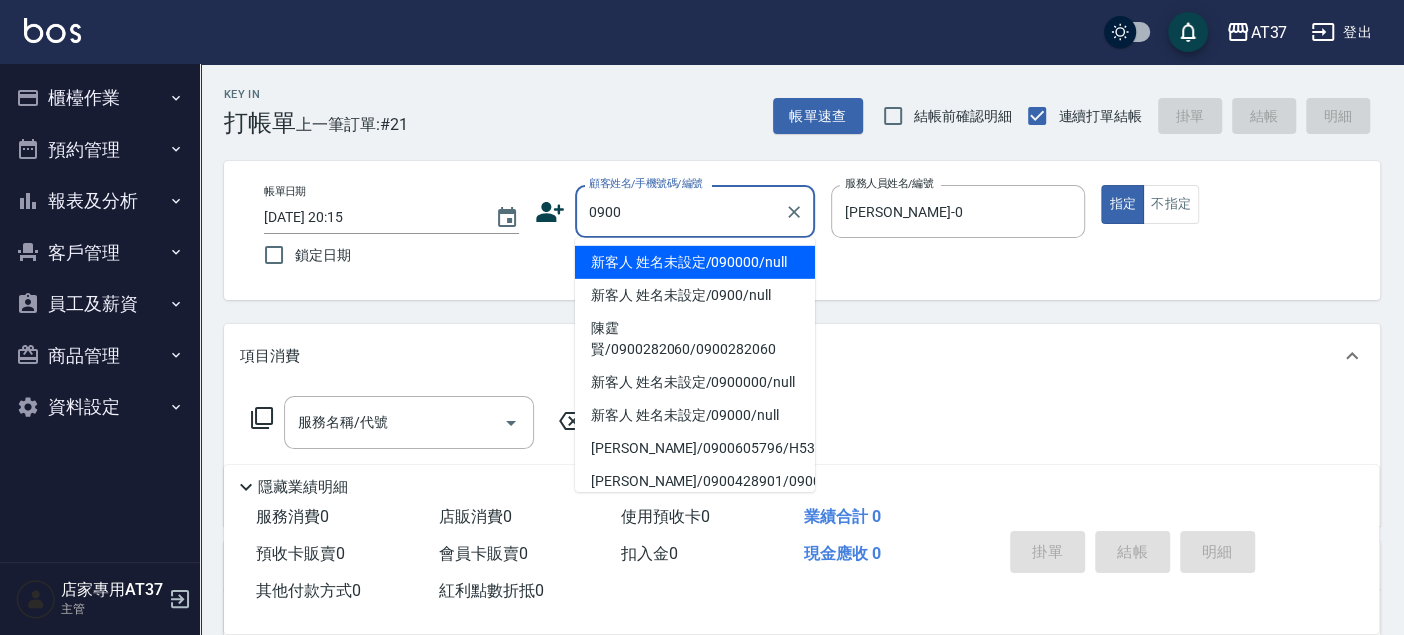 click on "新客人 姓名未設定/090000/null" at bounding box center [695, 262] 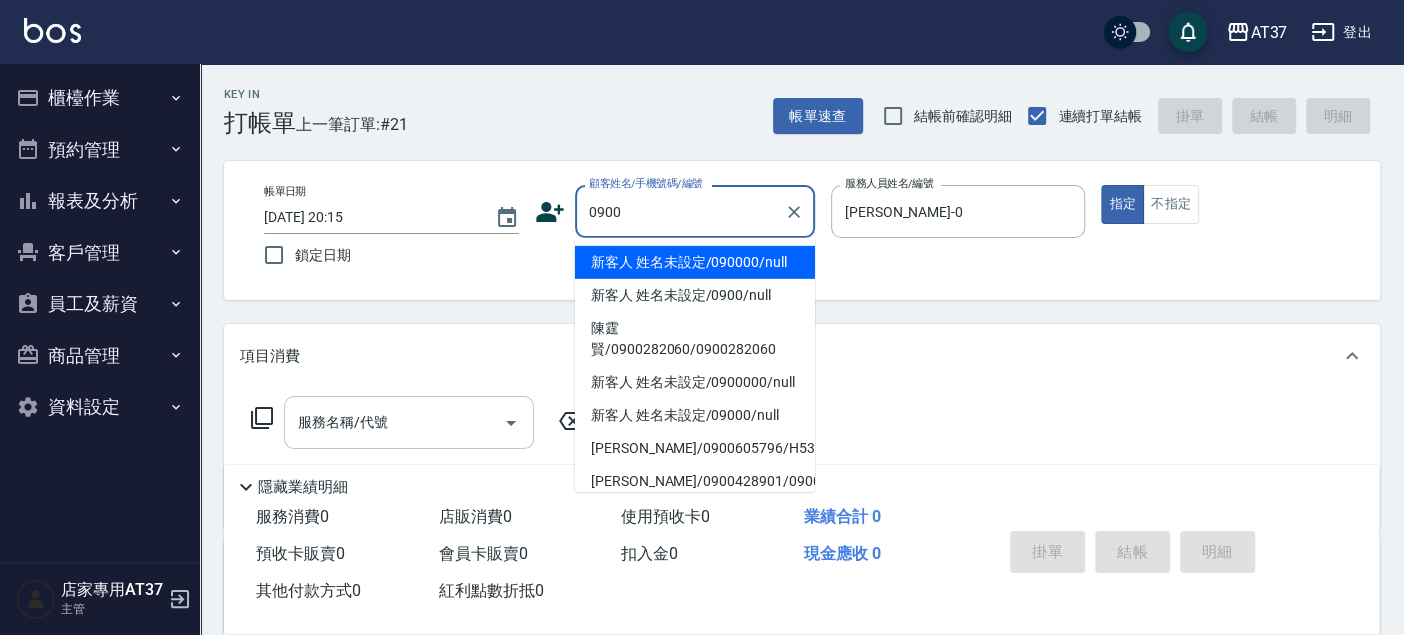 type on "新客人 姓名未設定/090000/null" 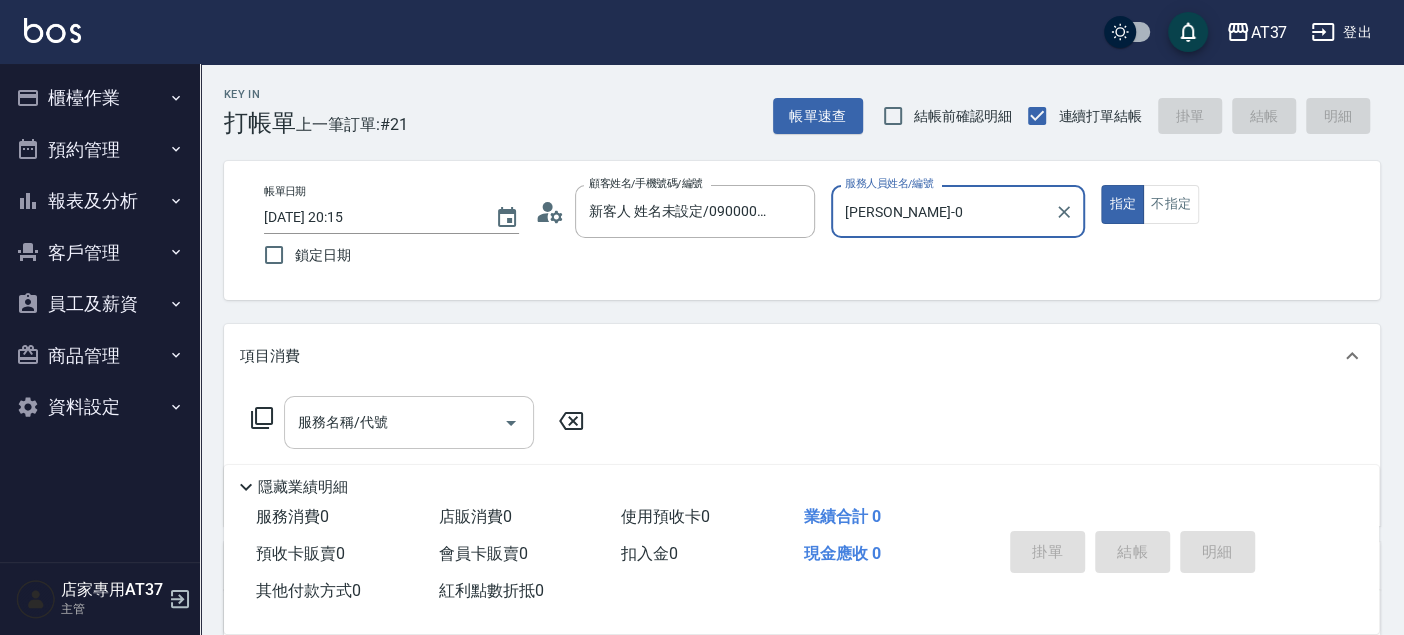click on "服務名稱/代號" at bounding box center (394, 422) 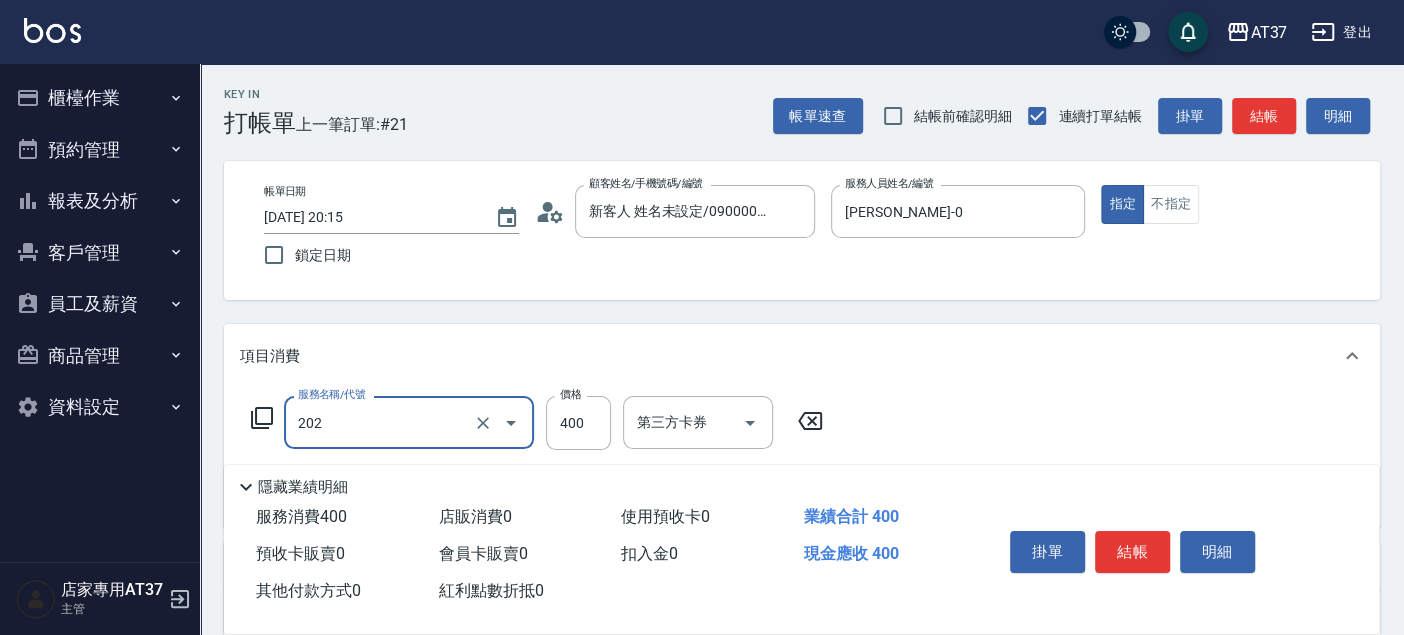 type on "A級單剪(202)" 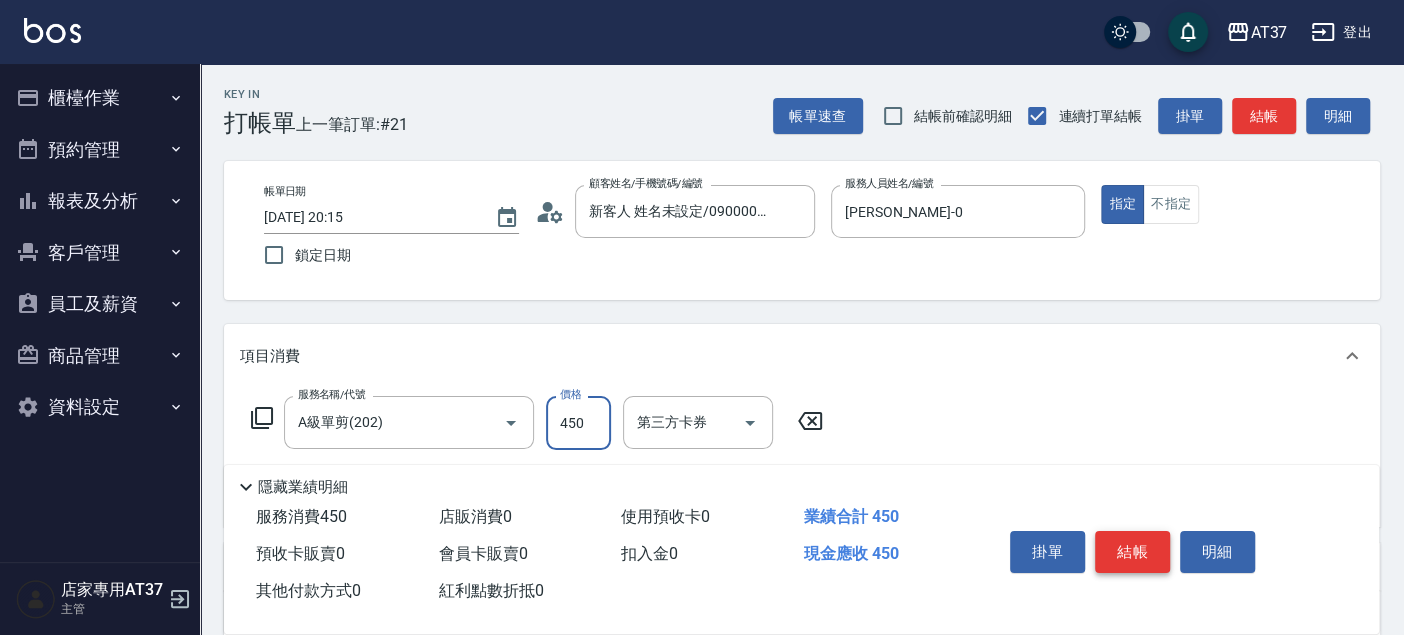 type on "450" 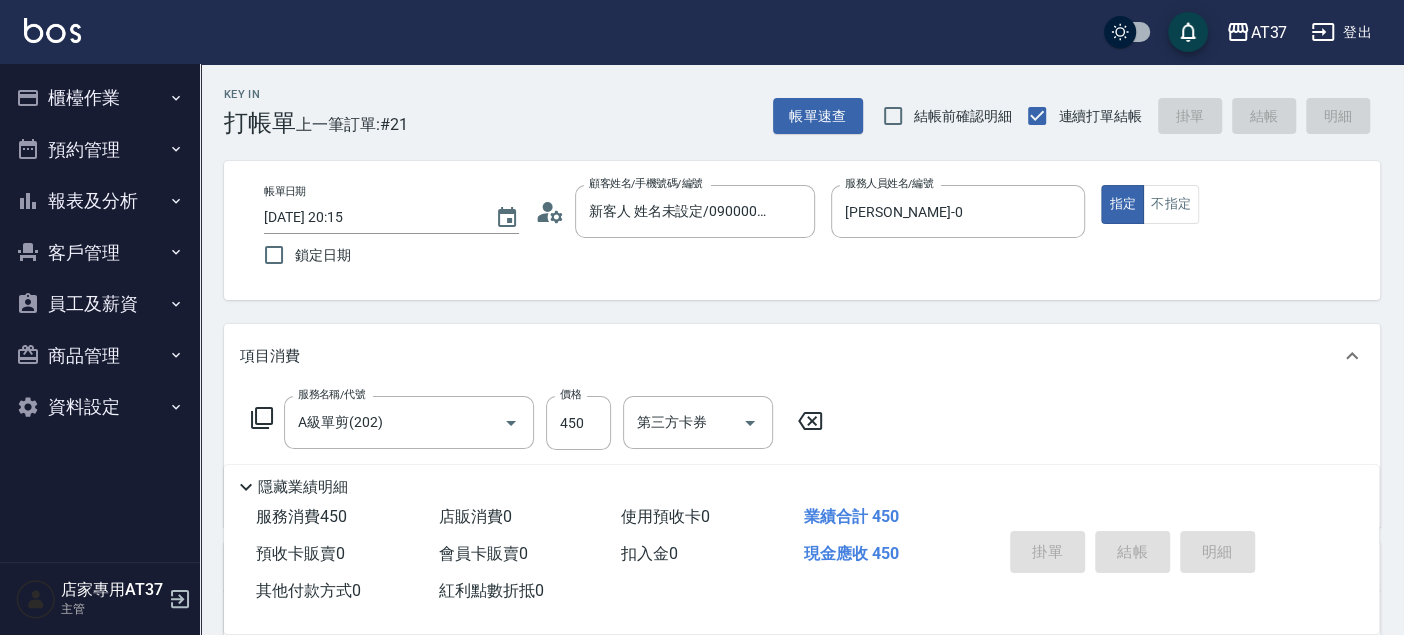 type 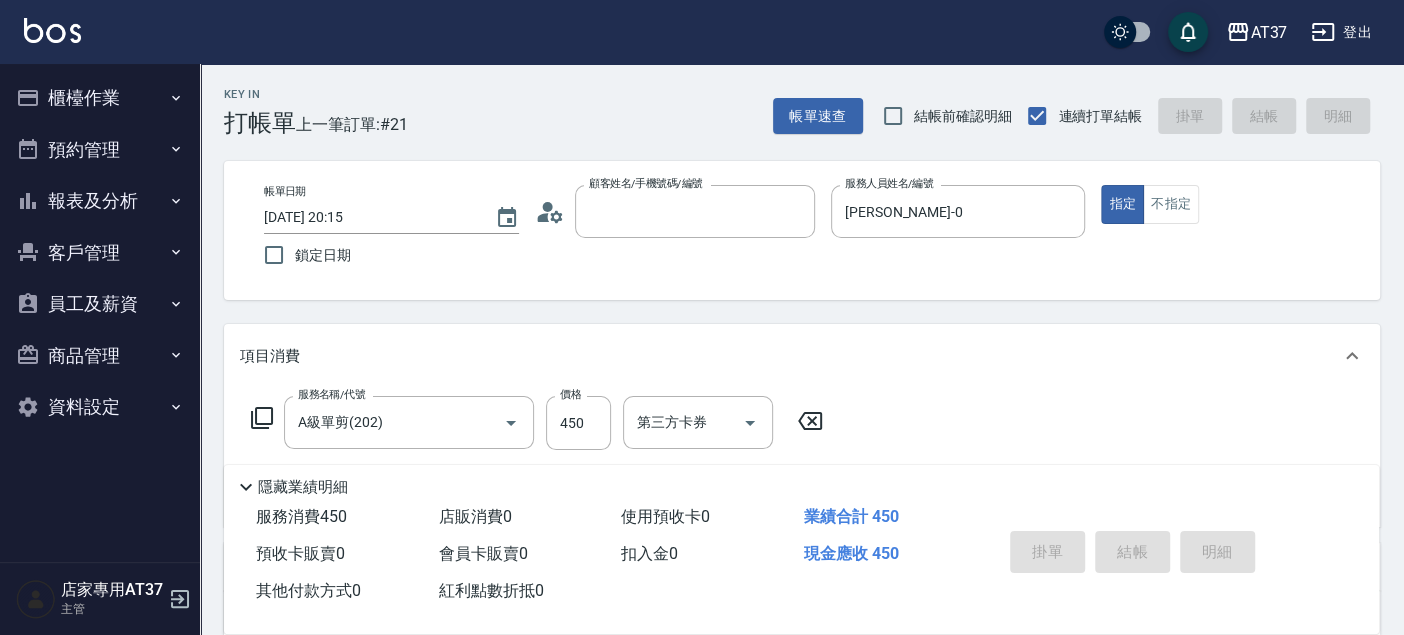 type 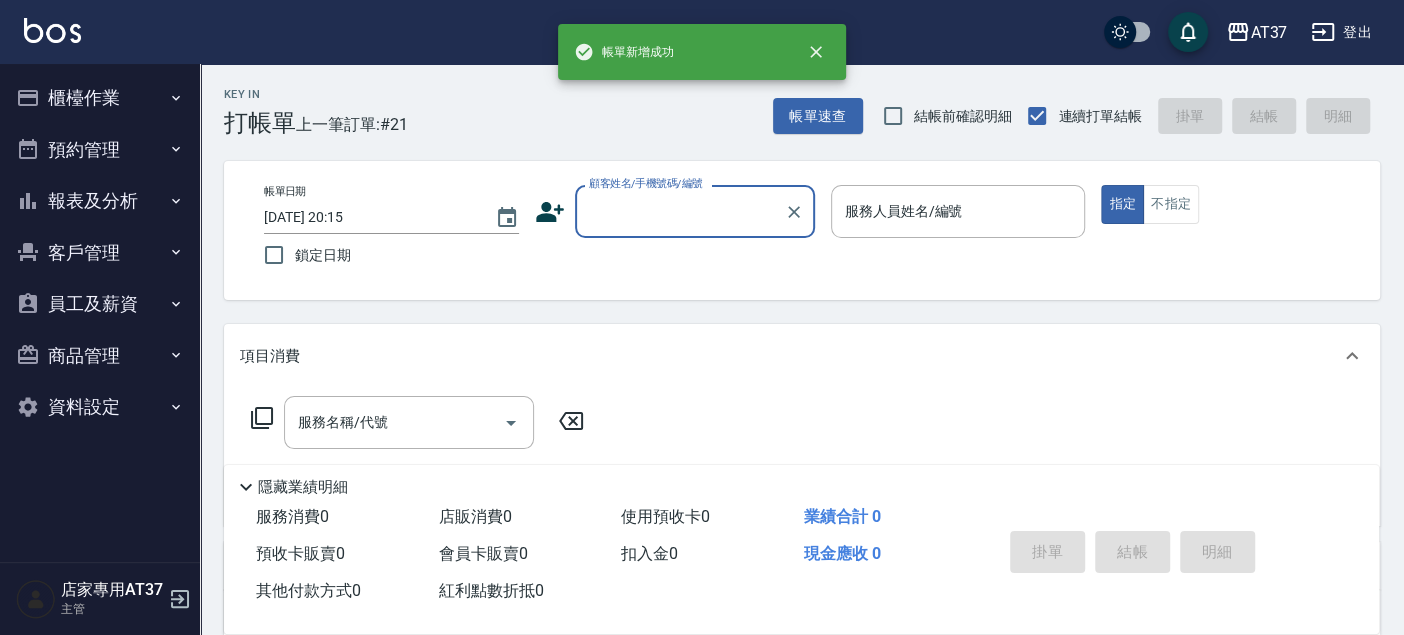 scroll, scrollTop: 0, scrollLeft: 0, axis: both 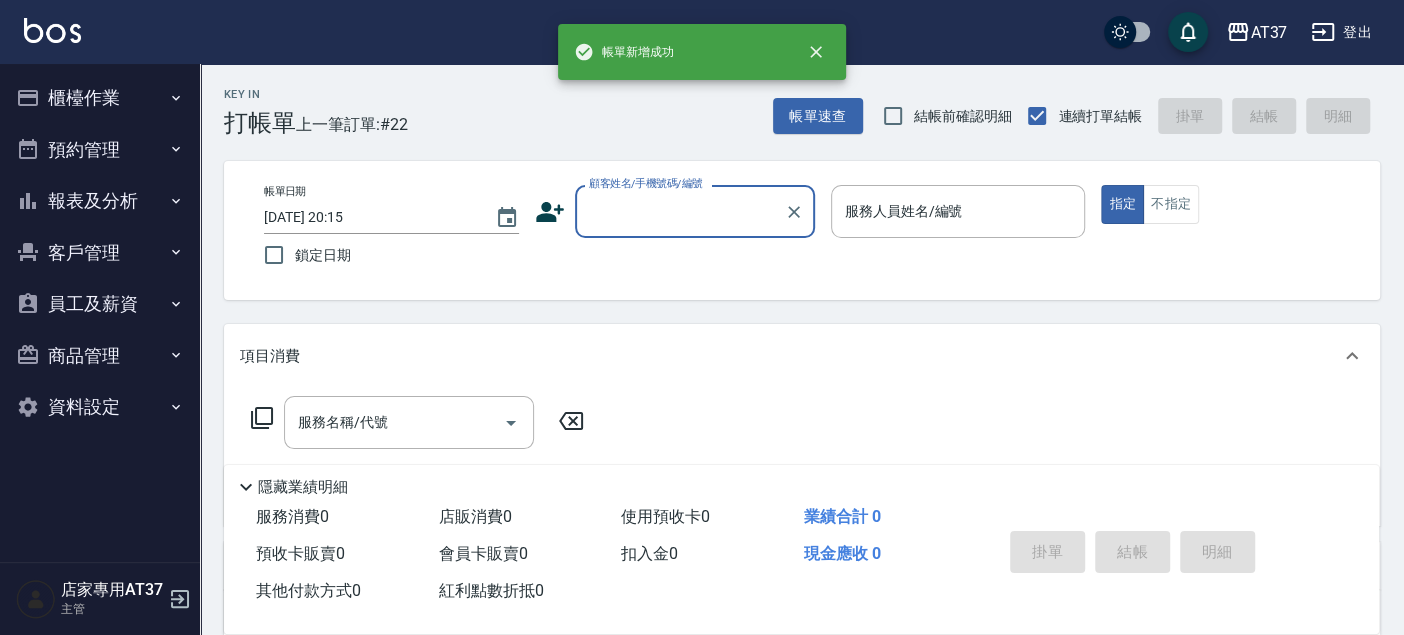 click on "櫃檯作業" at bounding box center [100, 98] 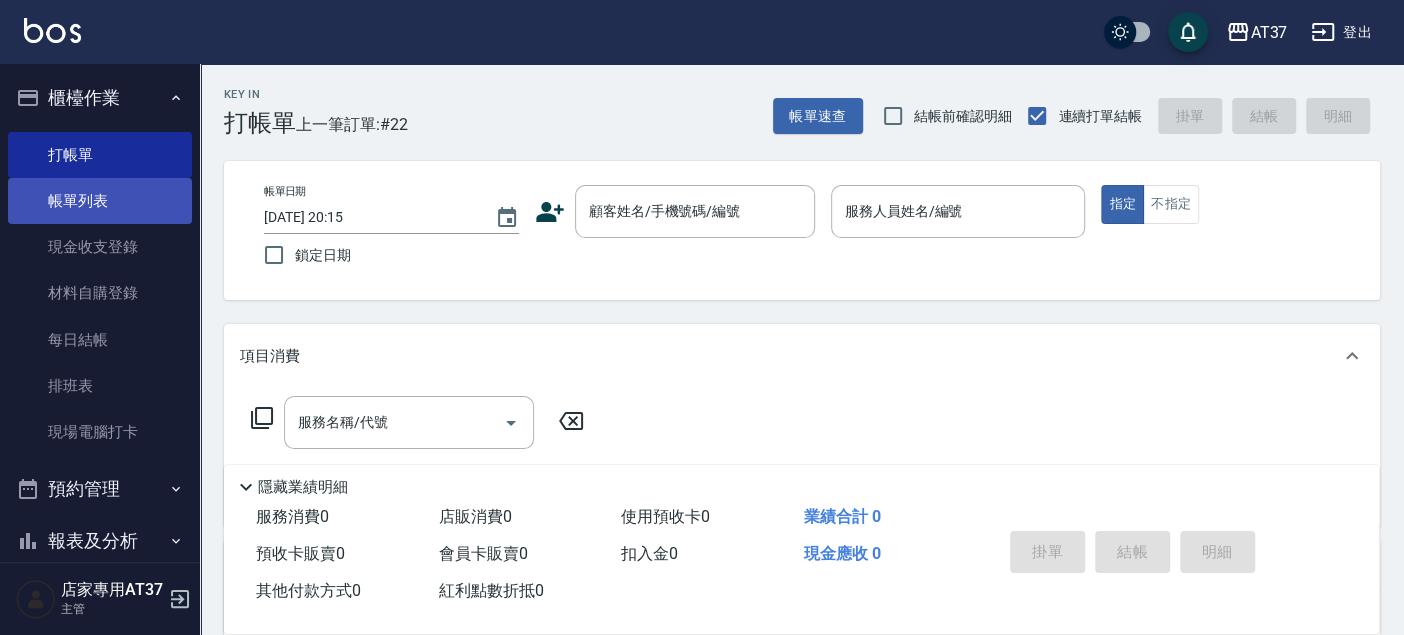 click on "帳單列表" at bounding box center [100, 201] 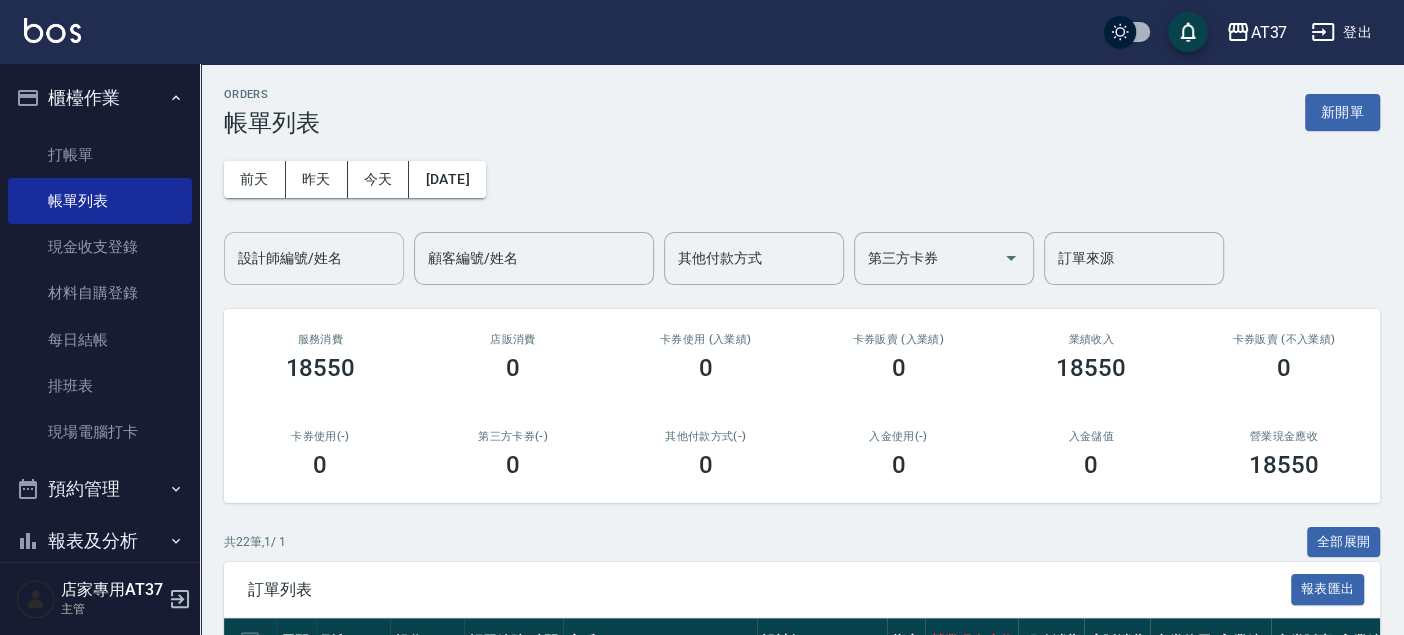 click on "設計師編號/姓名" at bounding box center (314, 258) 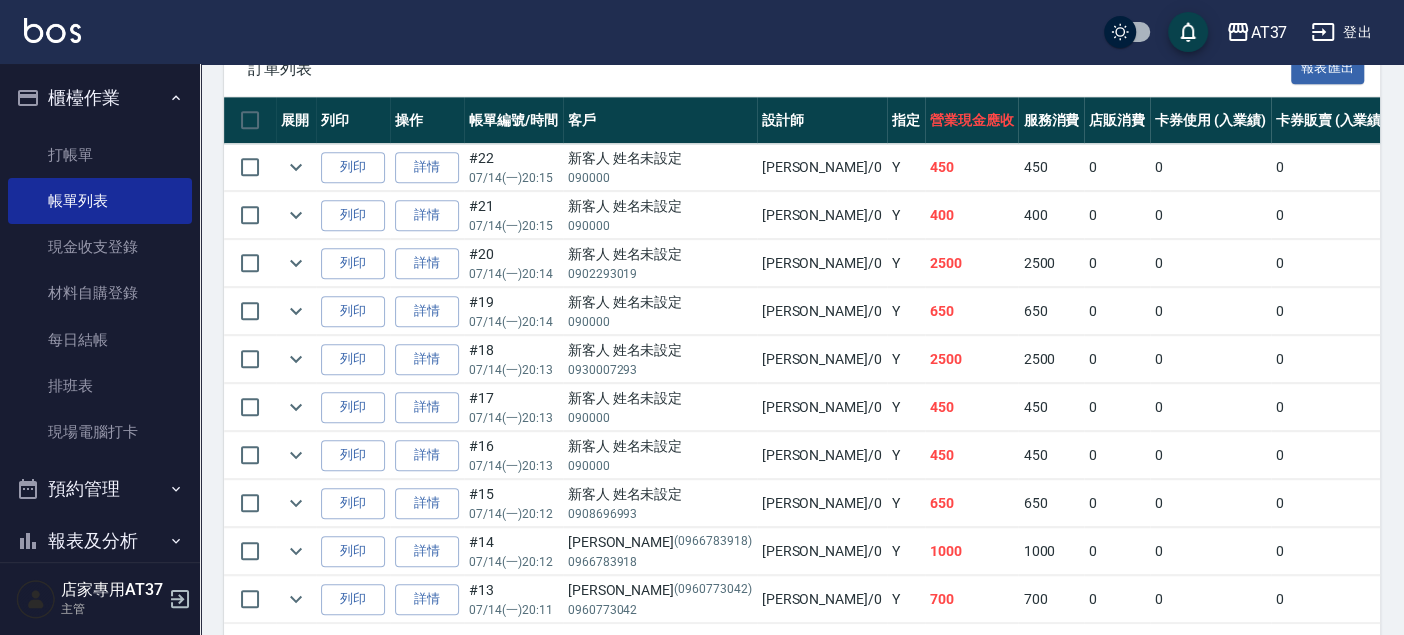 scroll, scrollTop: 487, scrollLeft: 0, axis: vertical 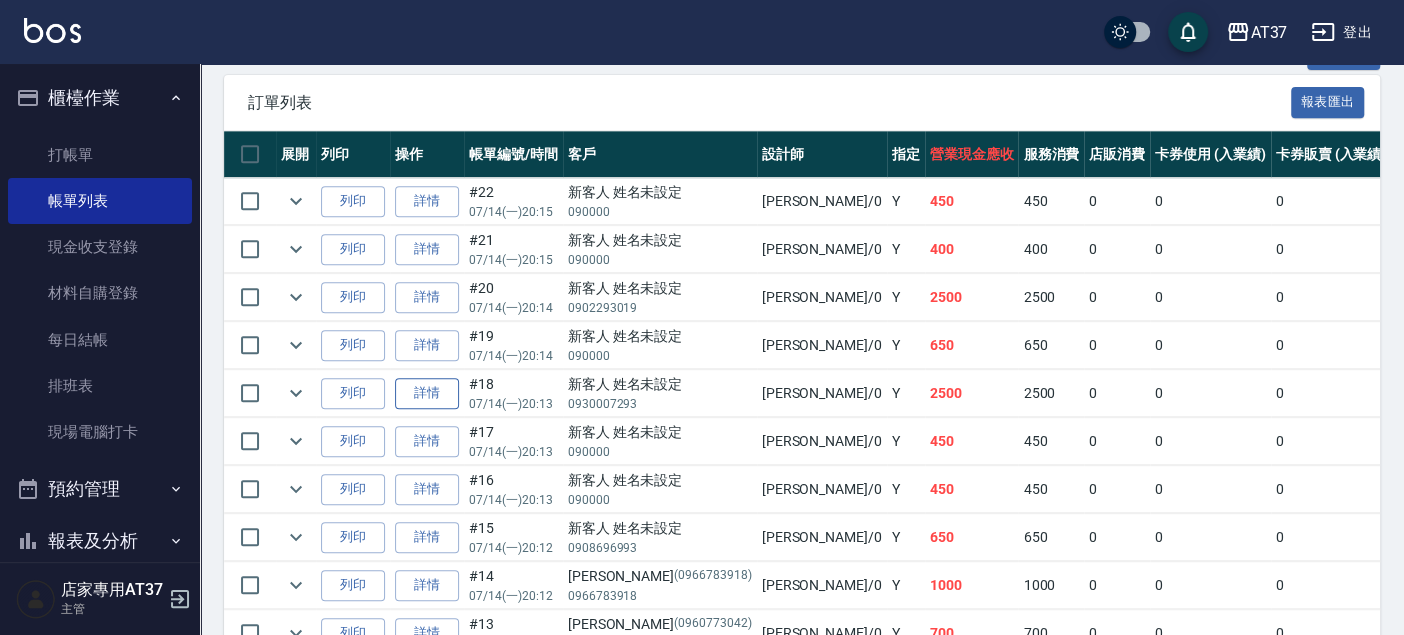 type on "[PERSON_NAME]-0" 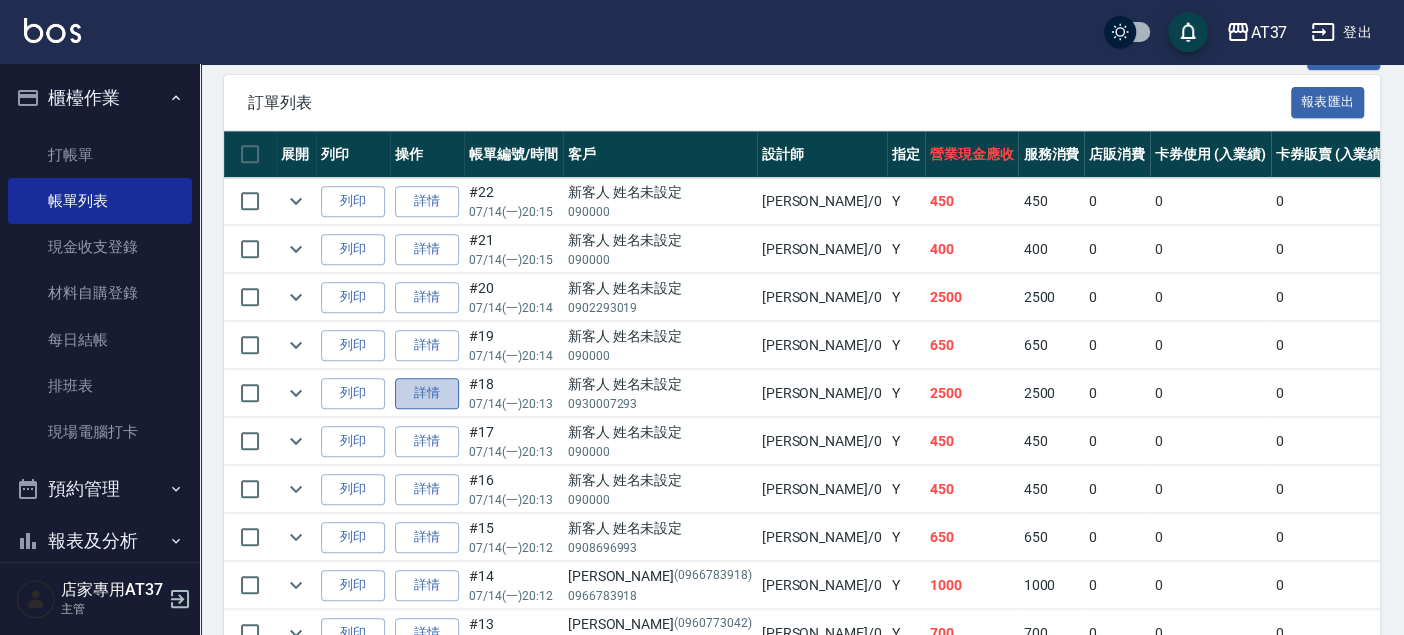 click on "詳情" at bounding box center [427, 393] 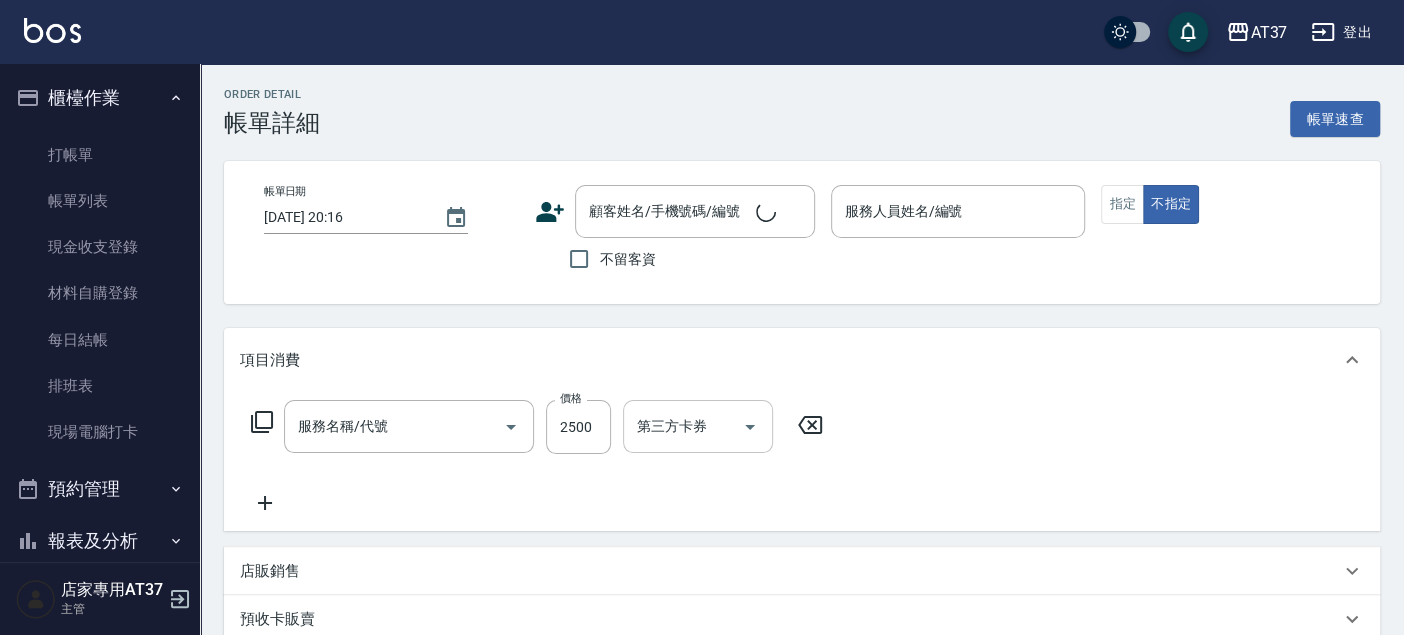type on "[DATE] 20:13" 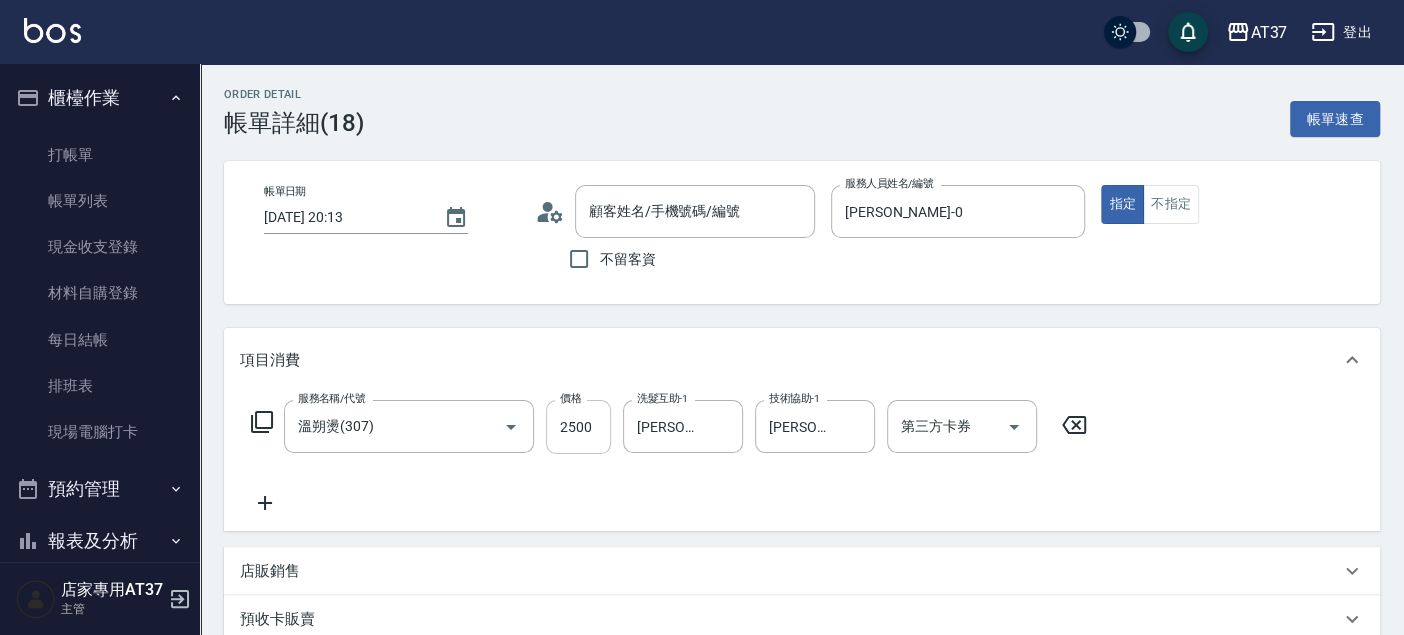 type on "溫朔燙(307)" 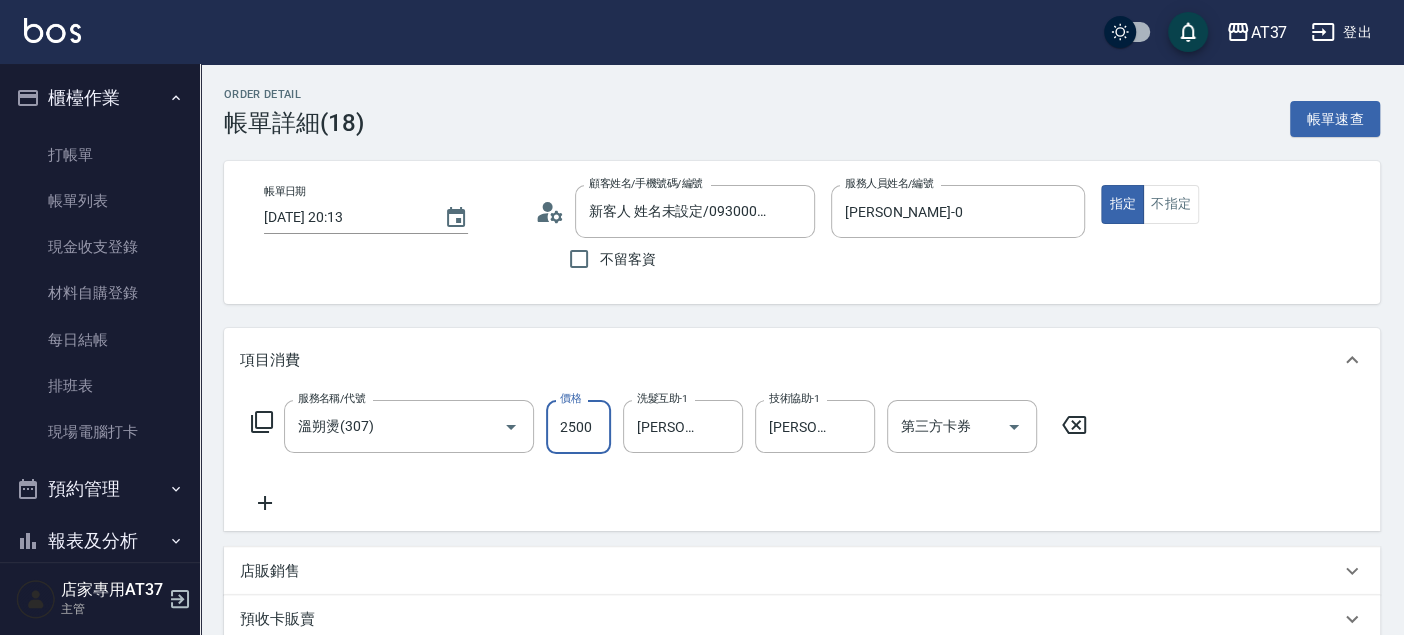 type on "新客人 姓名未設定/0930007293/null" 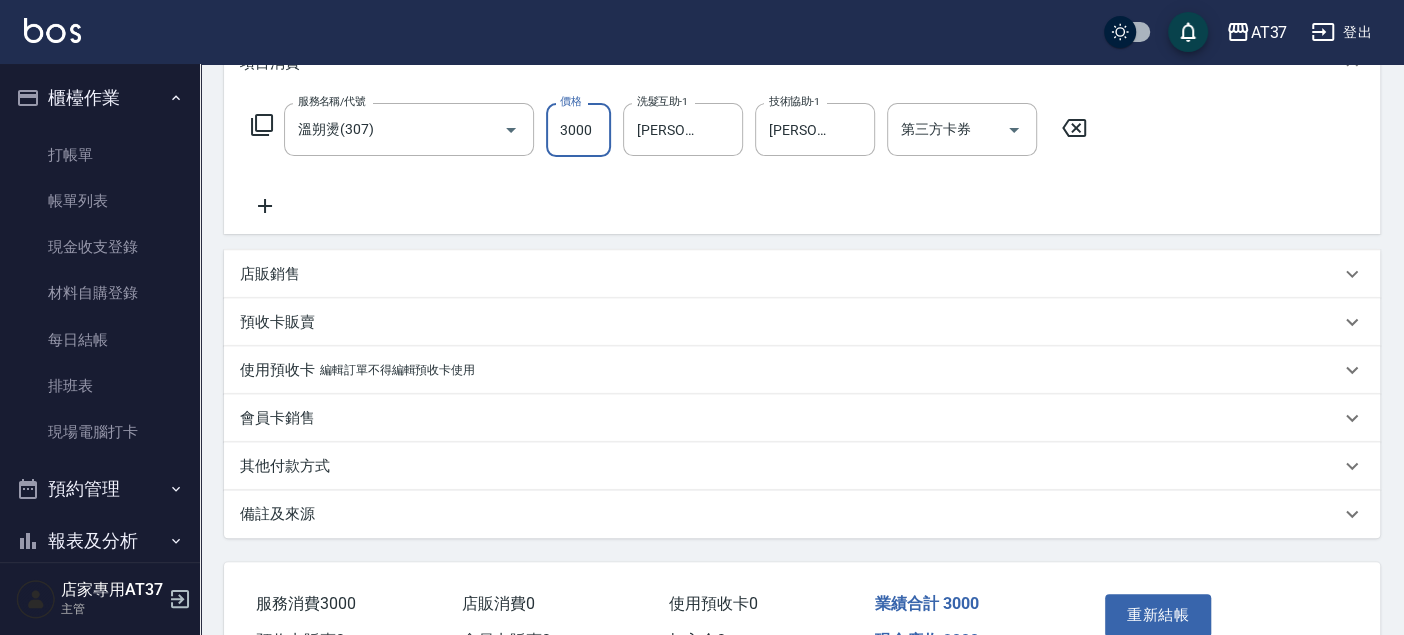 scroll, scrollTop: 412, scrollLeft: 0, axis: vertical 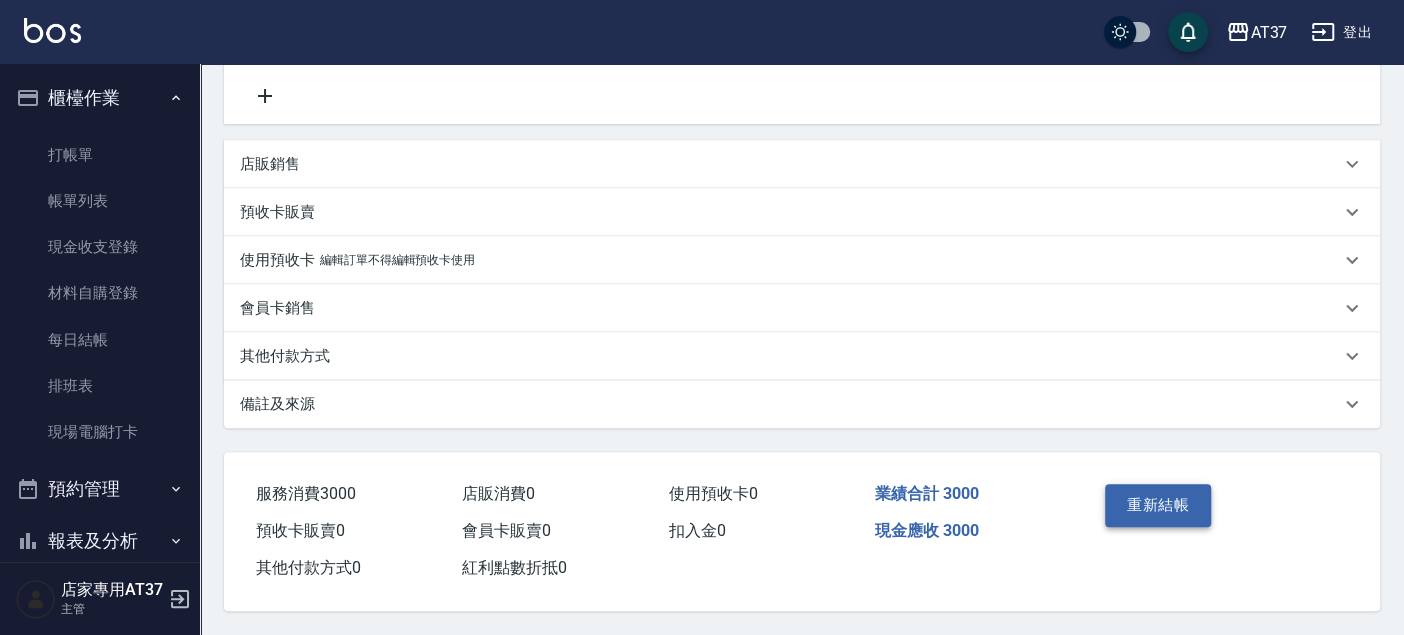 type on "3000" 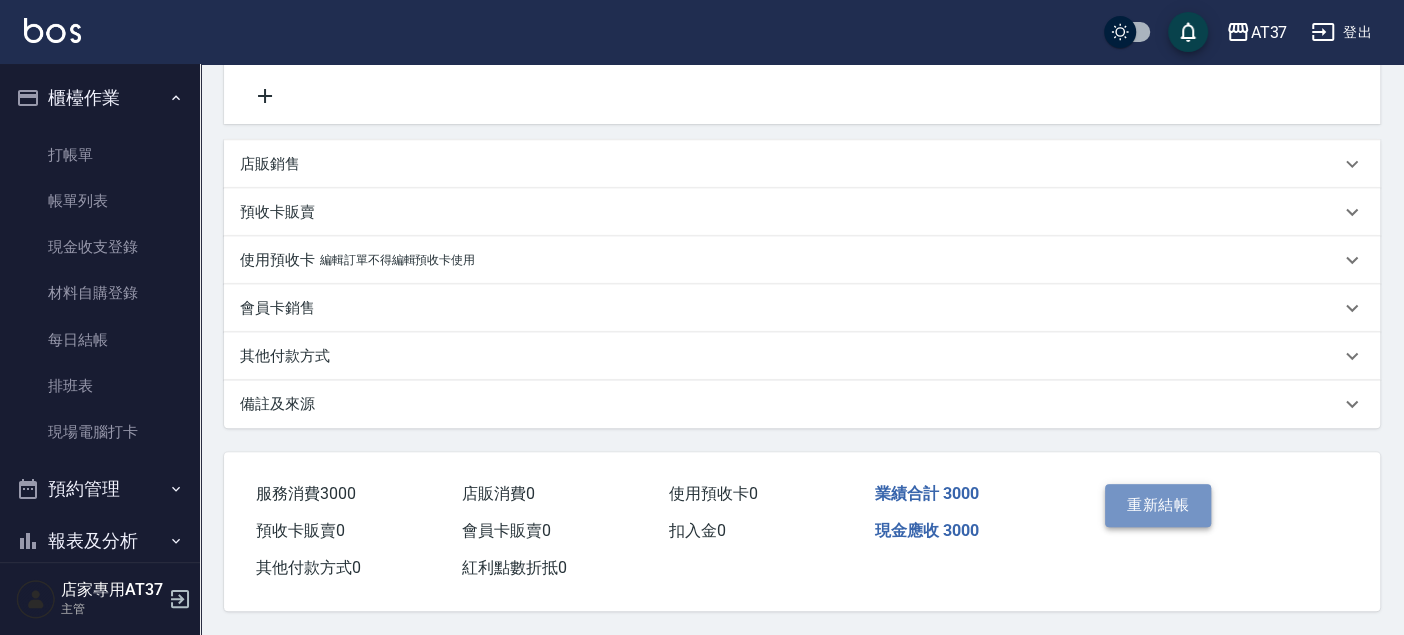 click on "重新結帳" at bounding box center [1158, 505] 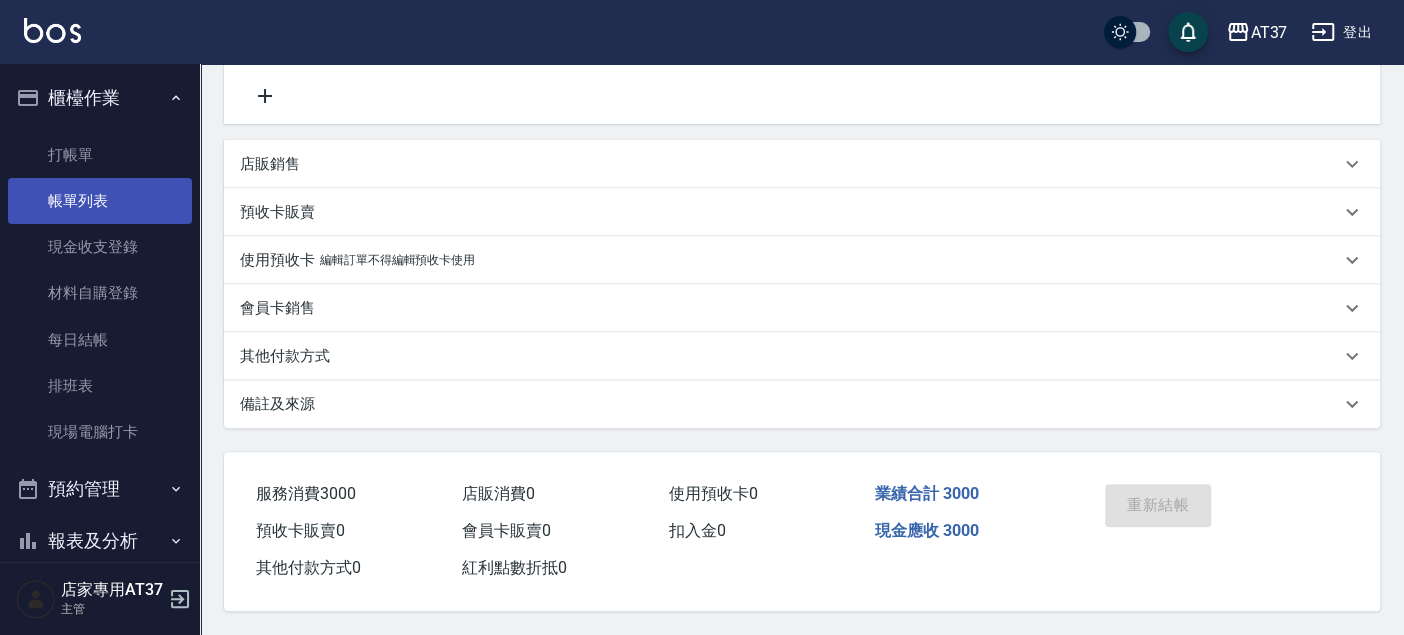 click on "帳單列表" at bounding box center (100, 201) 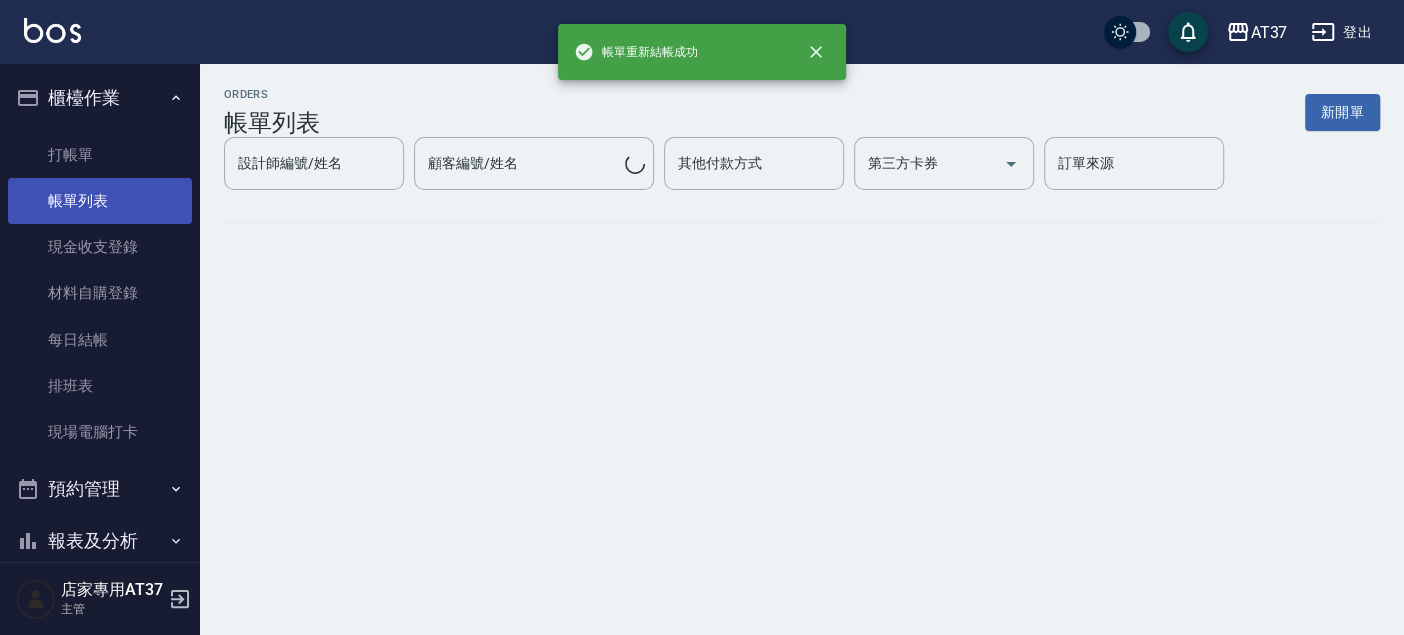 scroll, scrollTop: 0, scrollLeft: 0, axis: both 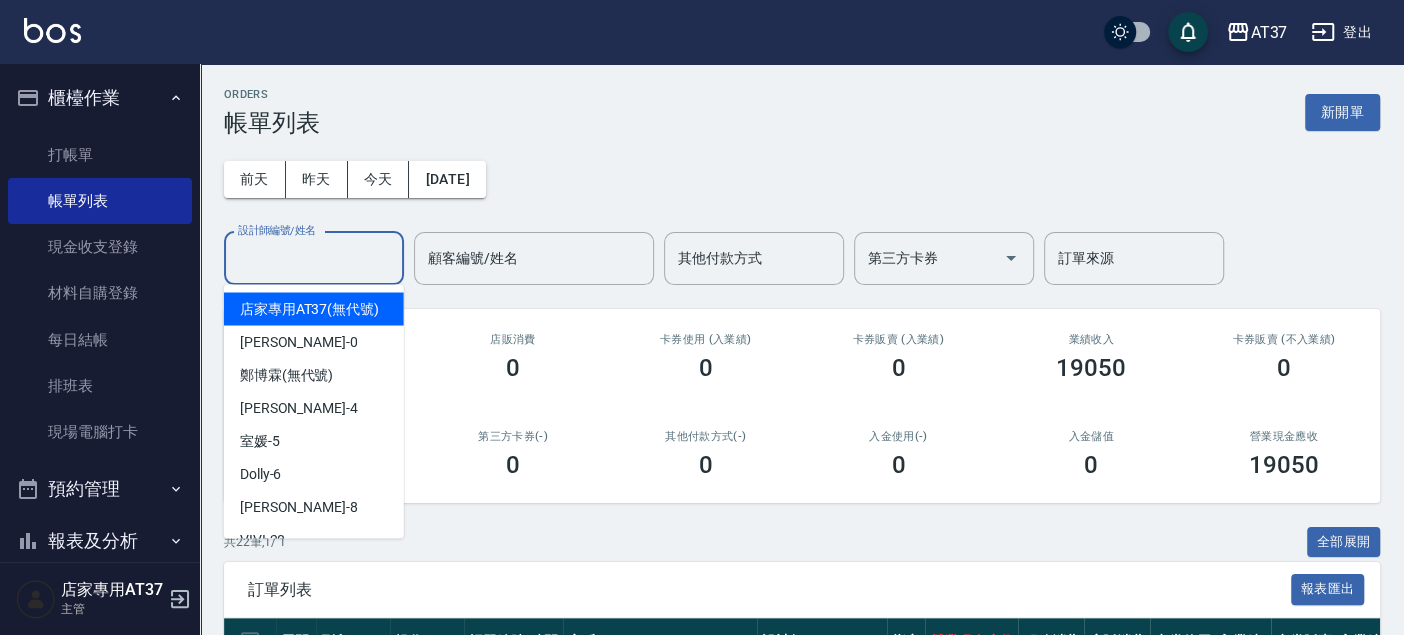 click on "設計師編號/姓名" at bounding box center (314, 258) 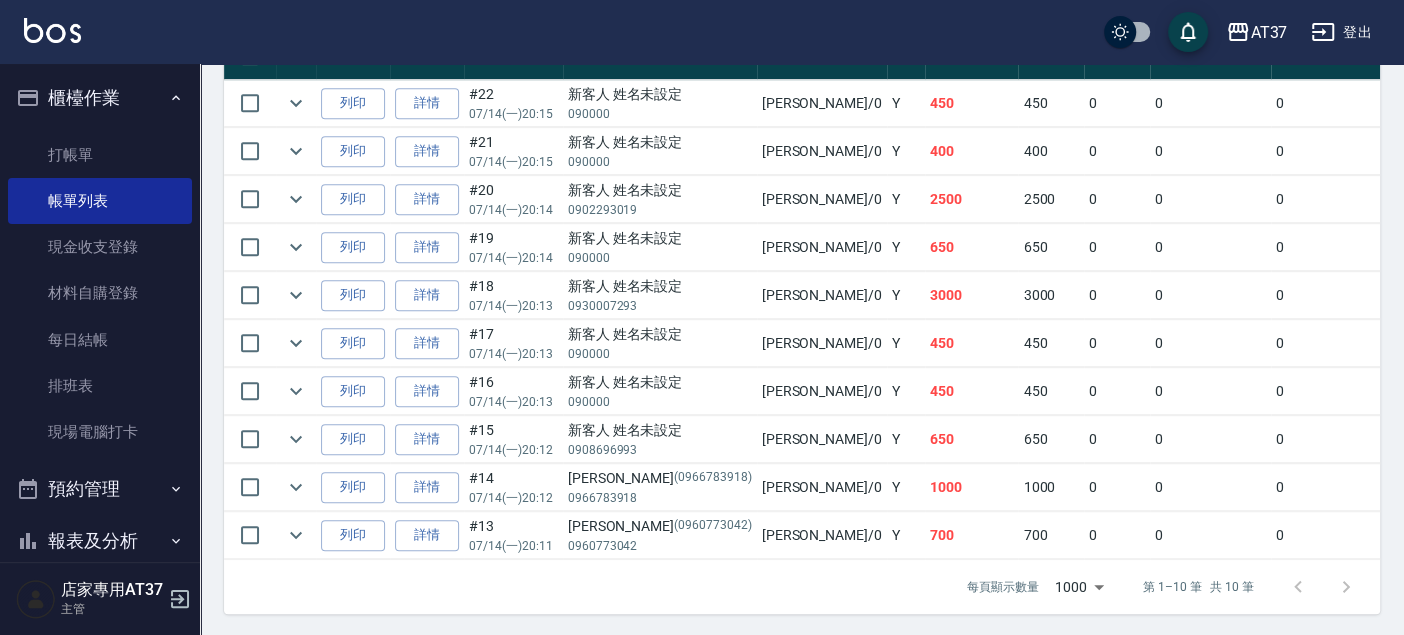 scroll, scrollTop: 598, scrollLeft: 0, axis: vertical 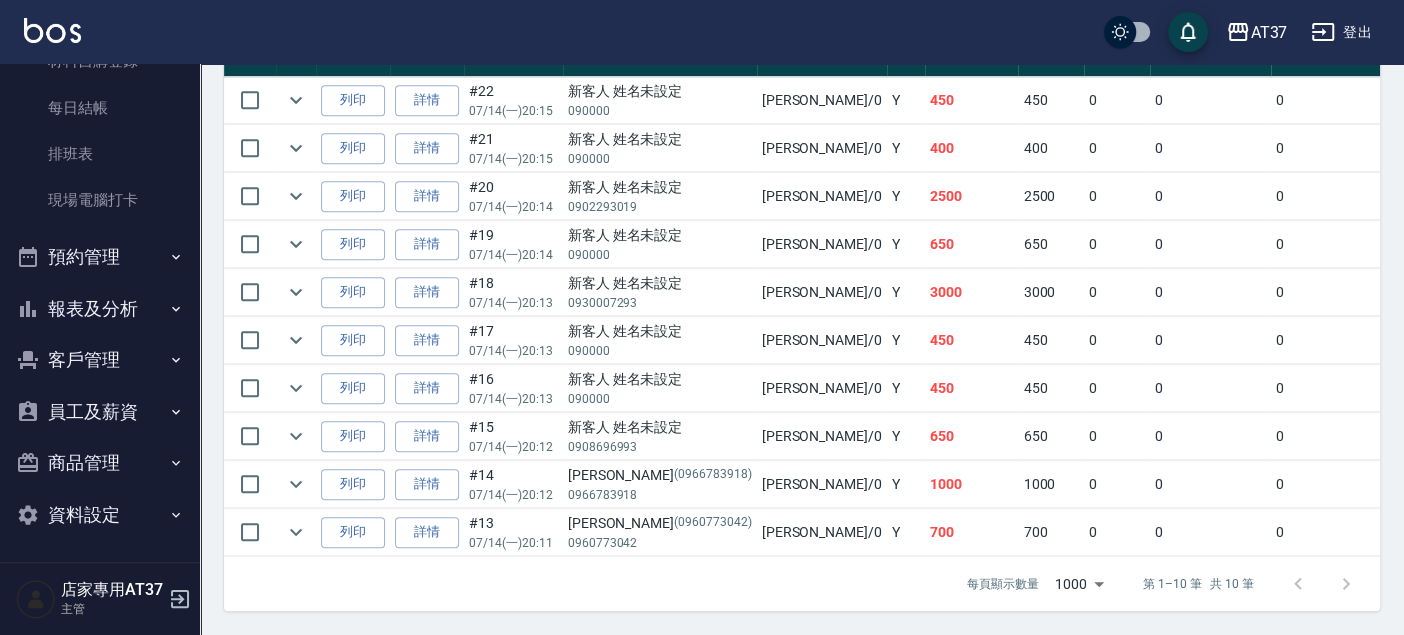 type on "[PERSON_NAME]-0" 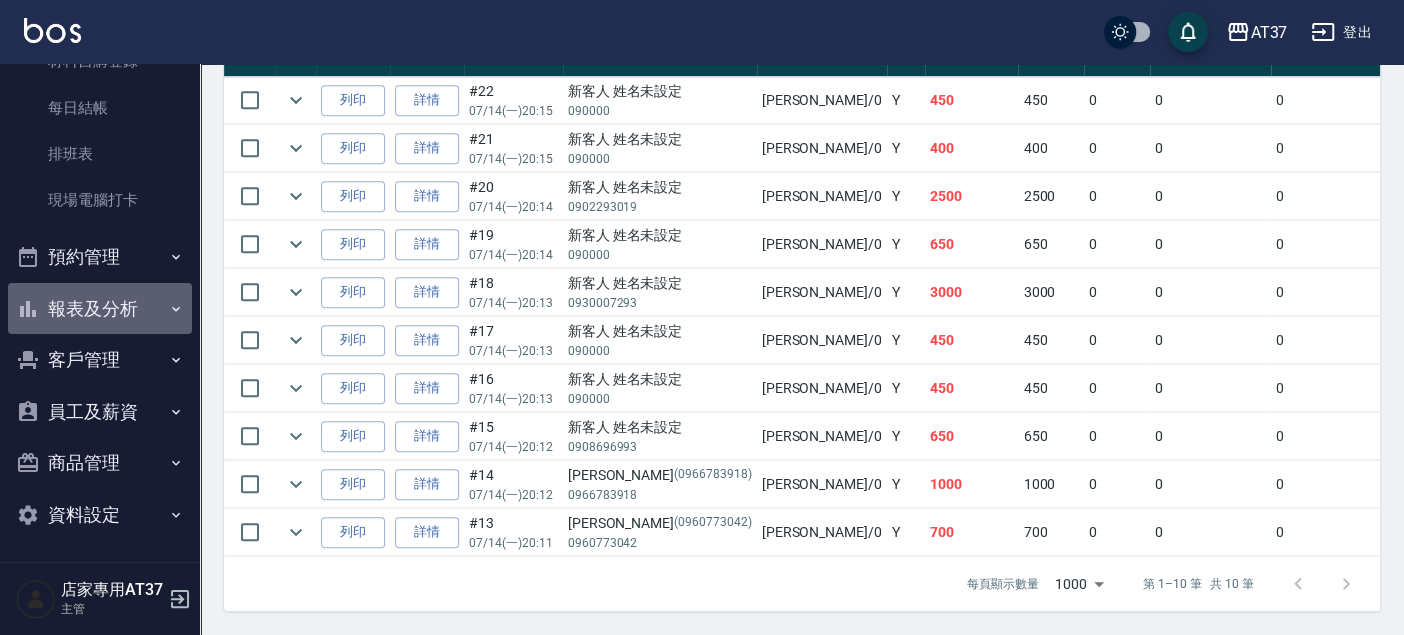 click on "報表及分析" at bounding box center (100, 309) 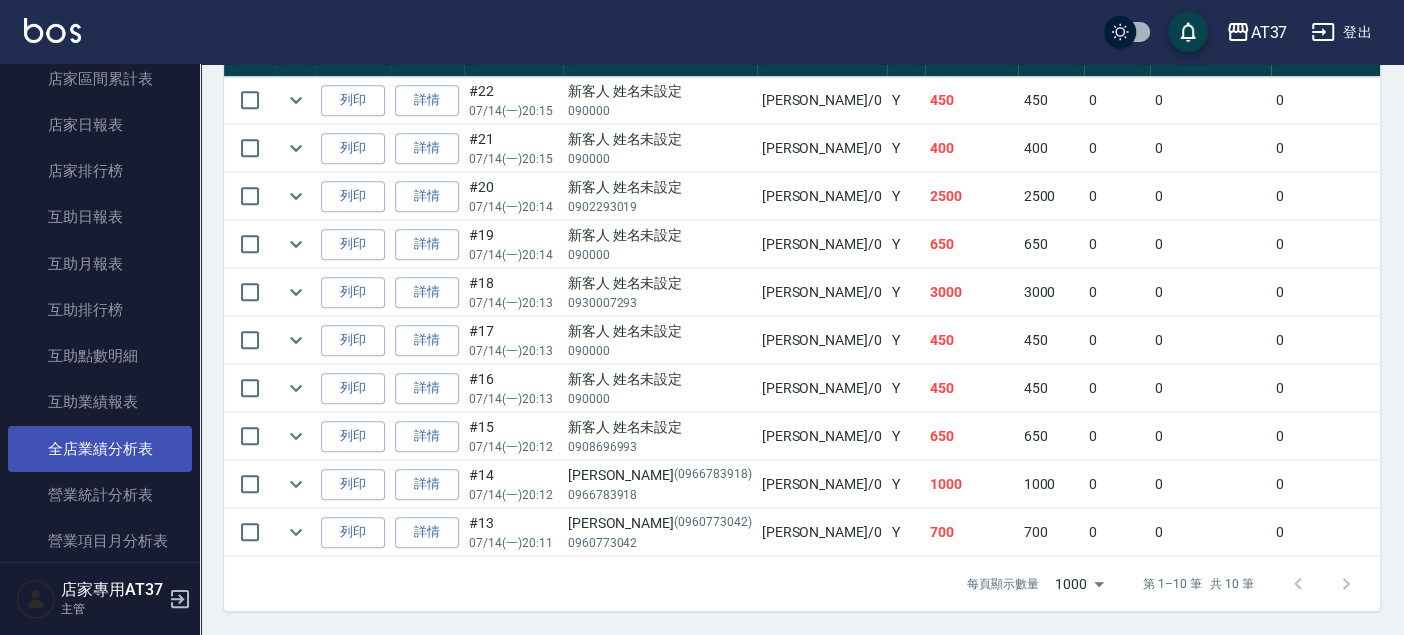 scroll, scrollTop: 788, scrollLeft: 0, axis: vertical 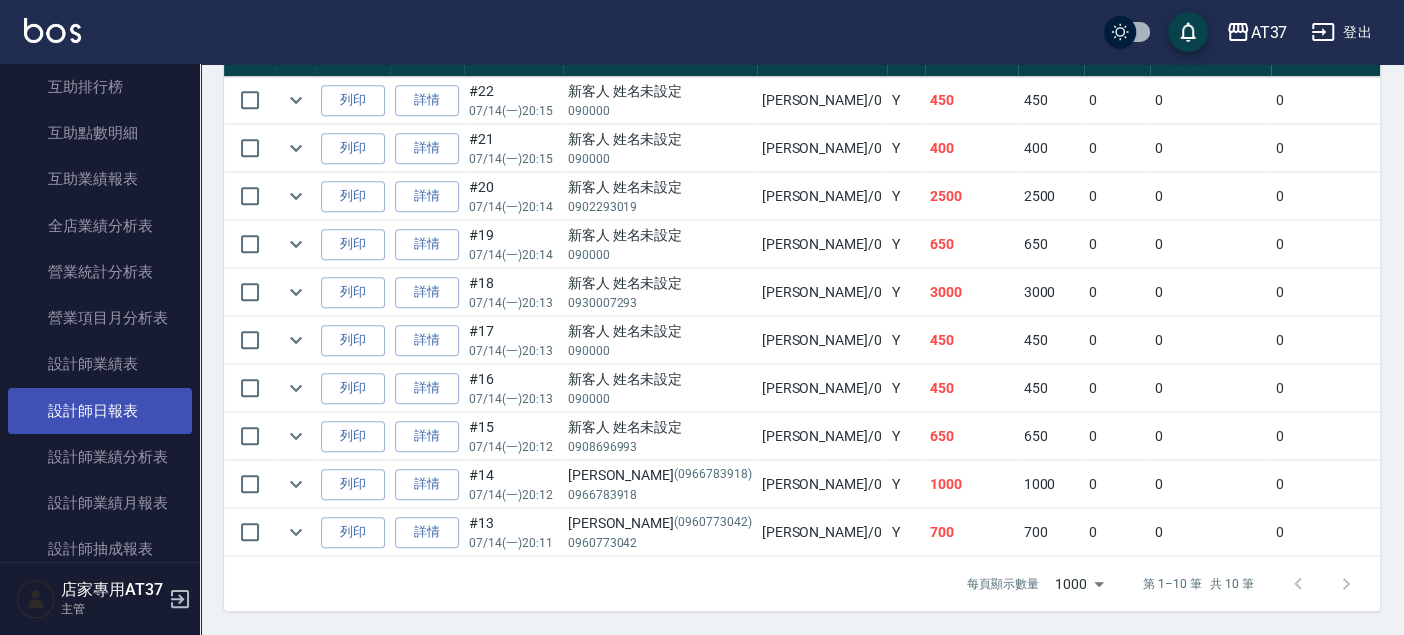 click on "設計師日報表" at bounding box center (100, 411) 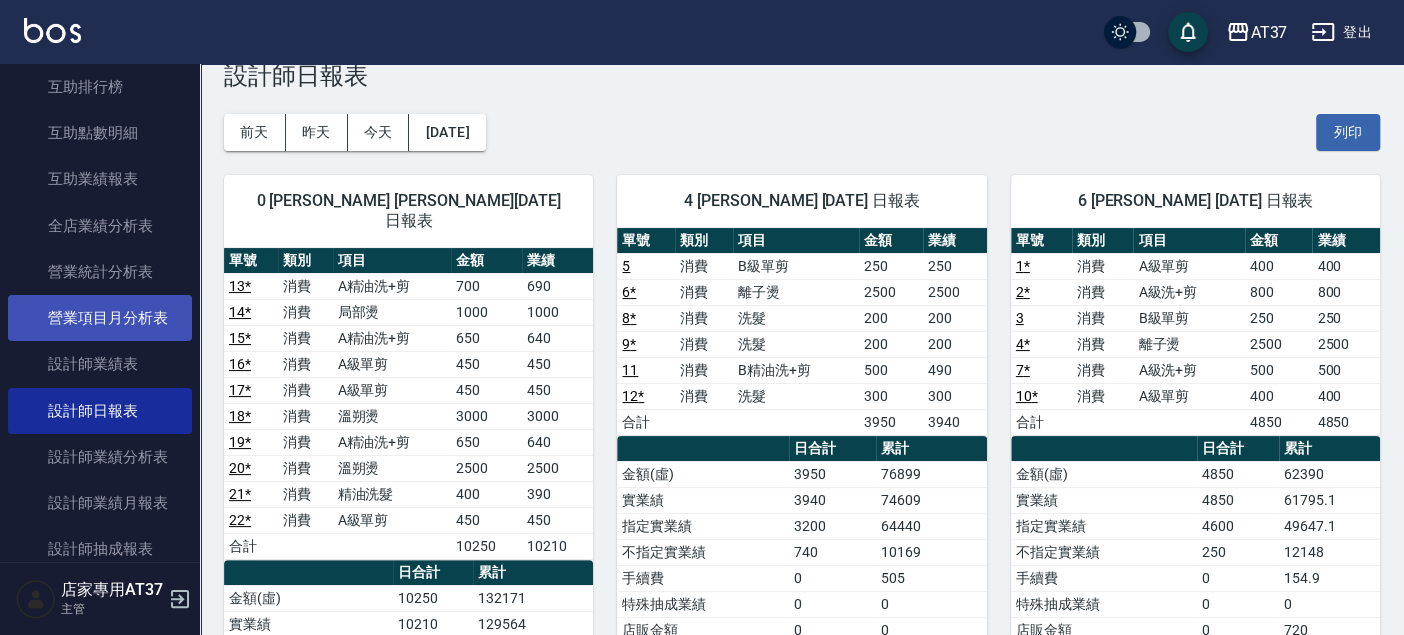 scroll, scrollTop: 0, scrollLeft: 0, axis: both 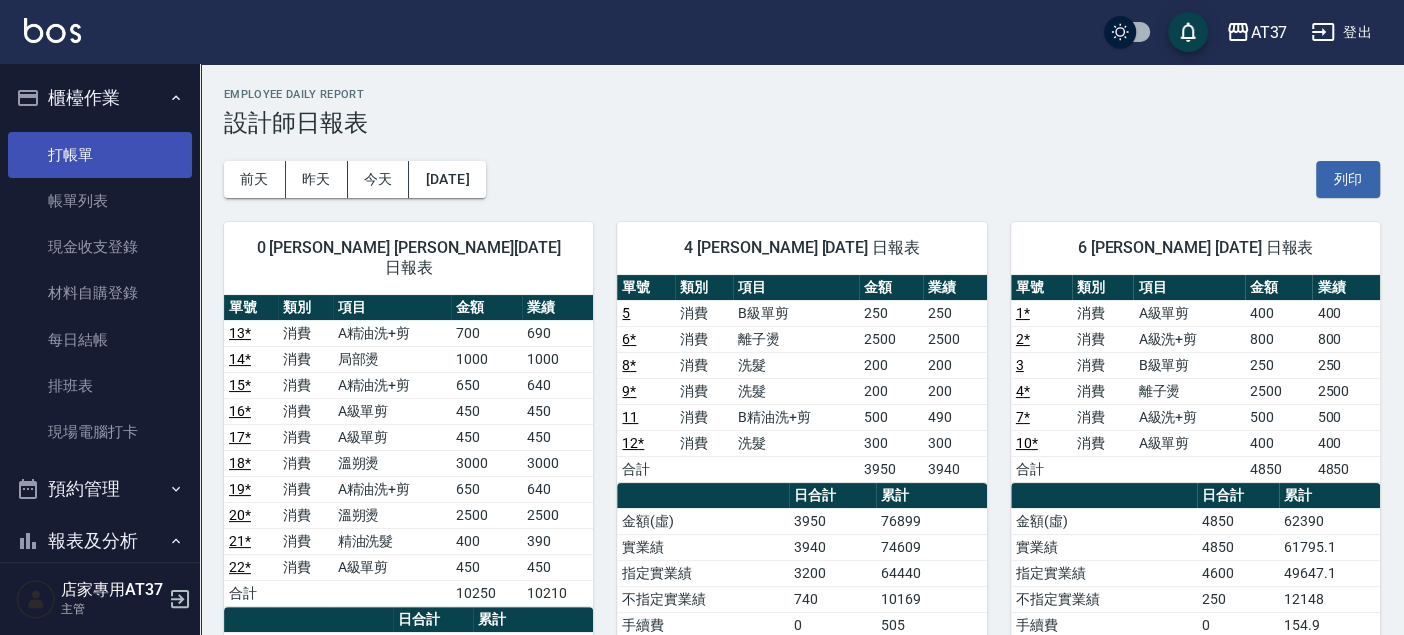 click on "打帳單" at bounding box center [100, 155] 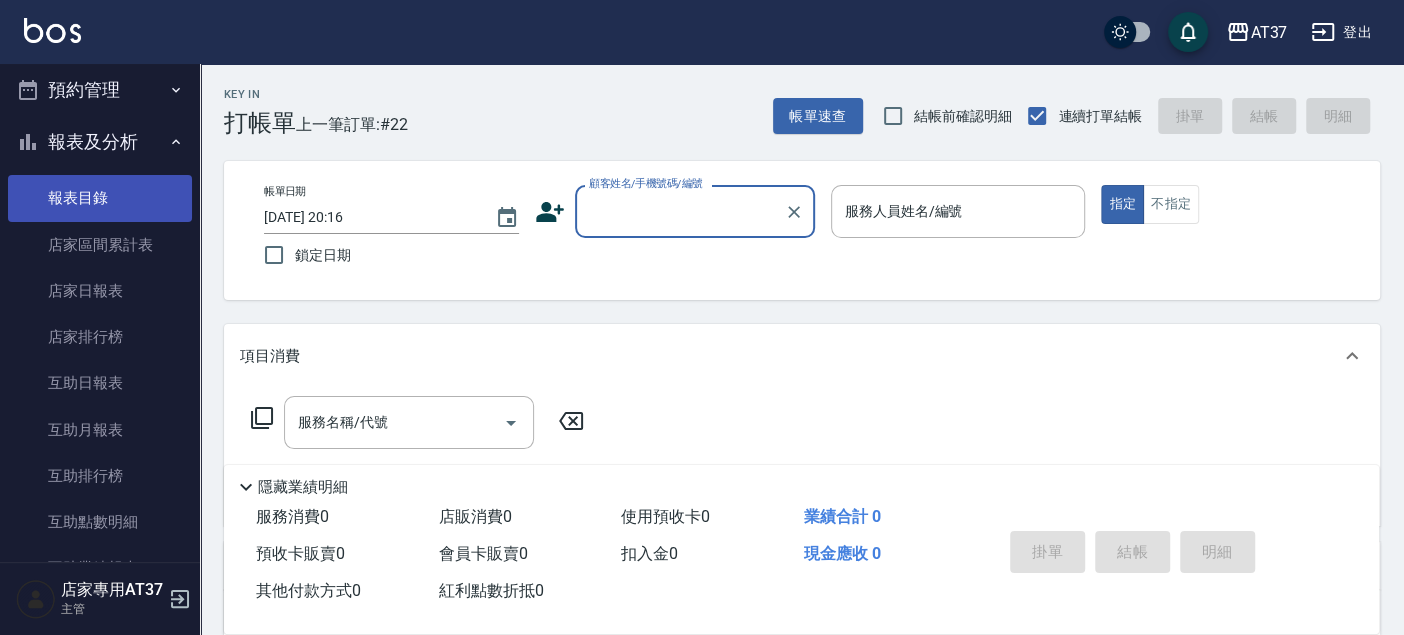scroll, scrollTop: 444, scrollLeft: 0, axis: vertical 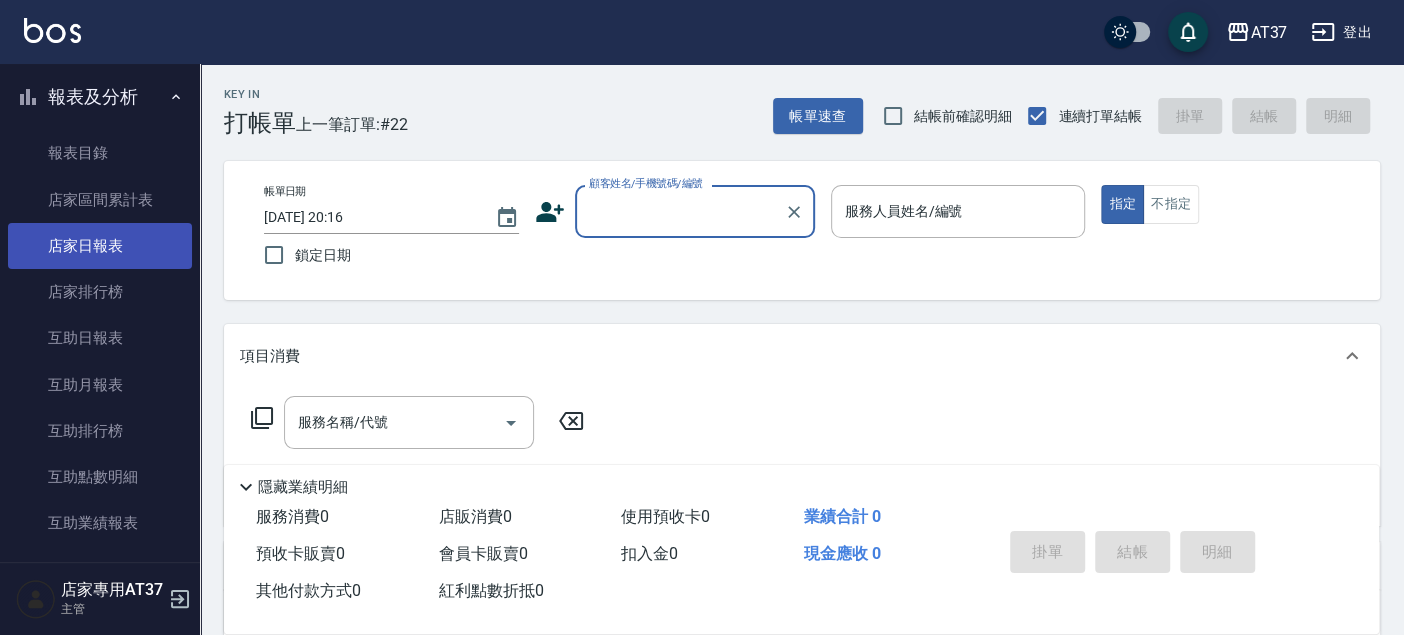 click on "店家日報表" at bounding box center [100, 246] 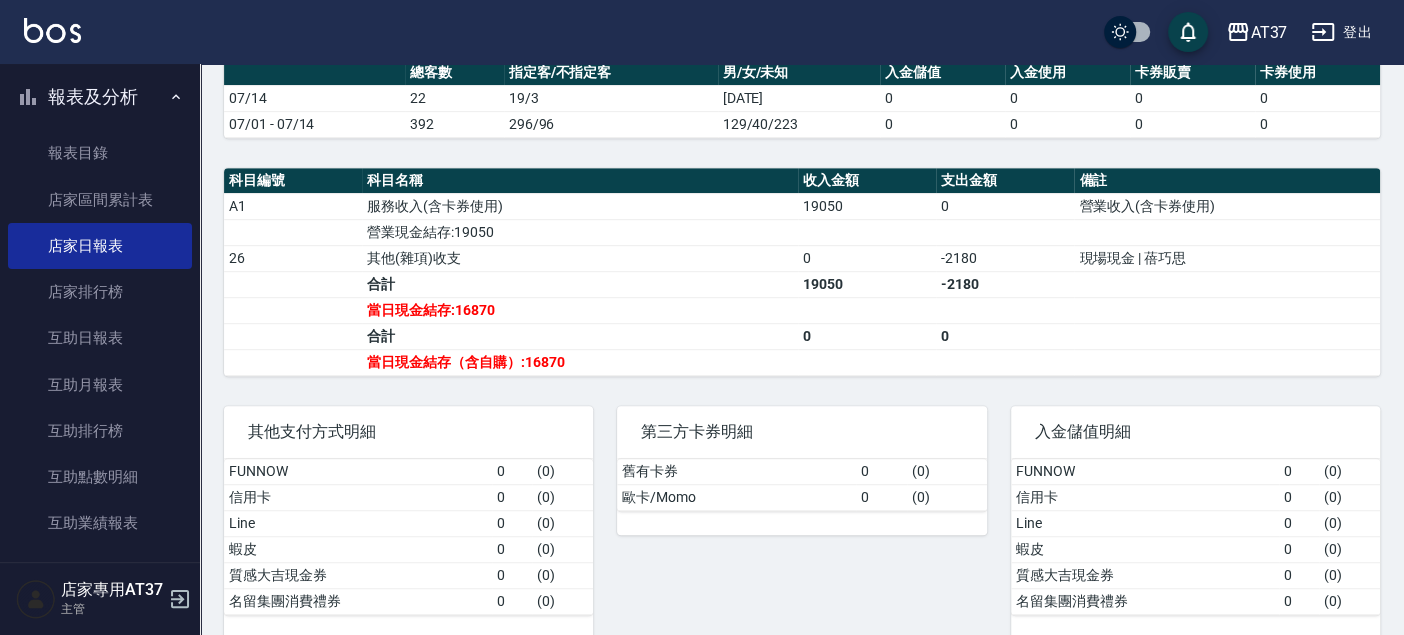 scroll, scrollTop: 0, scrollLeft: 0, axis: both 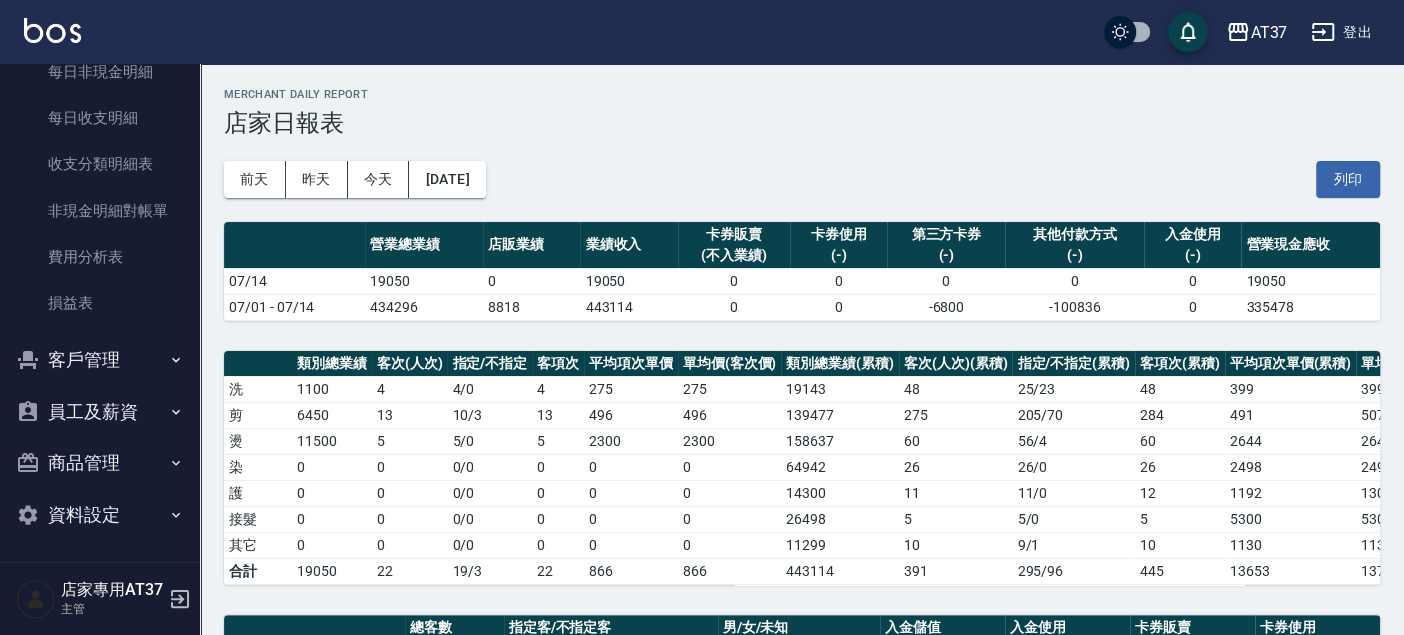click on "商品管理" at bounding box center (100, 463) 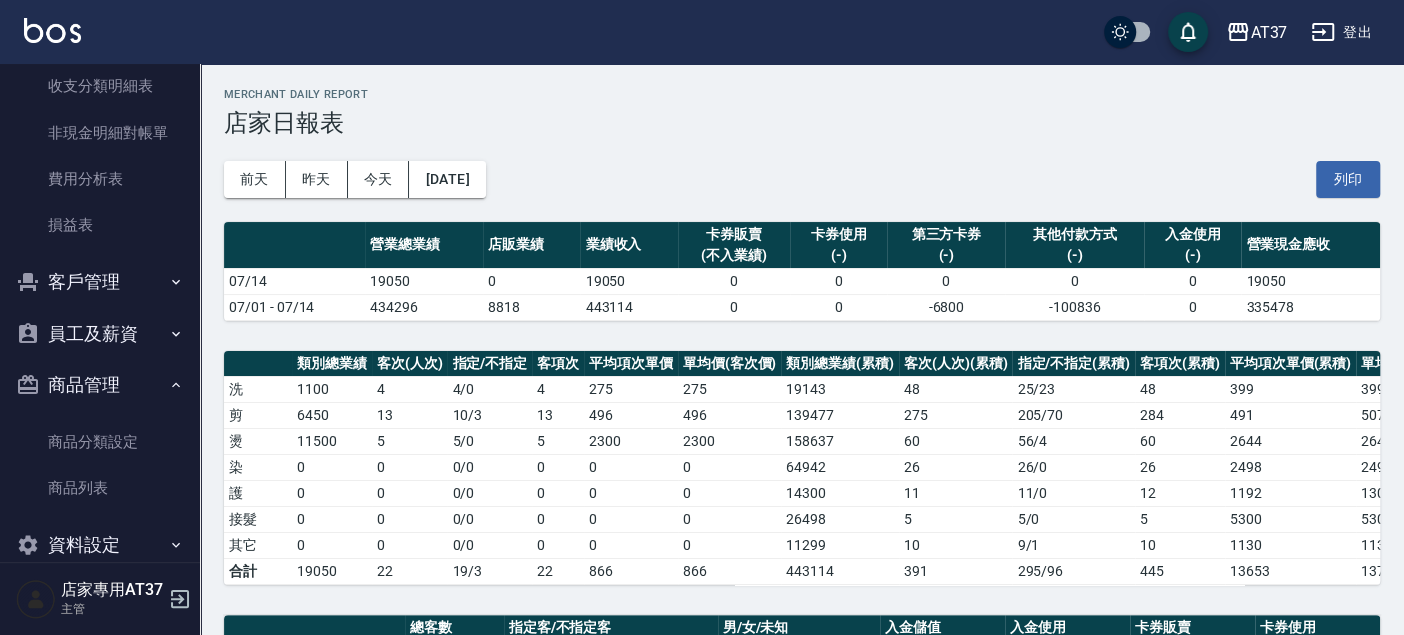 scroll, scrollTop: 1836, scrollLeft: 0, axis: vertical 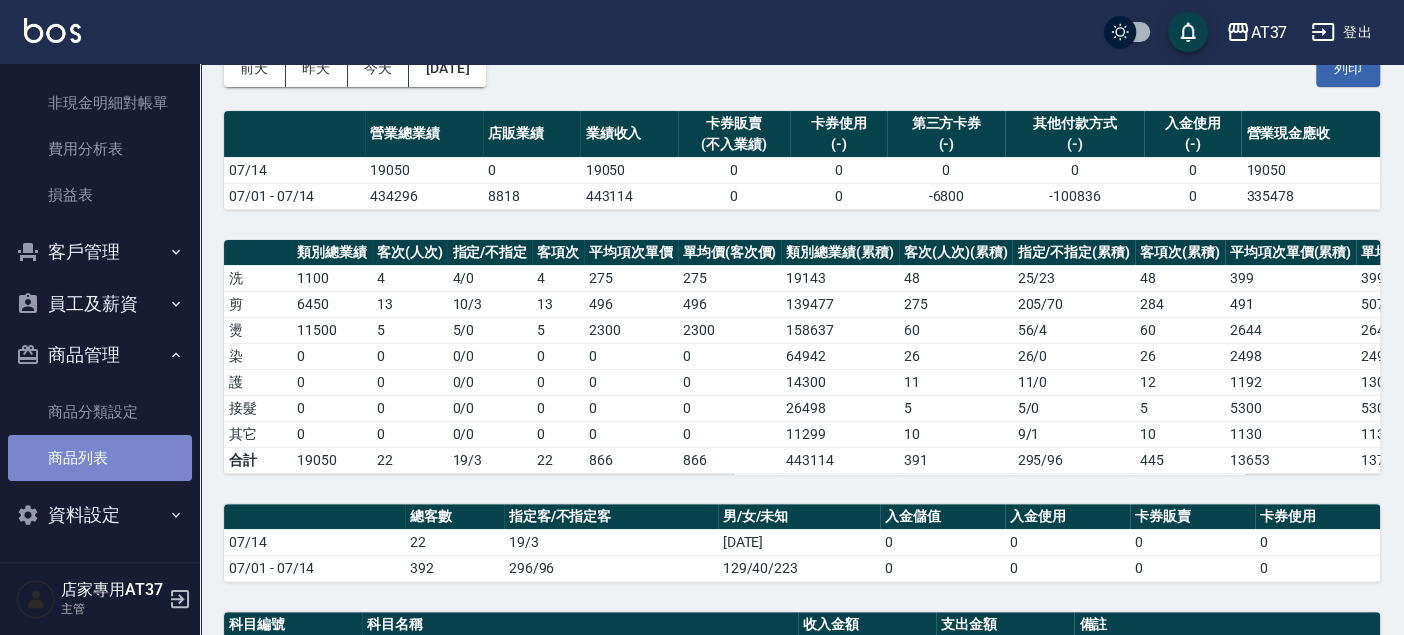 click on "商品列表" at bounding box center (100, 458) 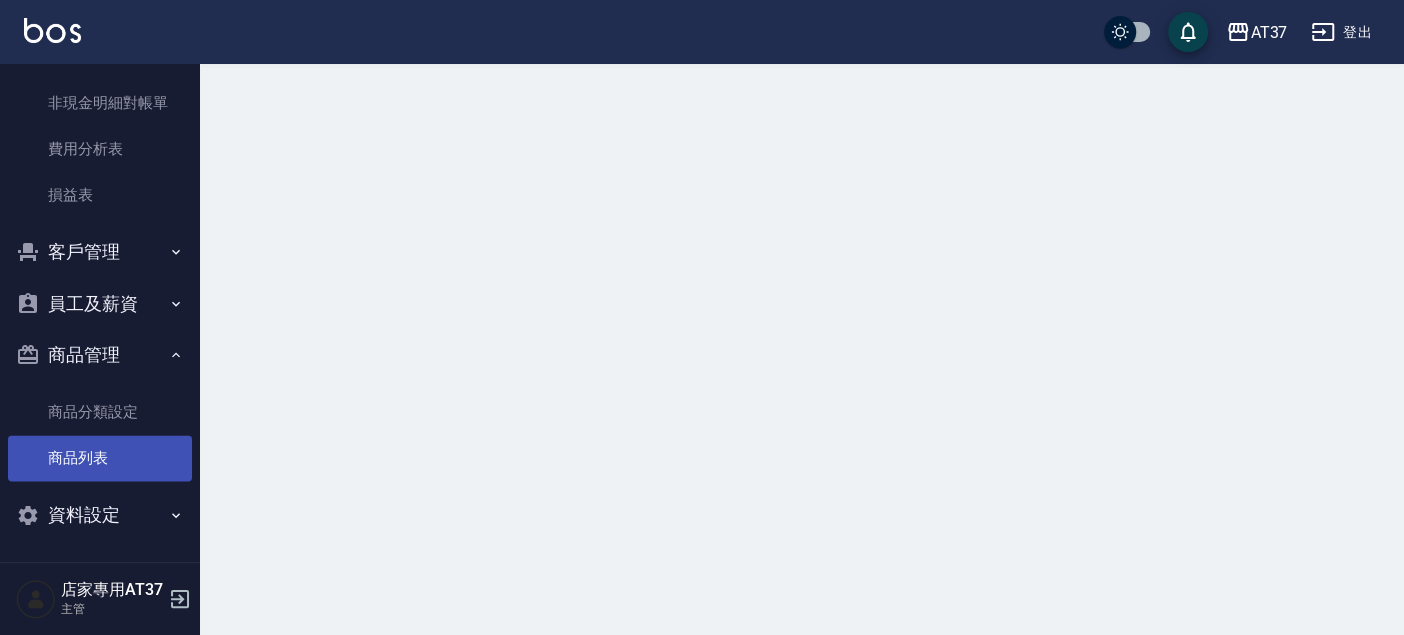 scroll, scrollTop: 0, scrollLeft: 0, axis: both 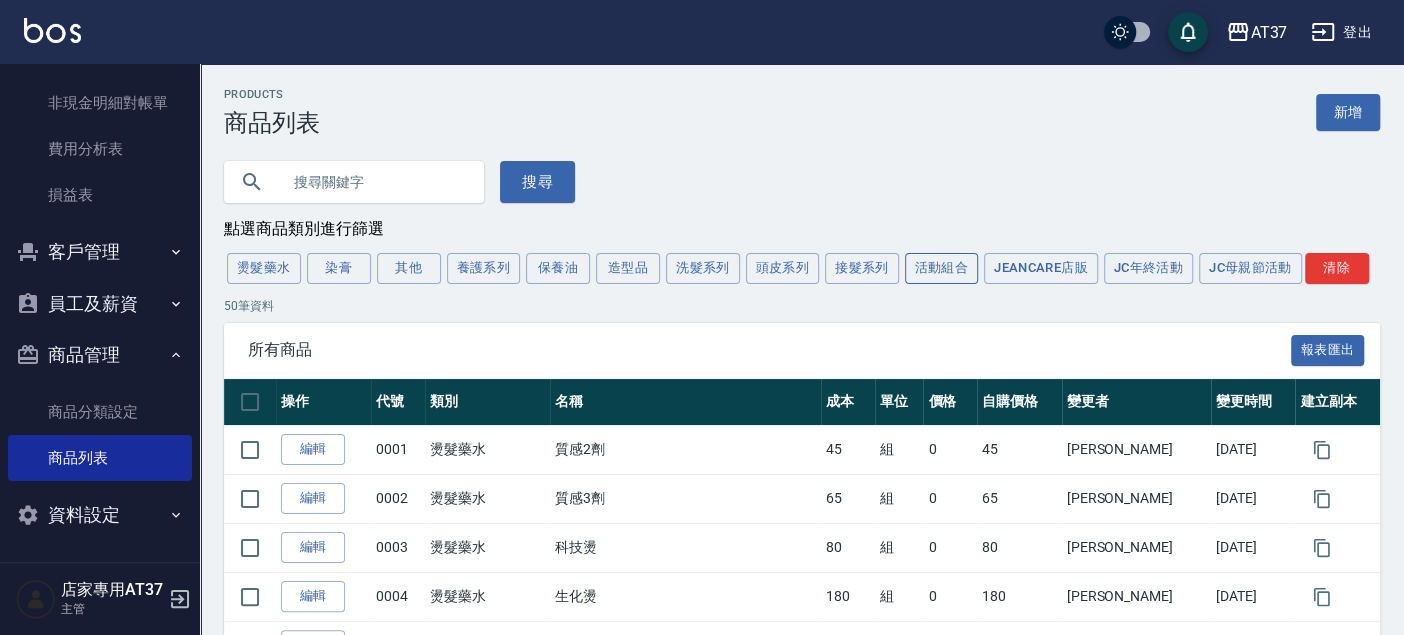 click on "活動組合" at bounding box center [942, 268] 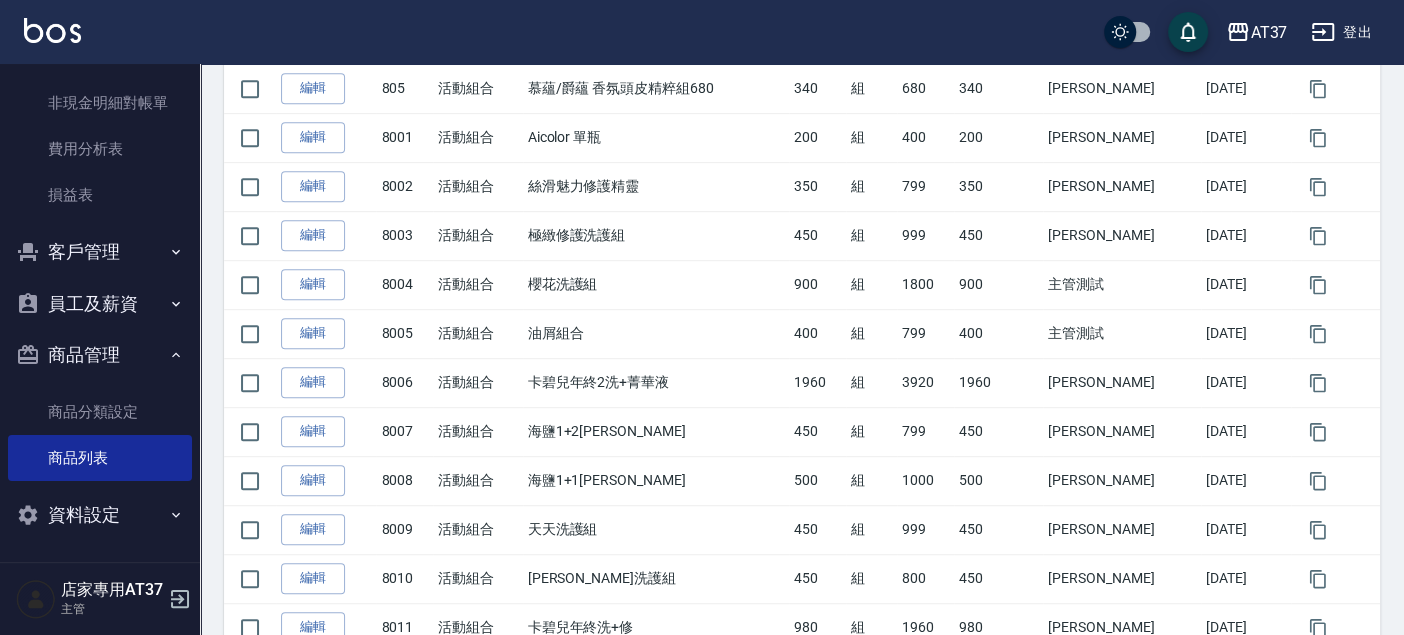 scroll, scrollTop: 444, scrollLeft: 0, axis: vertical 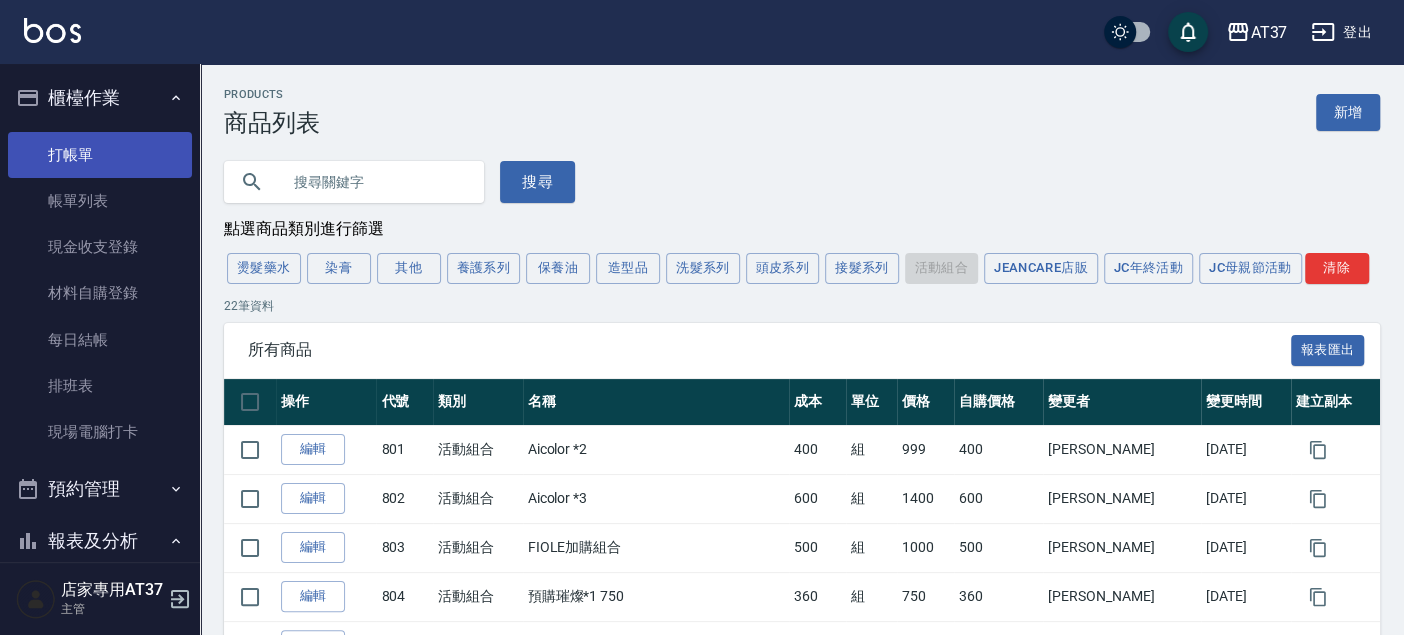 click on "打帳單" at bounding box center (100, 155) 